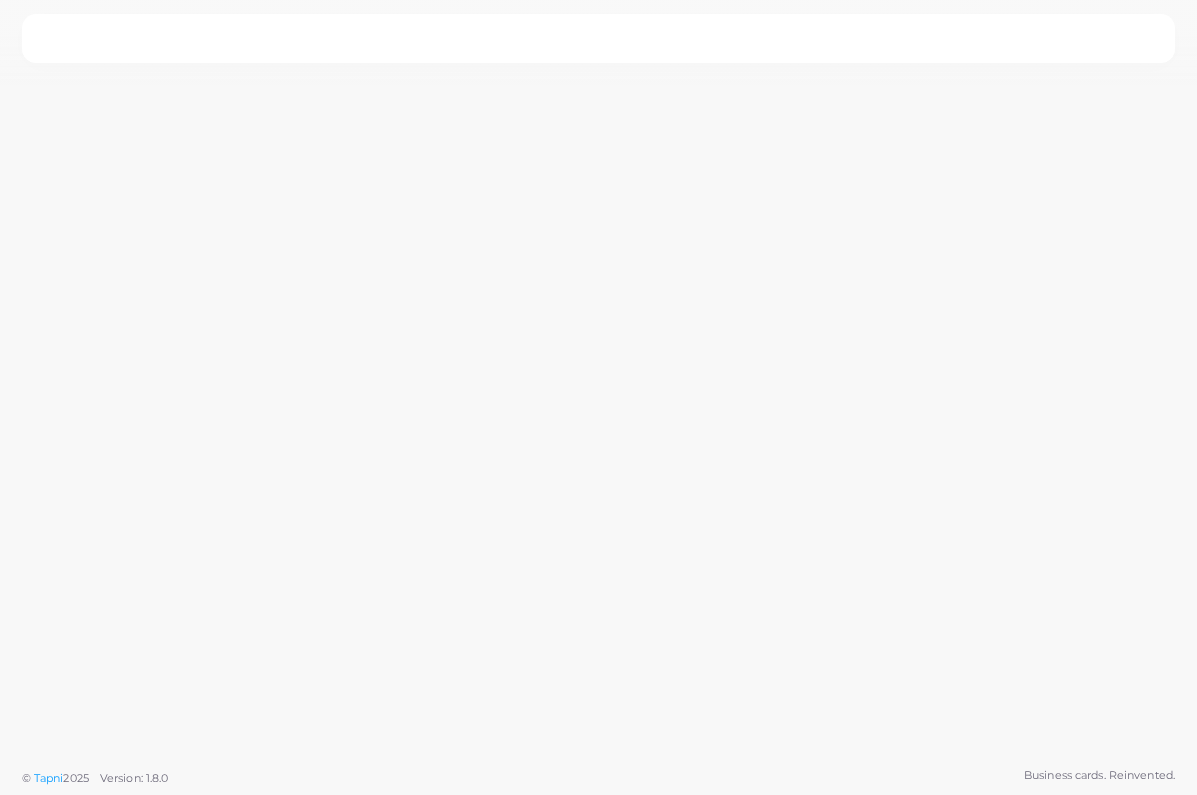 scroll, scrollTop: 0, scrollLeft: 0, axis: both 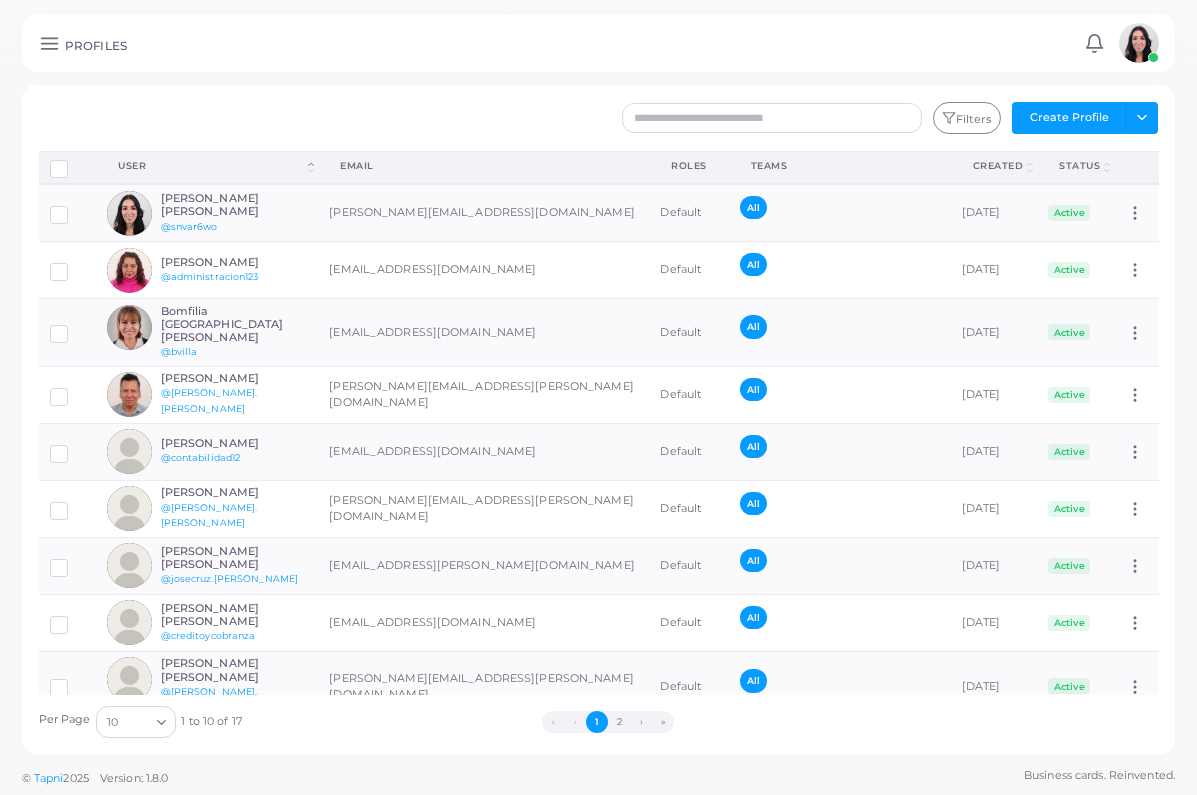 click at bounding box center [1139, 43] 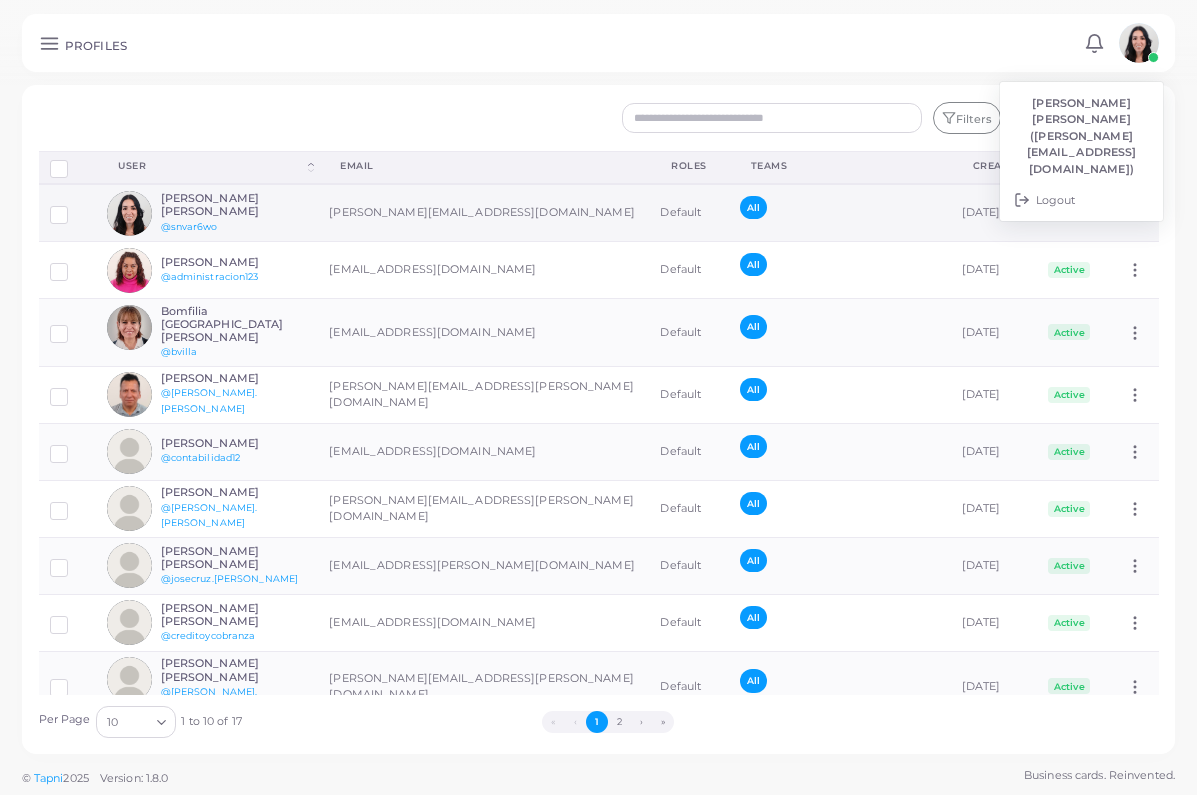 click on "[PERSON_NAME][EMAIL_ADDRESS][DOMAIN_NAME]" at bounding box center [483, 213] 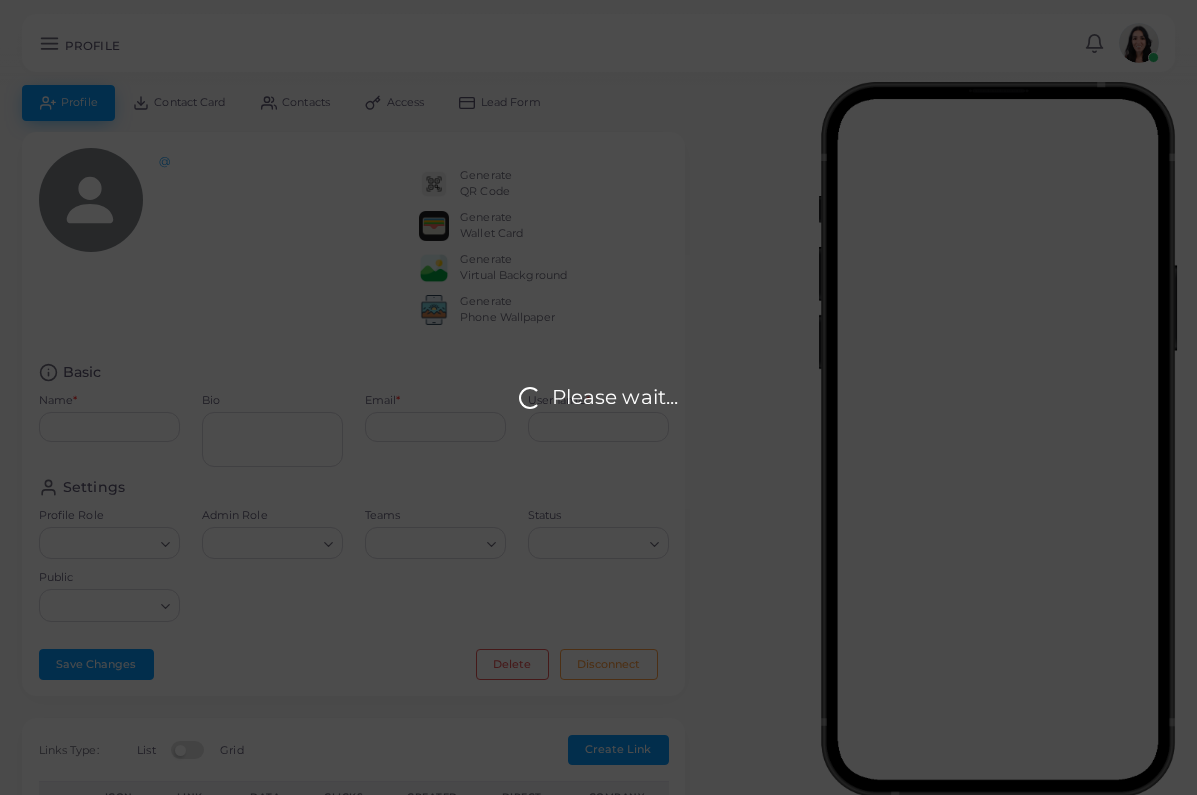 type on "**********" 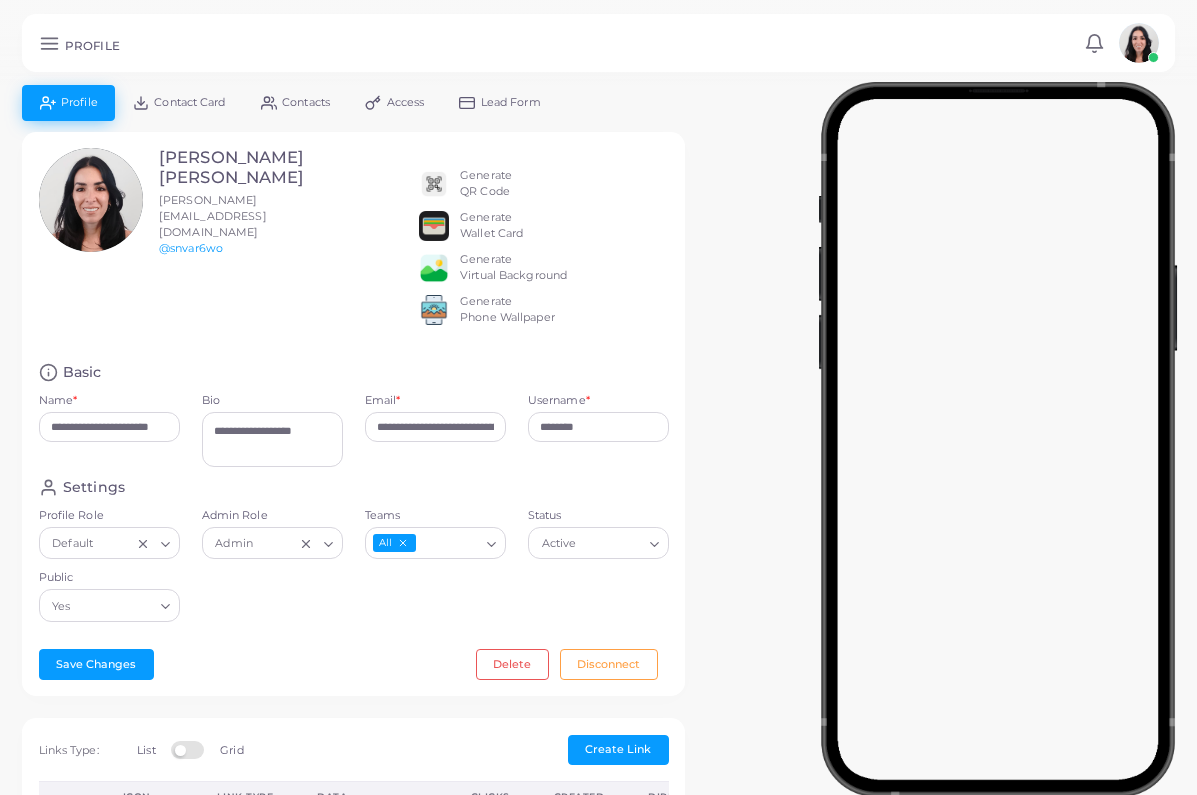 click 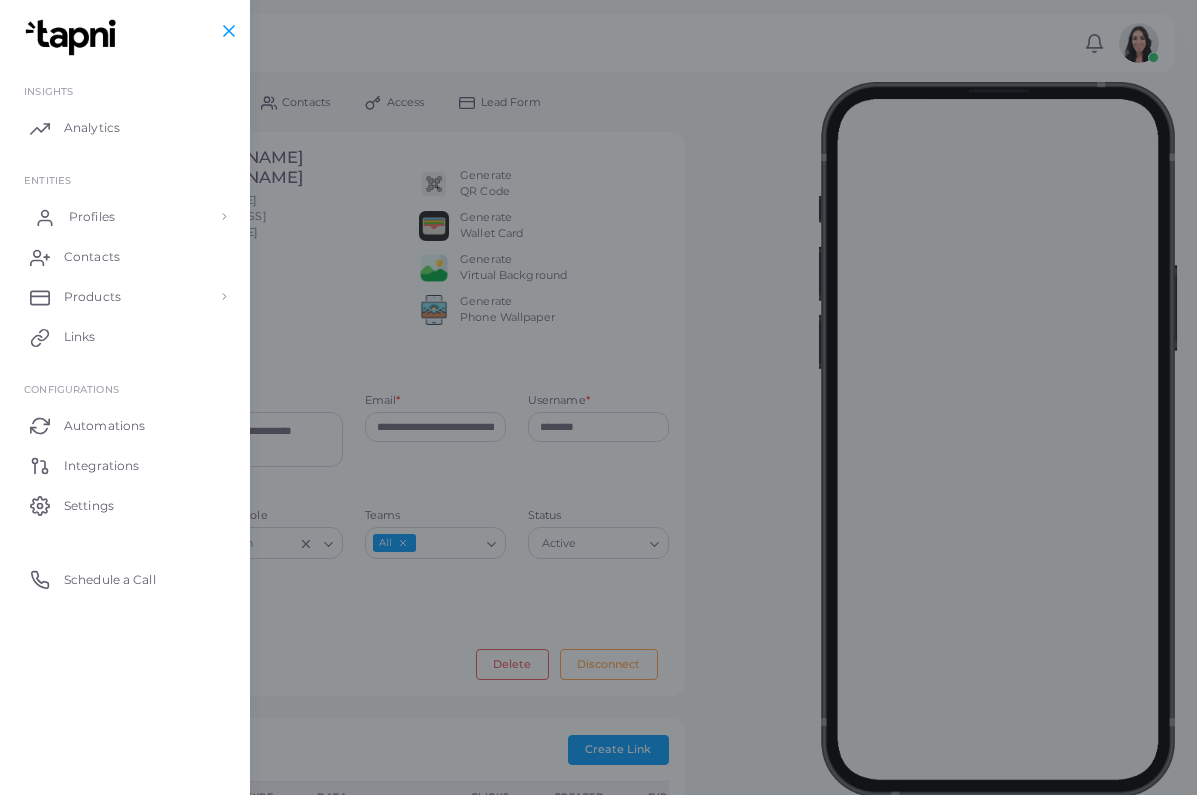 click on "Profiles" at bounding box center (125, 217) 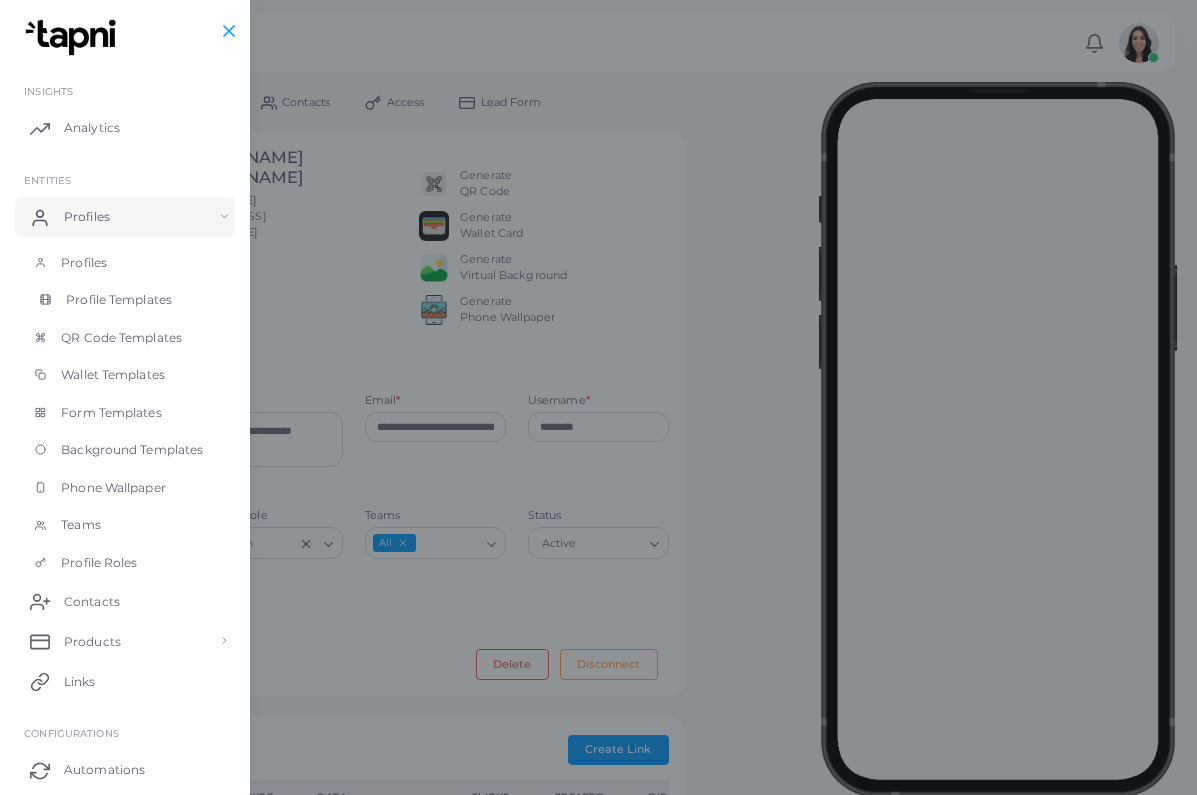 click on "Profile Templates" at bounding box center (119, 300) 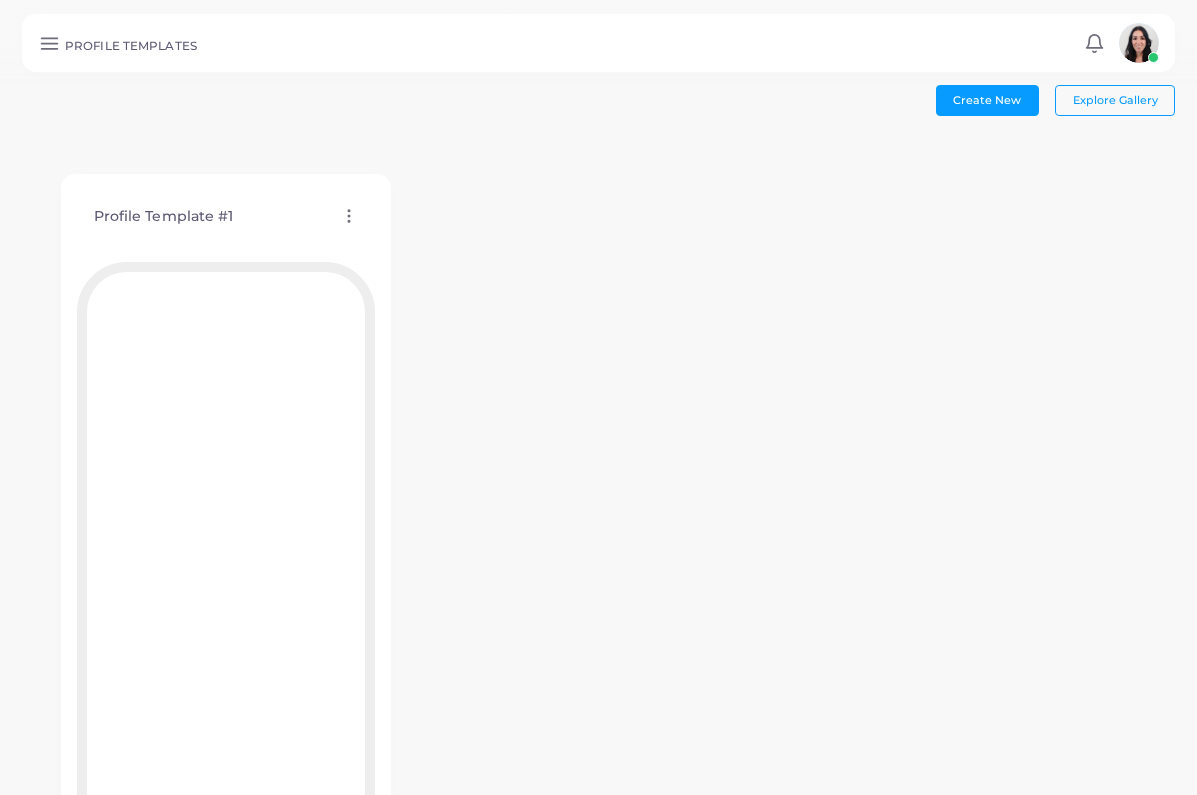 click 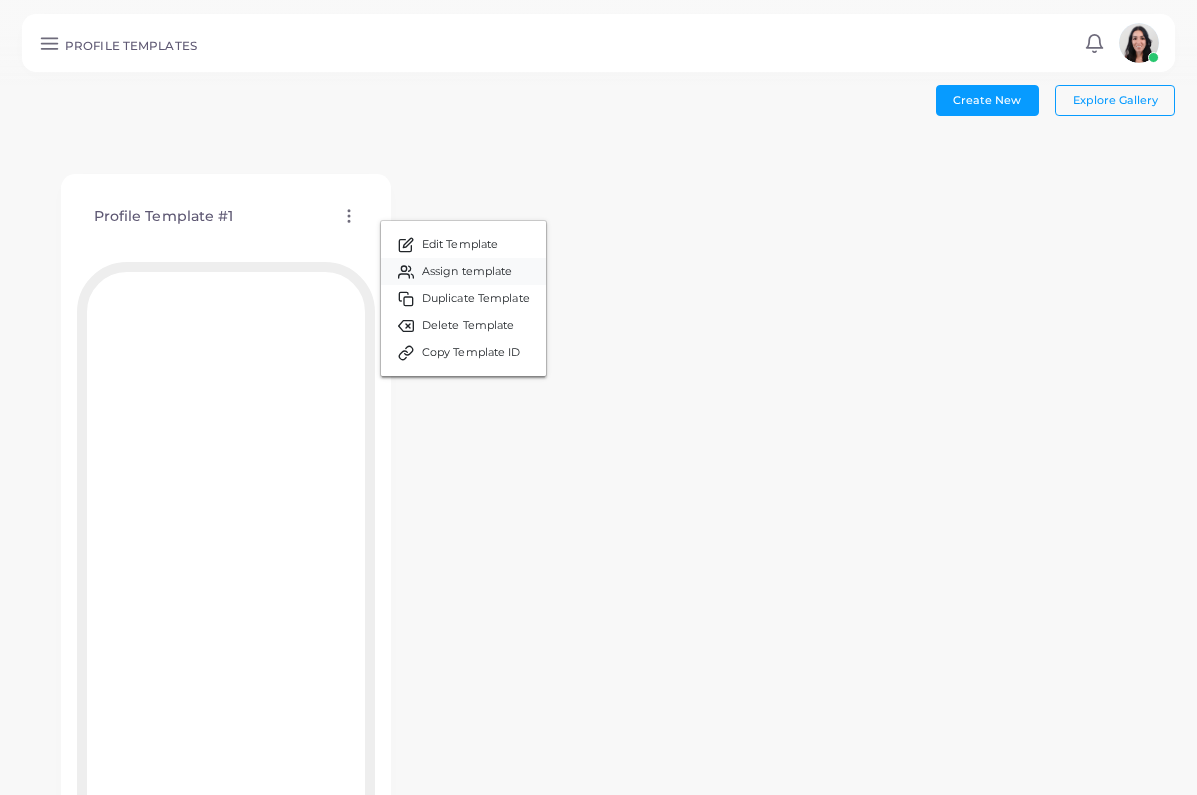click on "Assign template" at bounding box center [467, 272] 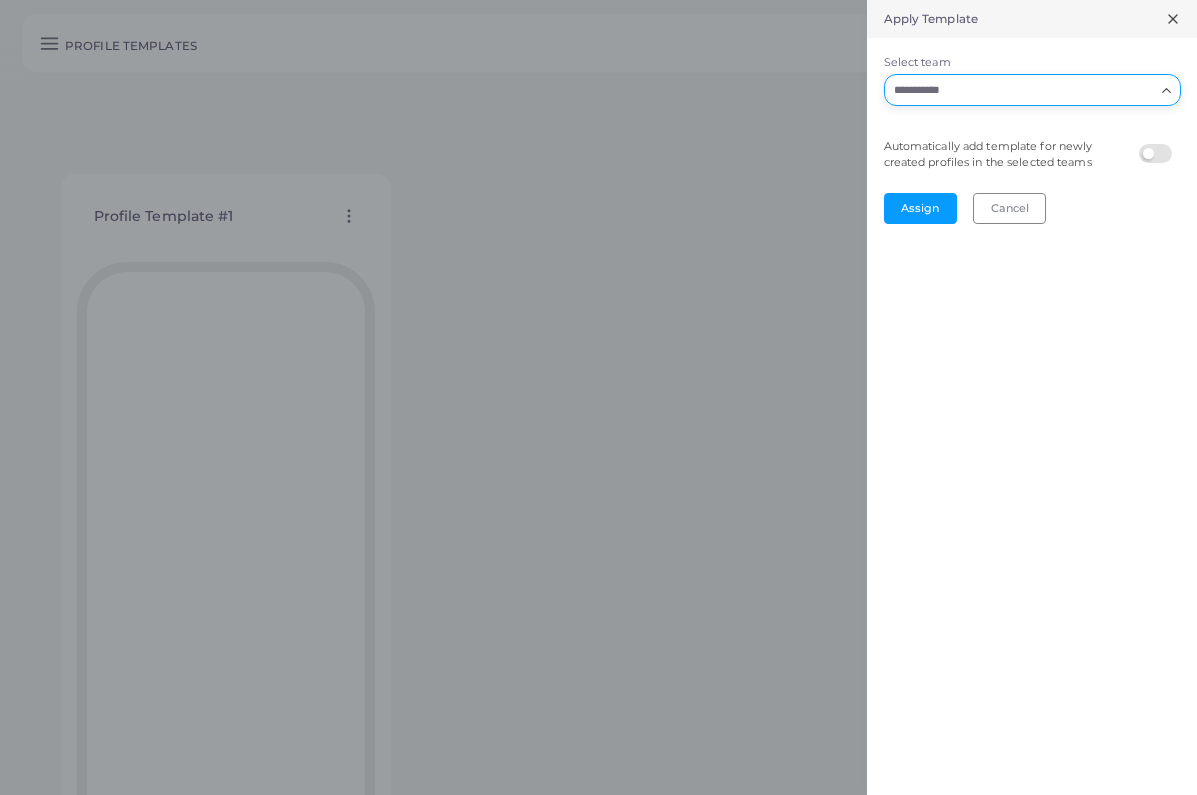 click on "Loading..." at bounding box center [1032, 90] 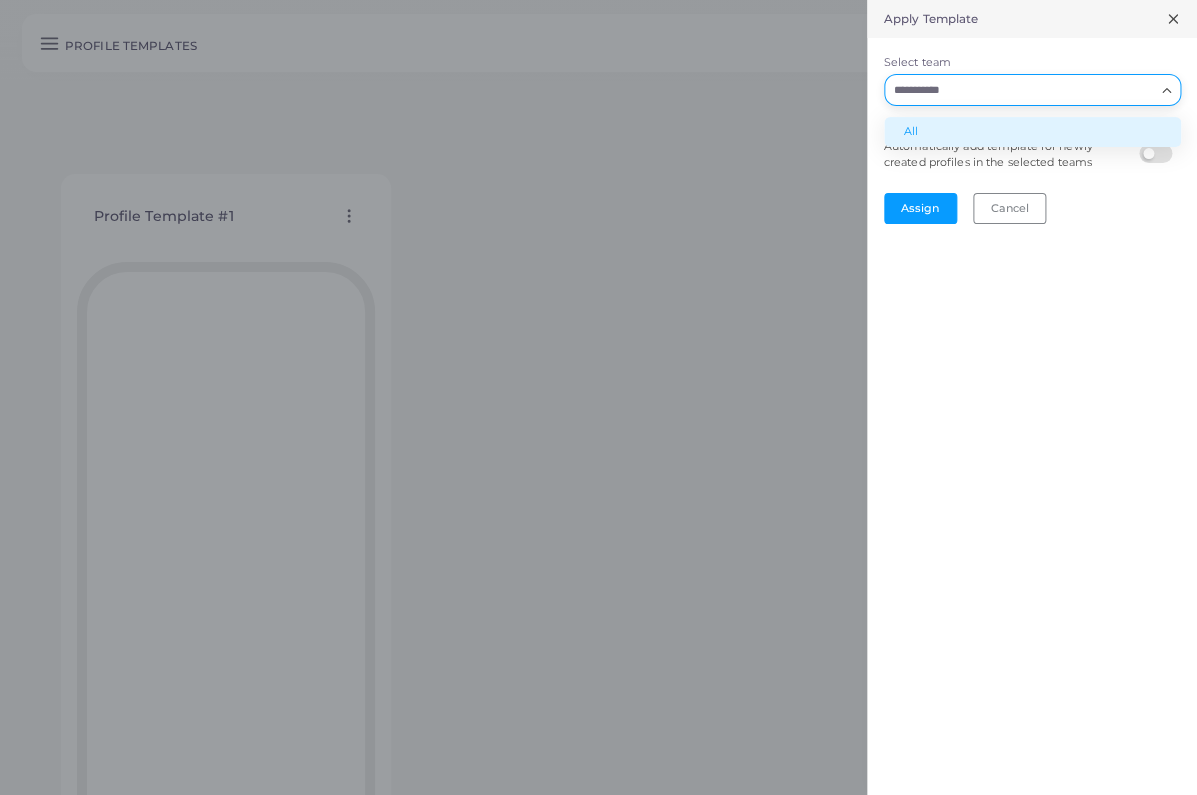 click on "All" at bounding box center [1032, 132] 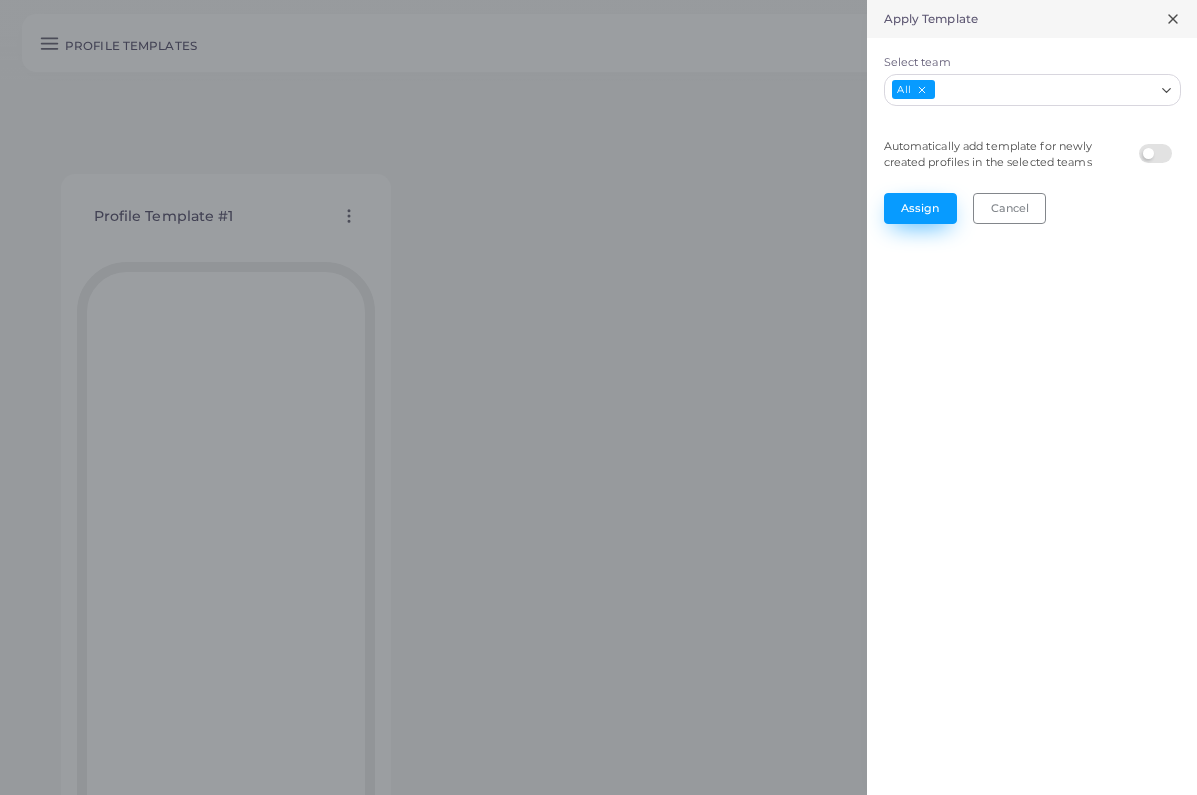 click on "Assign" at bounding box center (920, 208) 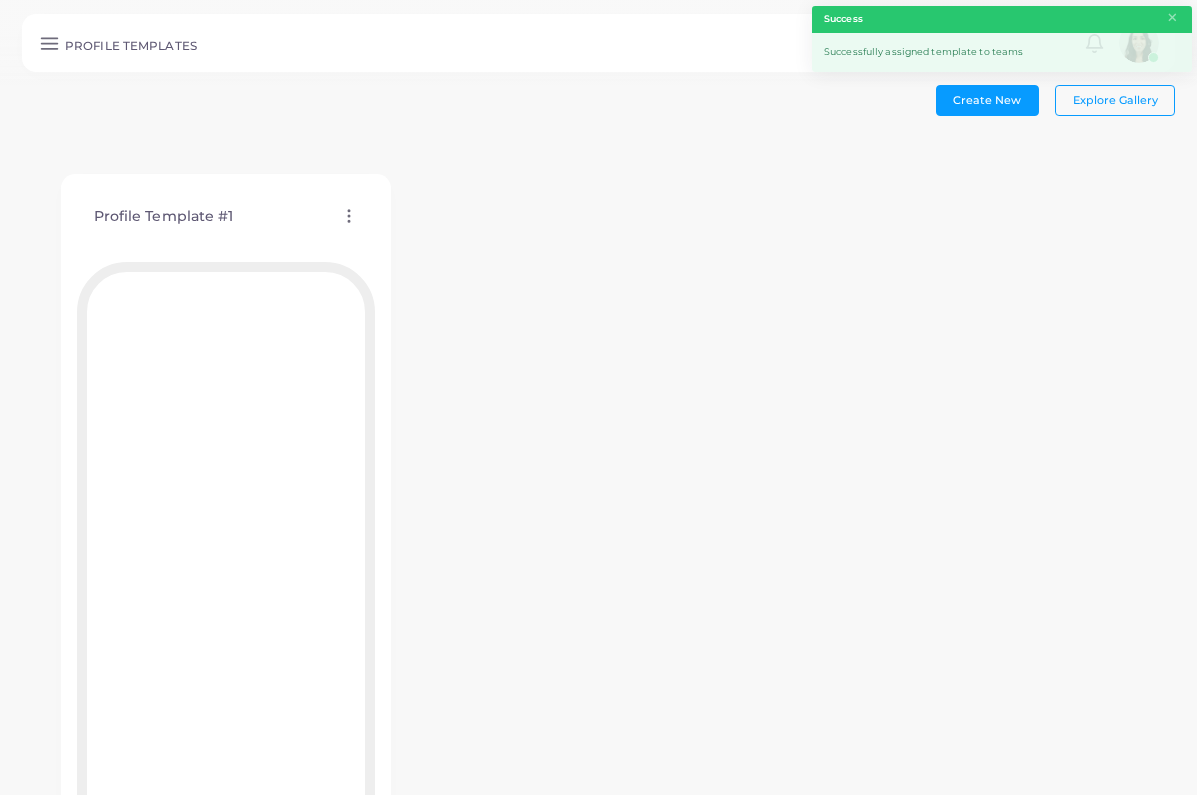 click 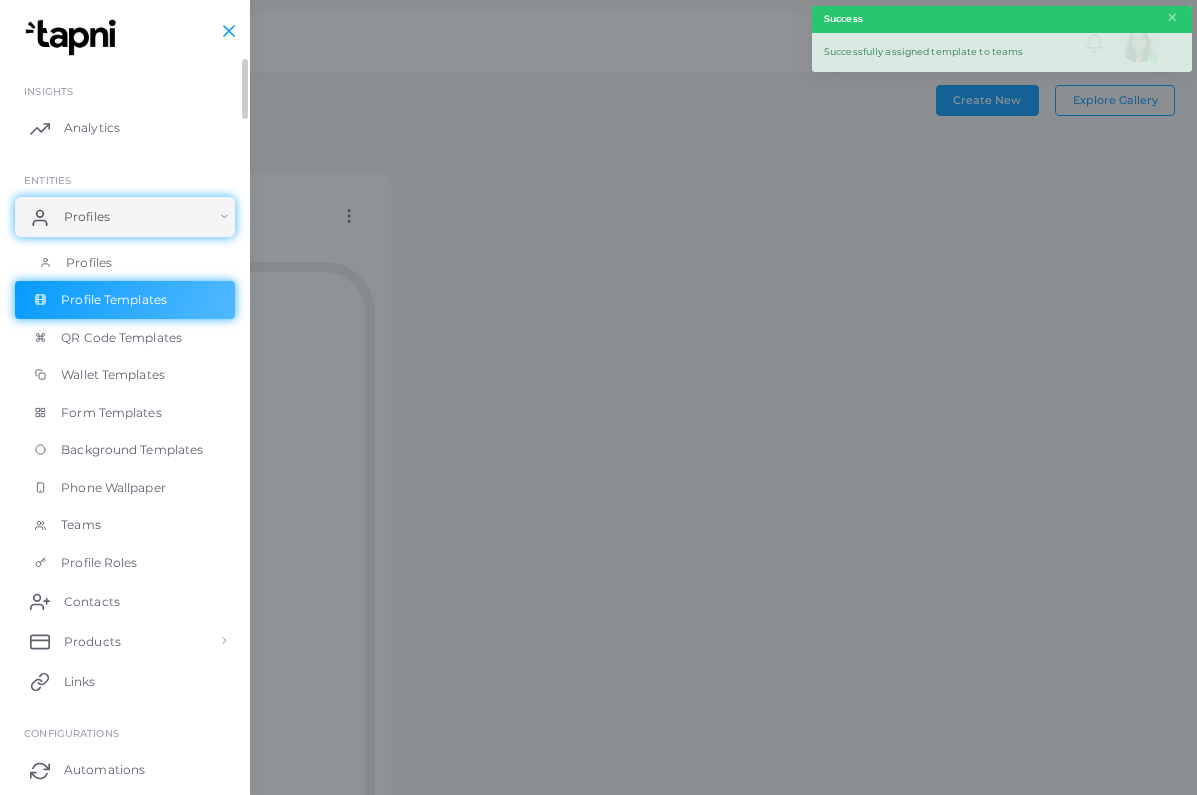 click on "Profiles" at bounding box center [125, 263] 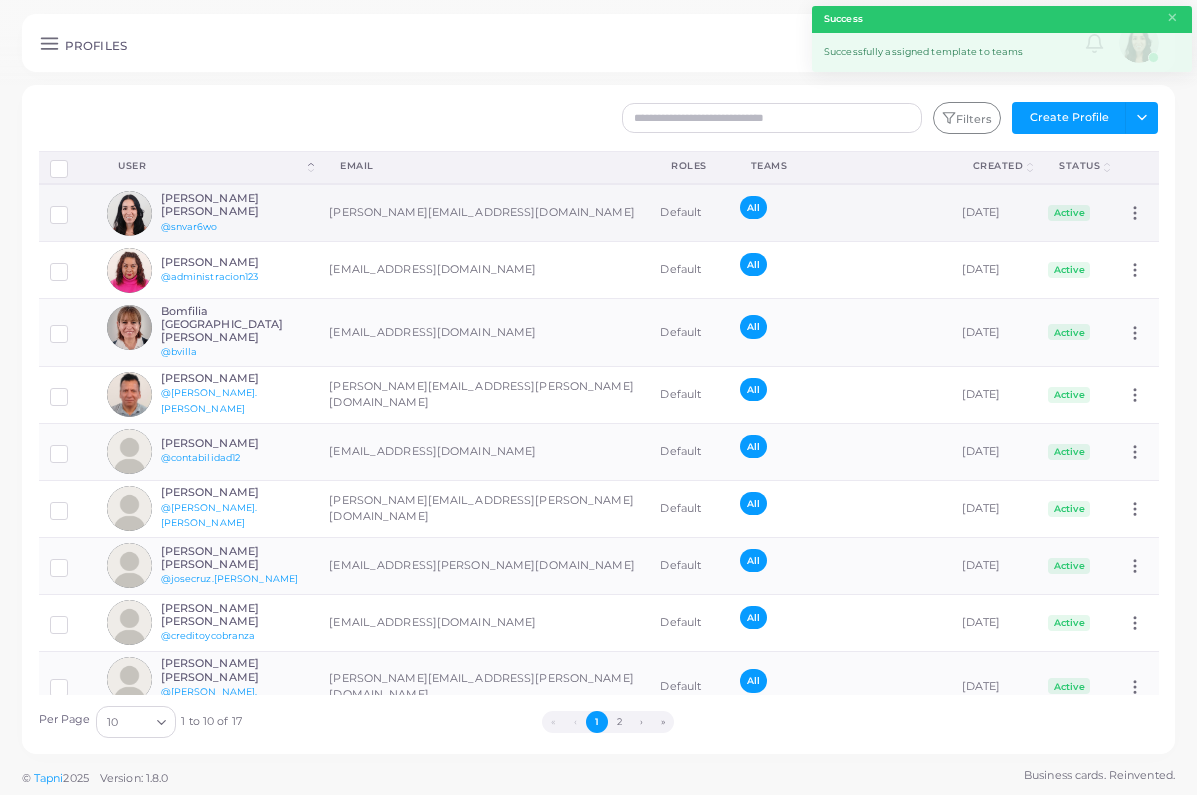 click on "[PERSON_NAME] [PERSON_NAME]  @snvar6wo" at bounding box center (207, 213) 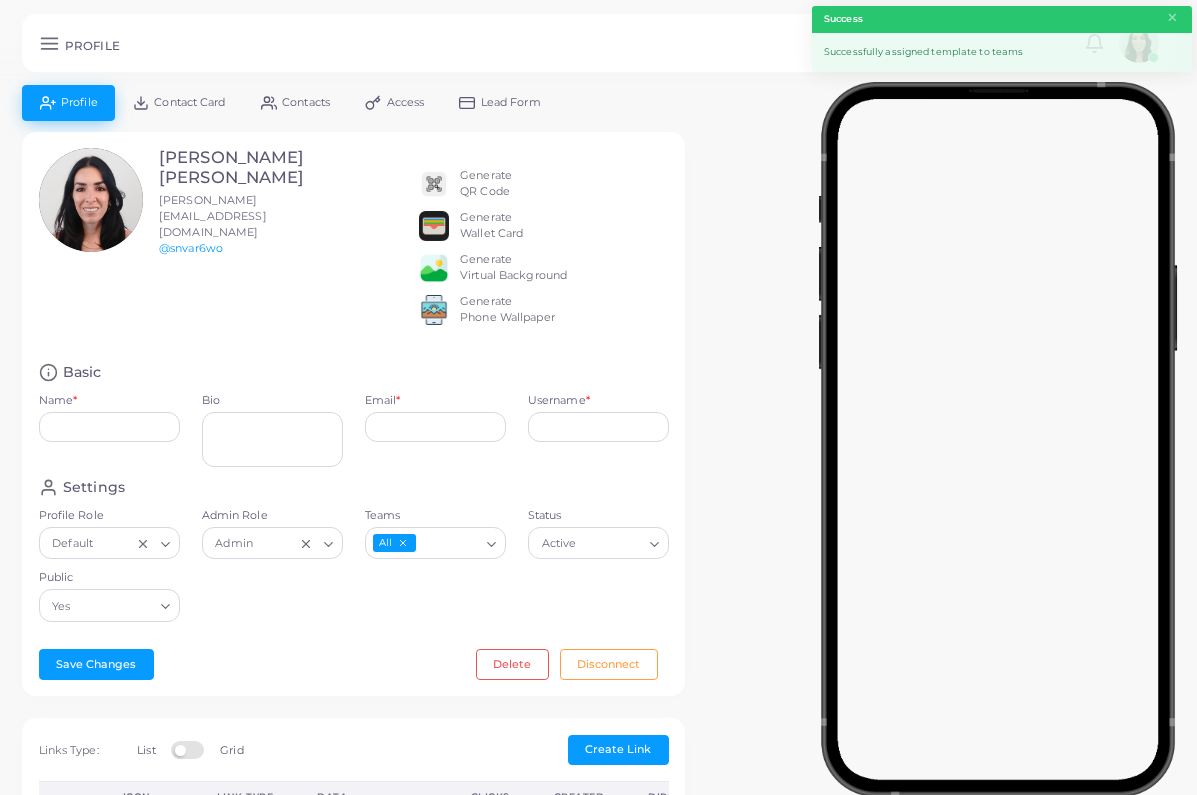 type on "**********" 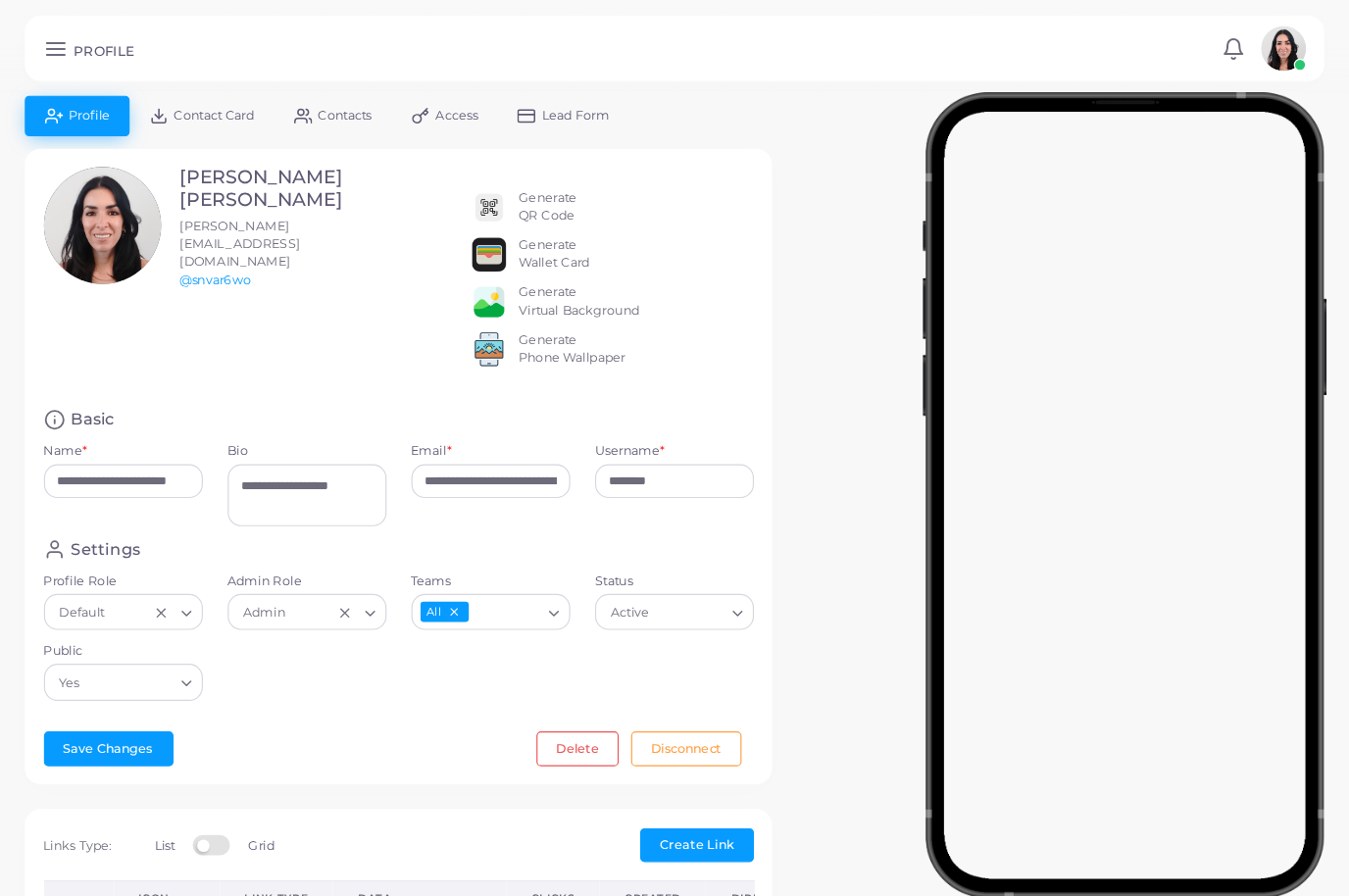 scroll, scrollTop: 16, scrollLeft: 0, axis: vertical 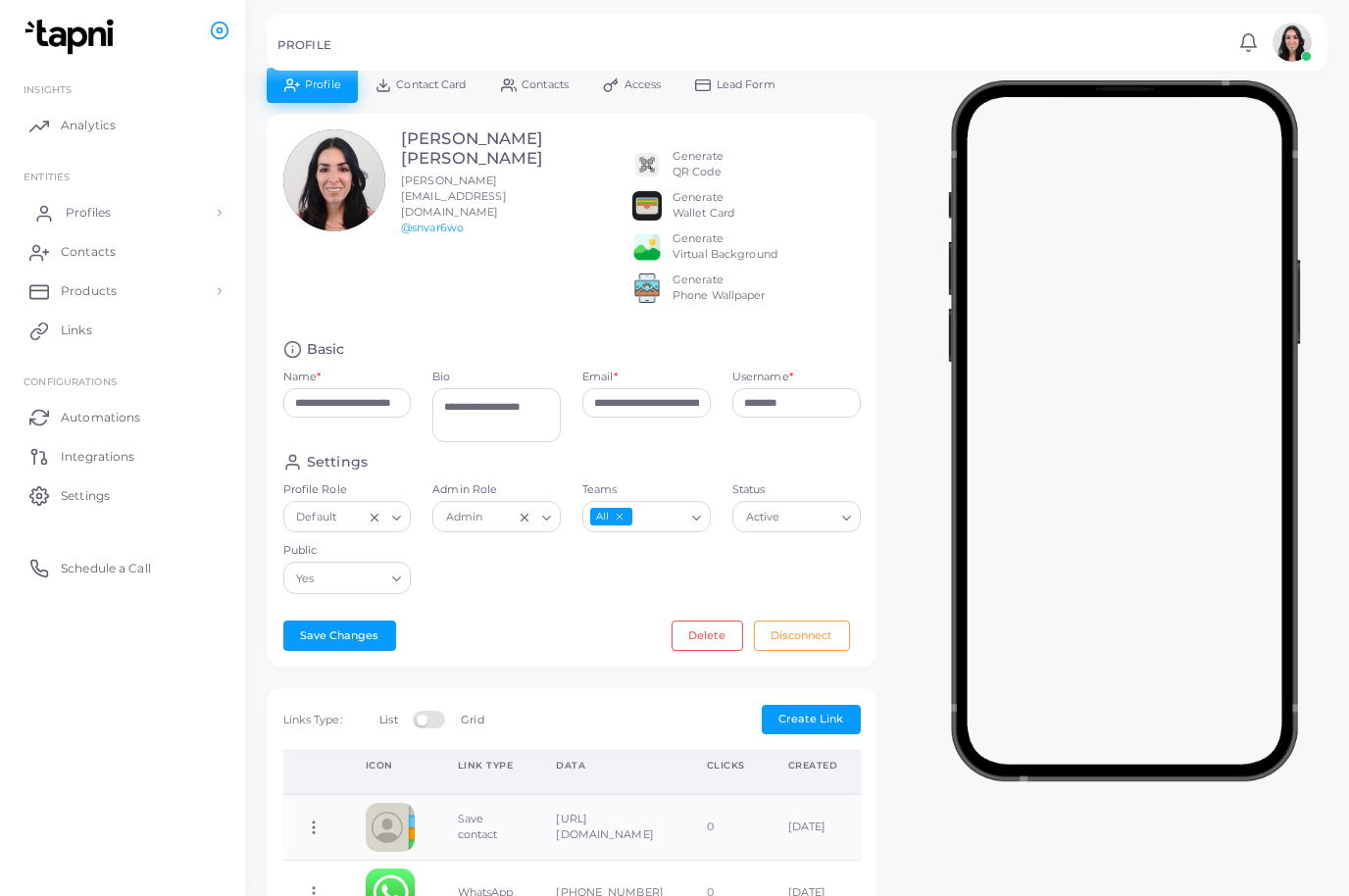 click on "Profiles" at bounding box center [88, 213] 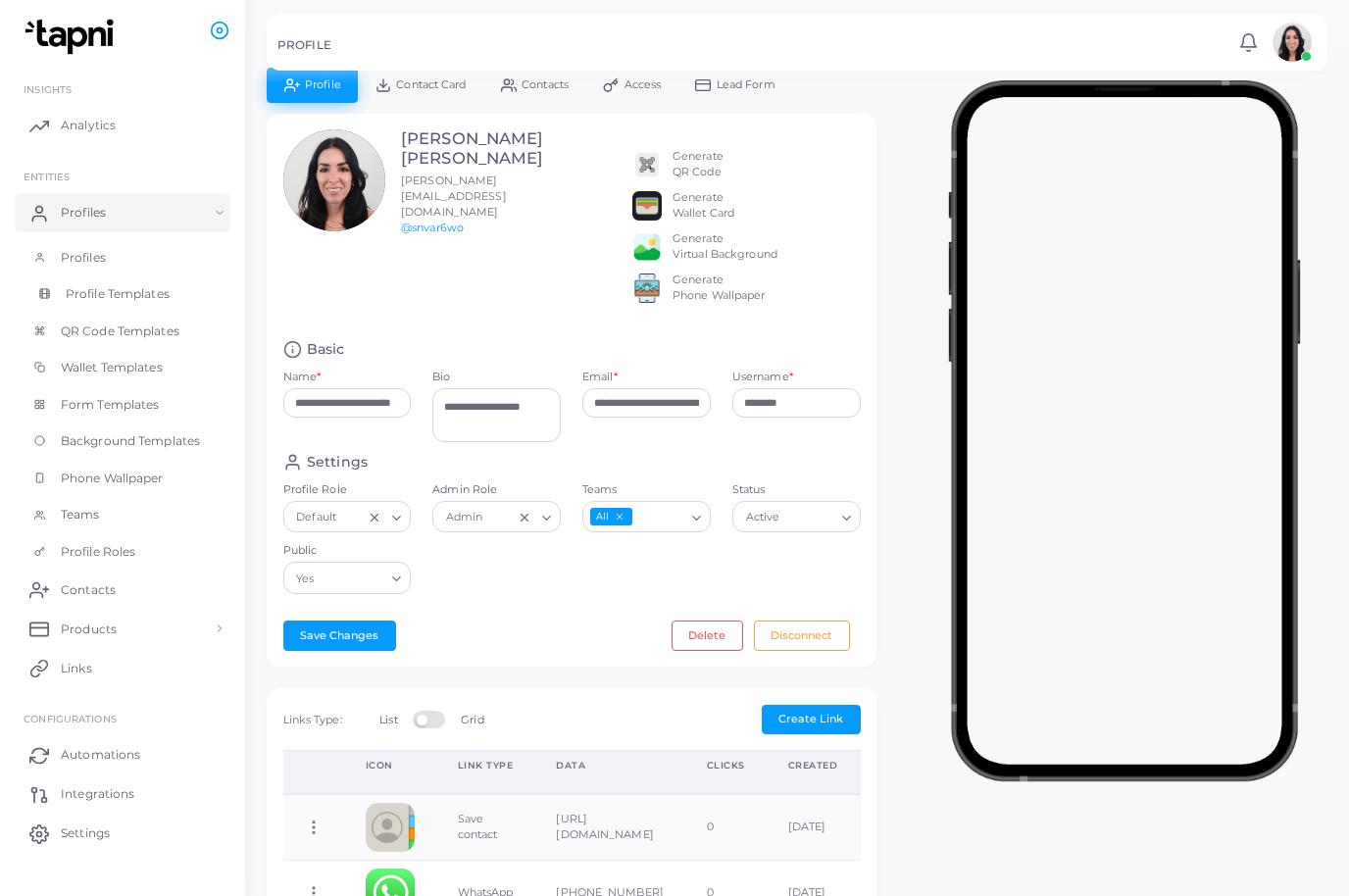 drag, startPoint x: 120, startPoint y: 288, endPoint x: 120, endPoint y: 304, distance: 16 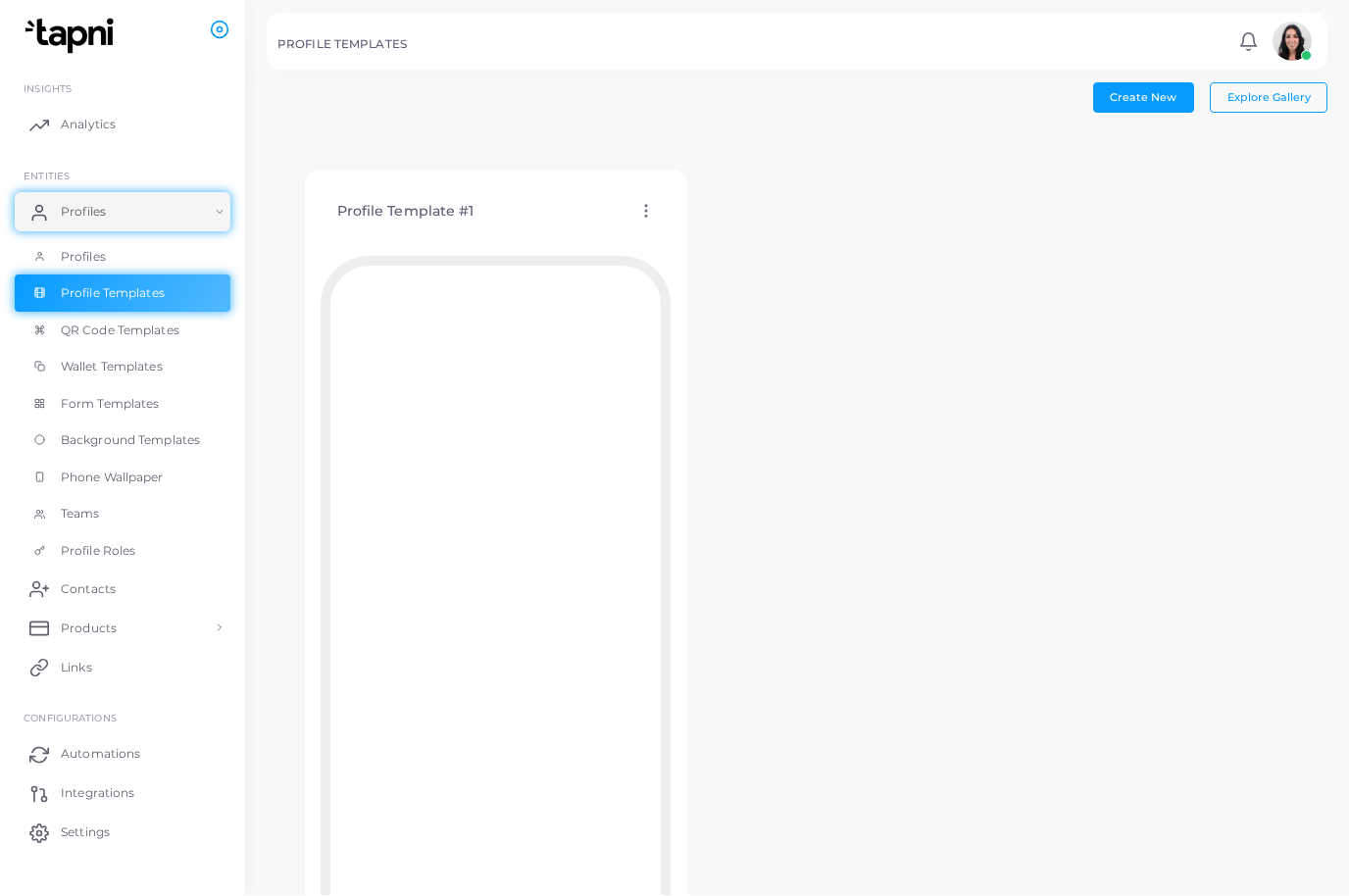scroll, scrollTop: 1, scrollLeft: 0, axis: vertical 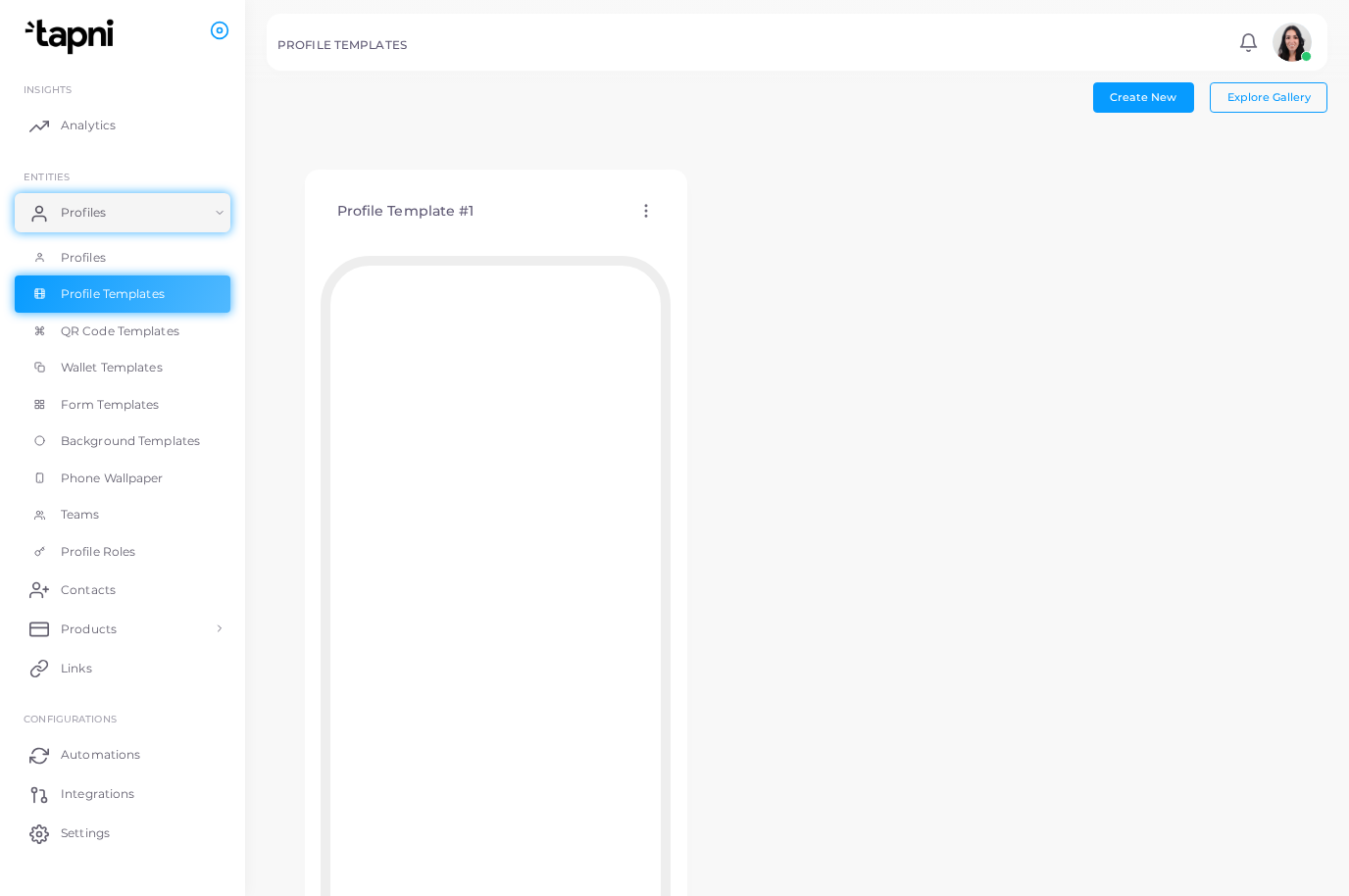 click 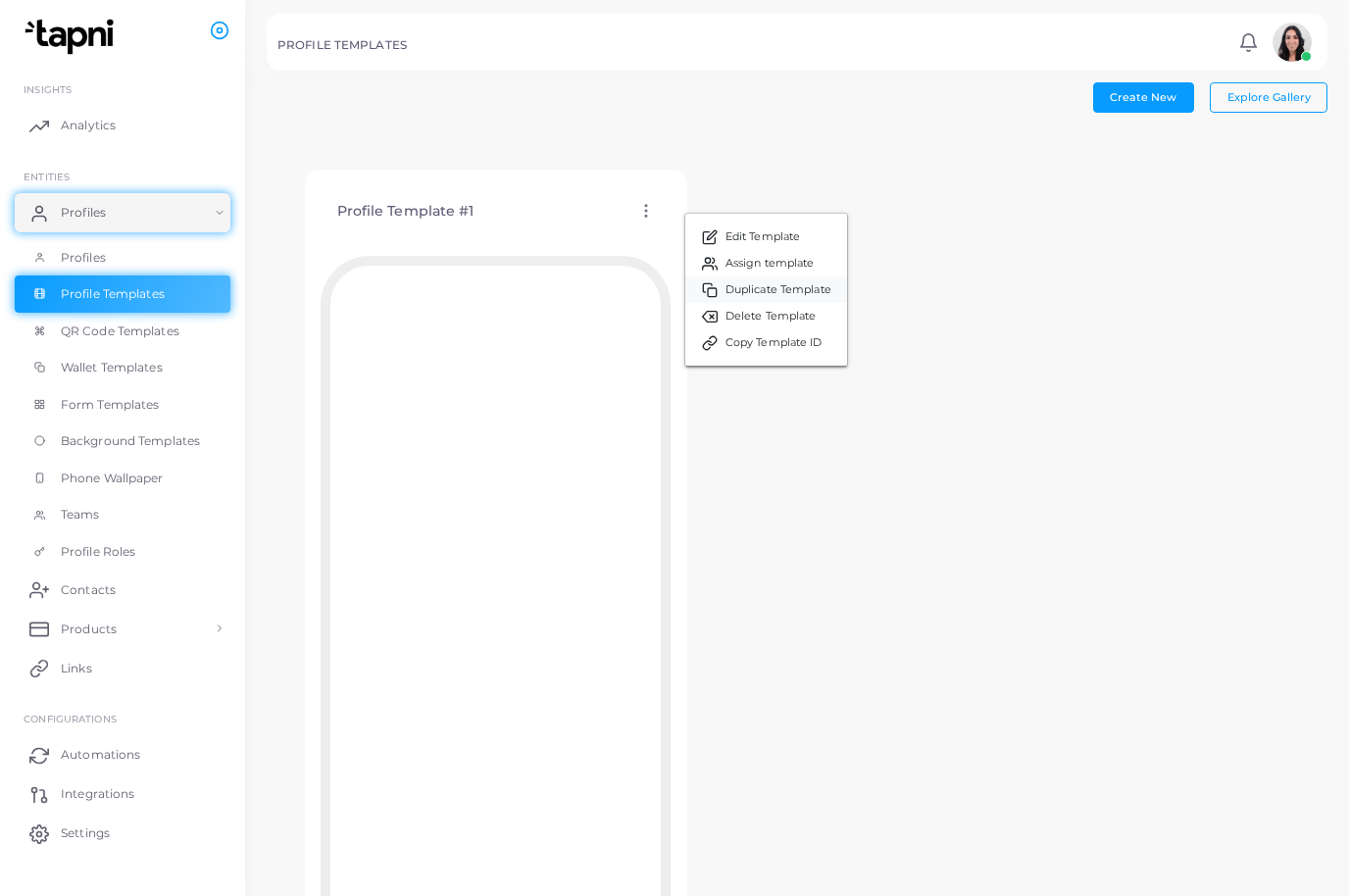 click on "Duplicate Template" at bounding box center [778, 290] 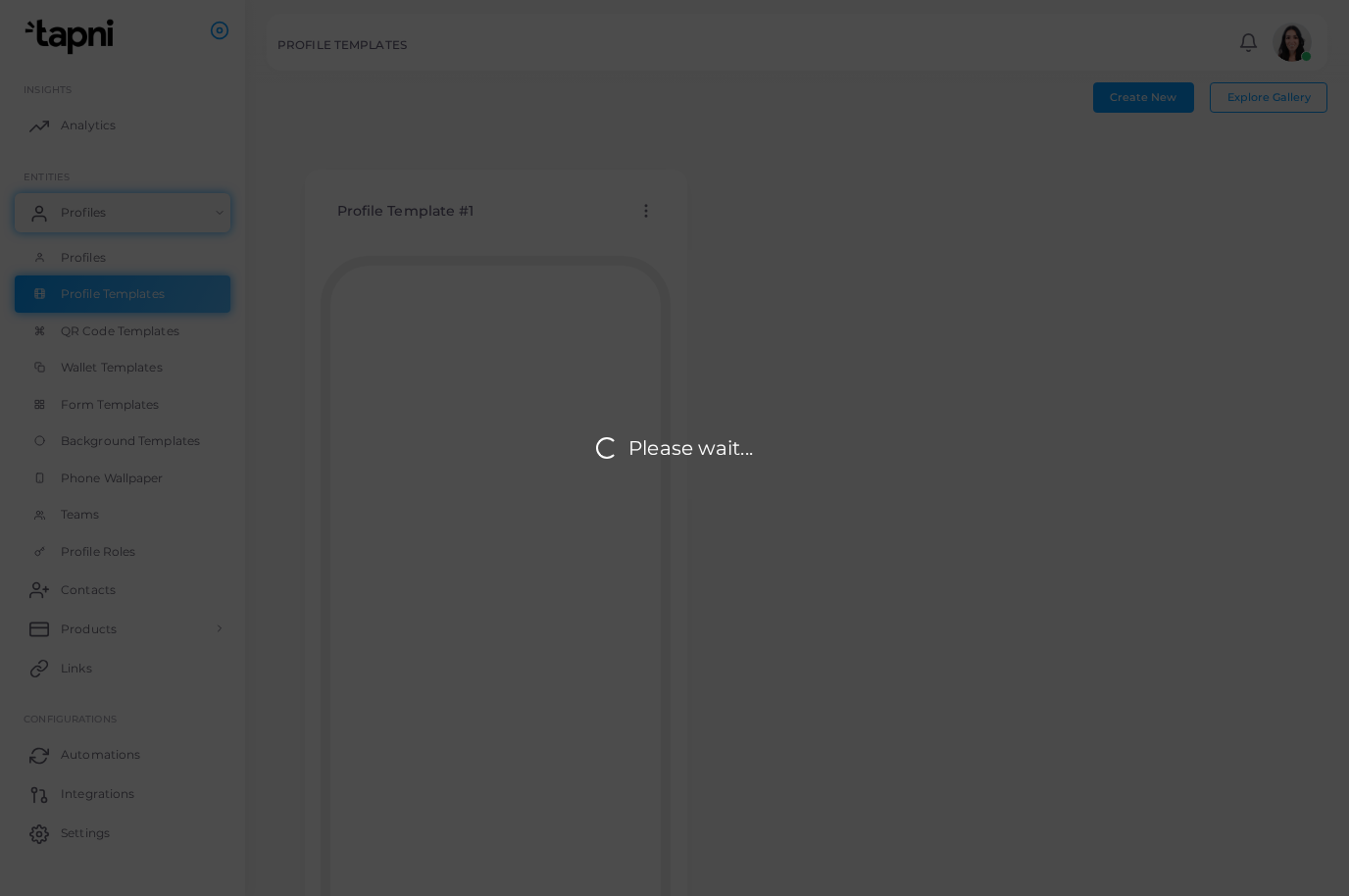 scroll, scrollTop: 0, scrollLeft: 0, axis: both 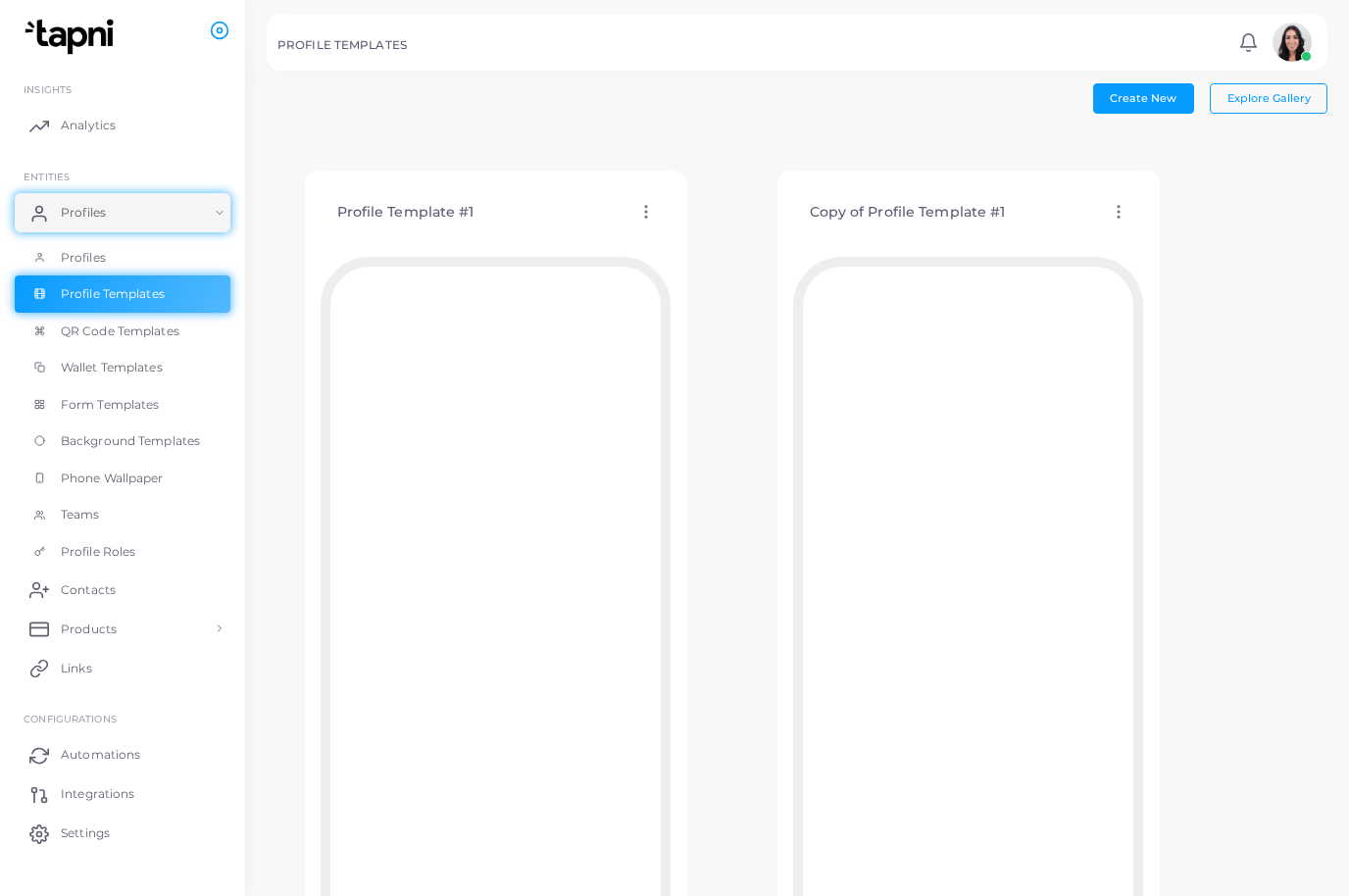 click 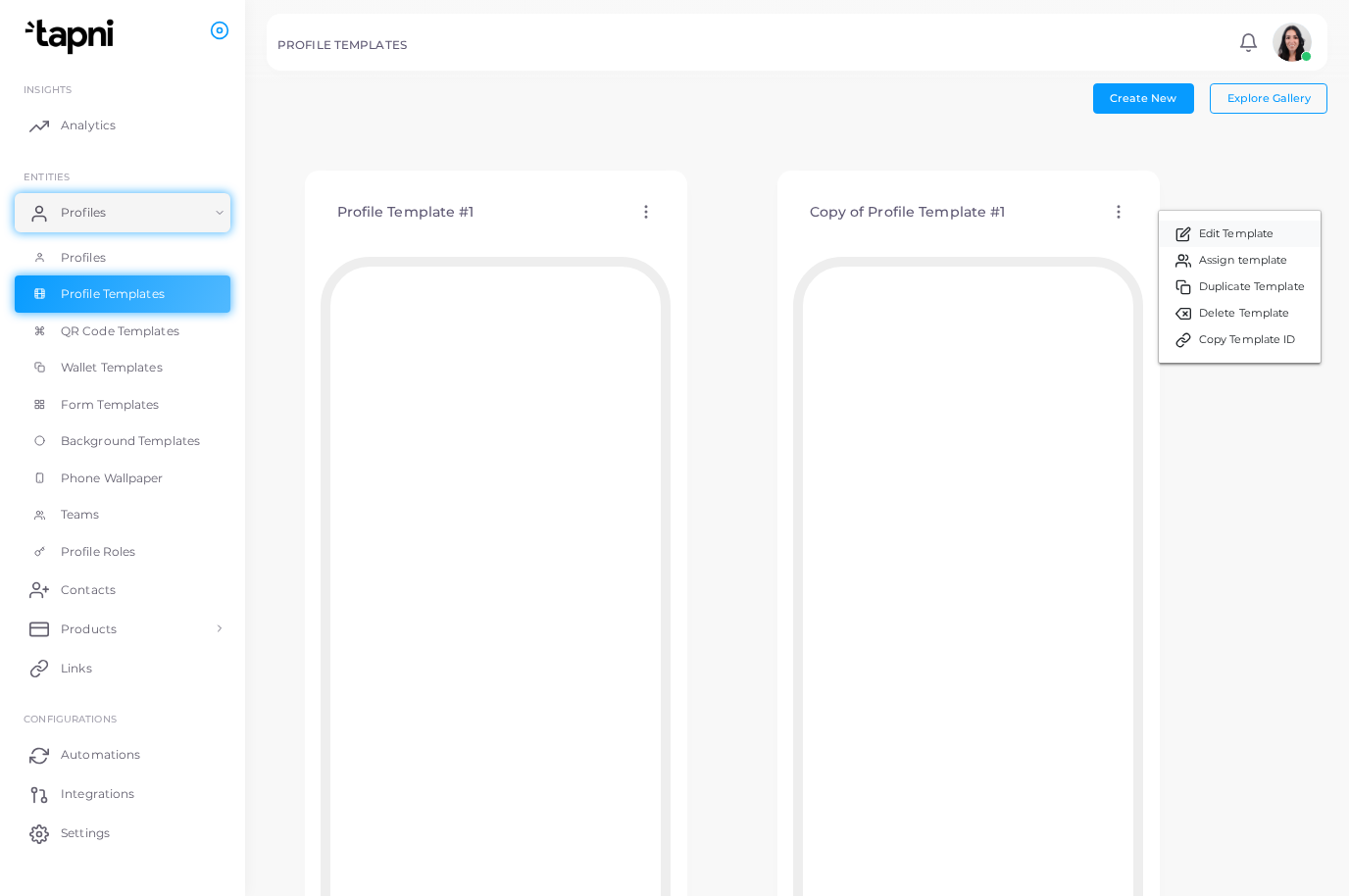 click on "Edit Template" at bounding box center [1239, 233] 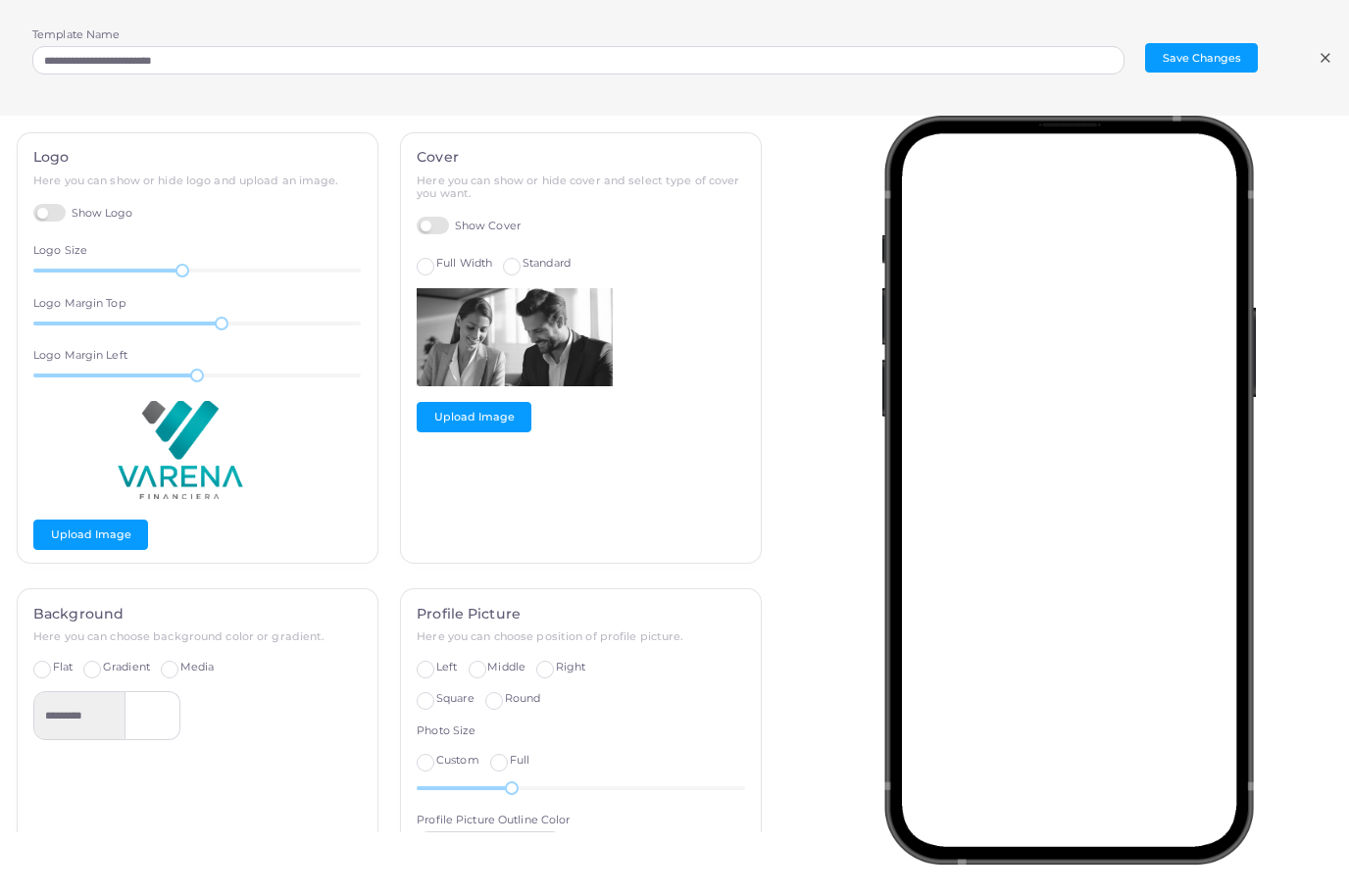 click on "Full Width" at bounding box center [464, 264] 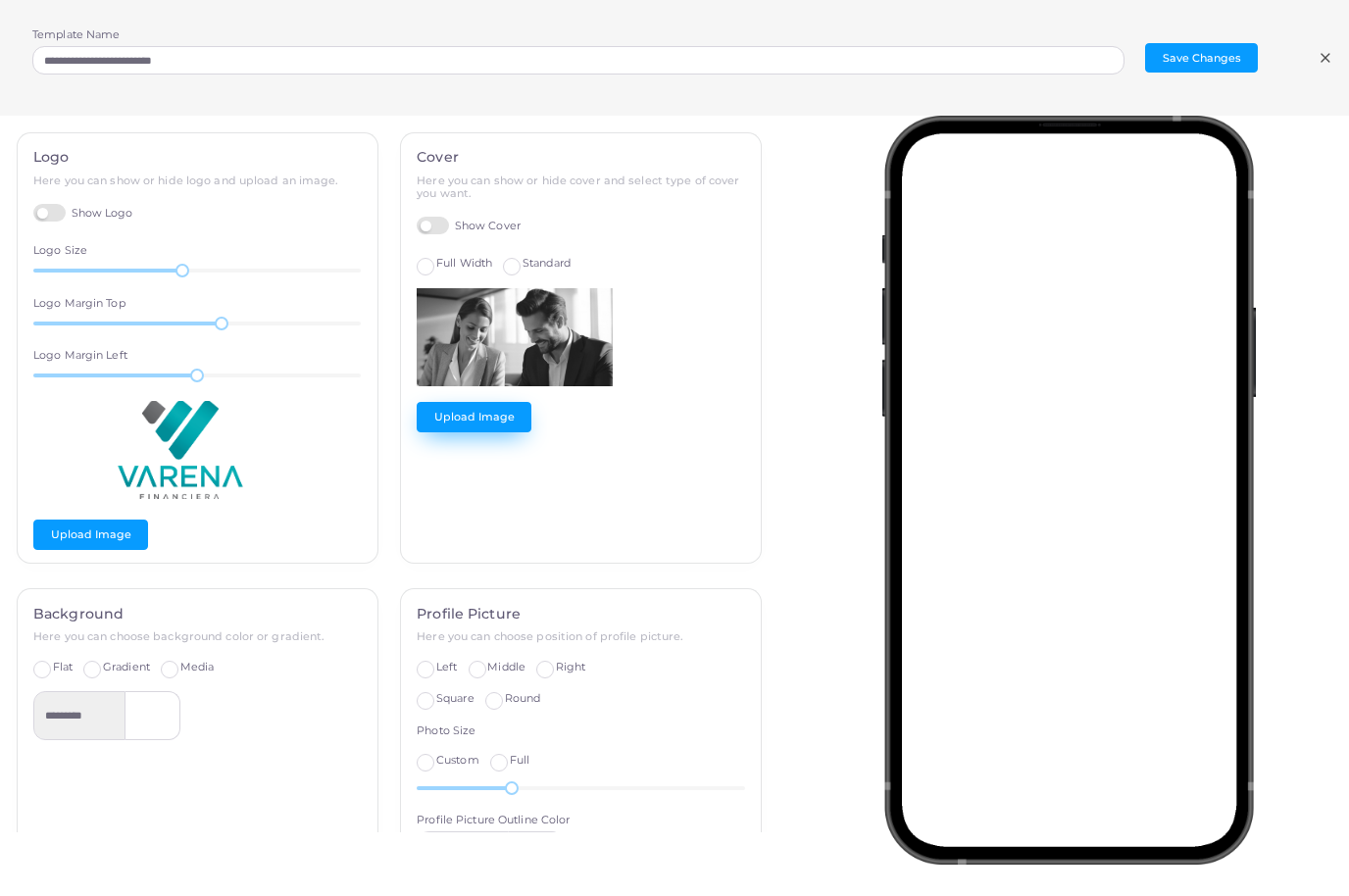 click on "Upload Image" at bounding box center (474, 417) 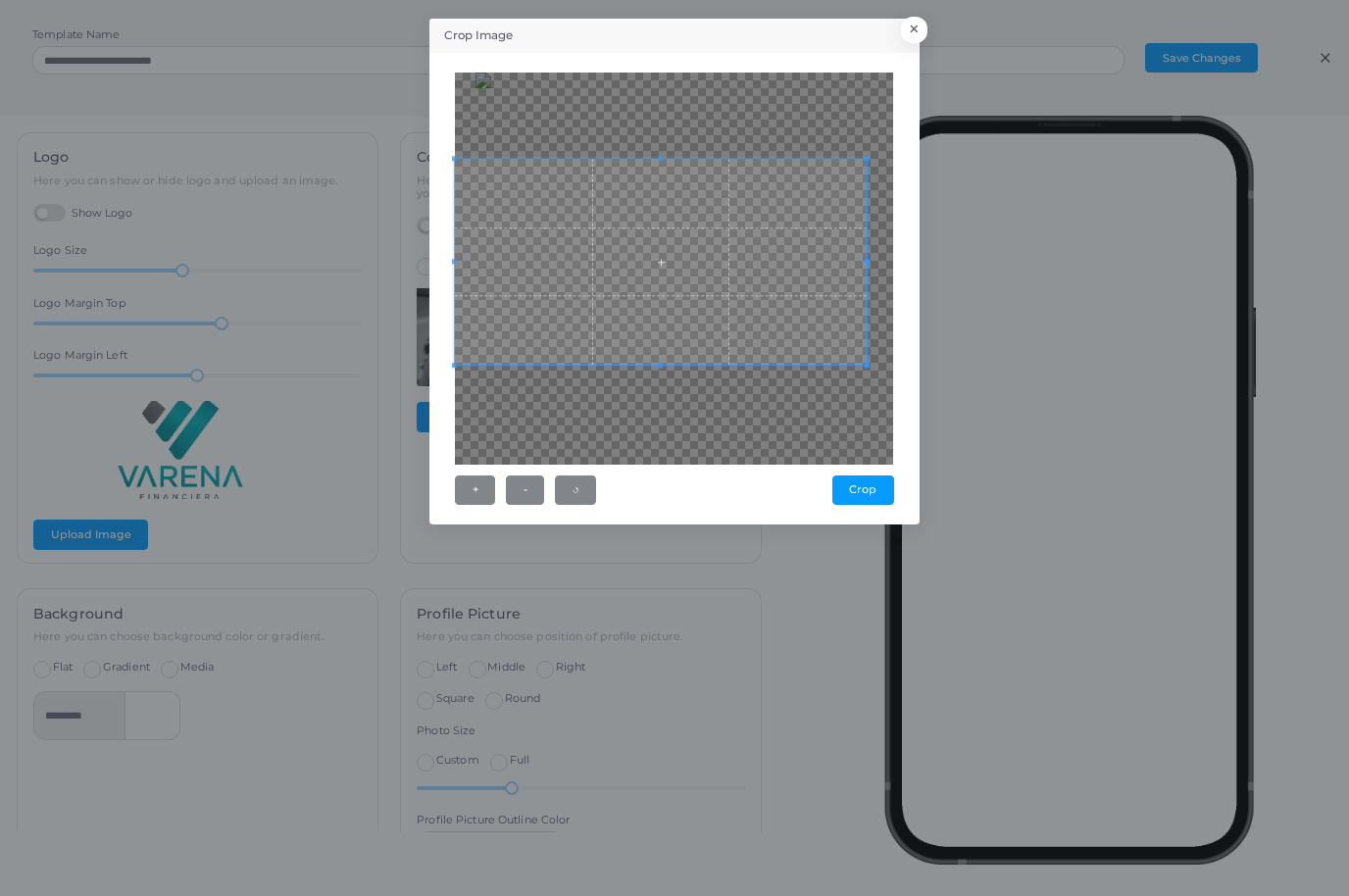 click at bounding box center [674, 269] 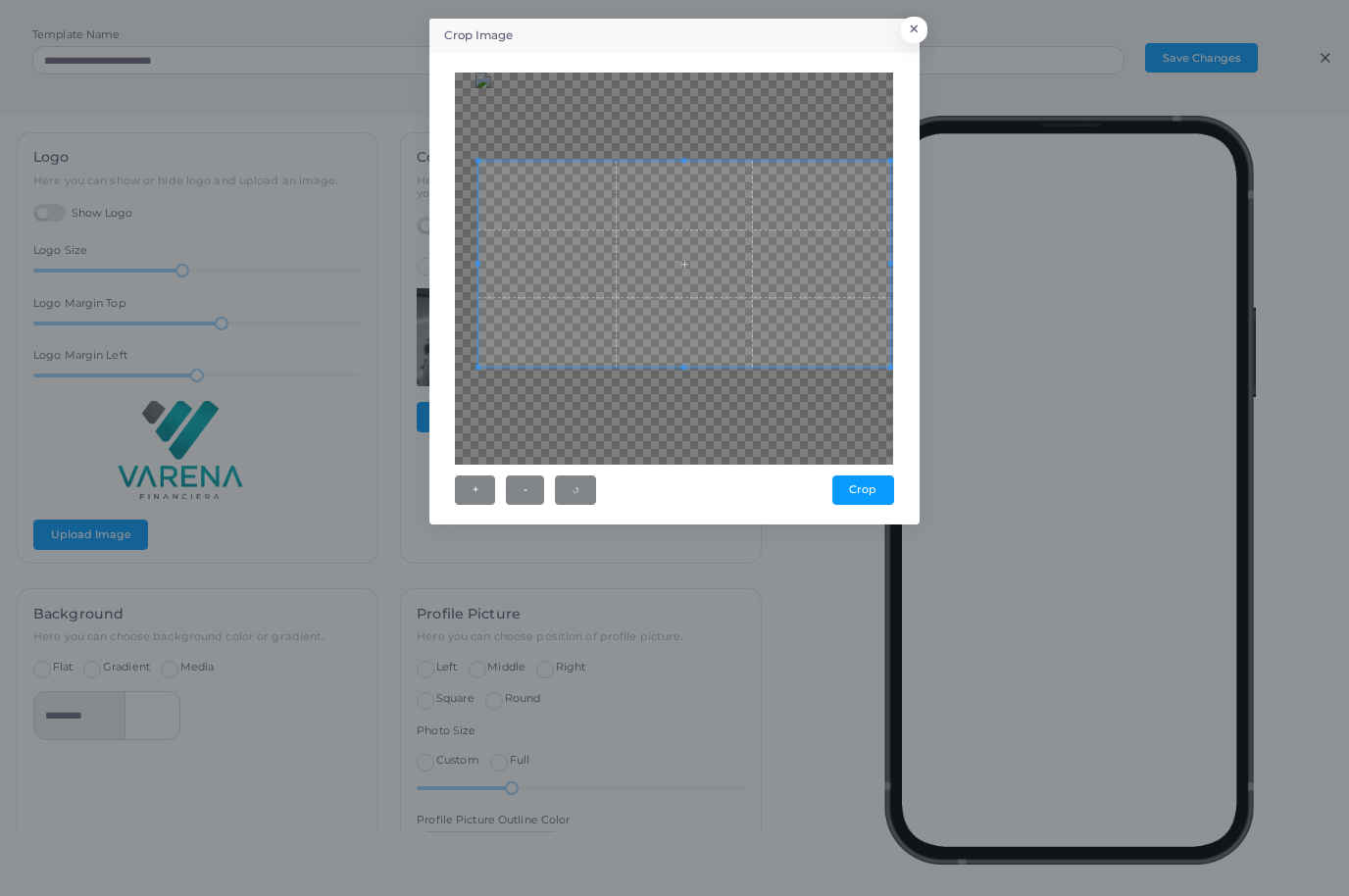 click at bounding box center [684, 264] 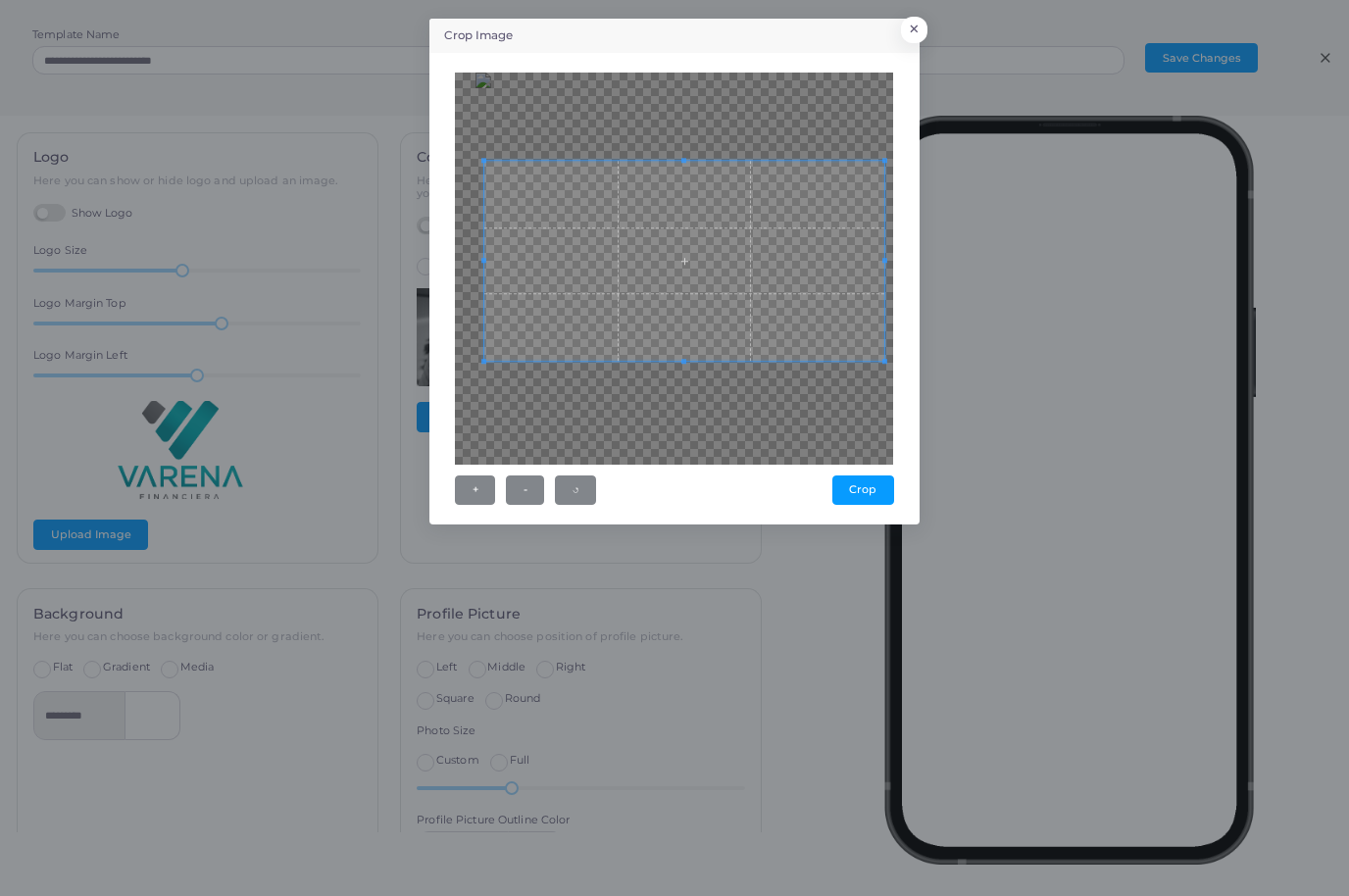 click at bounding box center (684, 361) 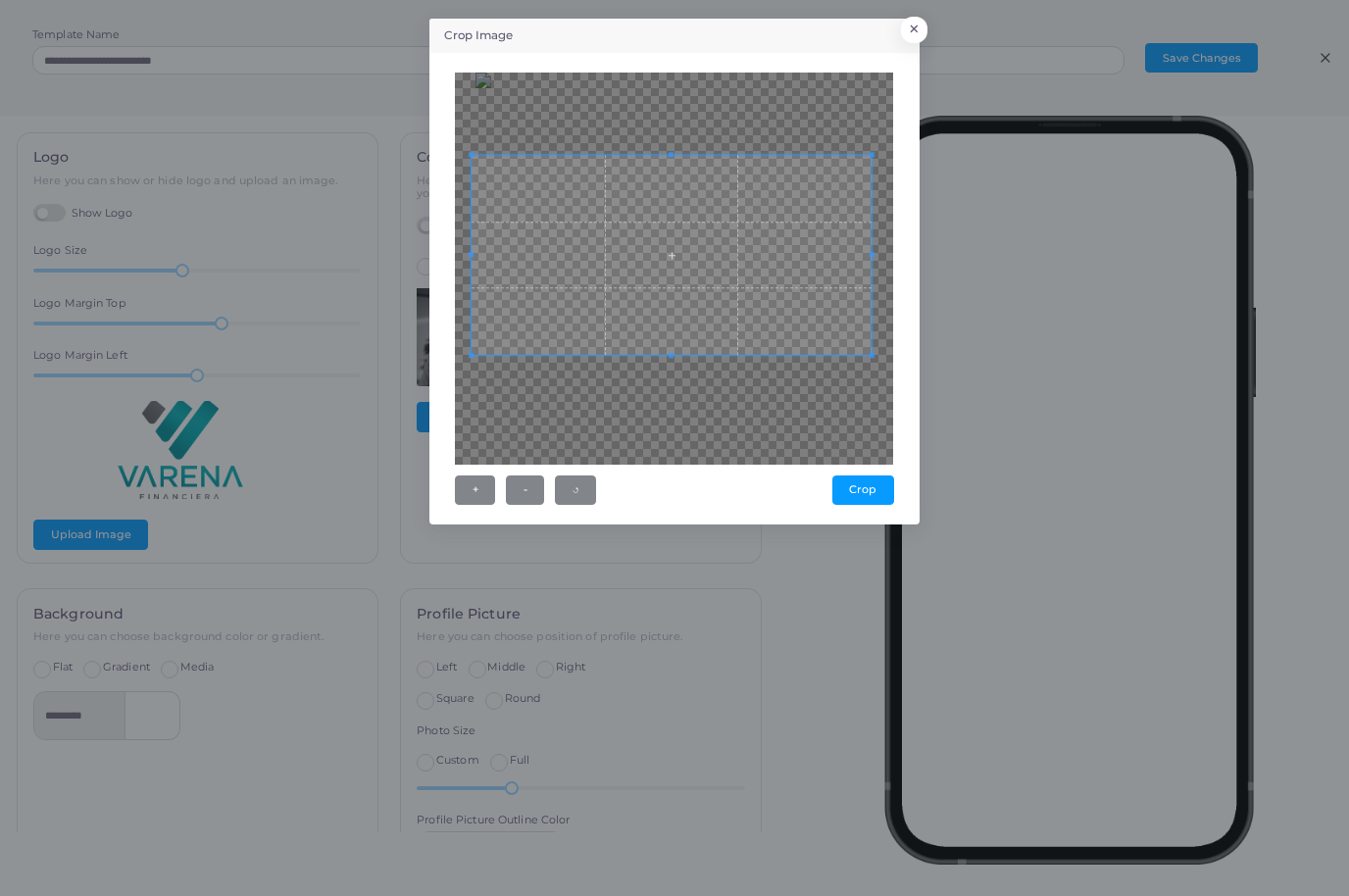 click at bounding box center [672, 255] 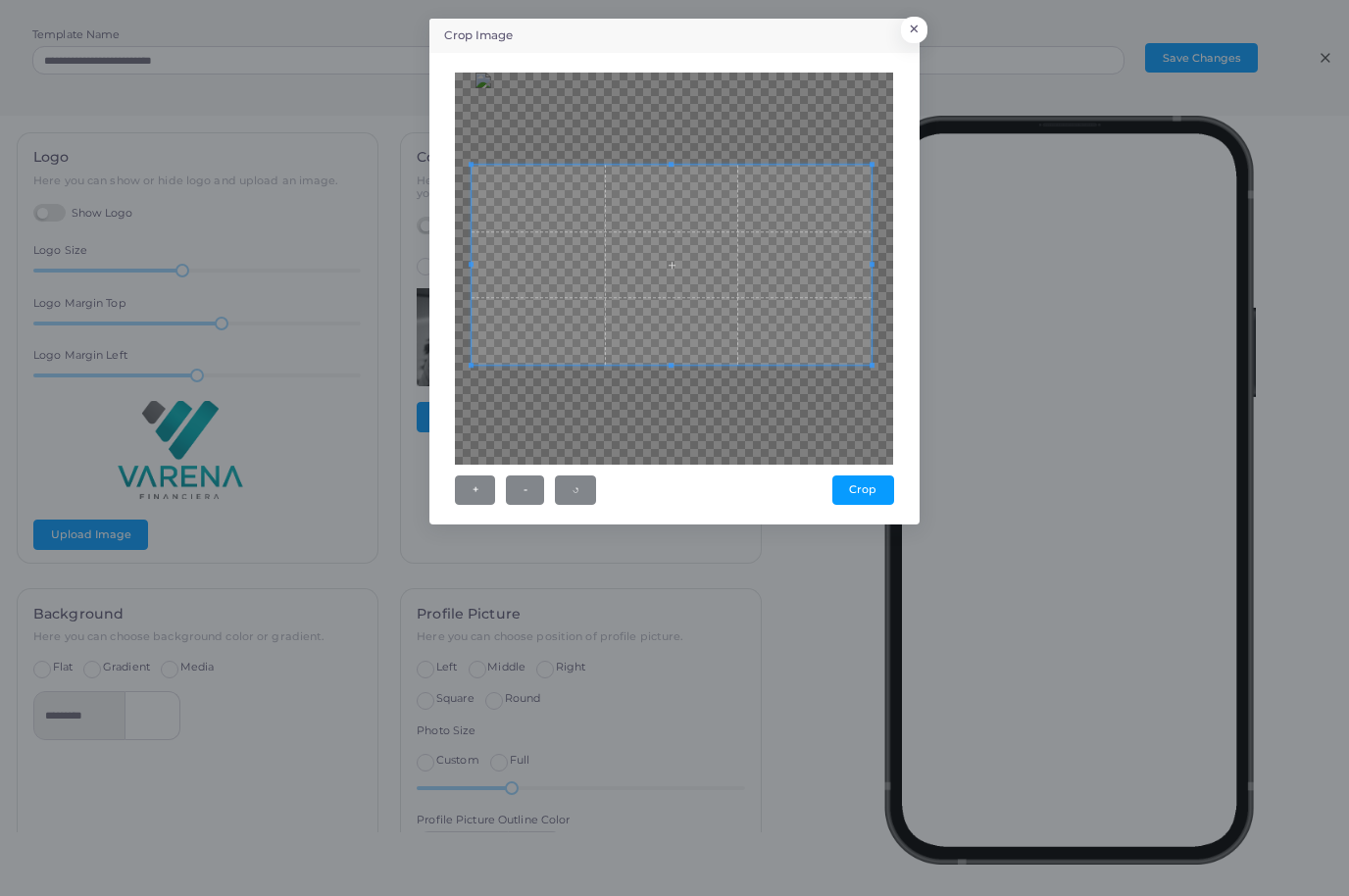 click at bounding box center (672, 265) 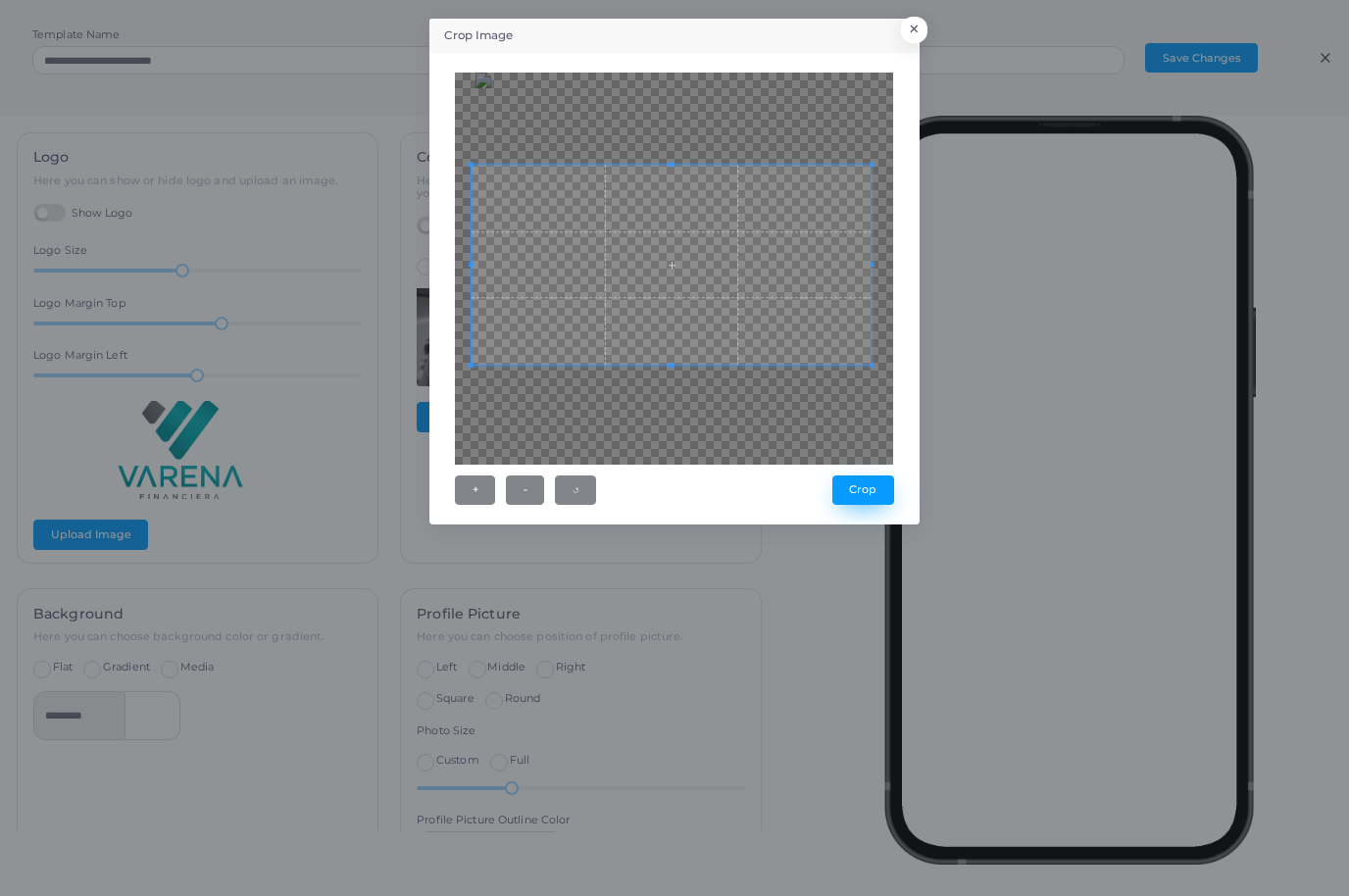 click on "Crop" at bounding box center [863, 490] 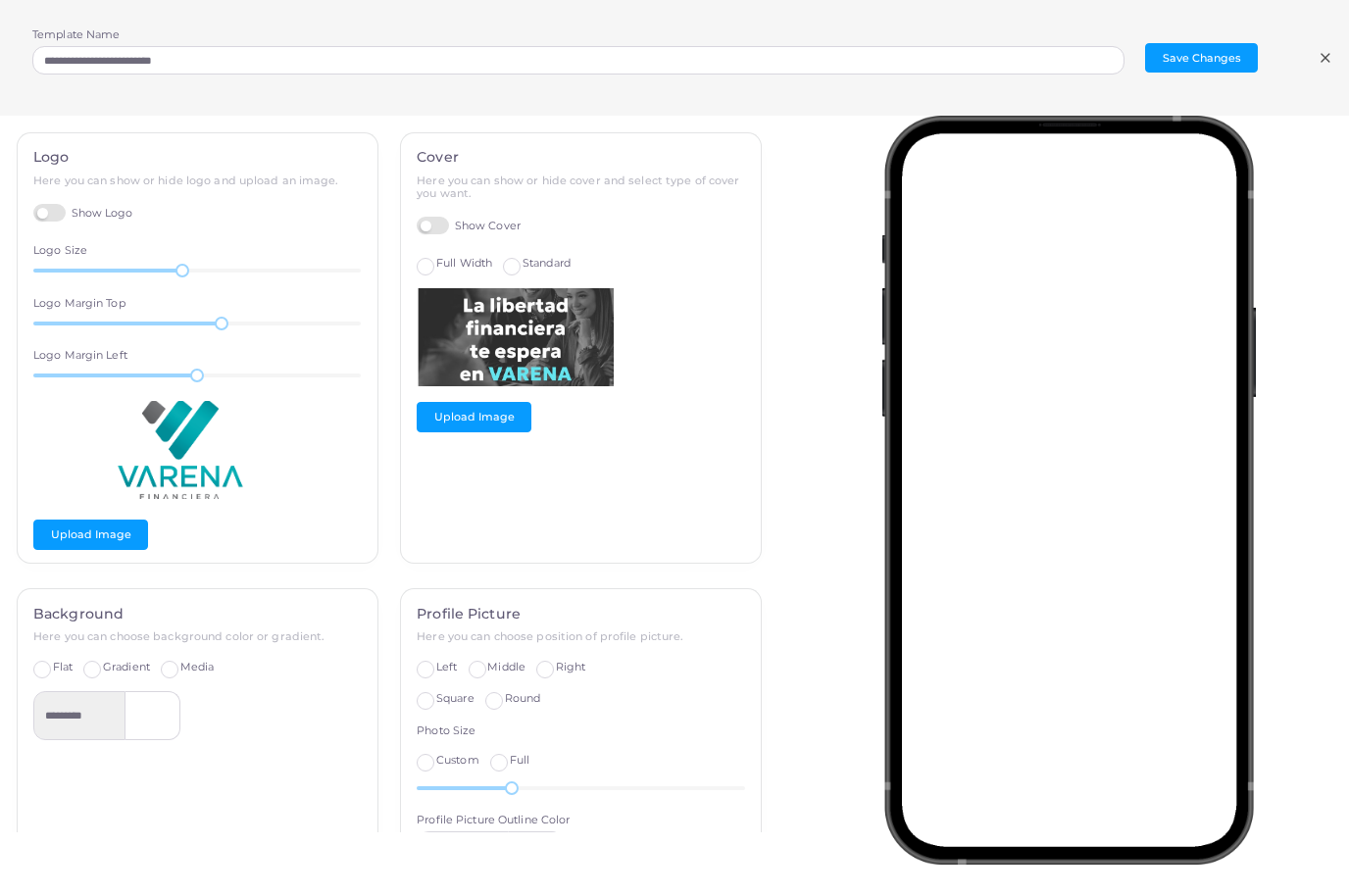 click on "Full Width" at bounding box center (464, 264) 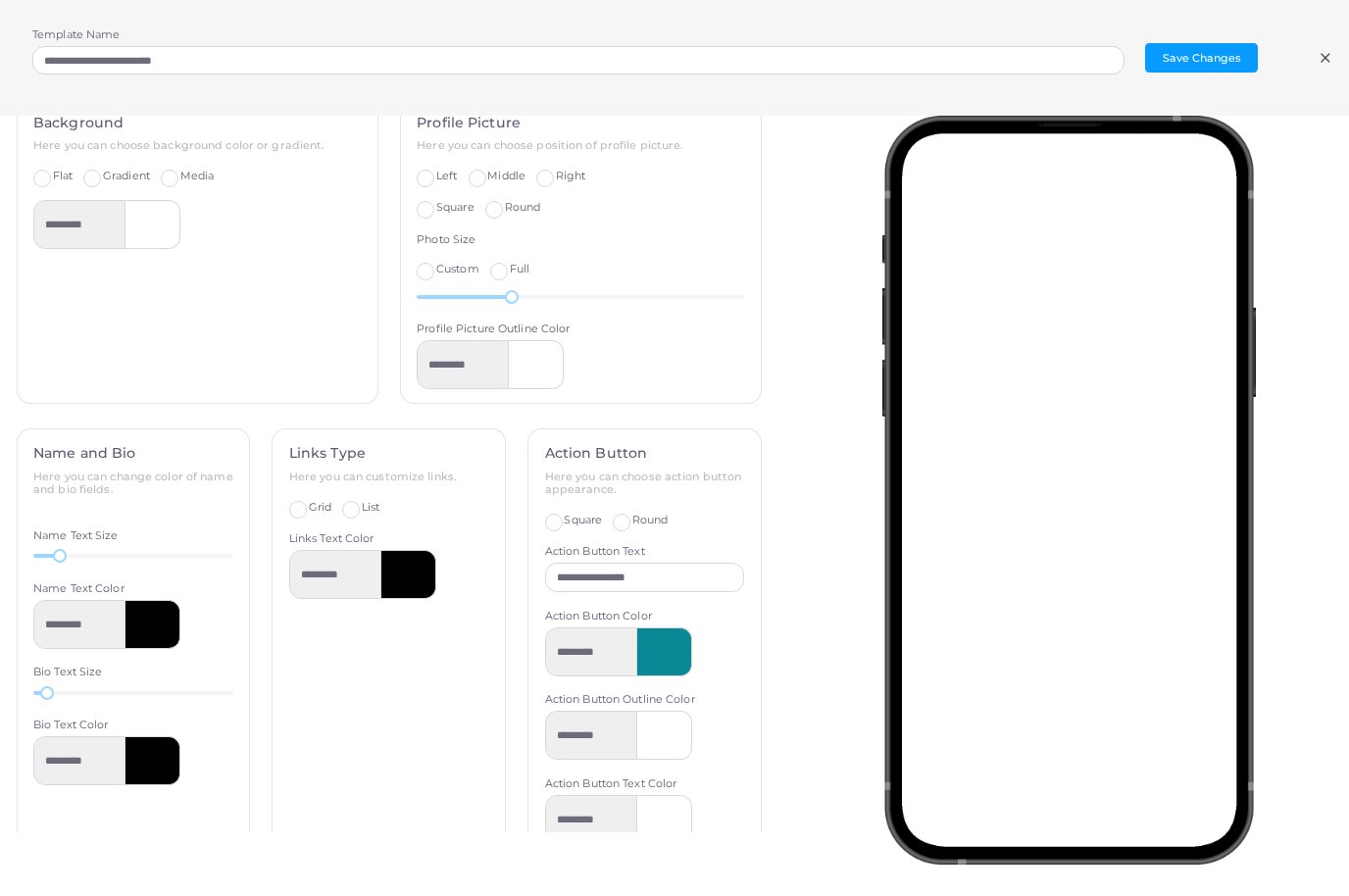 click at bounding box center (665, 652) 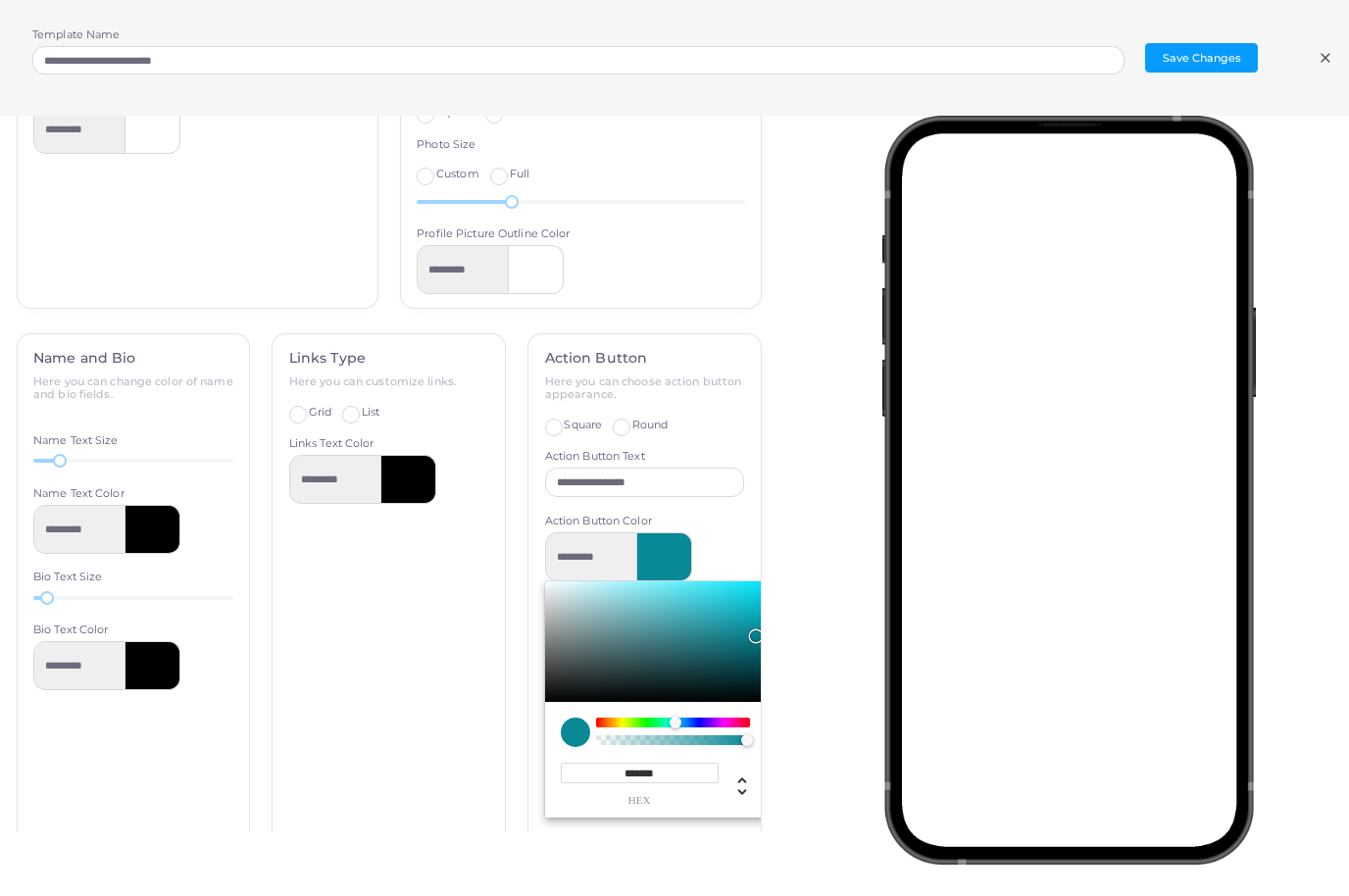 scroll, scrollTop: 592, scrollLeft: 0, axis: vertical 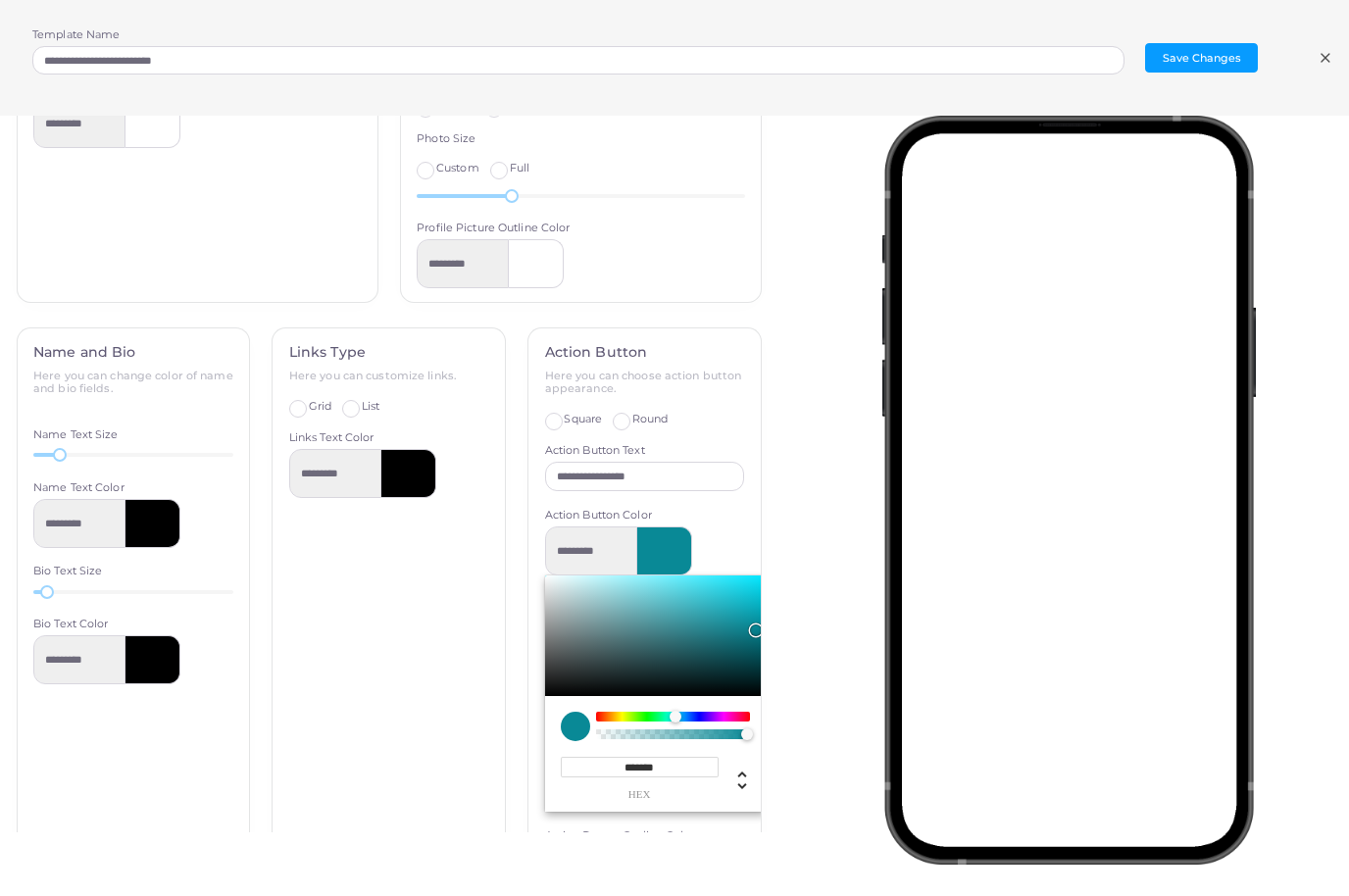 click on "*******" at bounding box center (639, 767) 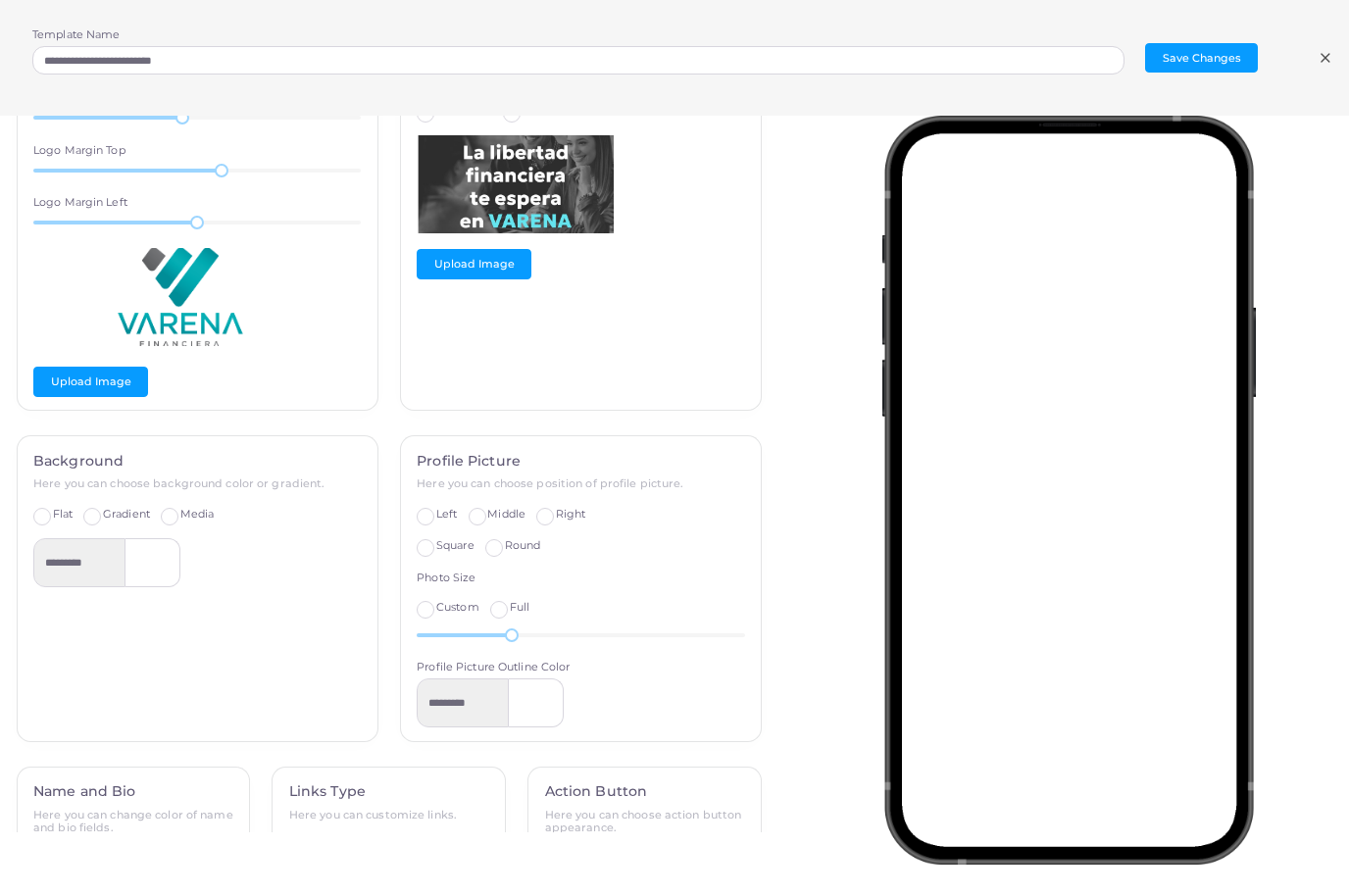 scroll, scrollTop: 191, scrollLeft: 0, axis: vertical 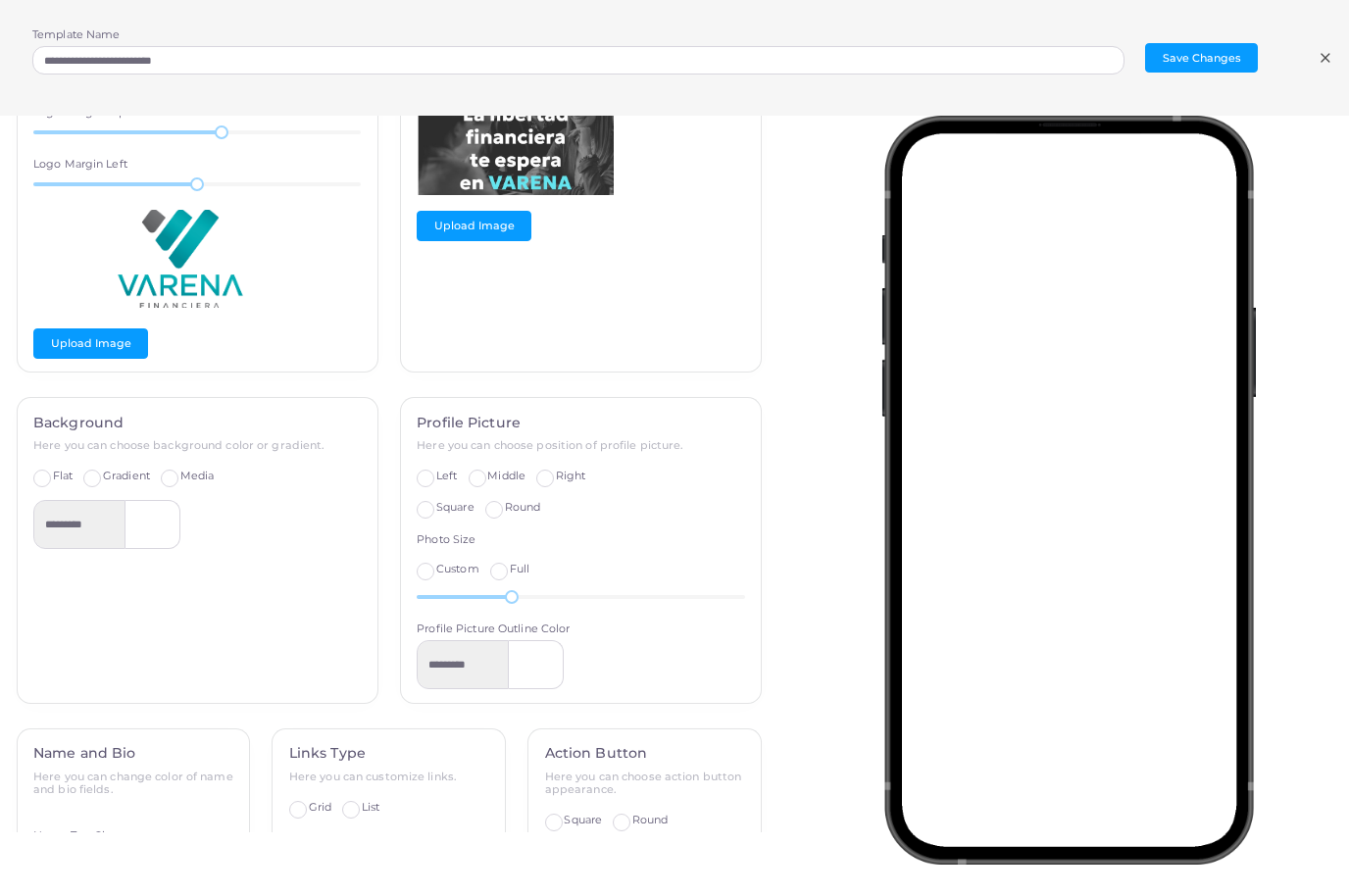 click at bounding box center [153, 524] 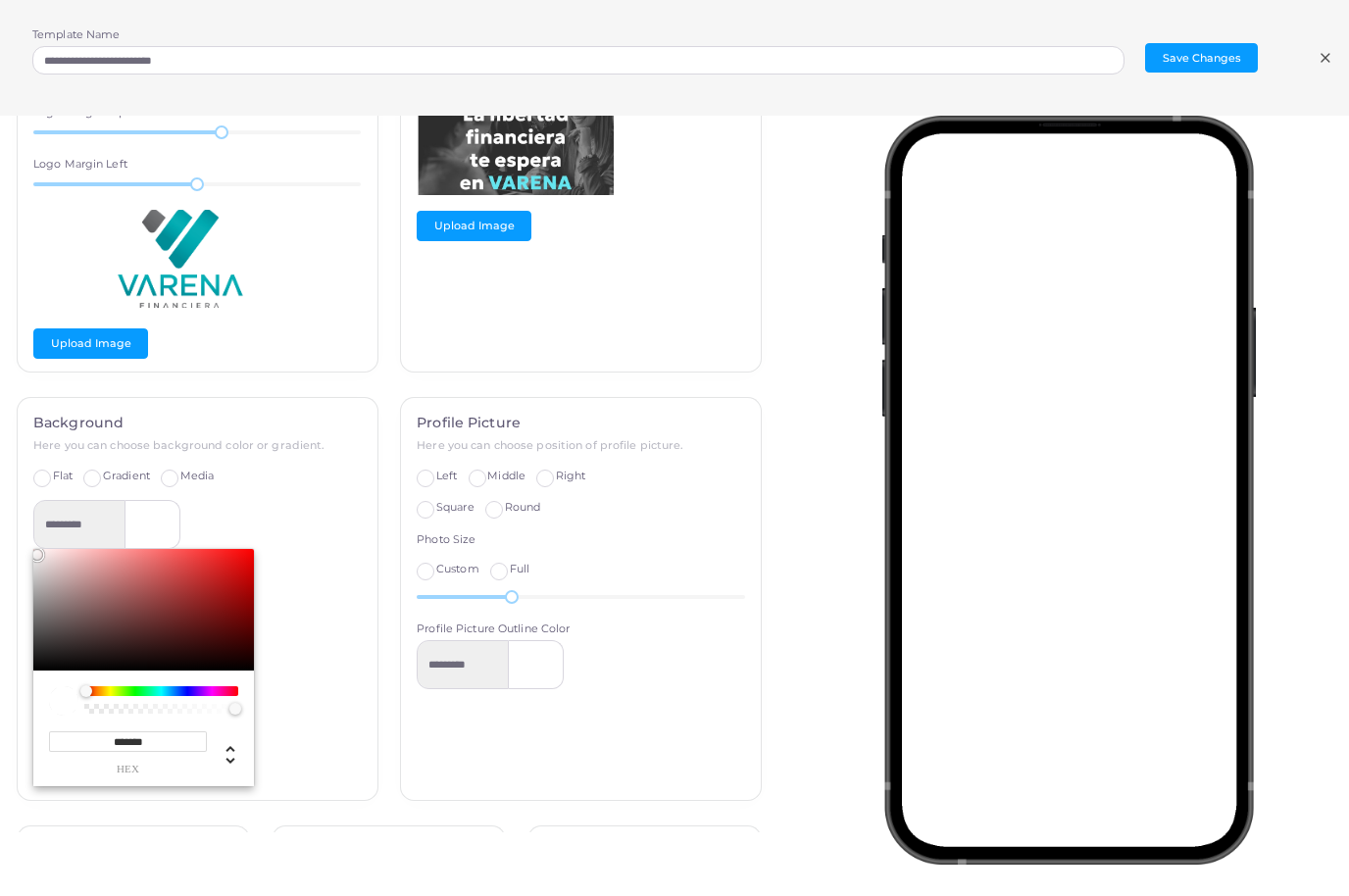 click on "*******" at bounding box center (127, 741) 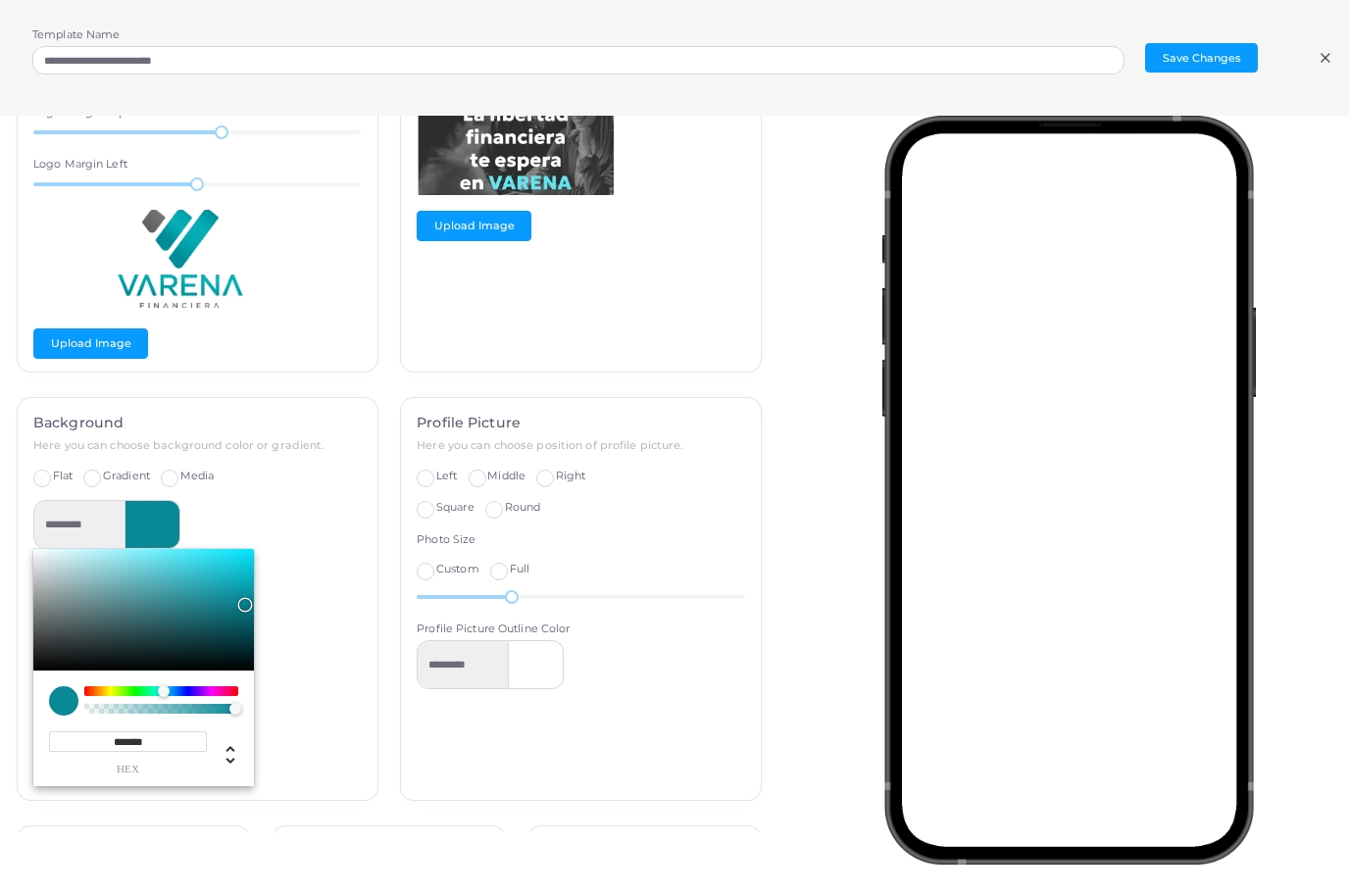 type on "*********" 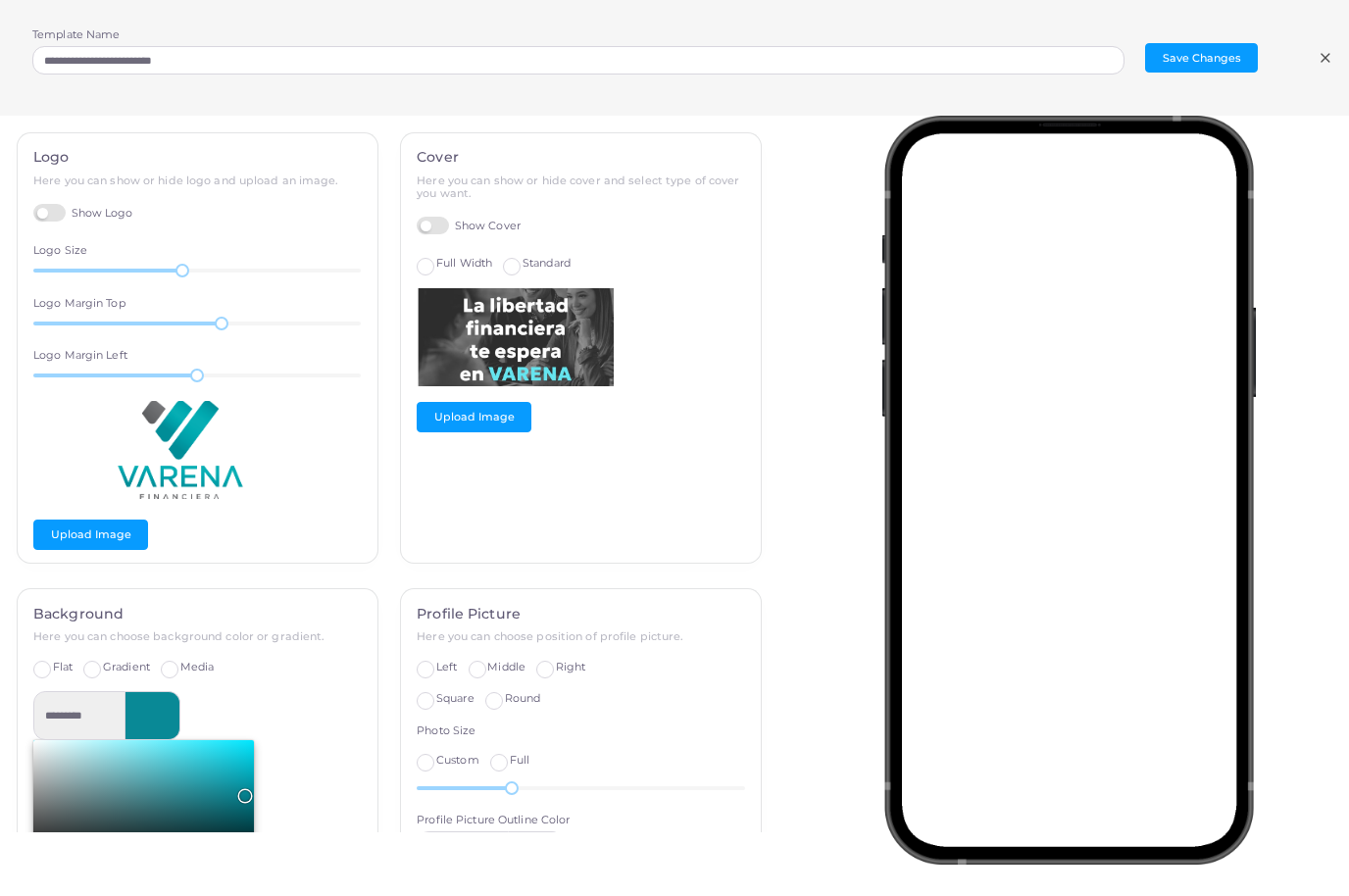scroll, scrollTop: 0, scrollLeft: 0, axis: both 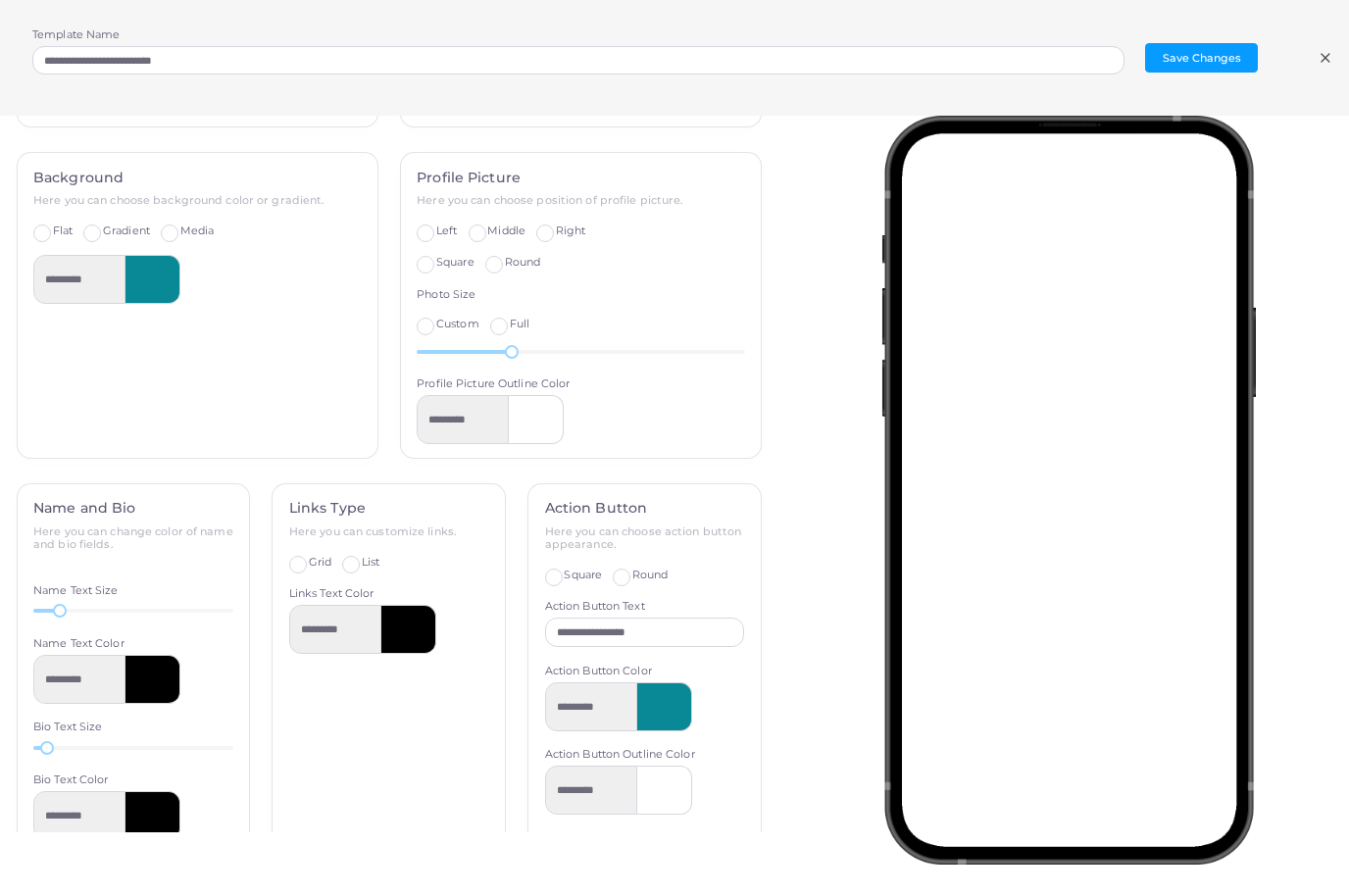 click at bounding box center (665, 707) 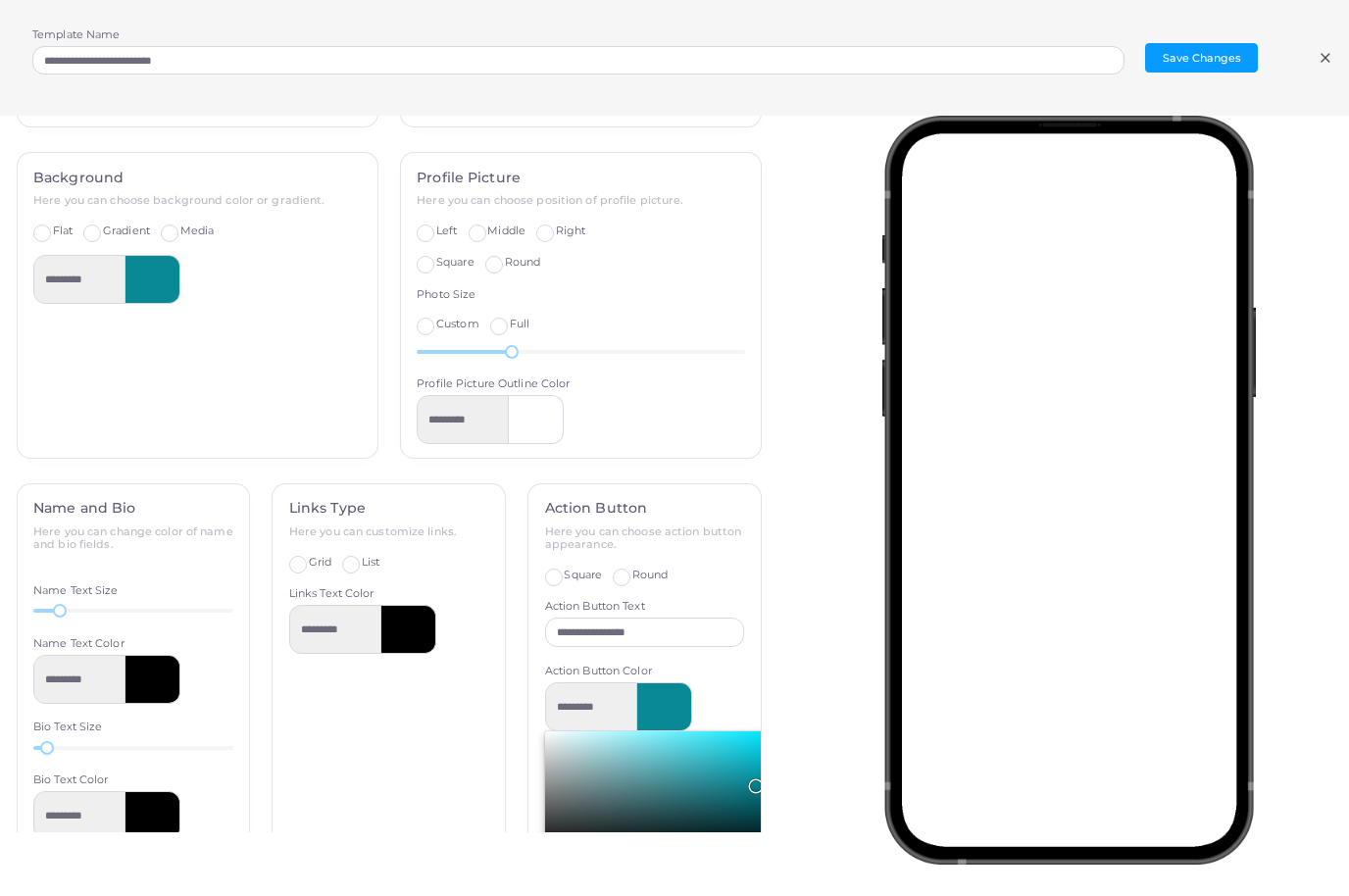 scroll, scrollTop: 569, scrollLeft: 0, axis: vertical 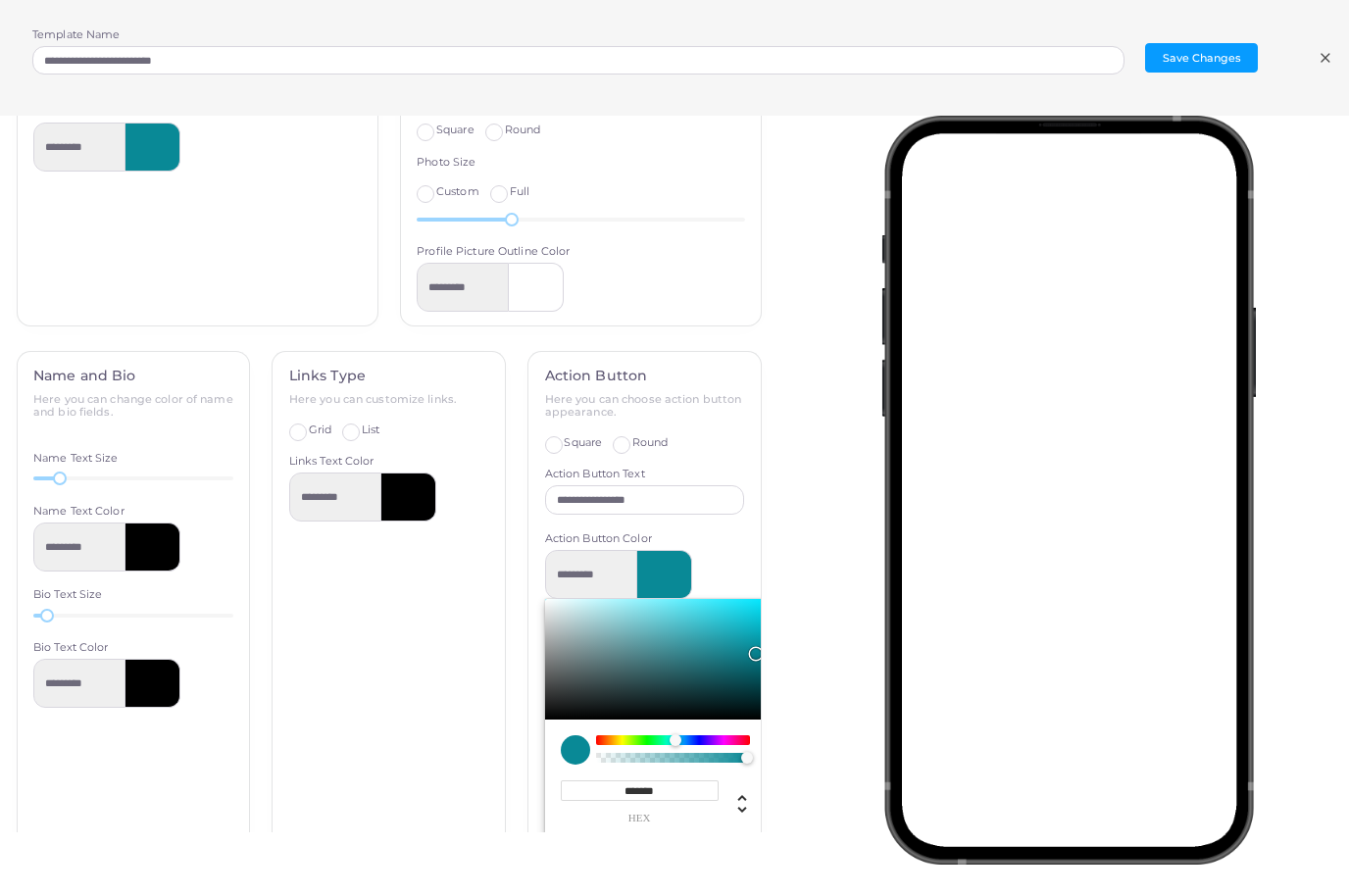type on "*********" 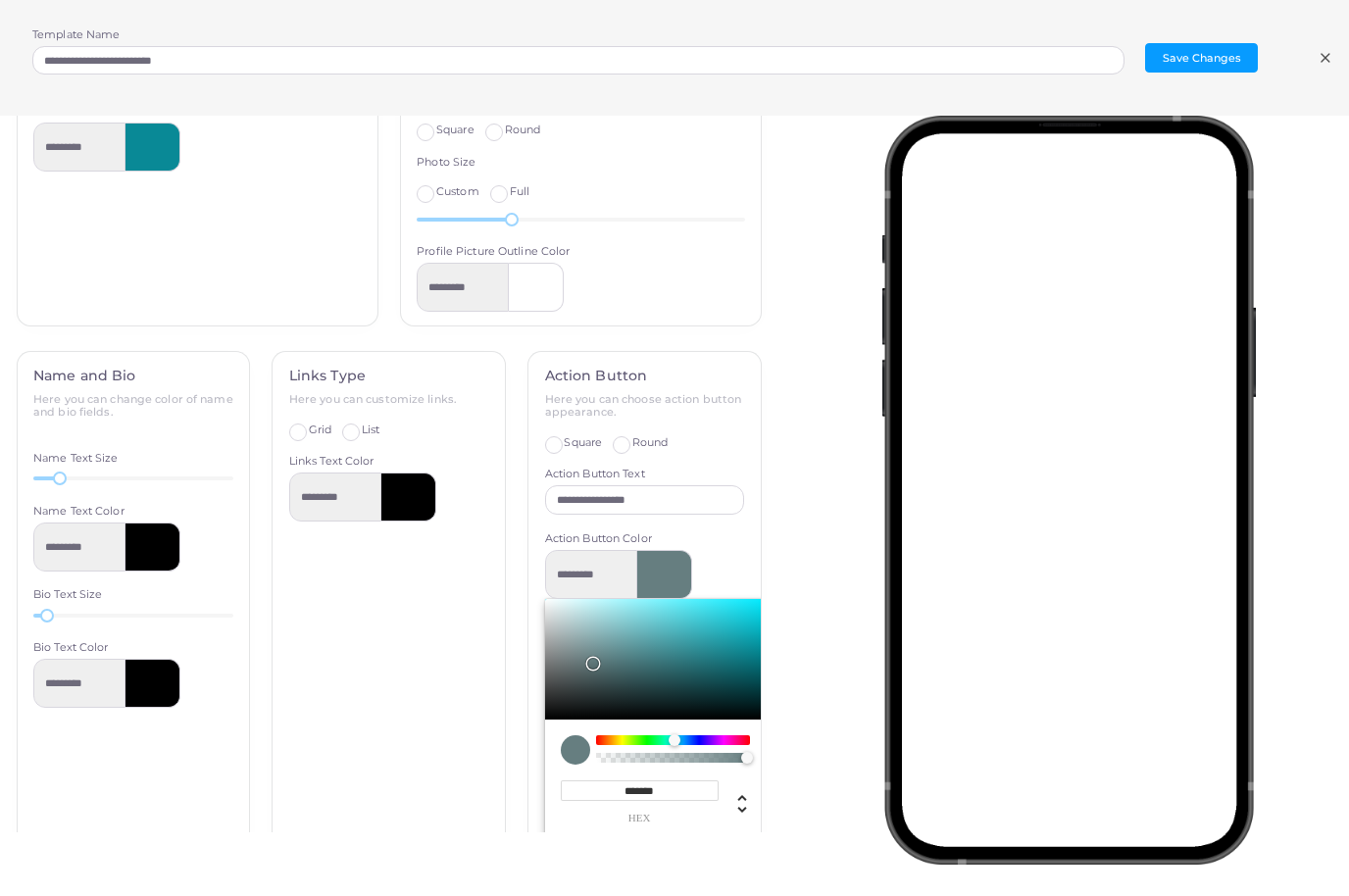 type on "*********" 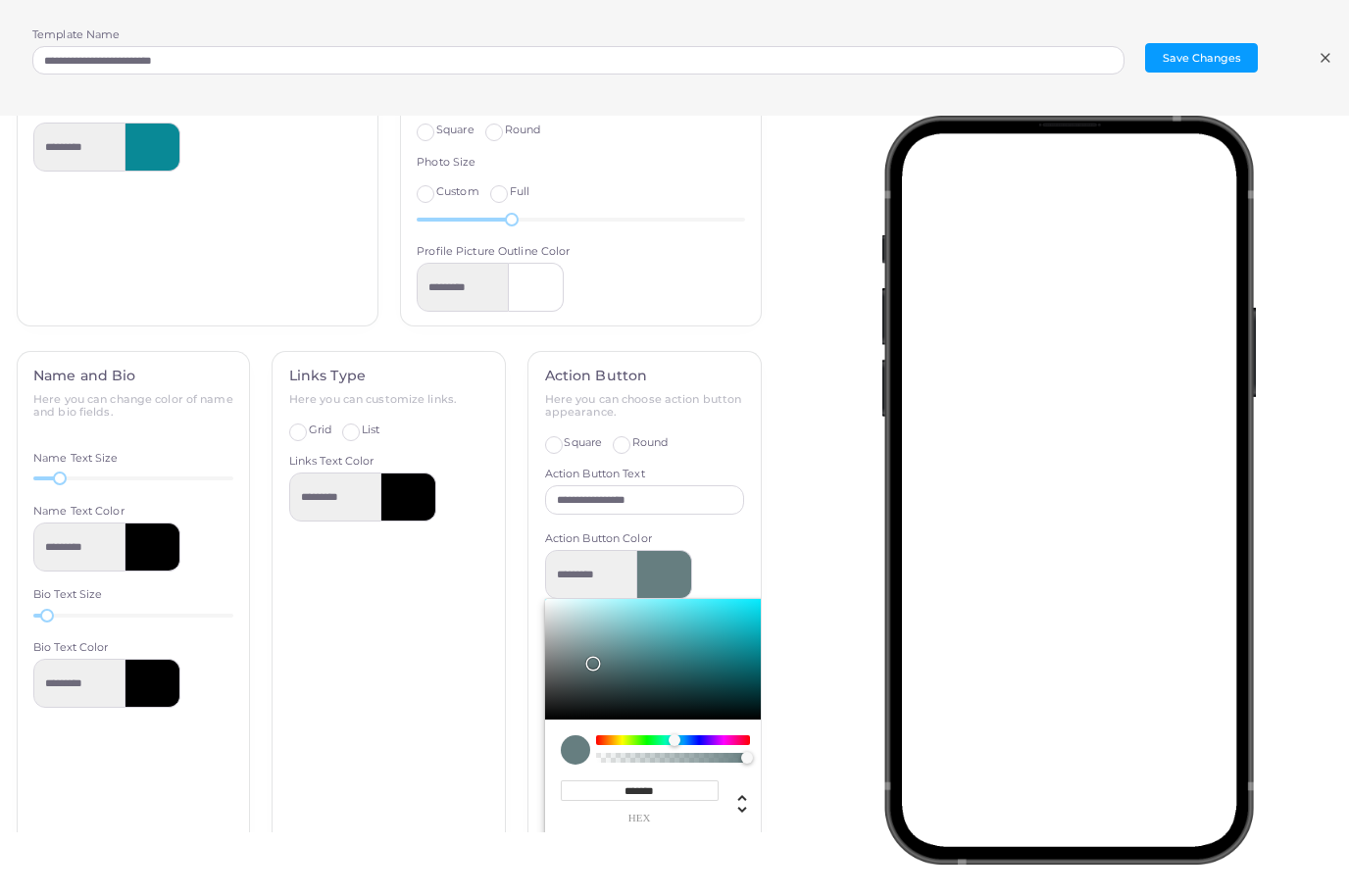 type on "*******" 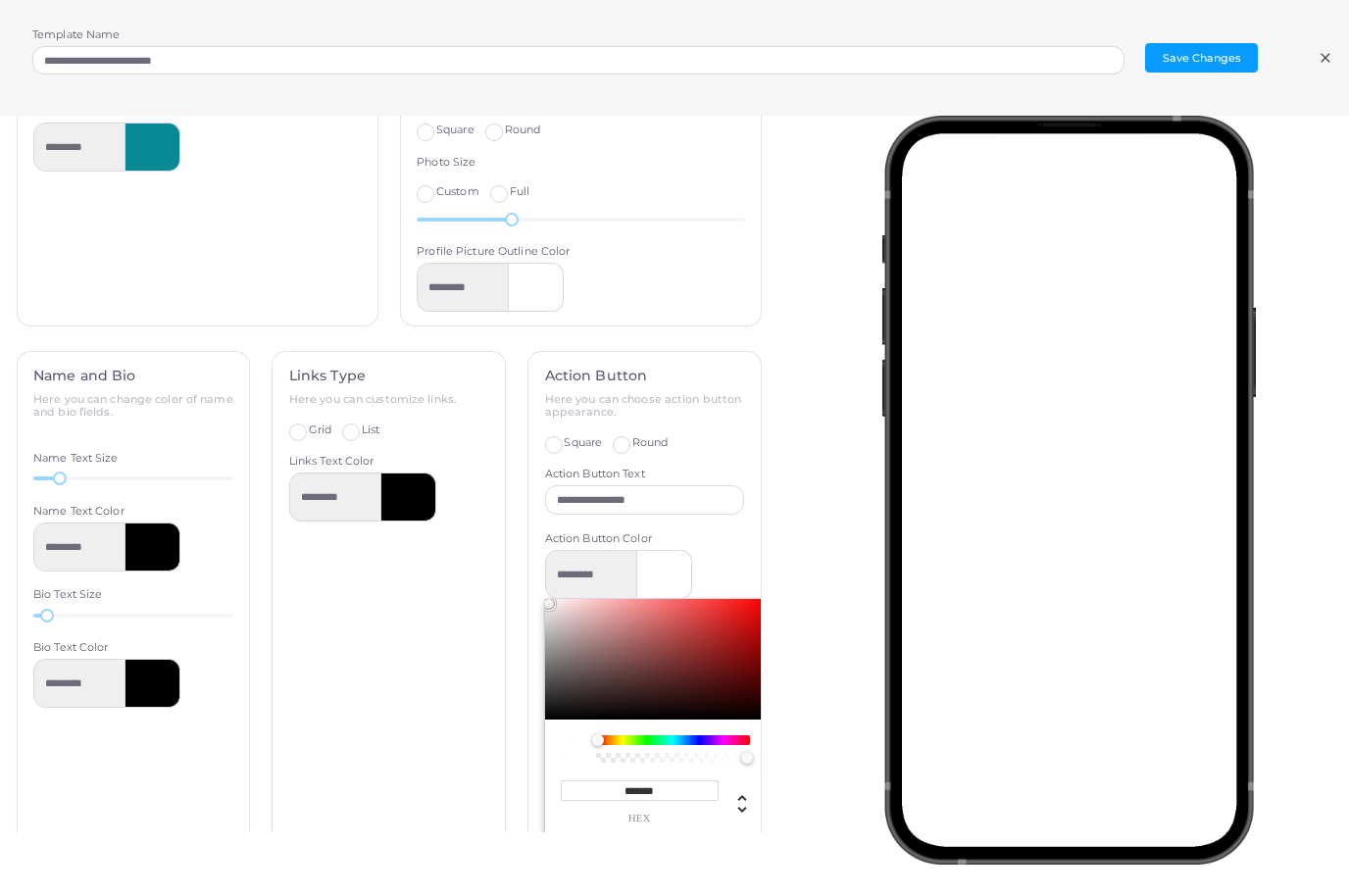 drag, startPoint x: 589, startPoint y: 648, endPoint x: 534, endPoint y: 562, distance: 102.083299 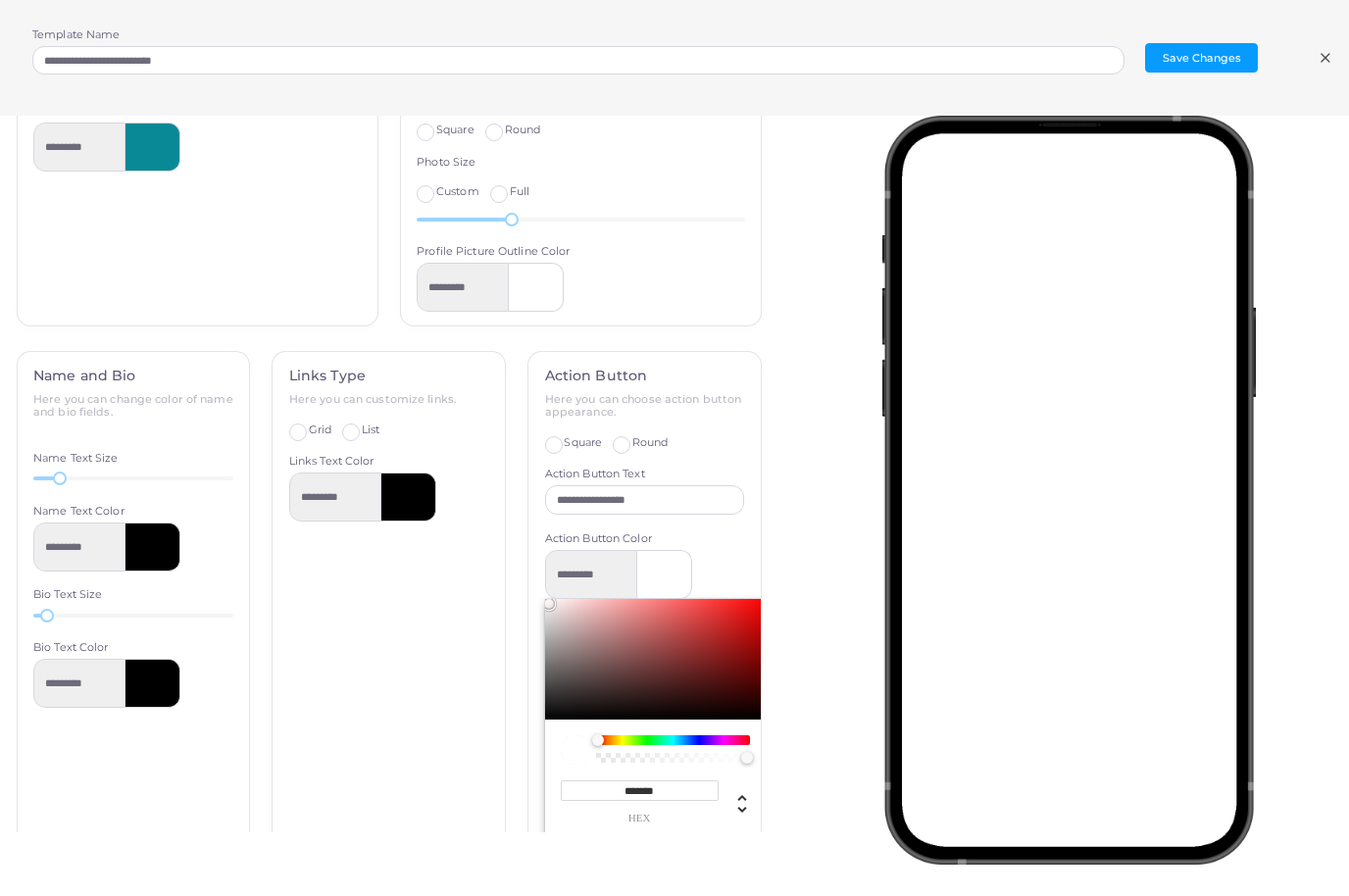 click on "**********" at bounding box center [644, 684] 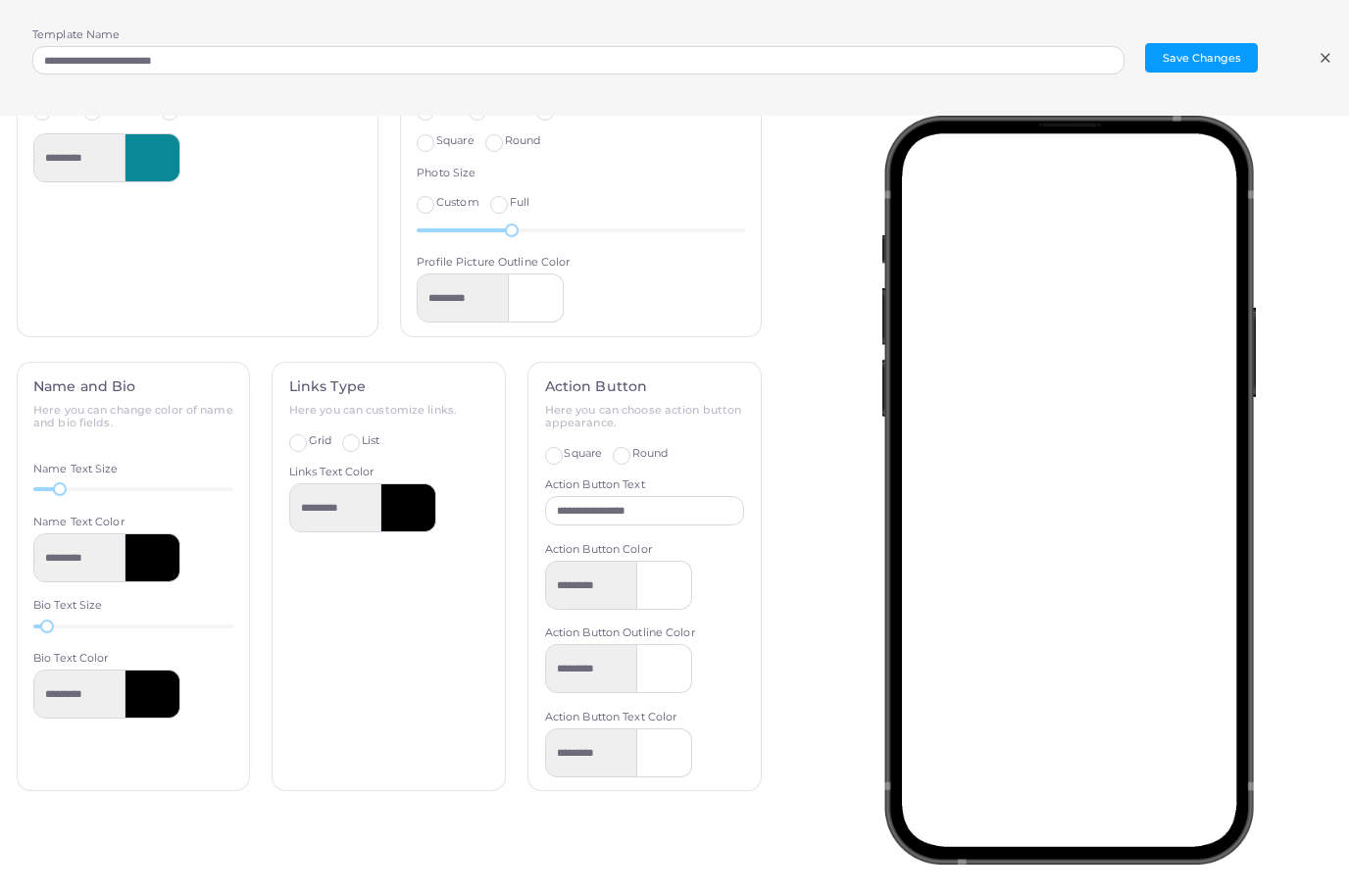 scroll, scrollTop: 490, scrollLeft: 0, axis: vertical 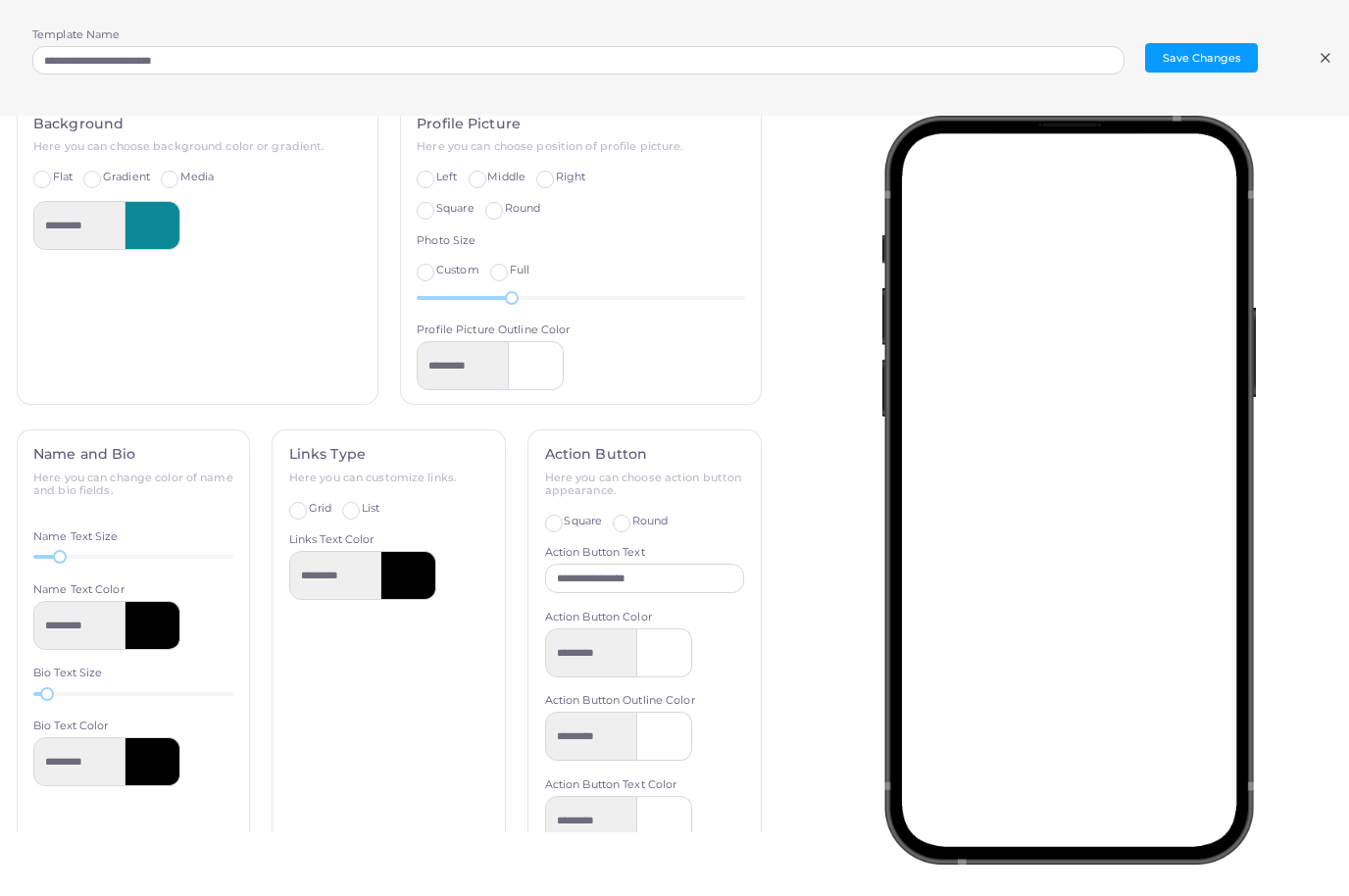click at bounding box center [665, 821] 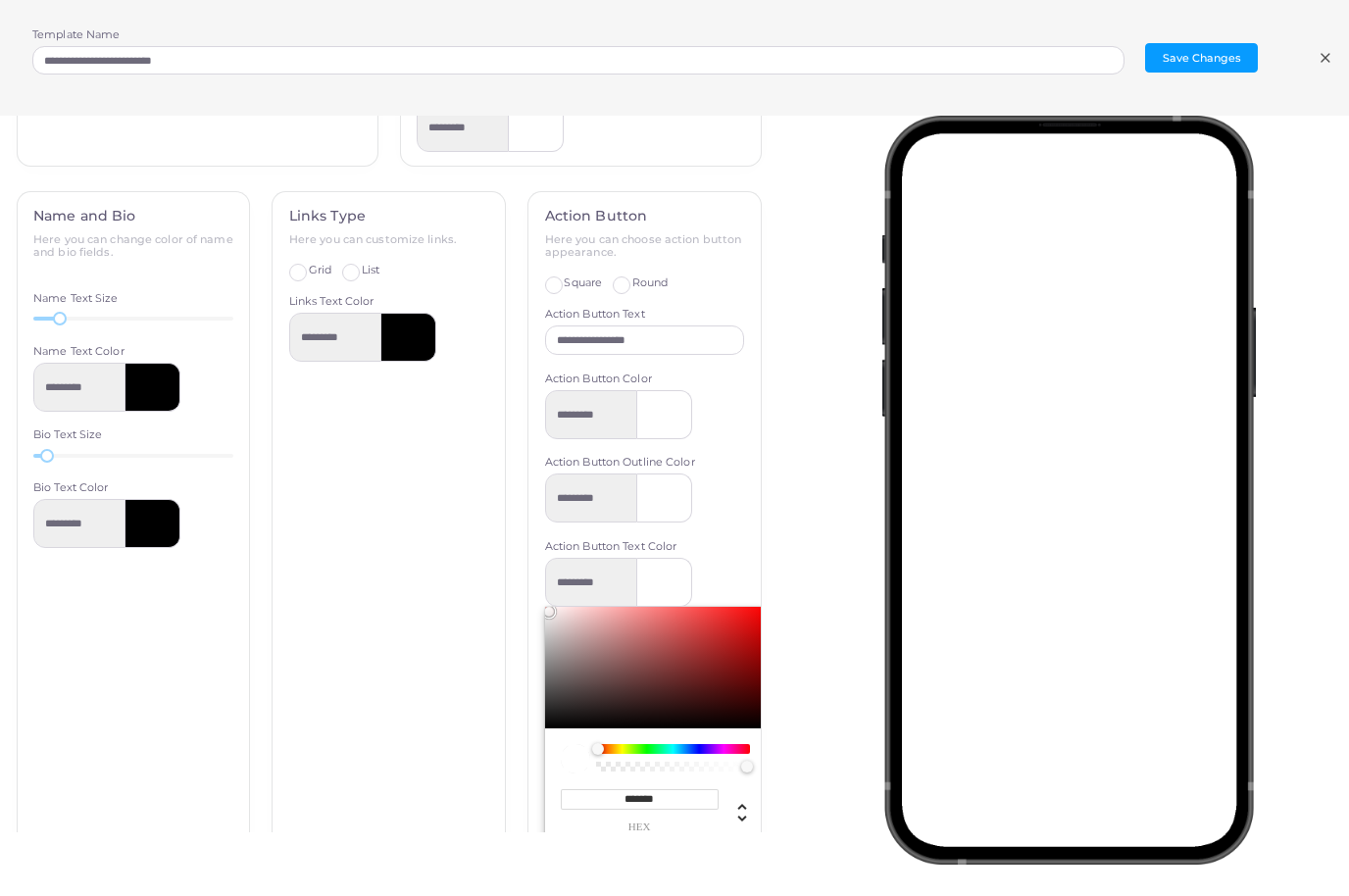 scroll, scrollTop: 727, scrollLeft: 0, axis: vertical 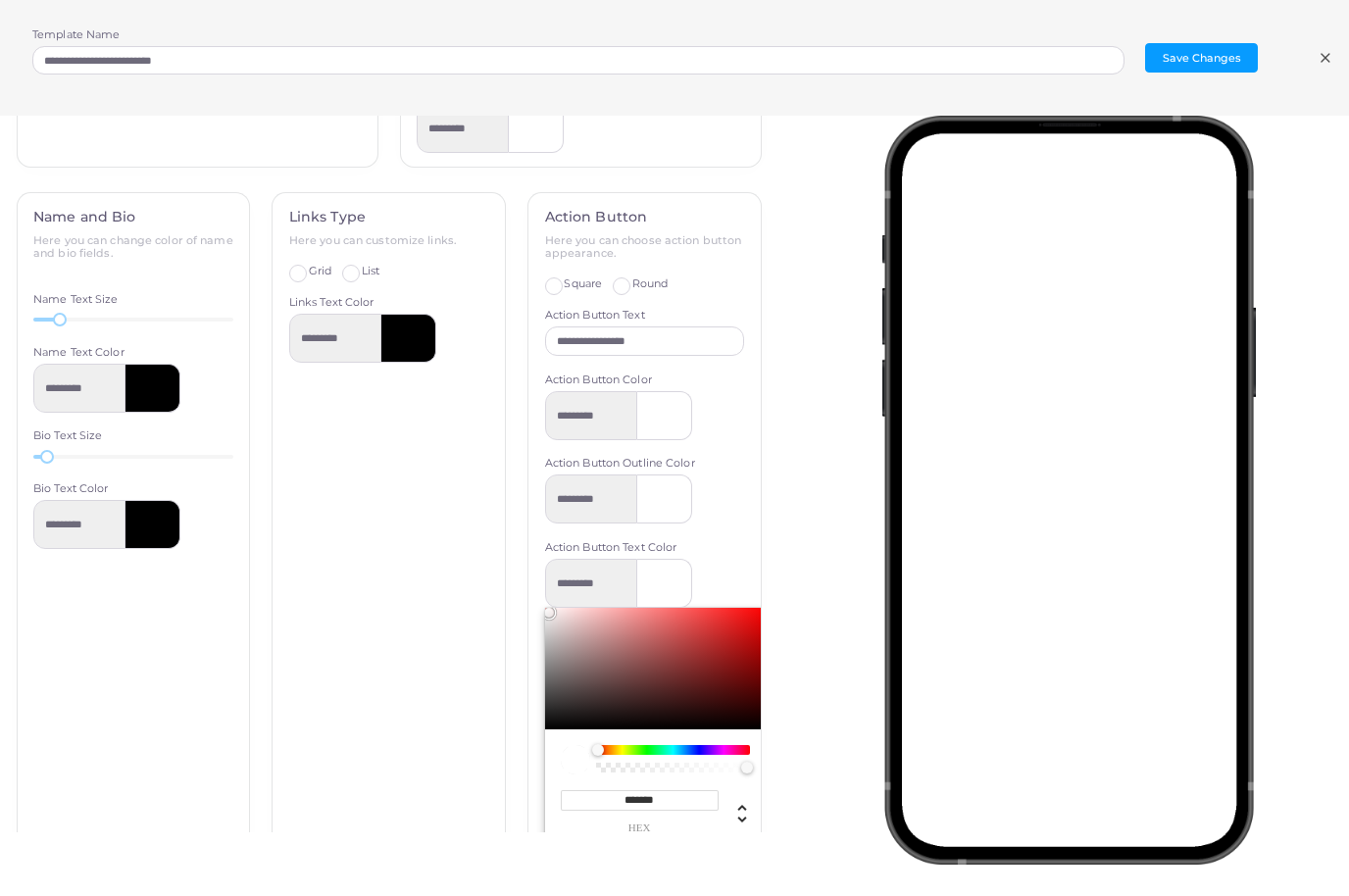 type on "*********" 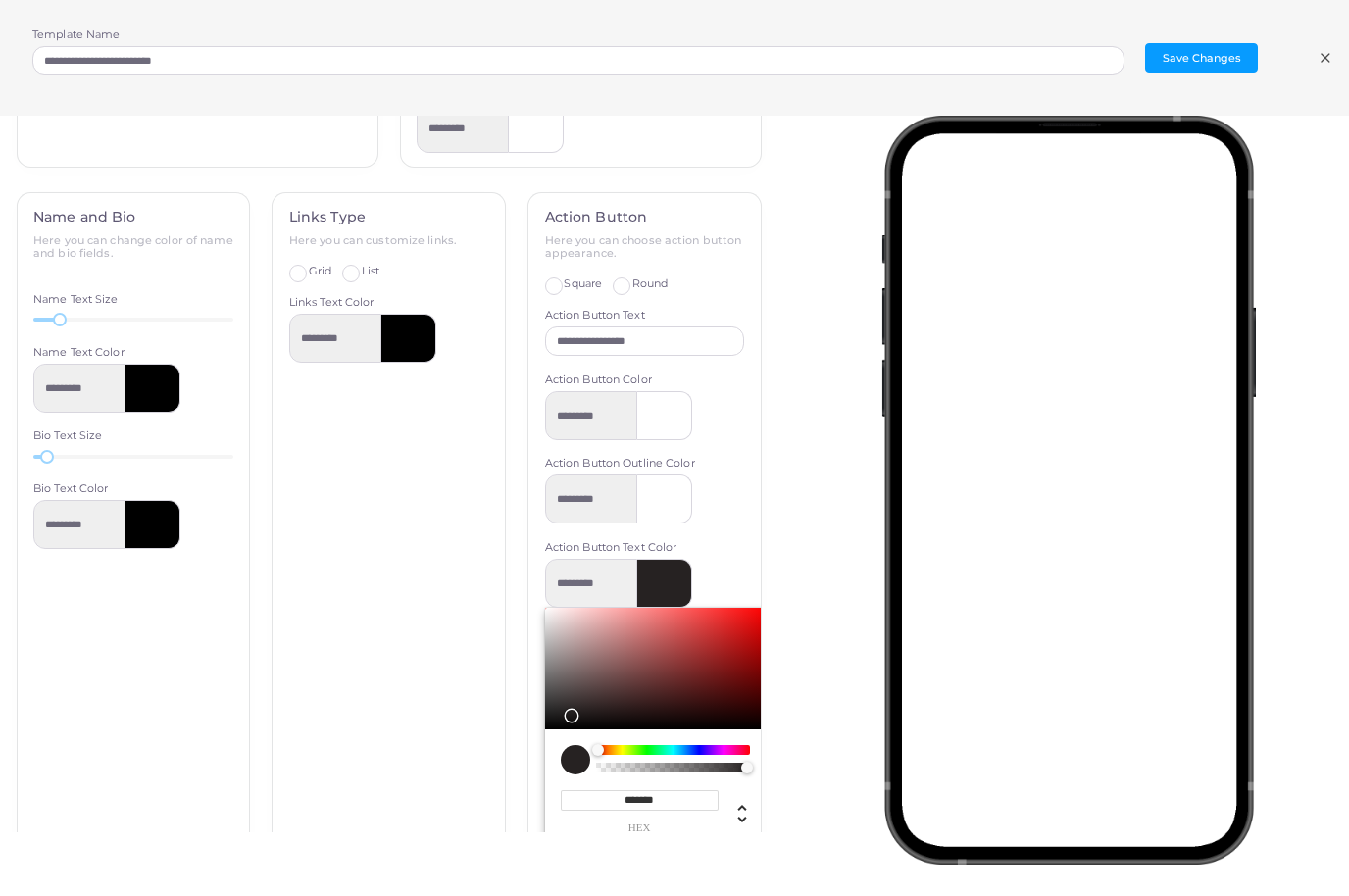 type on "*********" 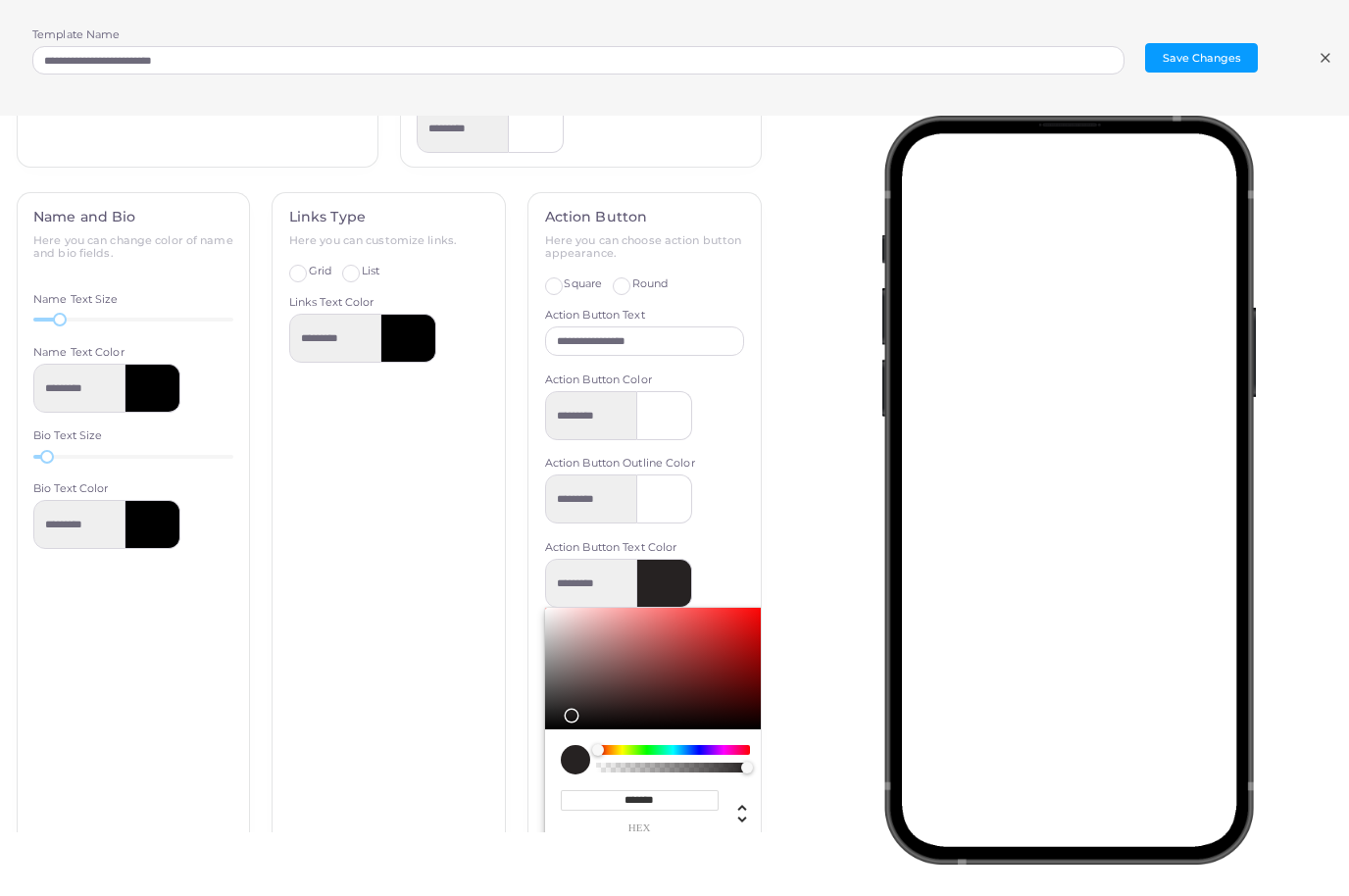 type on "*******" 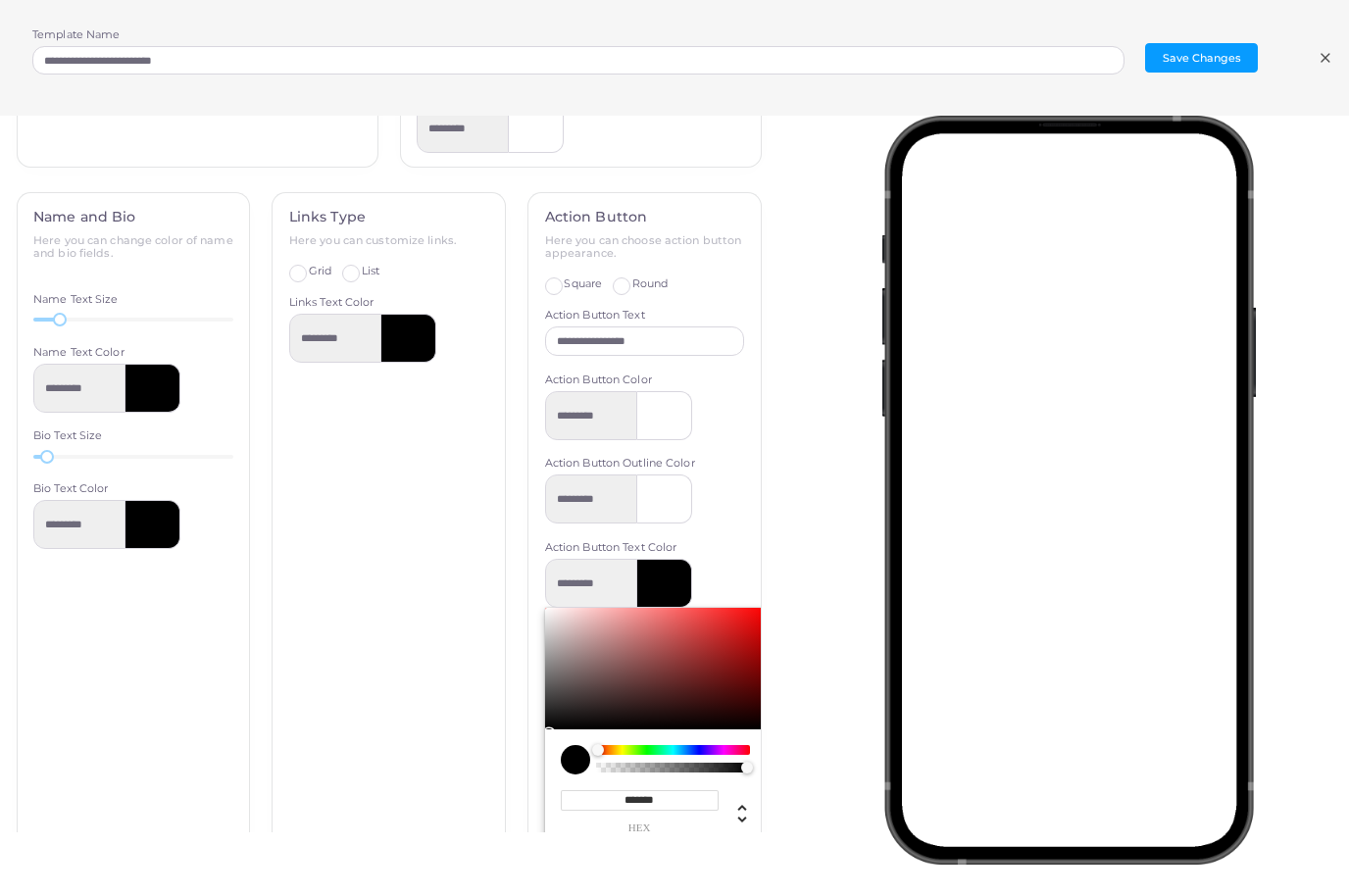 drag, startPoint x: 582, startPoint y: 684, endPoint x: 549, endPoint y: 719, distance: 48.10405 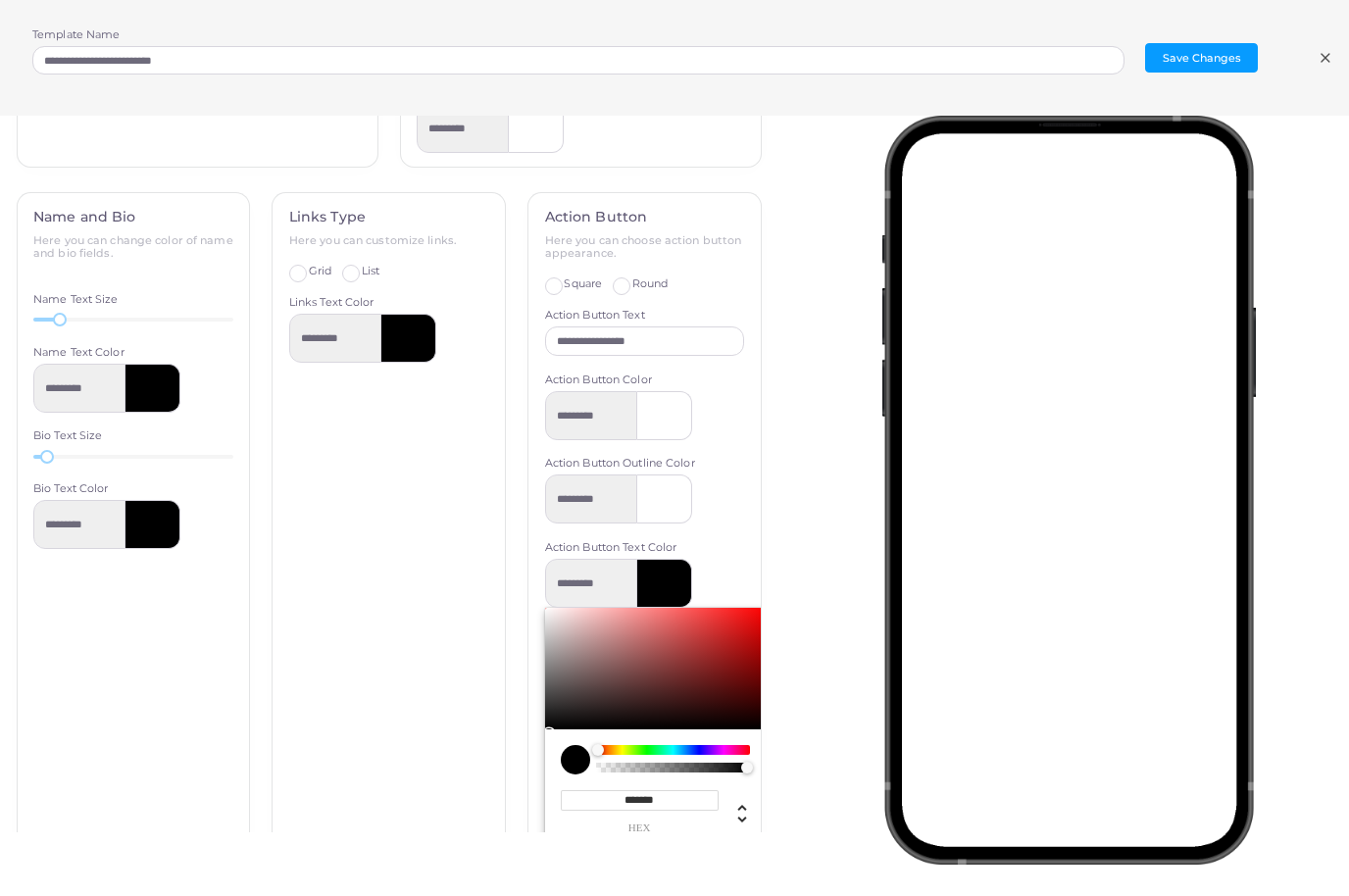 click on "**********" at bounding box center (644, 537) 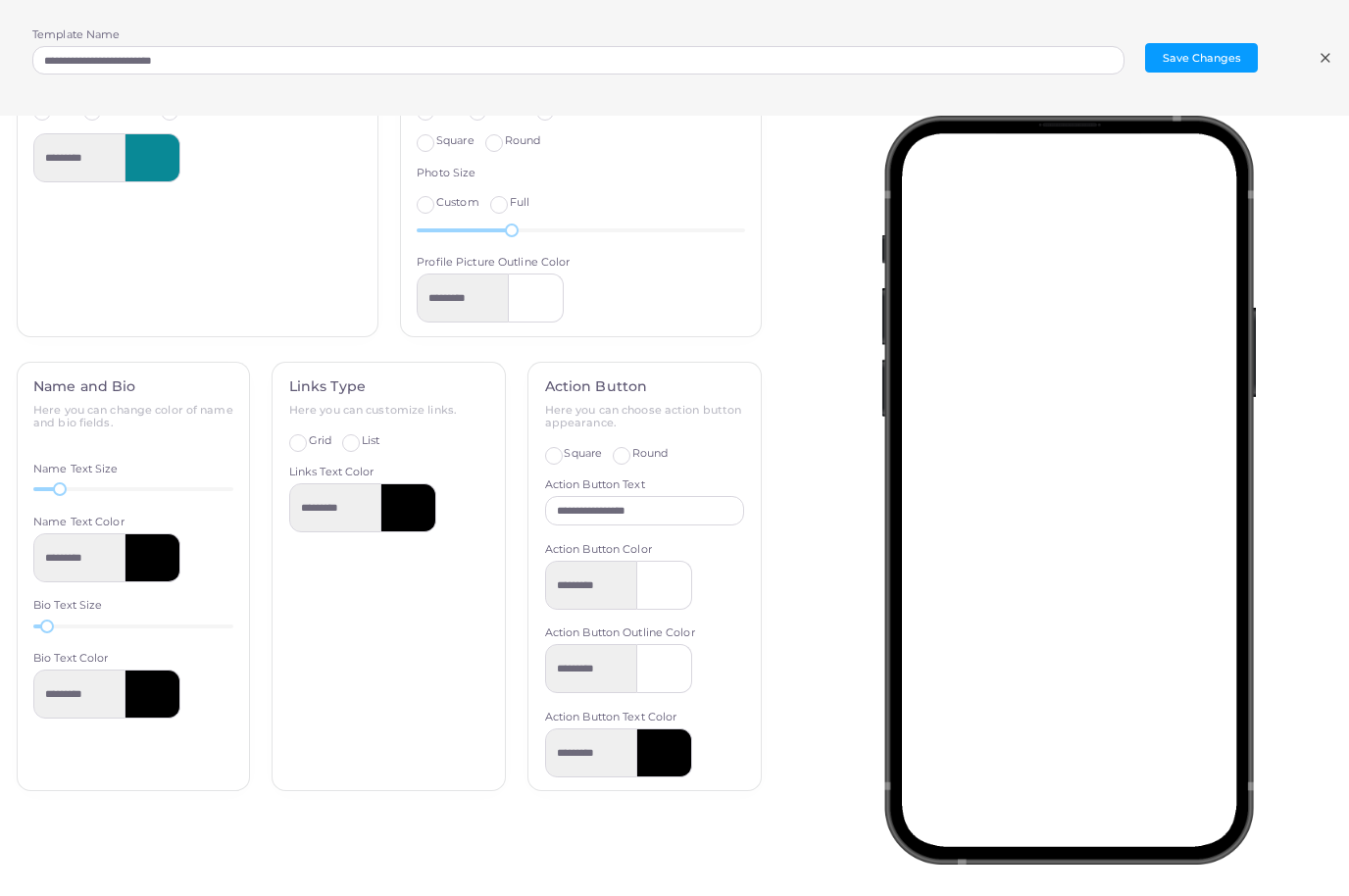 scroll, scrollTop: 242, scrollLeft: 0, axis: vertical 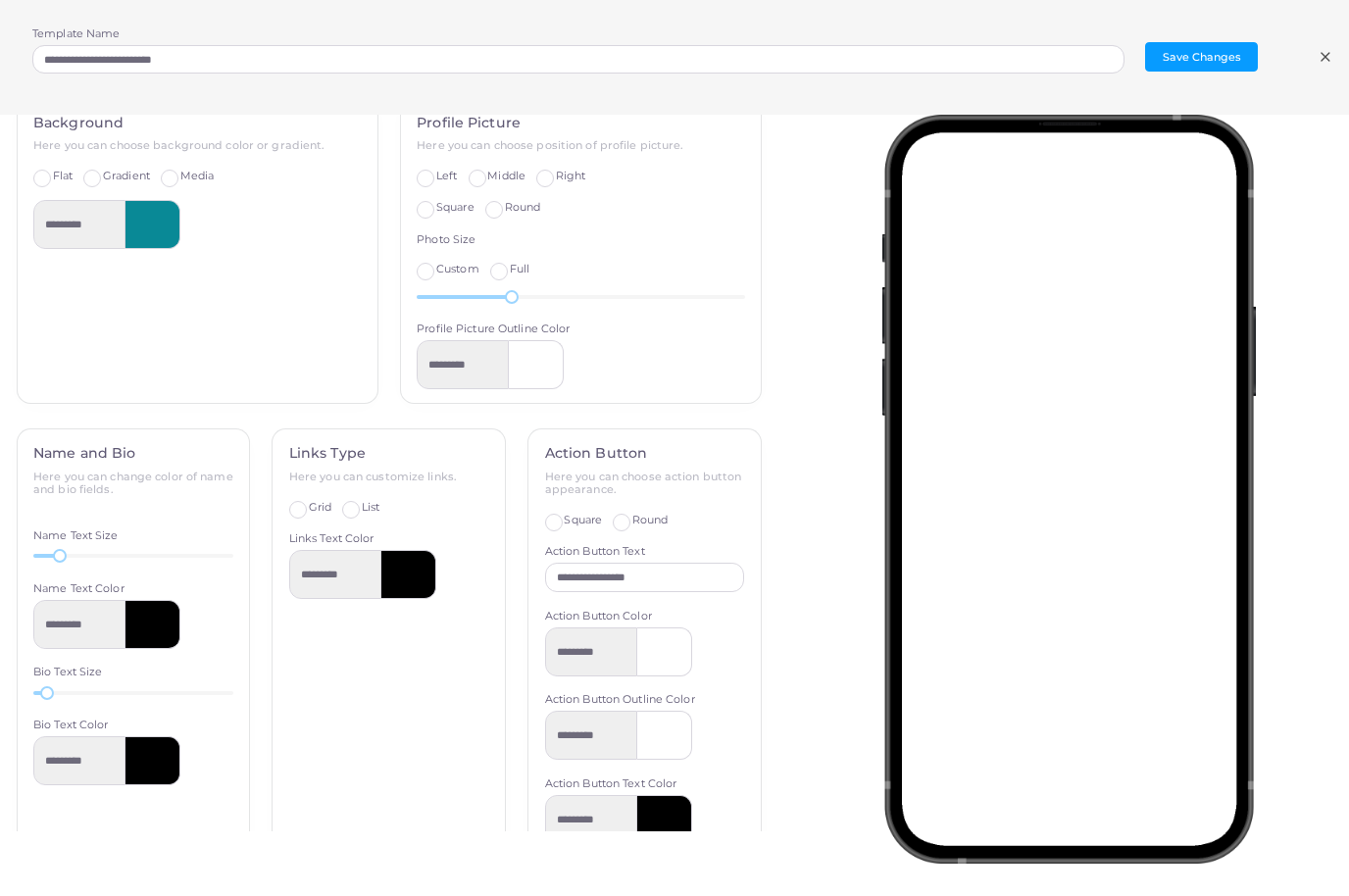 click at bounding box center (665, 821) 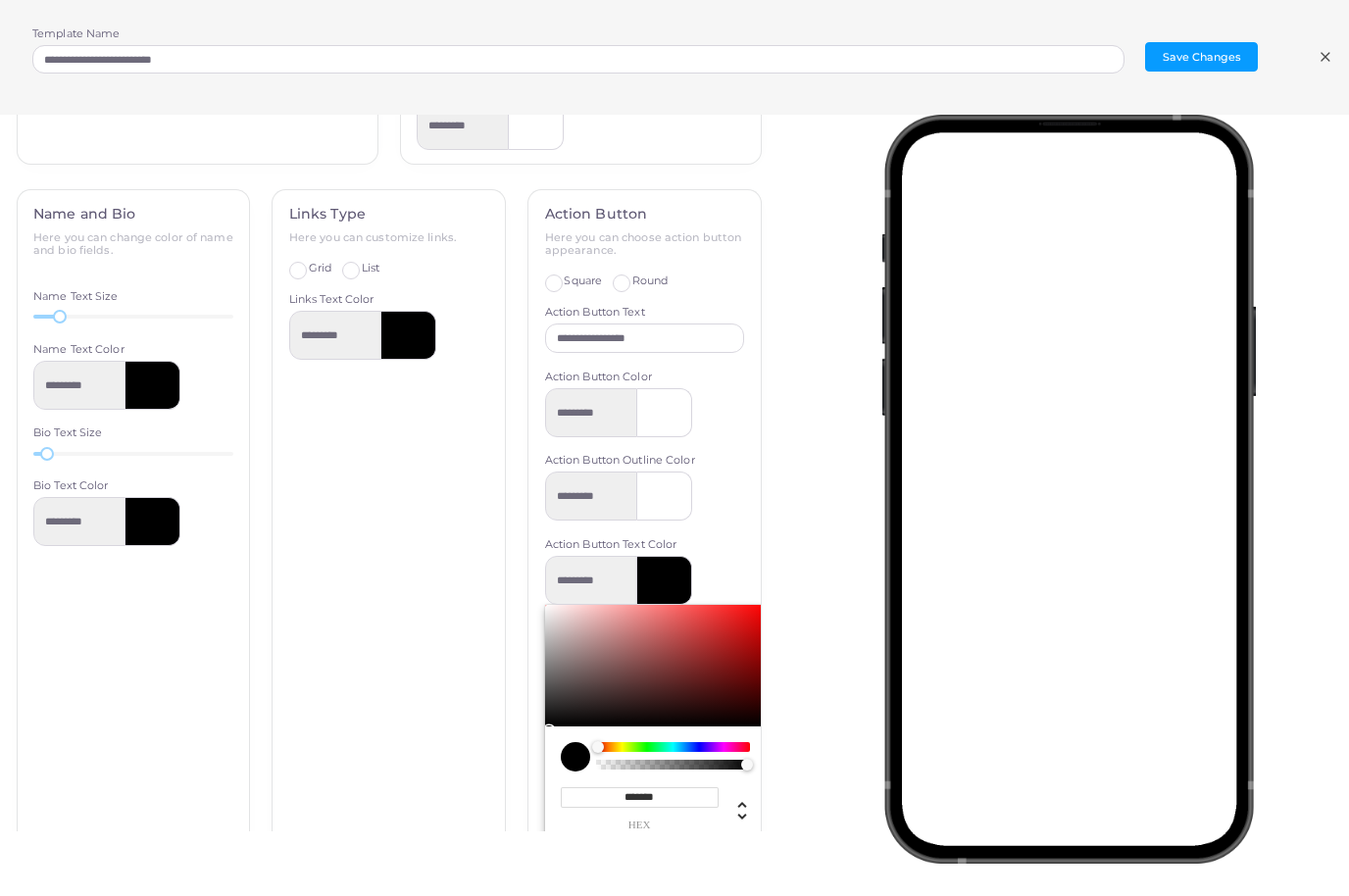 scroll, scrollTop: 727, scrollLeft: 0, axis: vertical 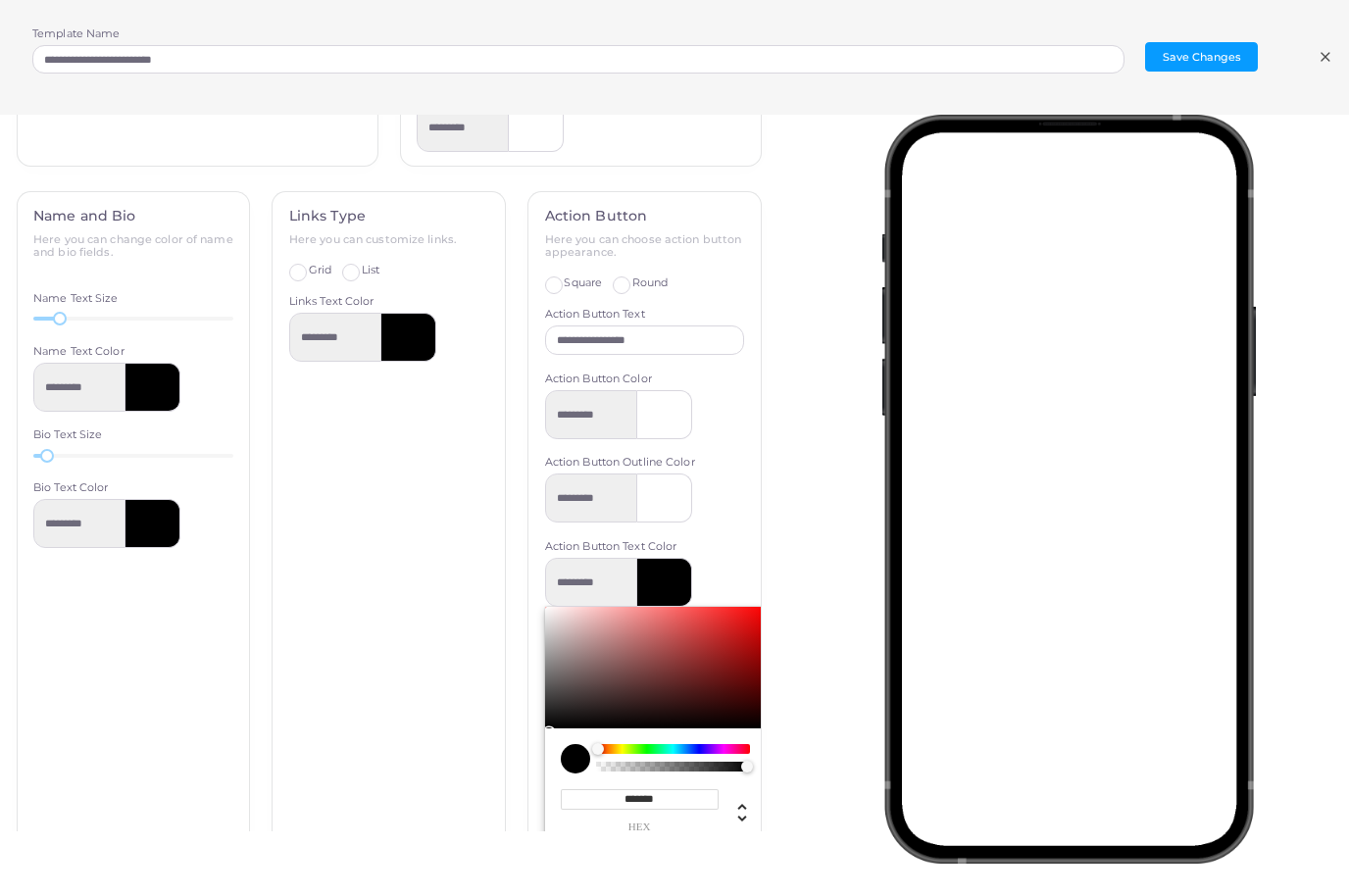 drag, startPoint x: 668, startPoint y: 782, endPoint x: 668, endPoint y: 850, distance: 68 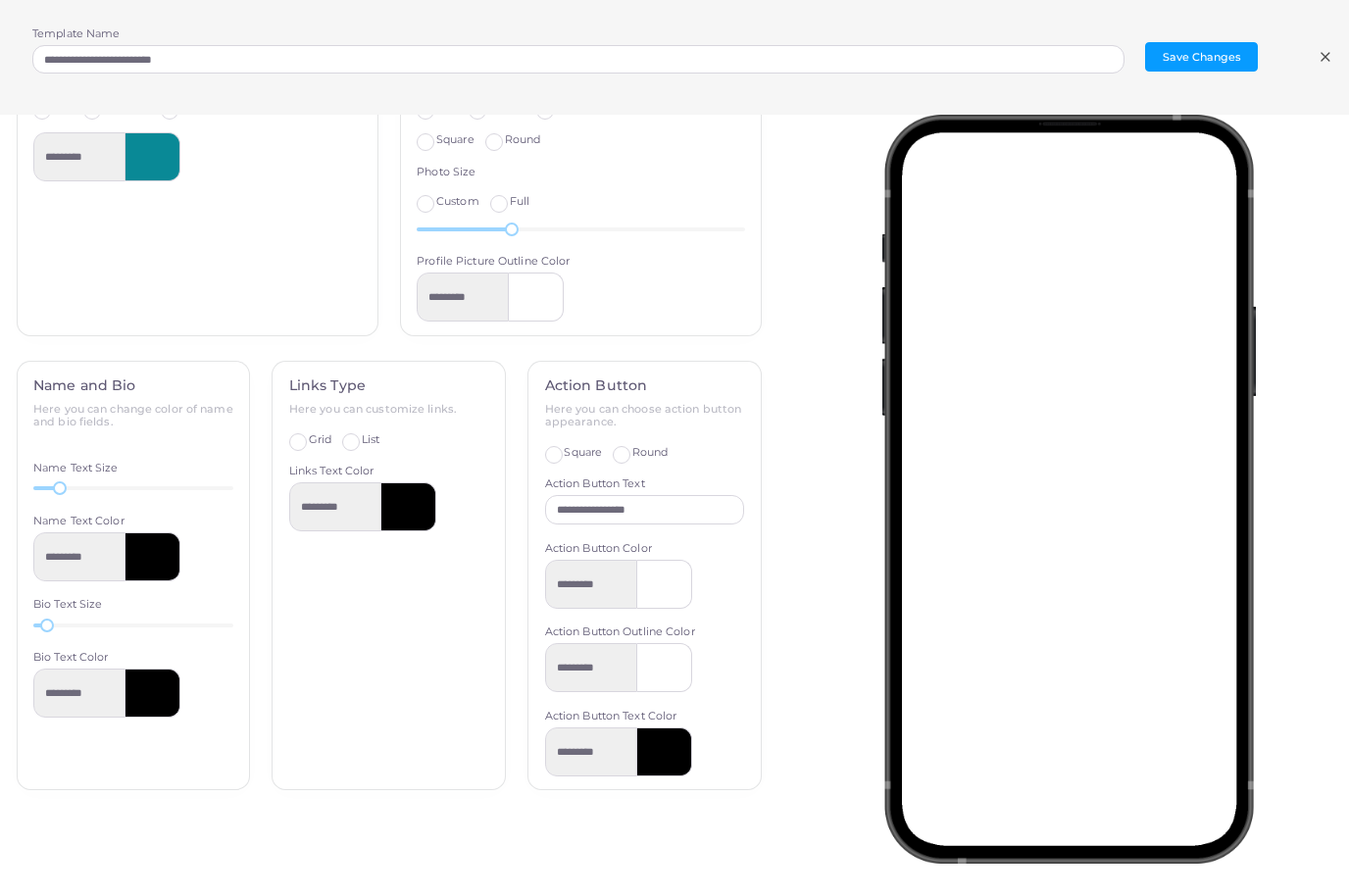 scroll, scrollTop: 242, scrollLeft: 0, axis: vertical 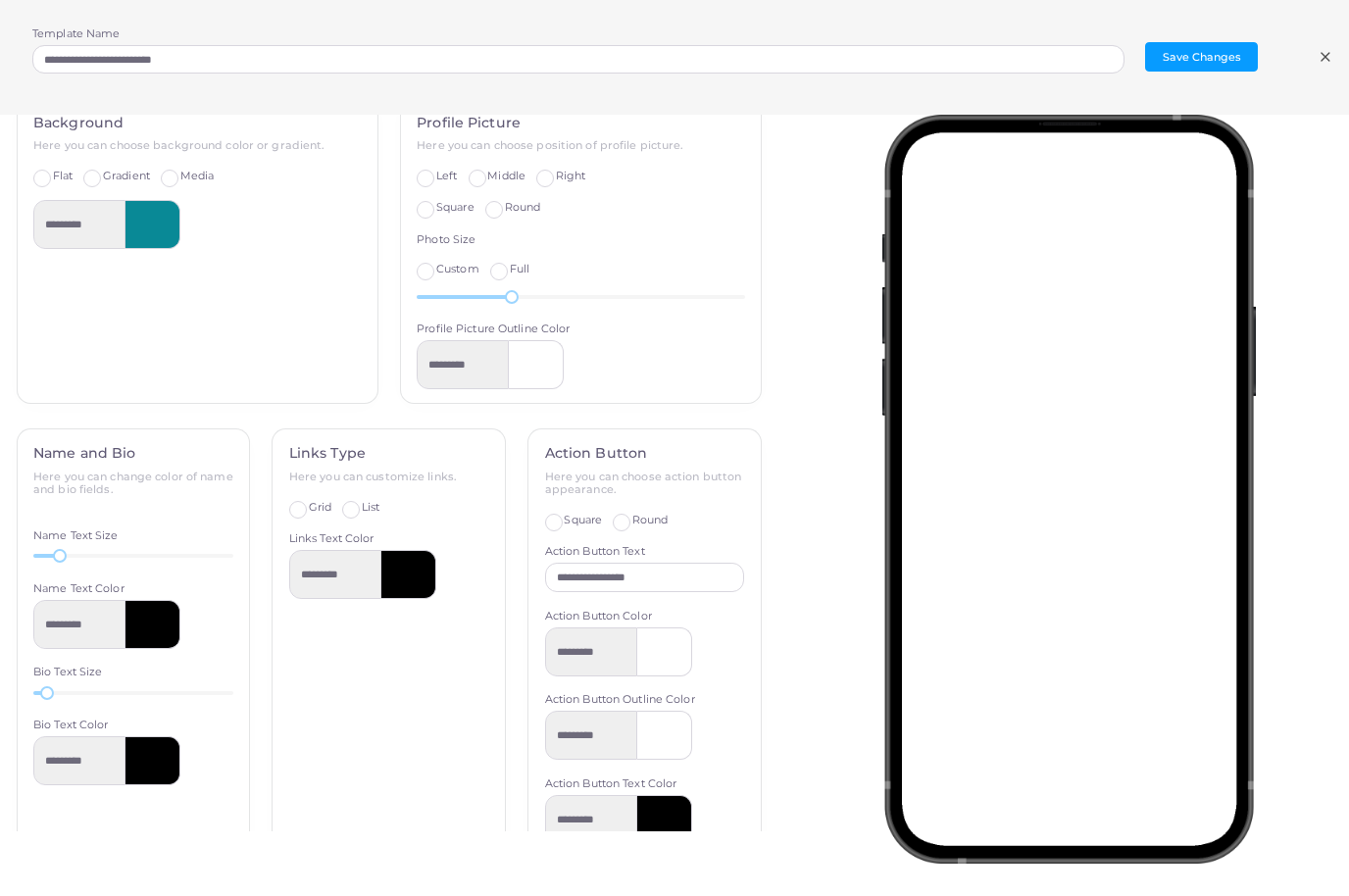 click at bounding box center [665, 821] 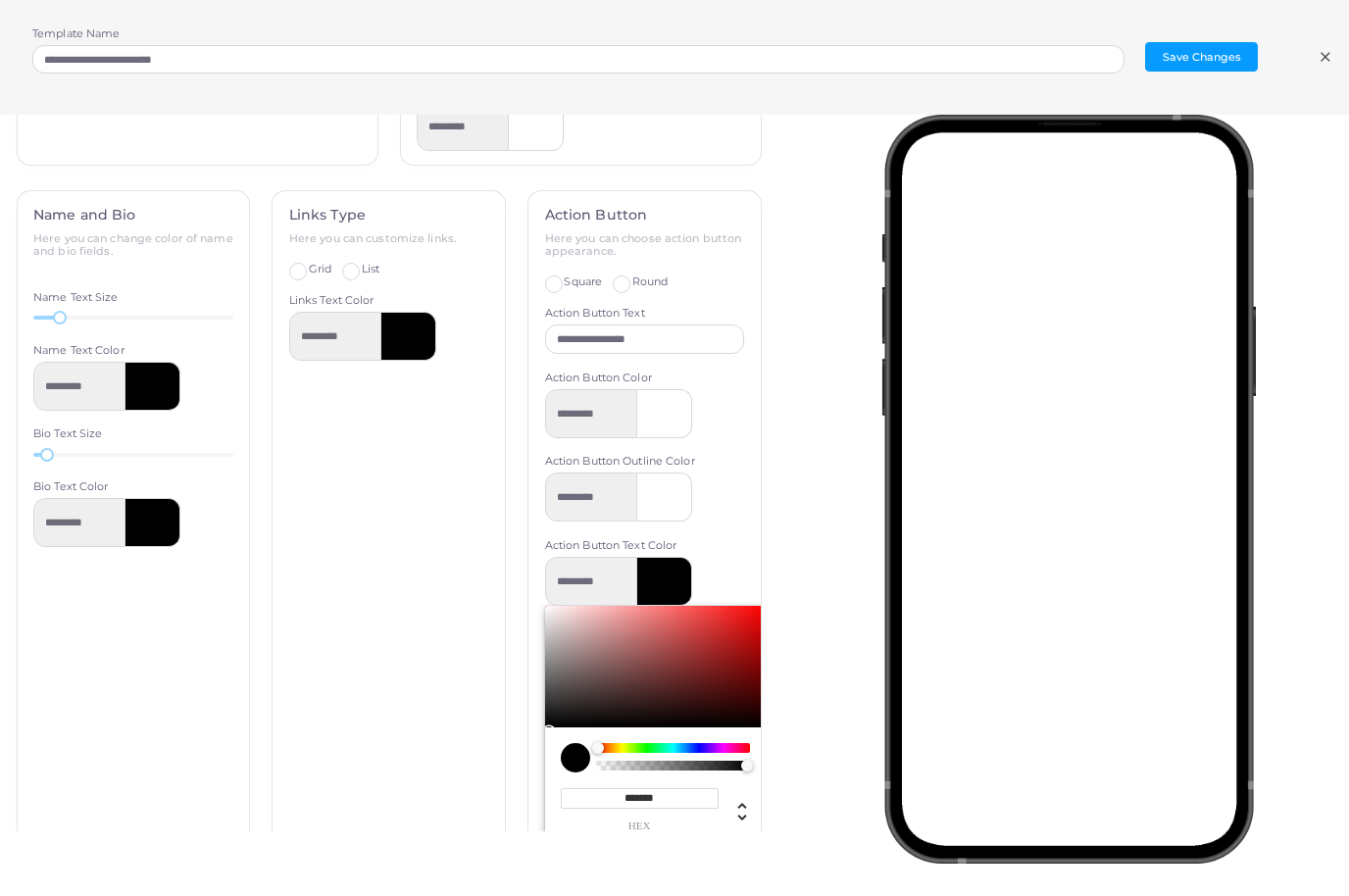 scroll, scrollTop: 727, scrollLeft: 0, axis: vertical 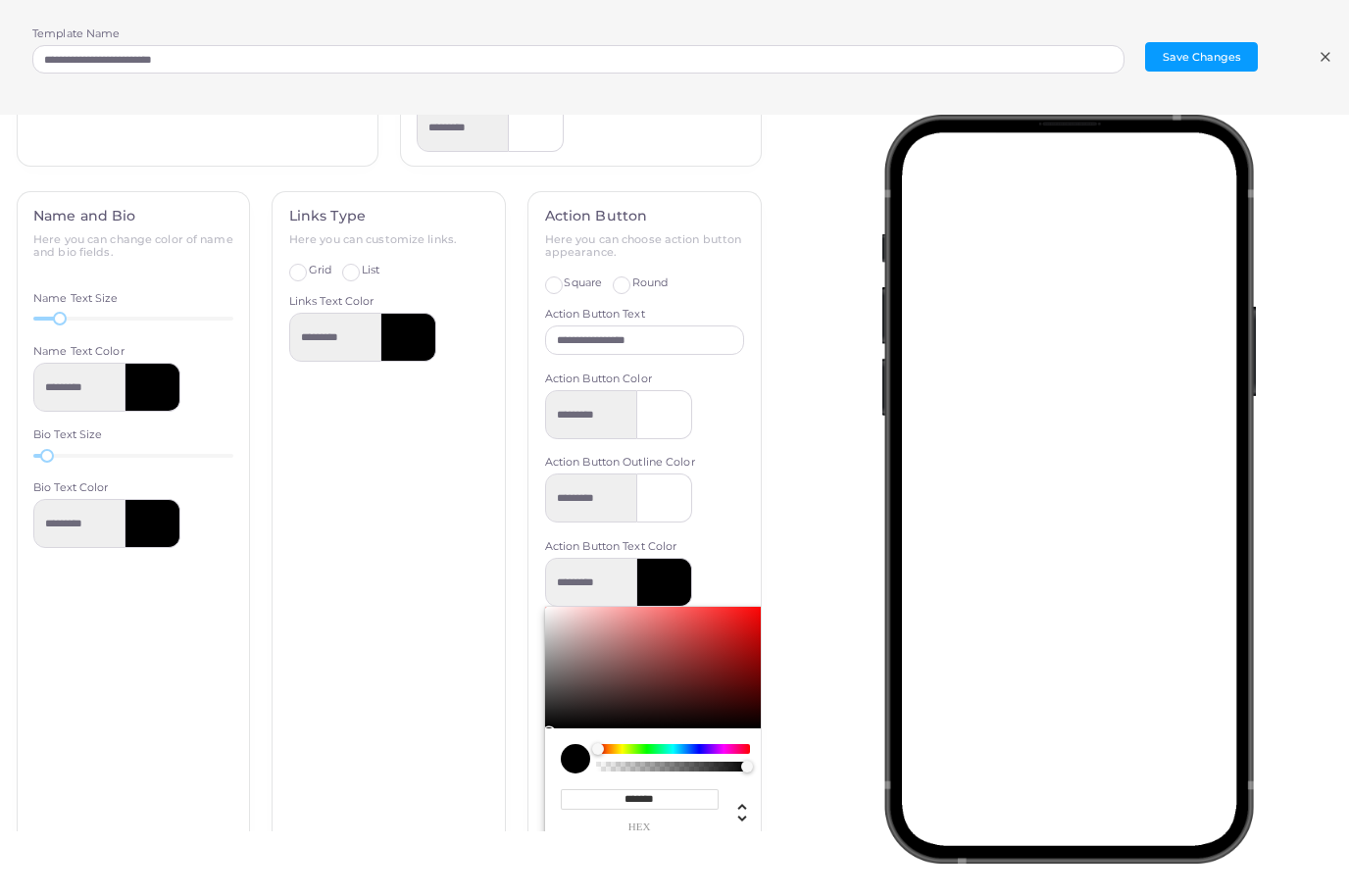 click on "**********" at bounding box center [644, 537] 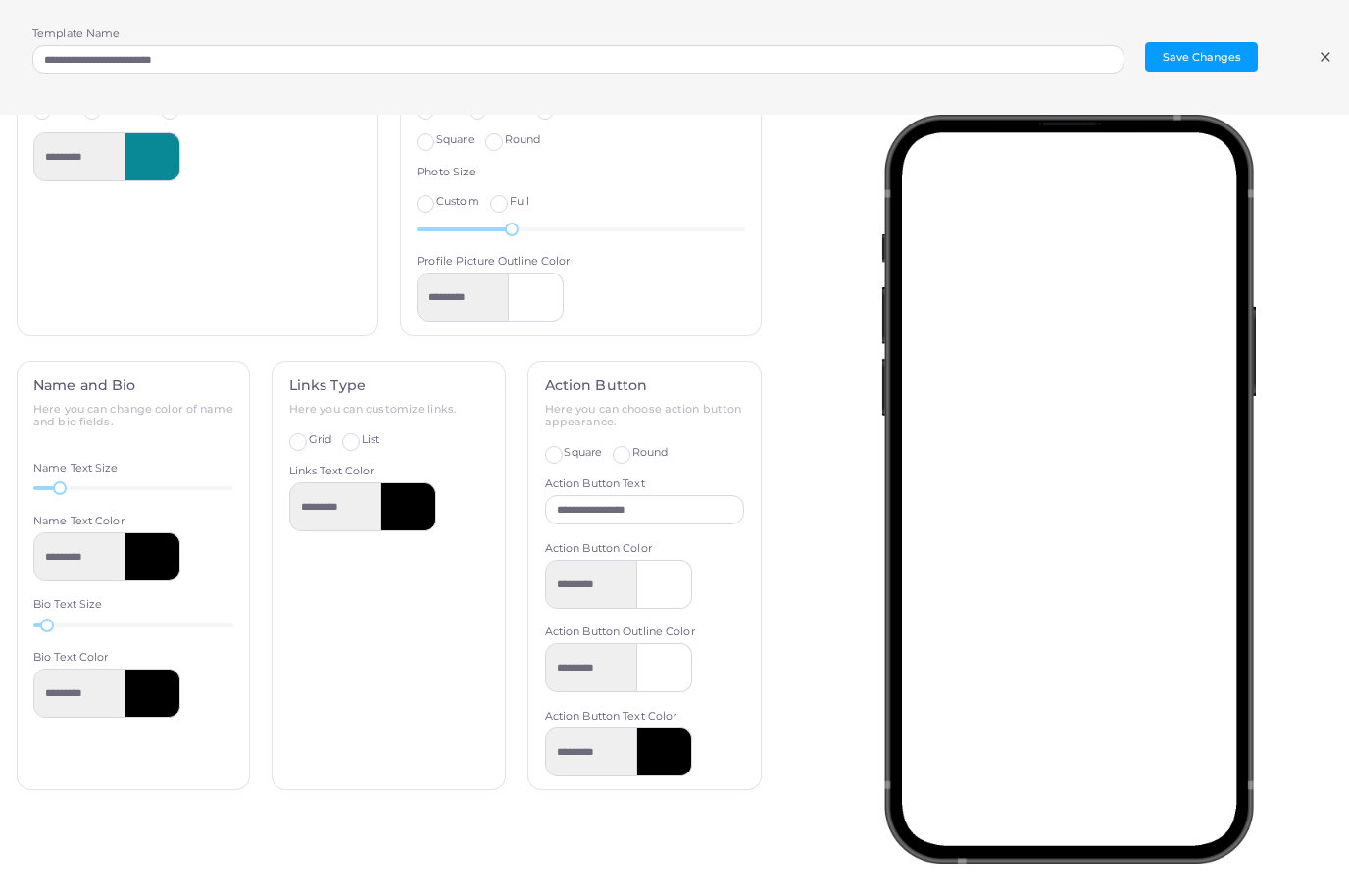 scroll, scrollTop: 242, scrollLeft: 0, axis: vertical 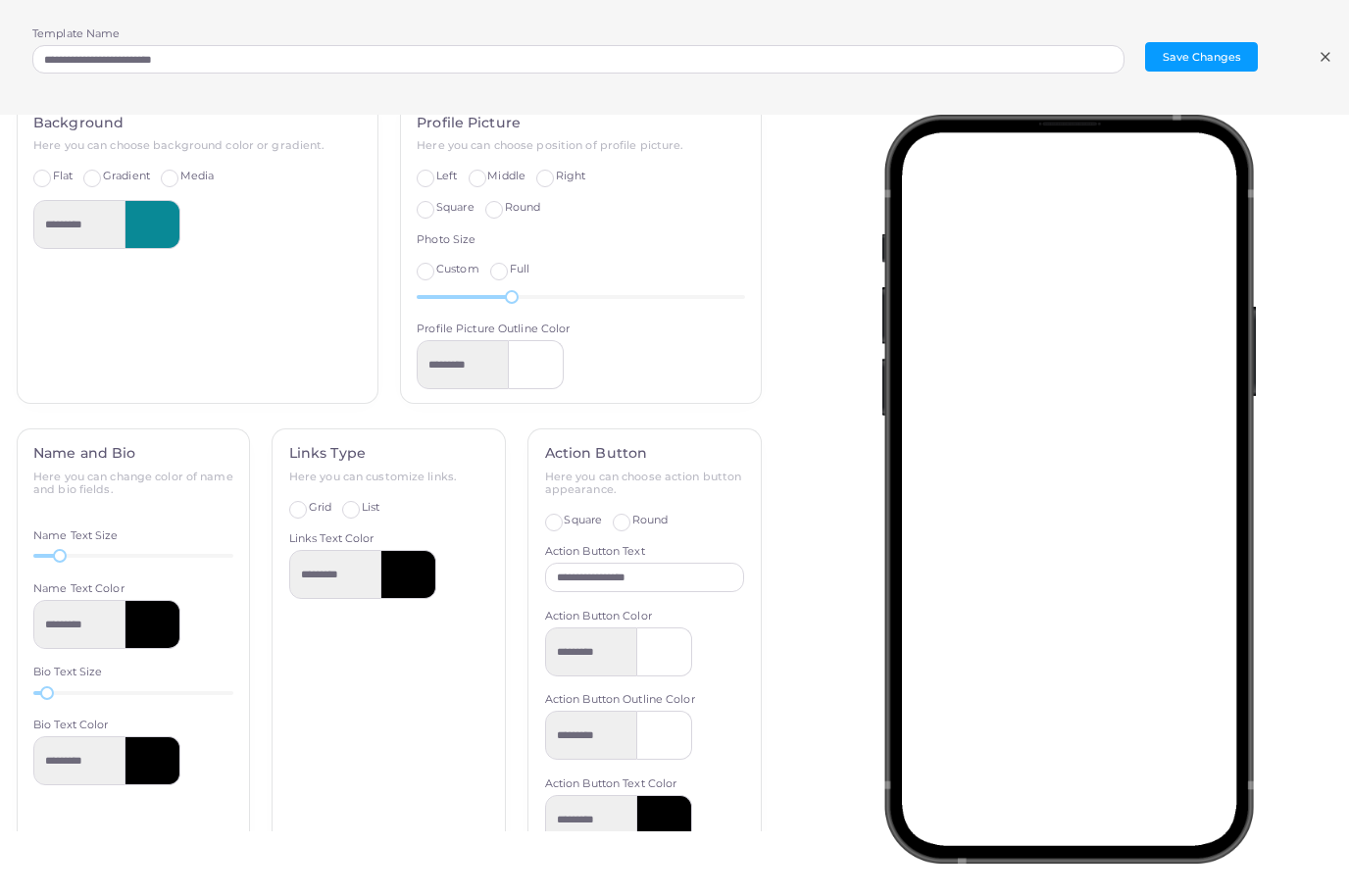 click at bounding box center [665, 821] 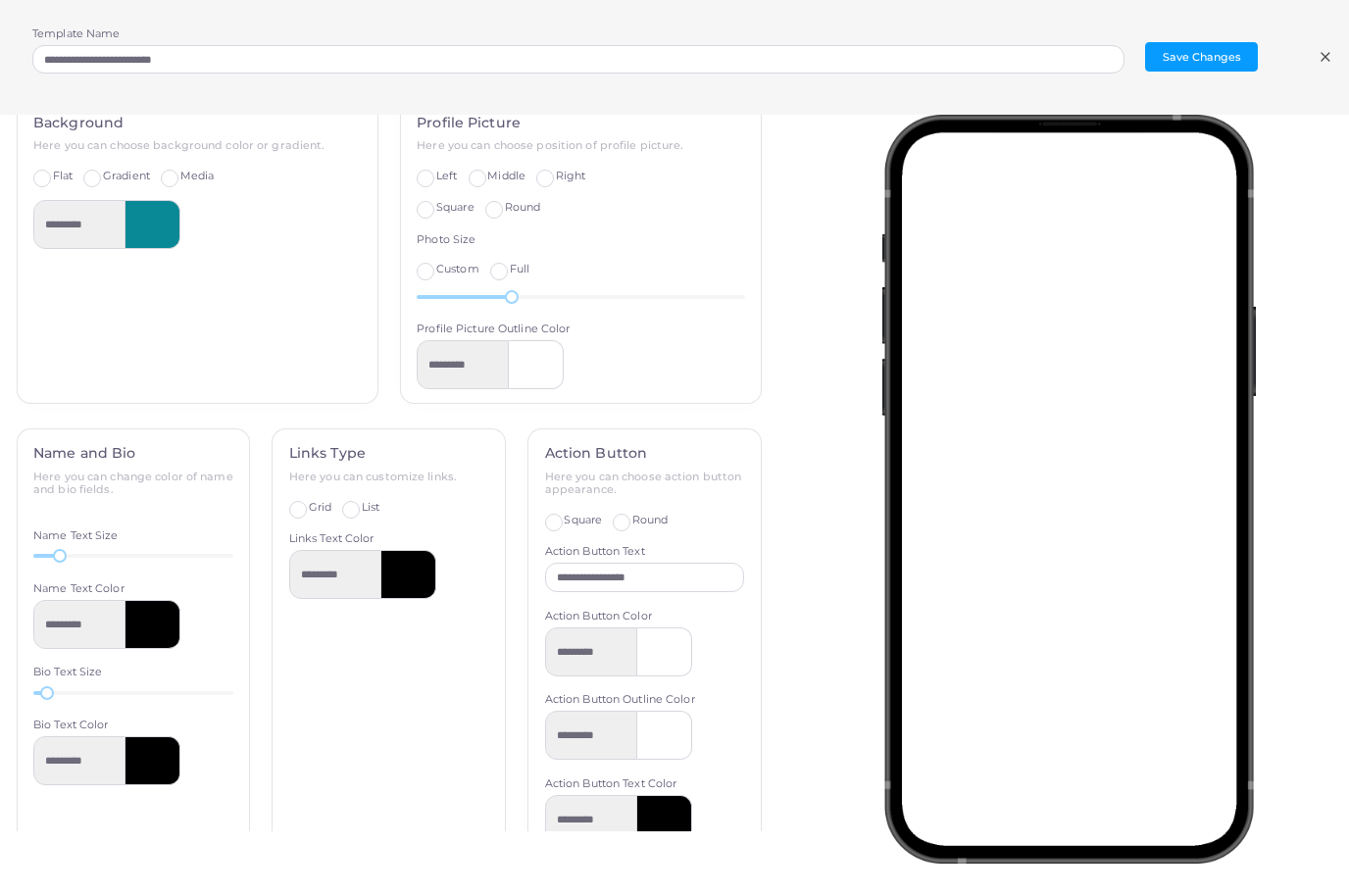 click at bounding box center [665, 653] 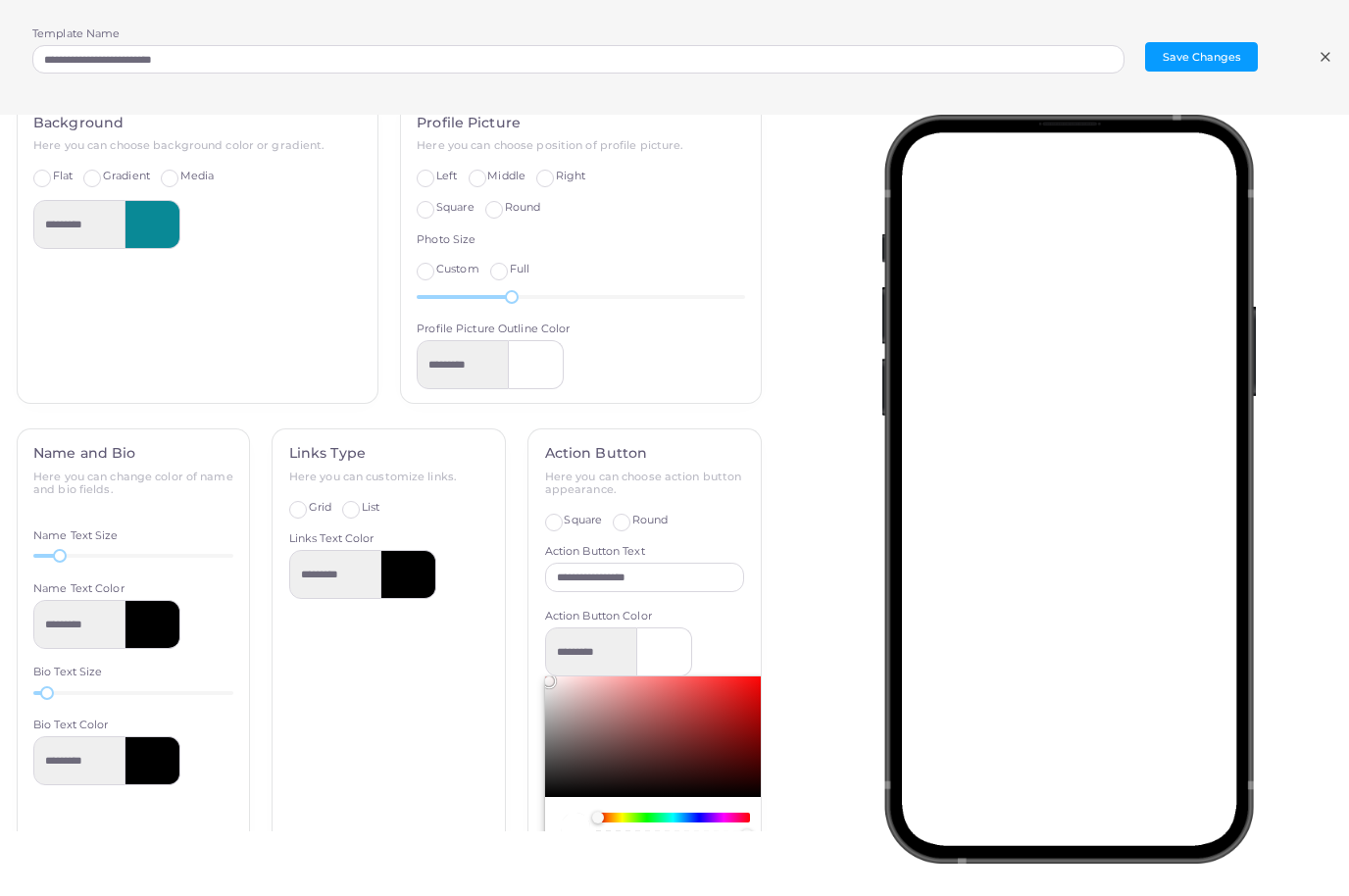 click on "*********                   *******   hex       ***   r     ***   g     ***   b     *   a     *   h     **   s     ****   l     *   a" at bounding box center (645, 772) 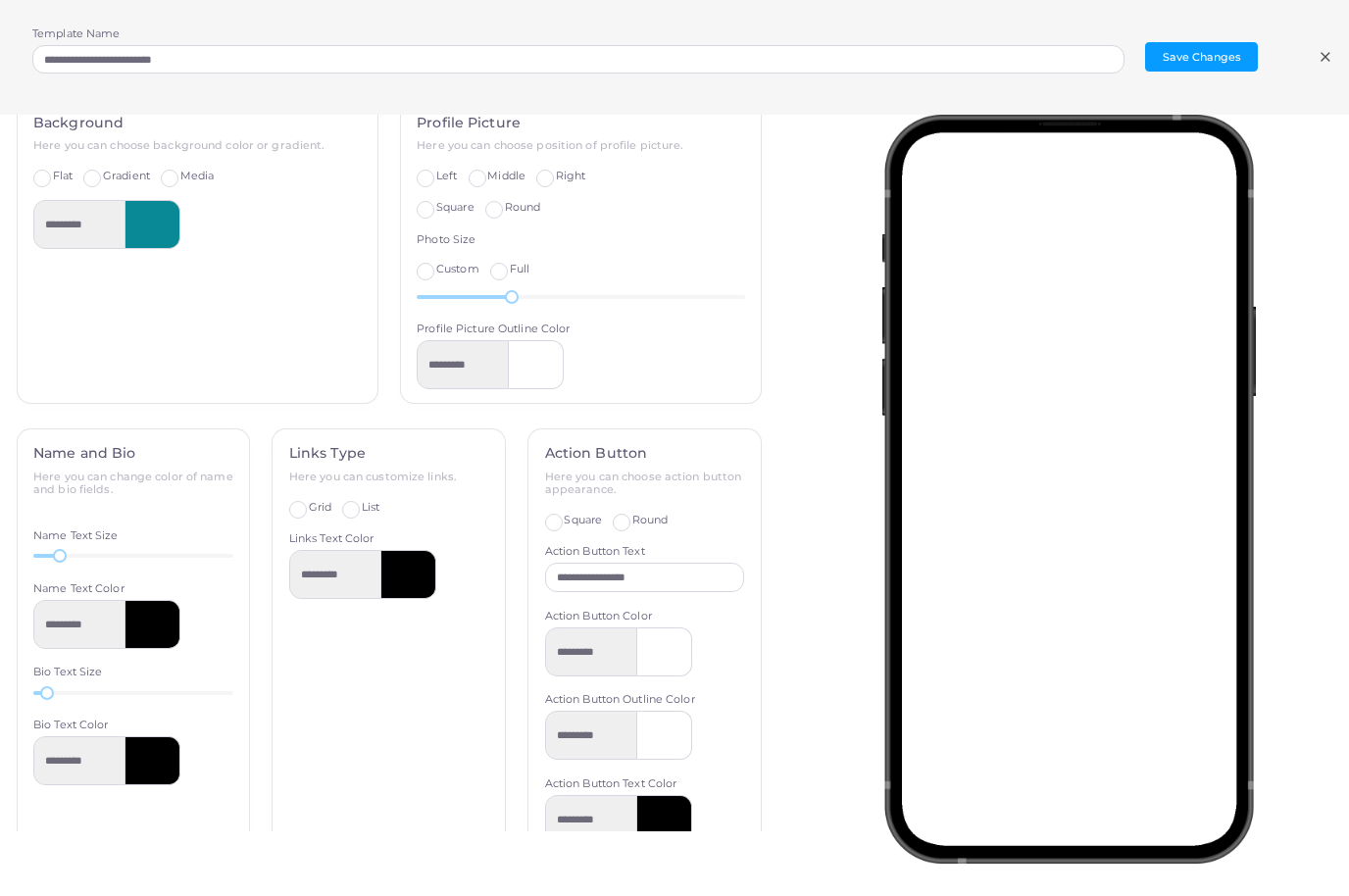 click at bounding box center [665, 821] 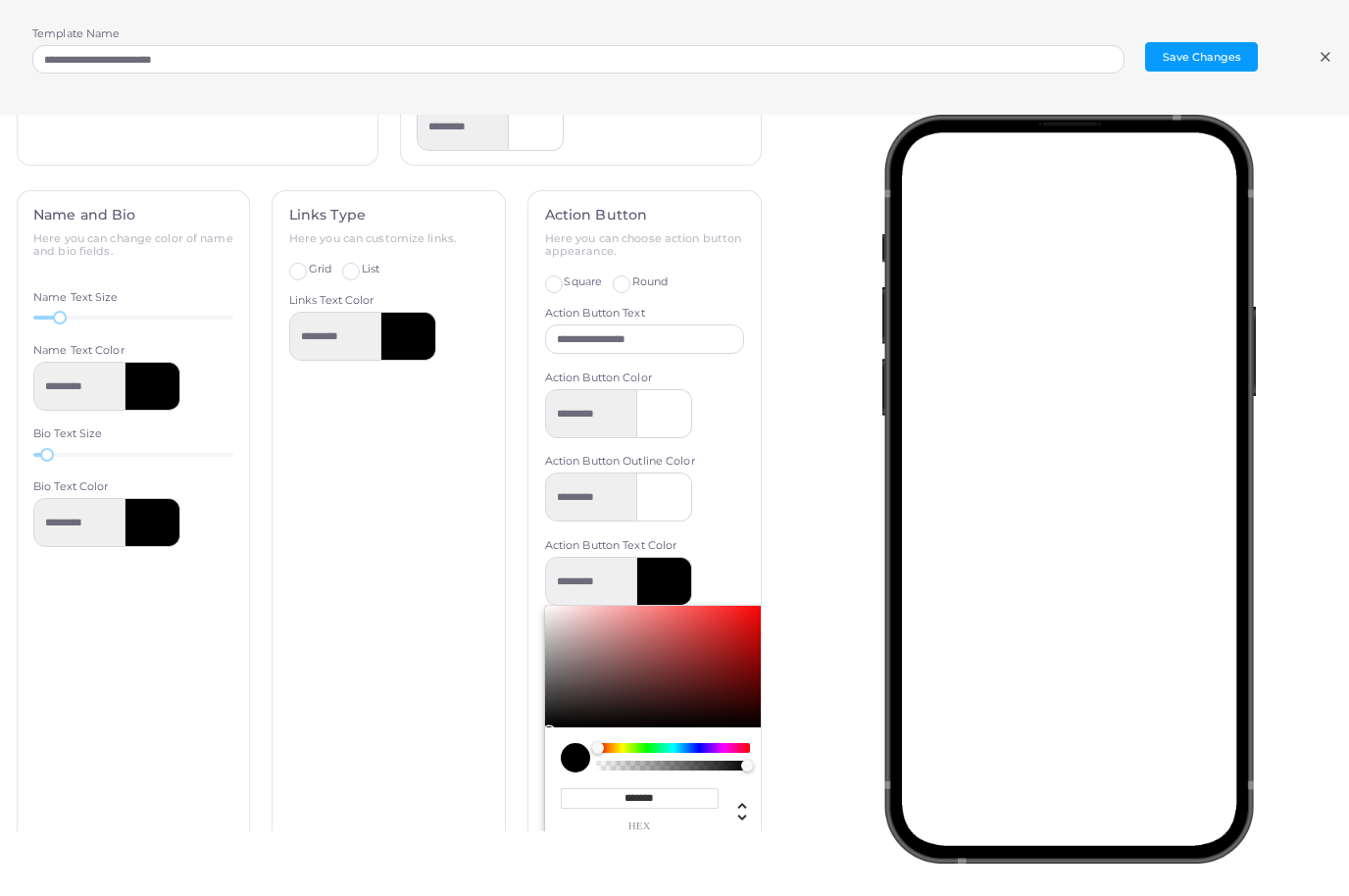 scroll, scrollTop: 727, scrollLeft: 0, axis: vertical 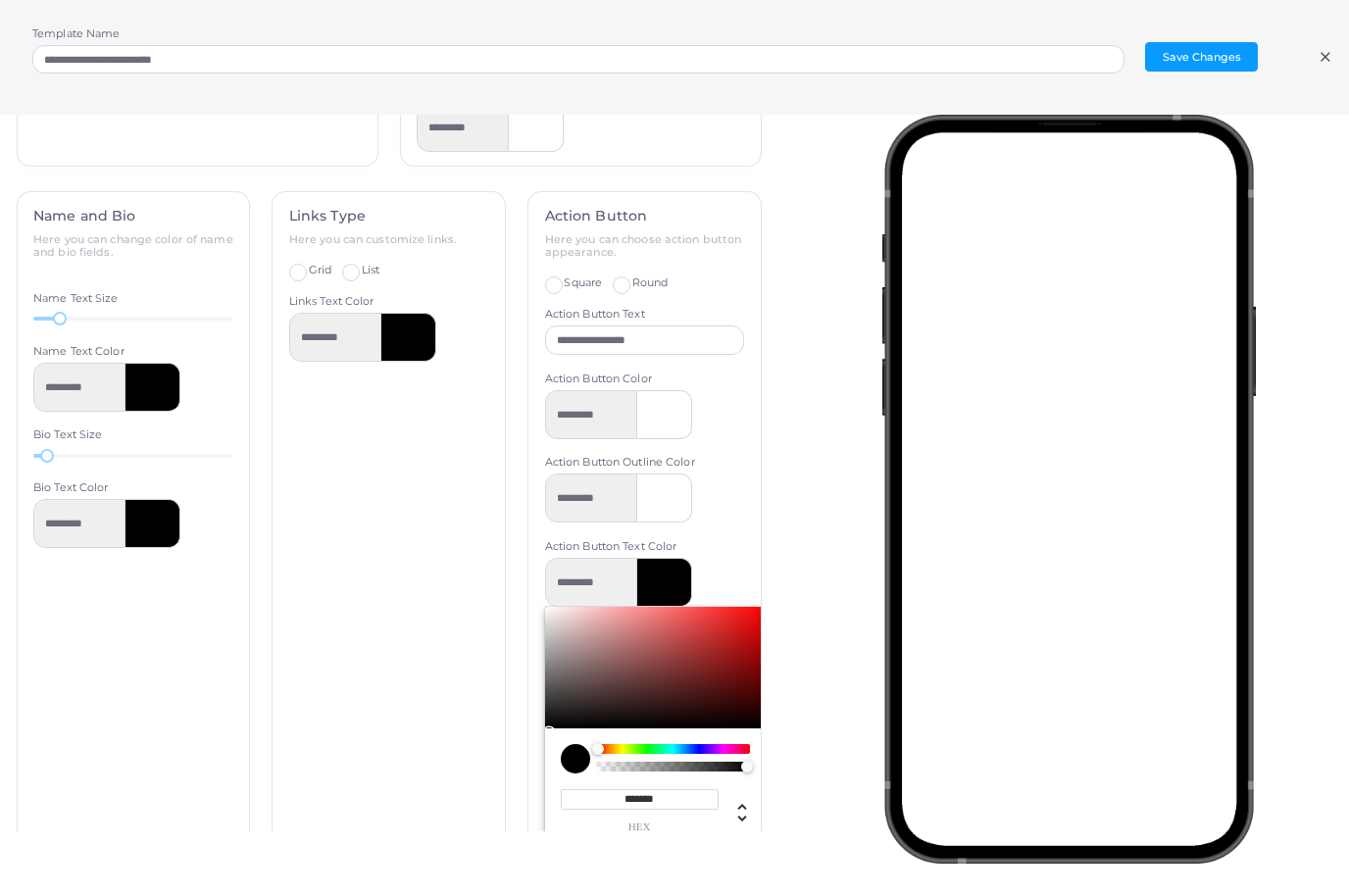 click on "*******" at bounding box center [639, 800] 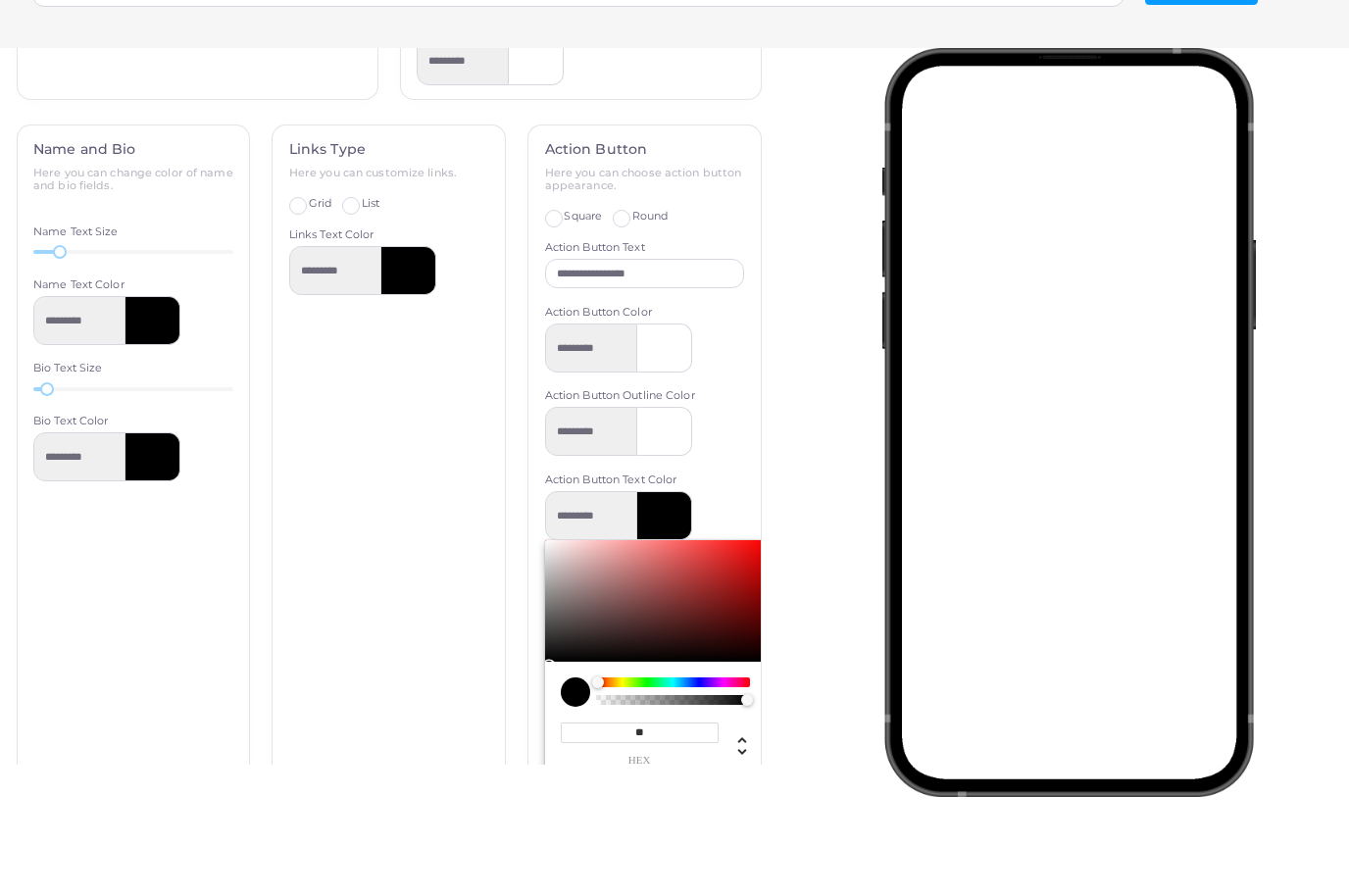 type on "*" 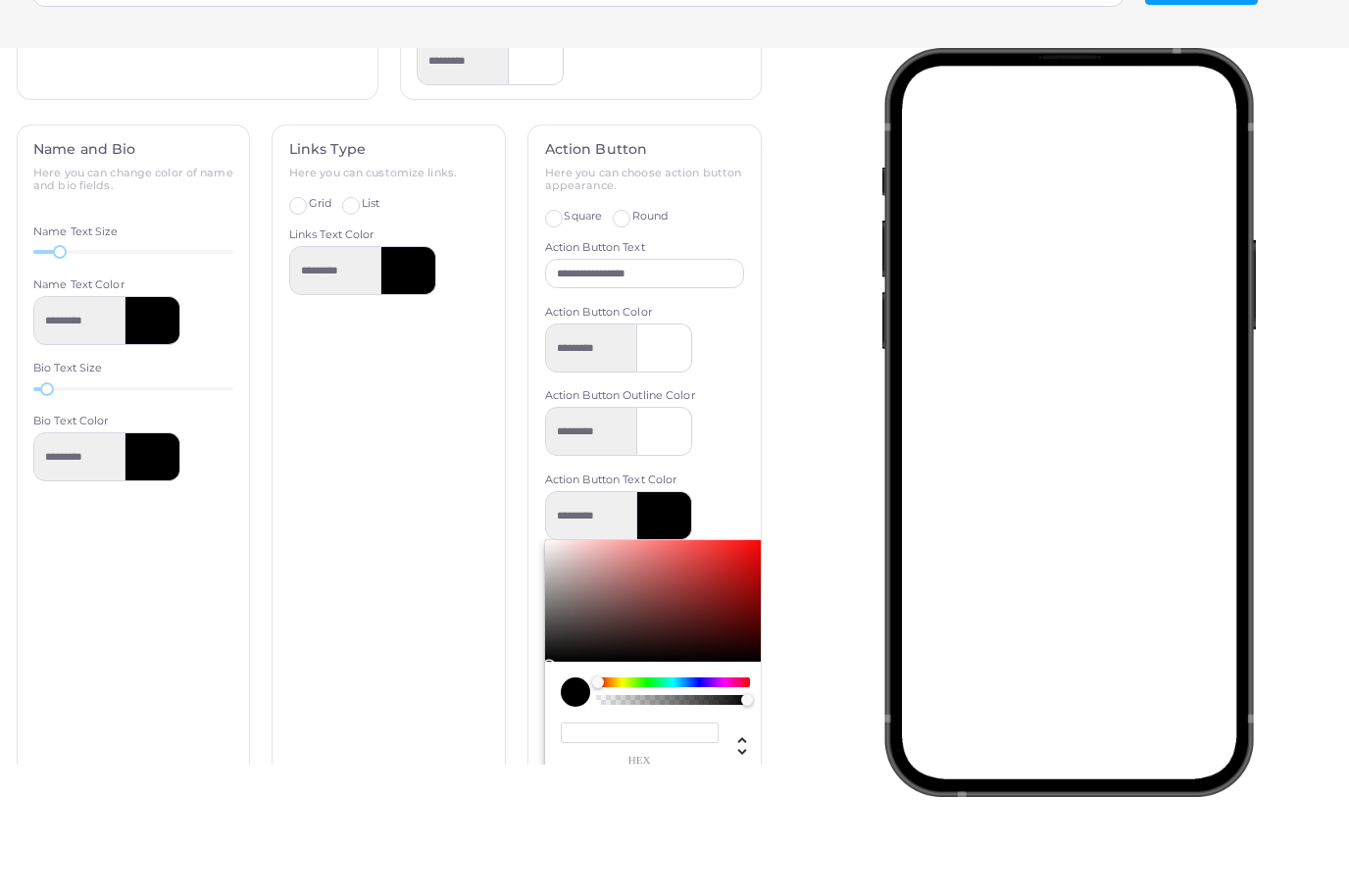 paste on "*******" 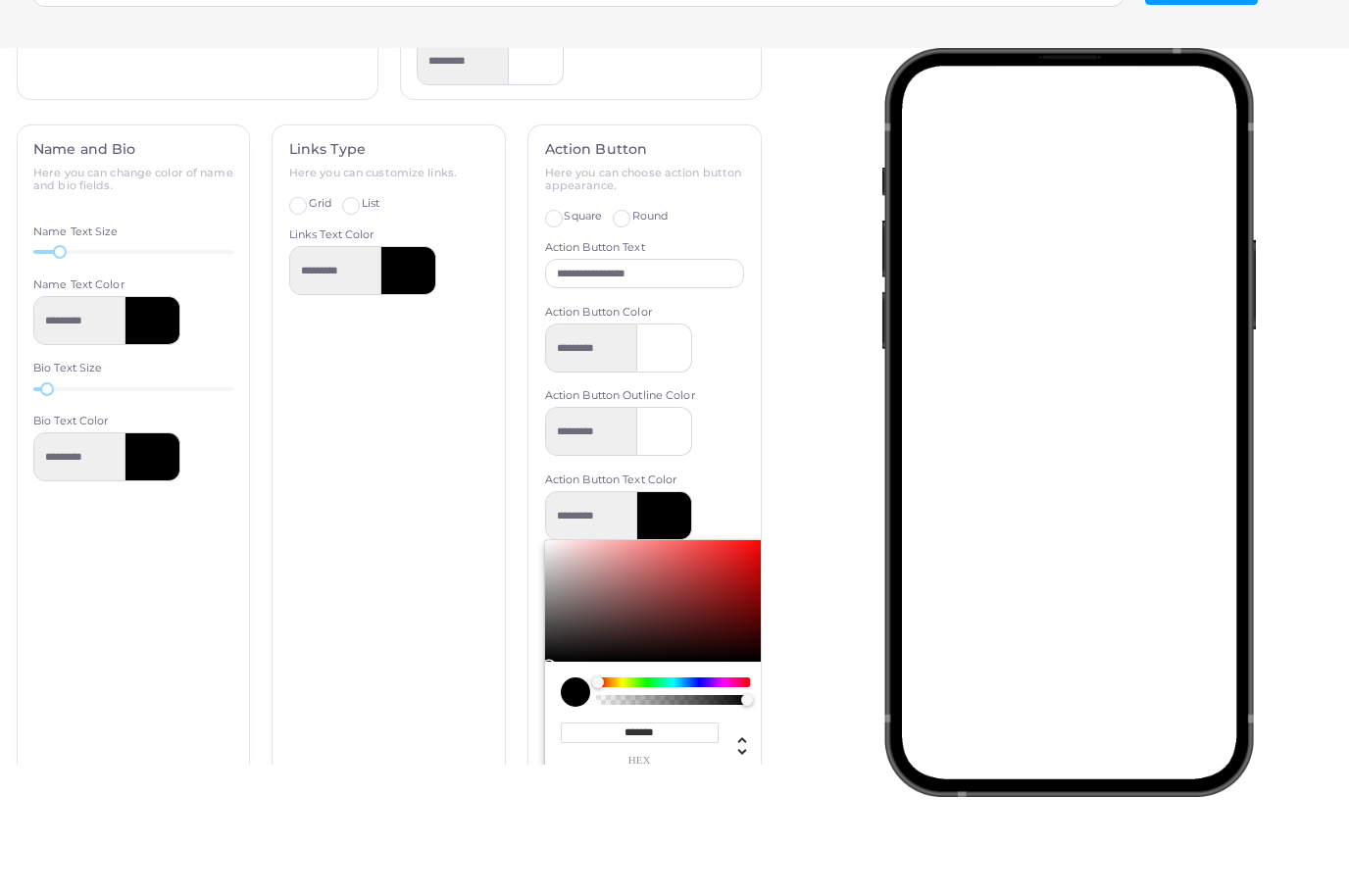 type on "*********" 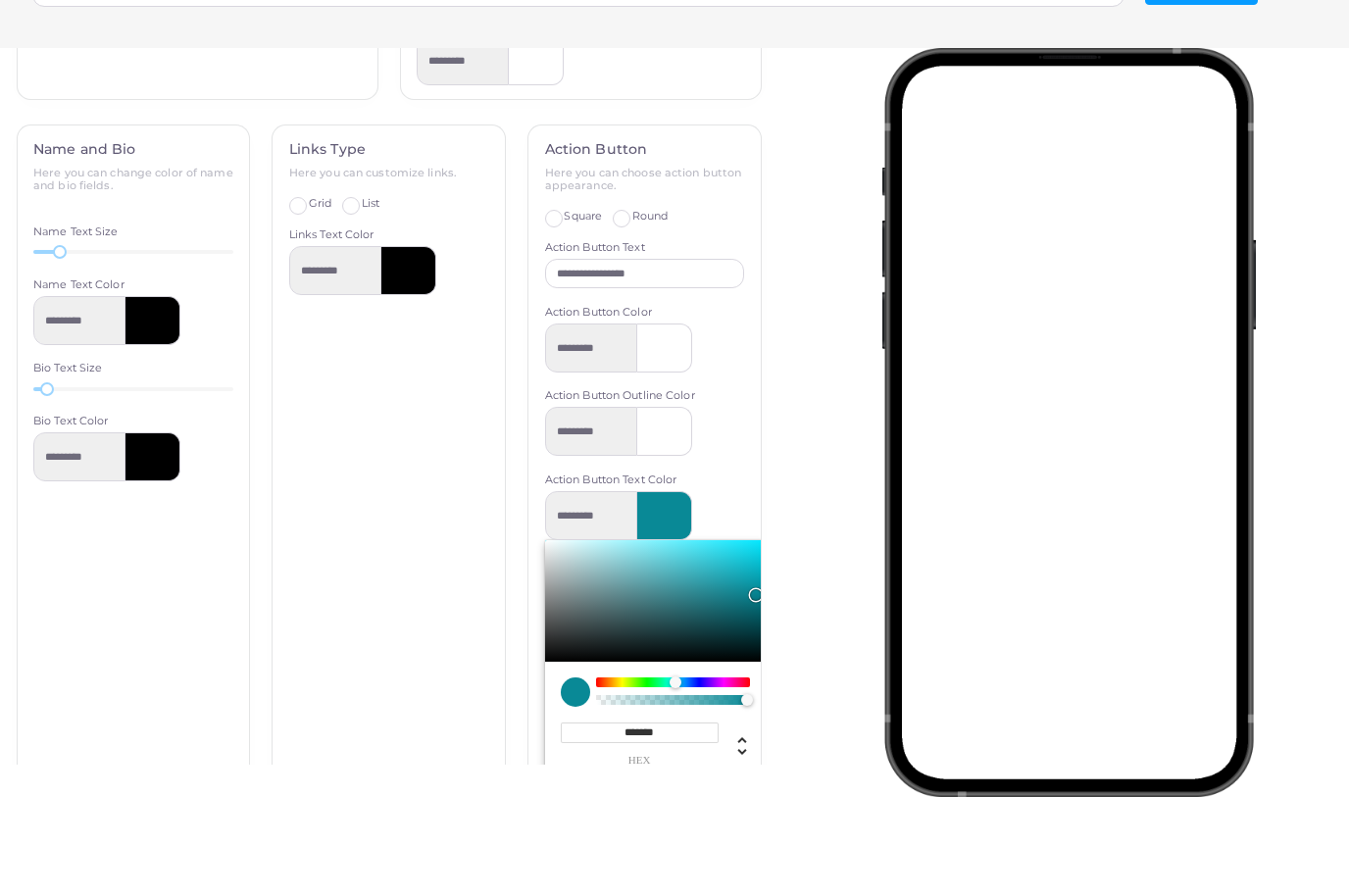 type on "*******" 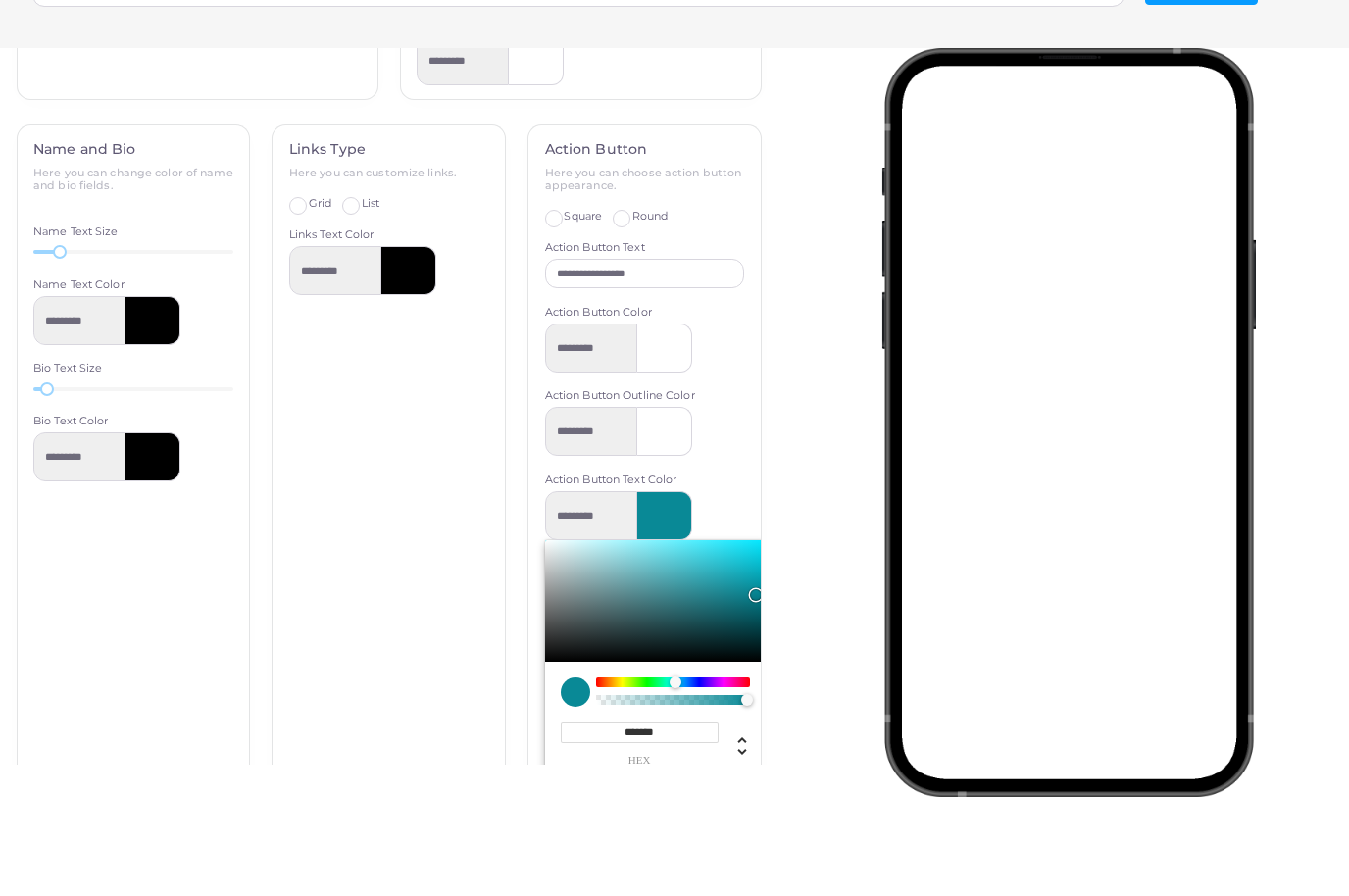 click at bounding box center (1074, 473) 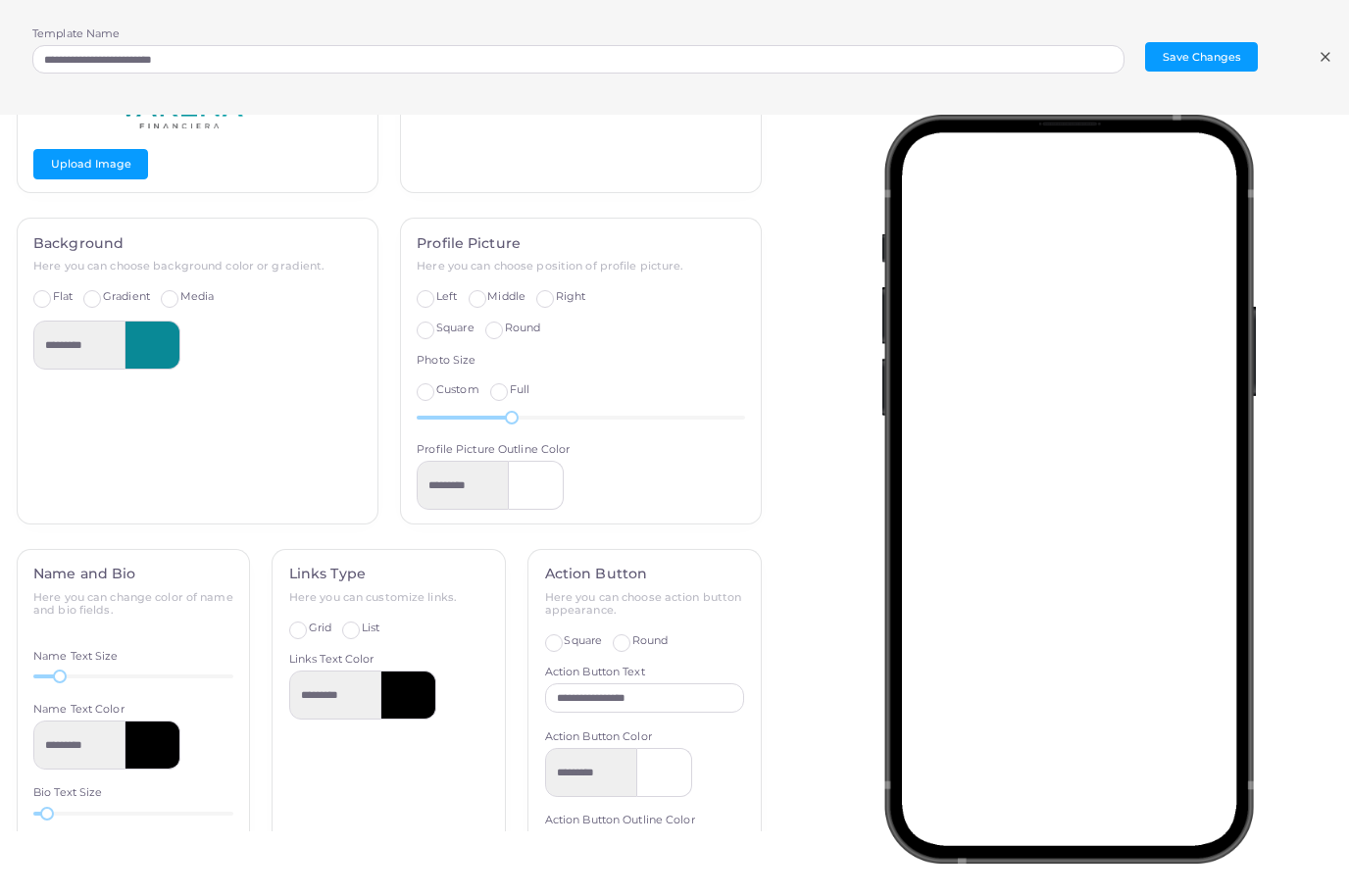 scroll, scrollTop: 454, scrollLeft: 0, axis: vertical 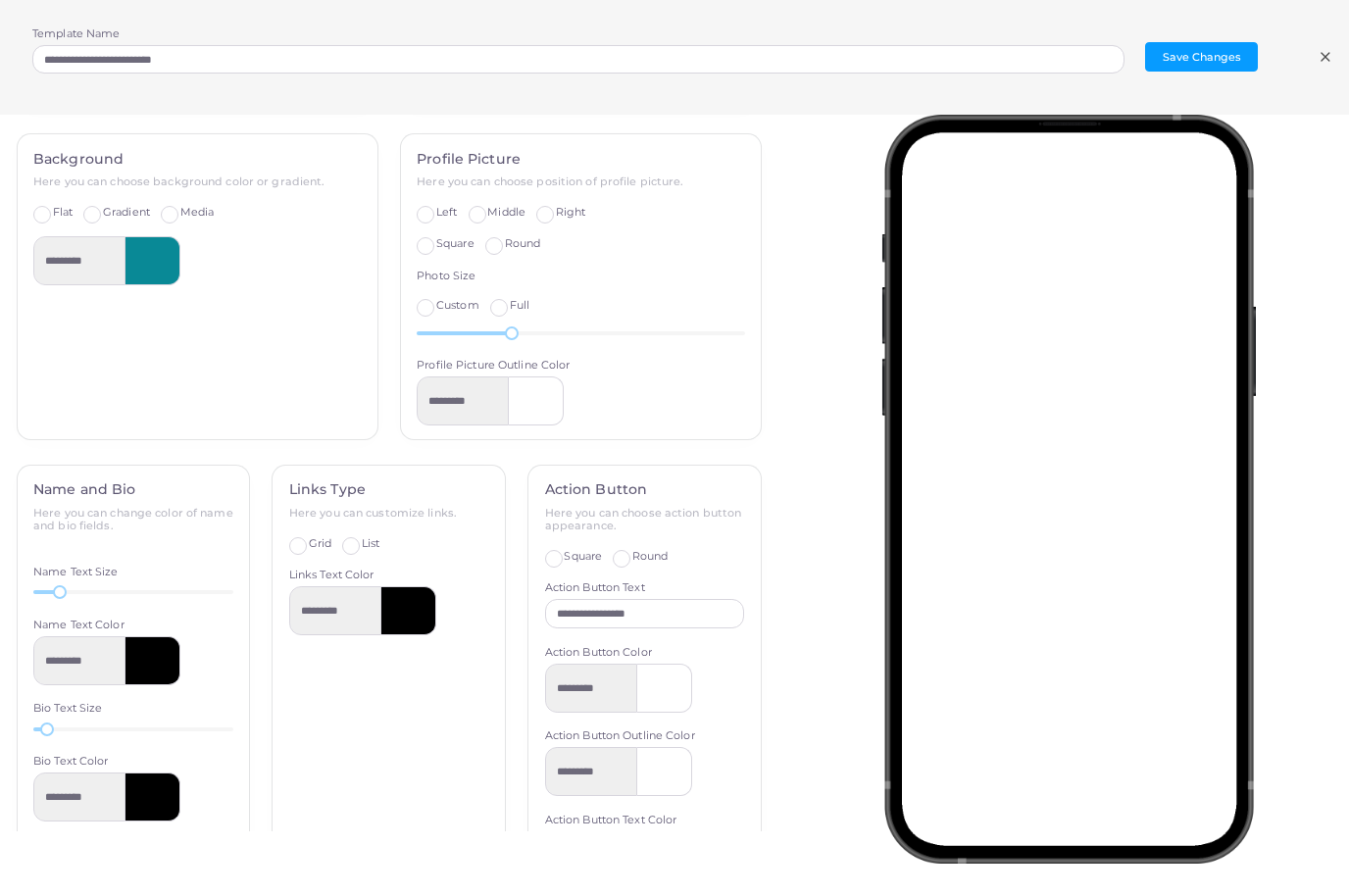 click at bounding box center (409, 612) 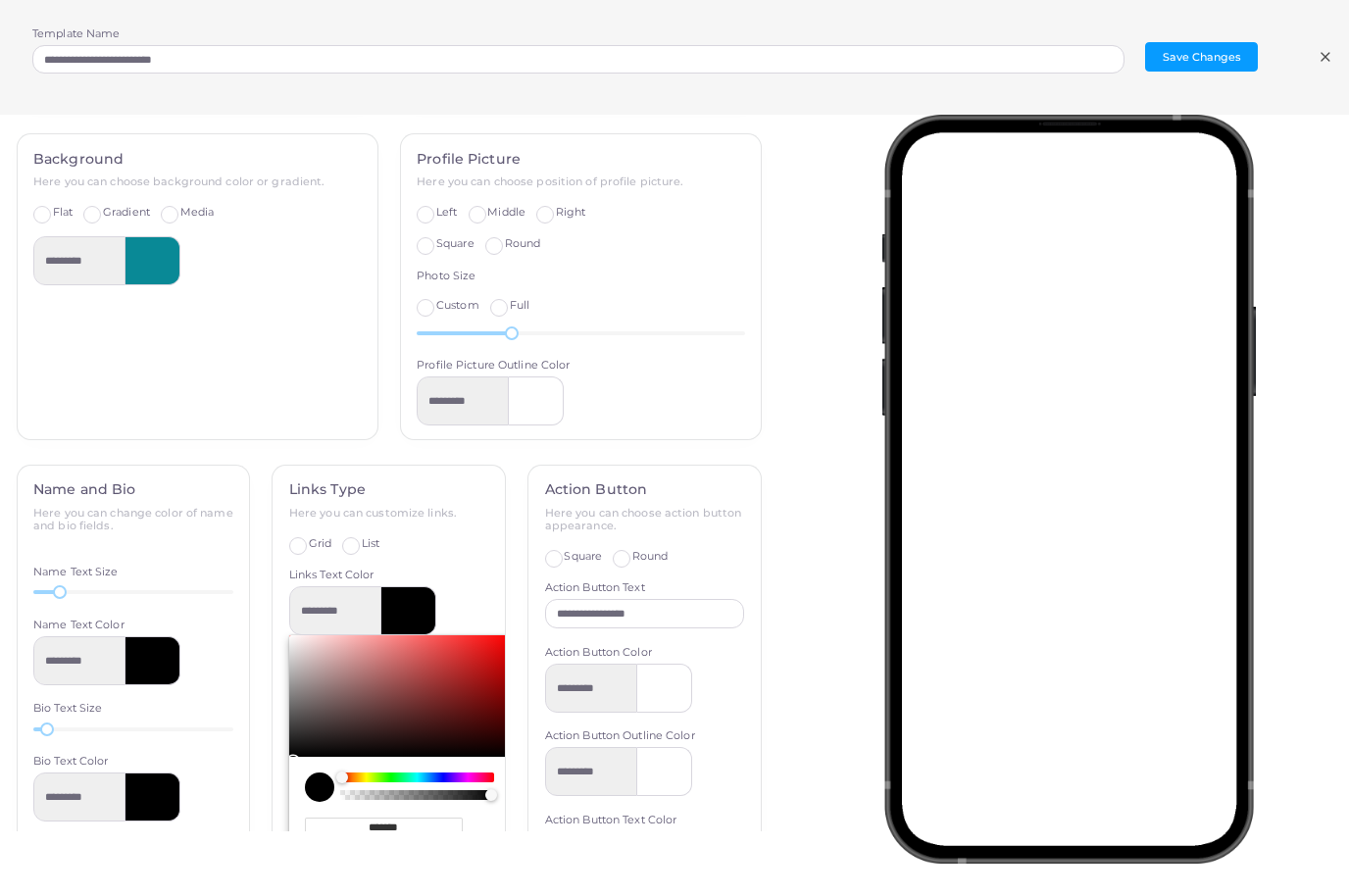 type on "*********" 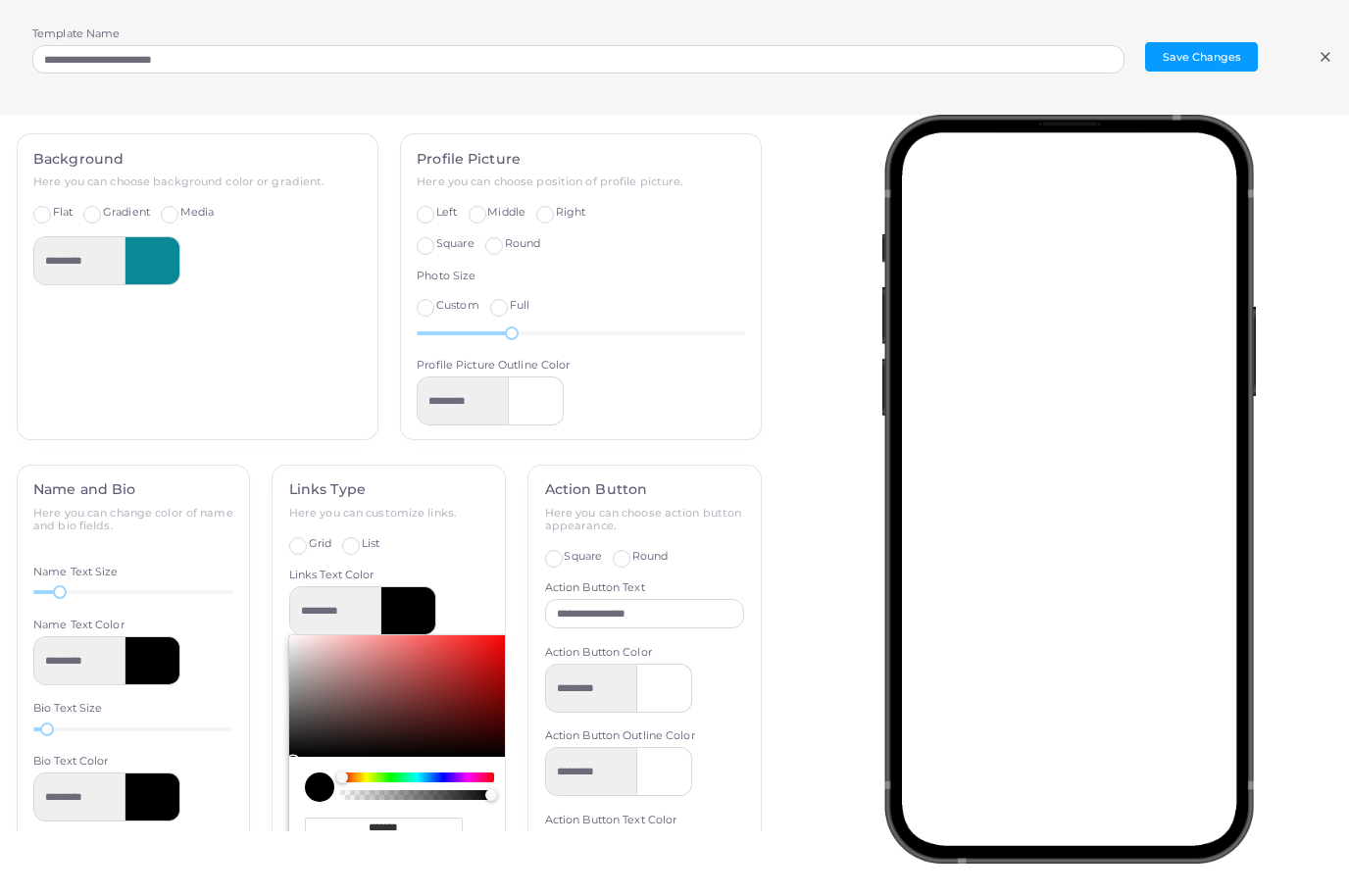 type on "*******" 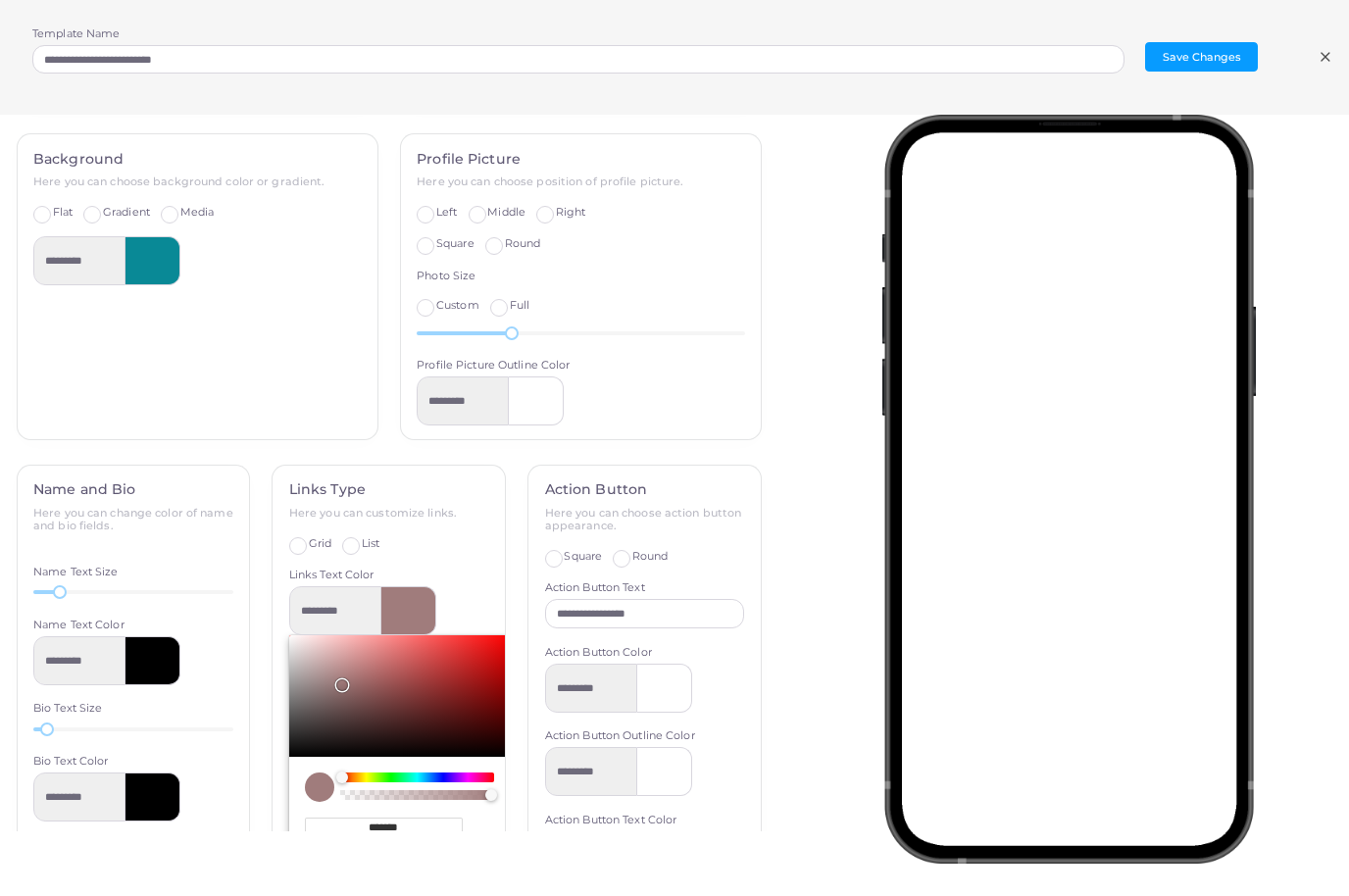 type on "*********" 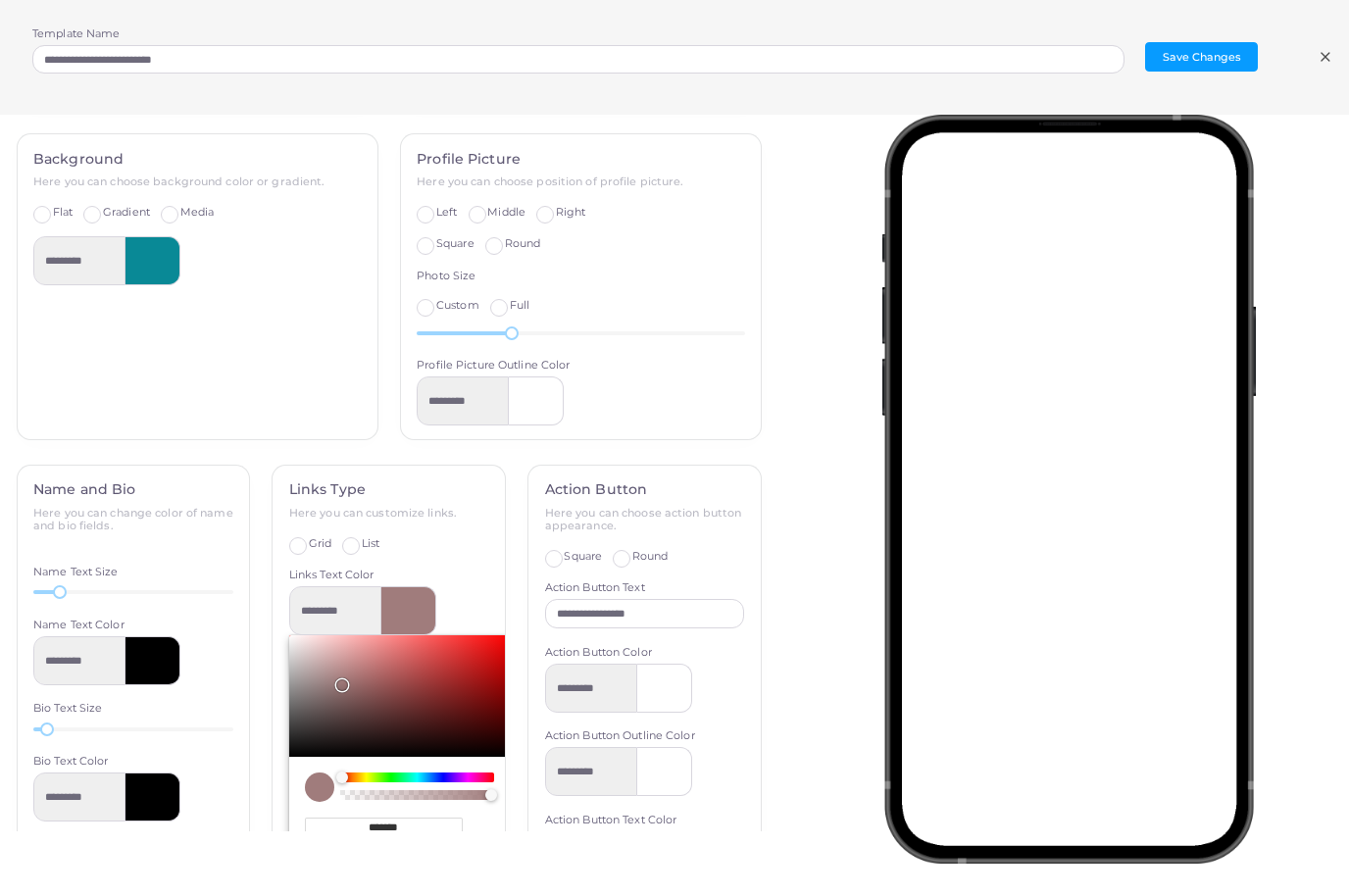 type on "*******" 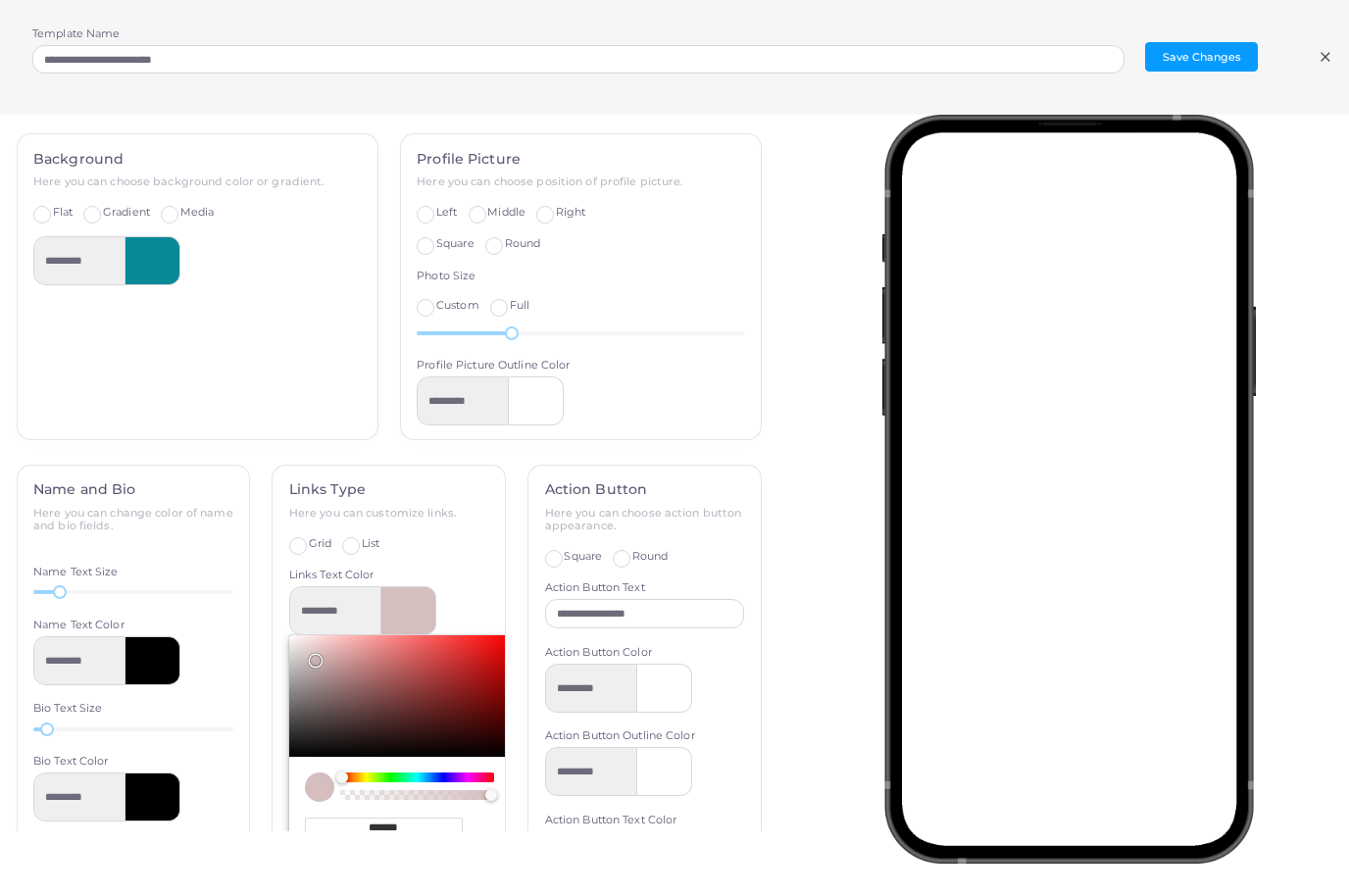 type on "*********" 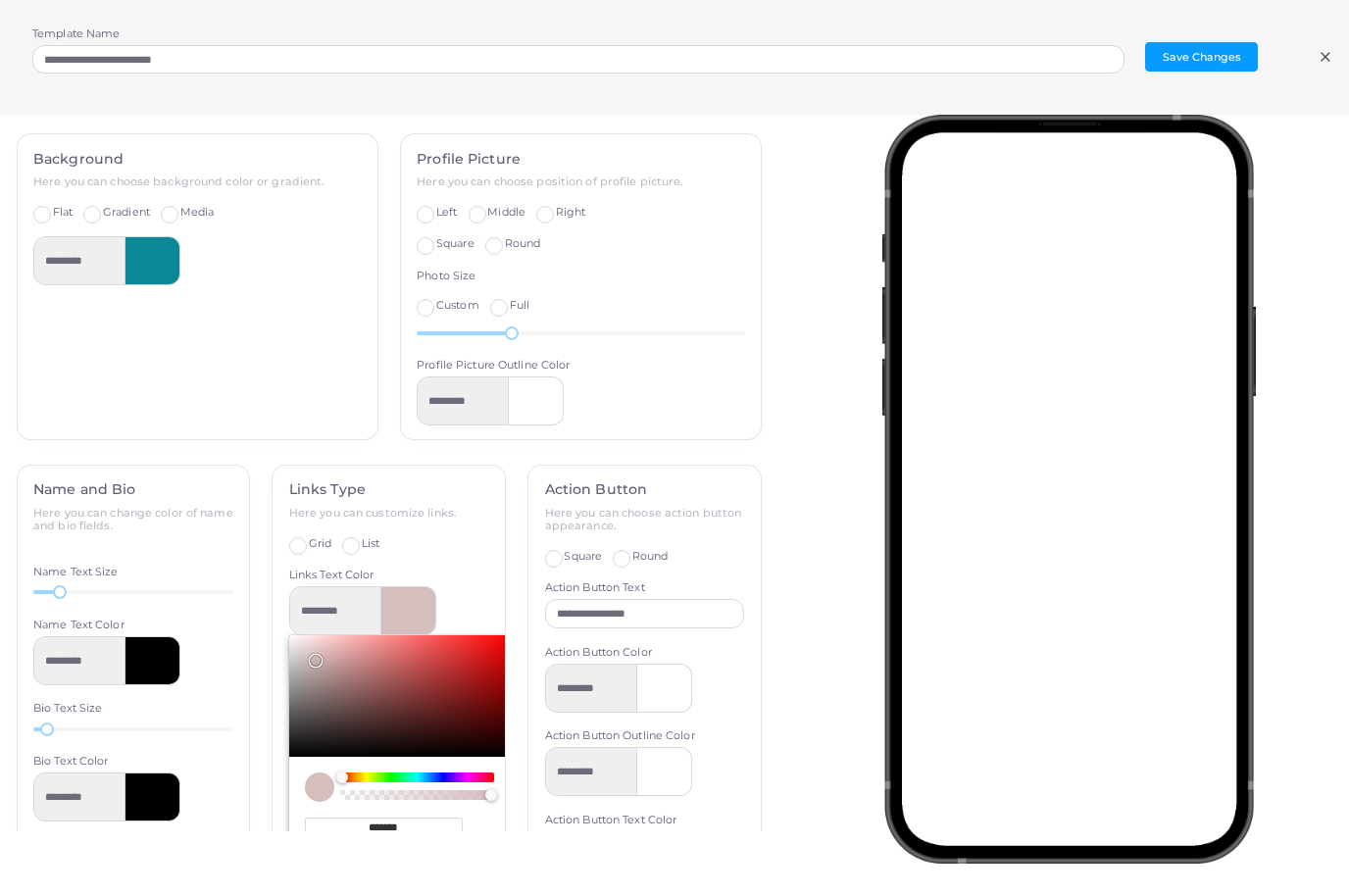 type on "*******" 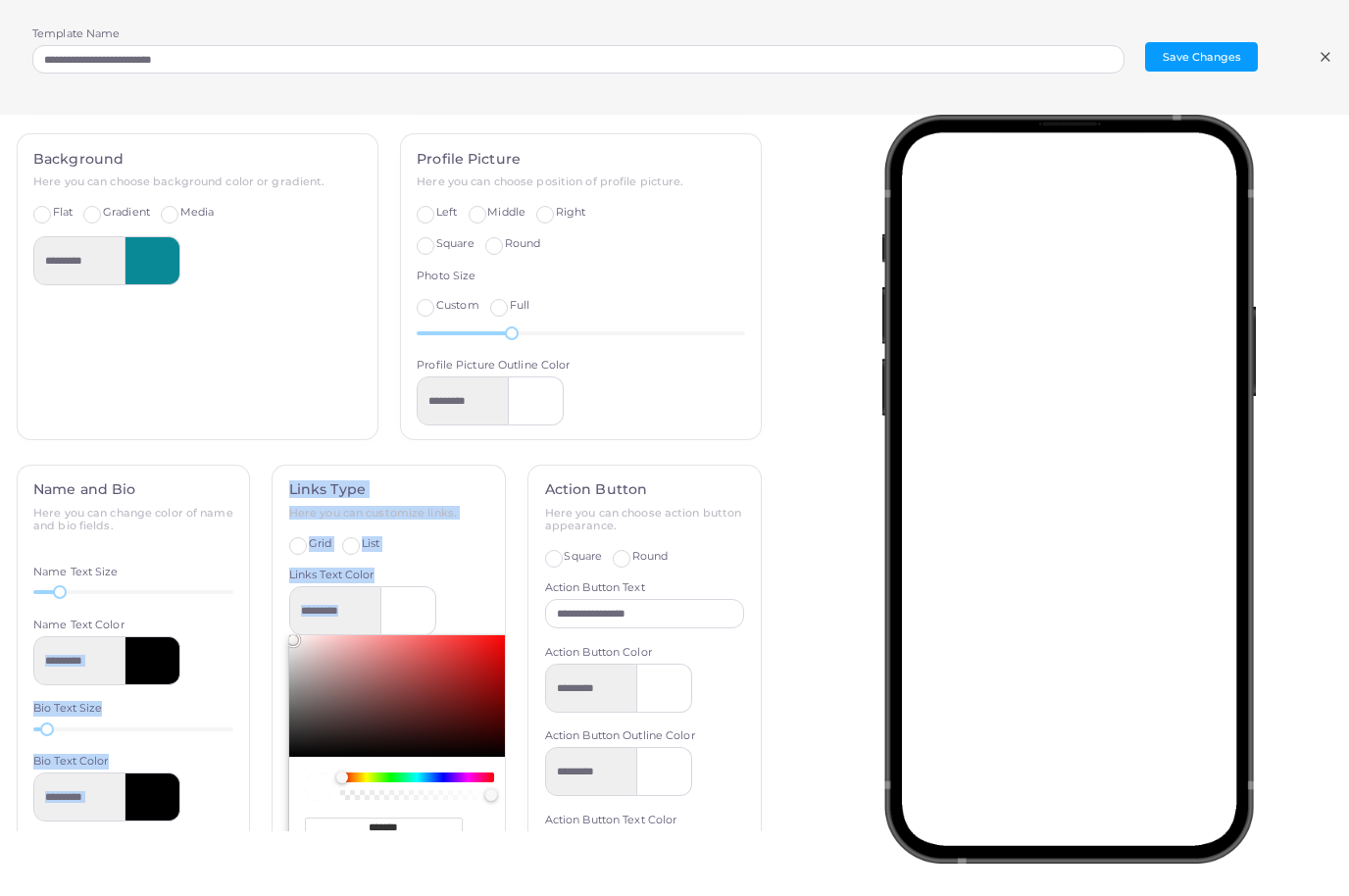 drag, startPoint x: 338, startPoint y: 671, endPoint x: 258, endPoint y: 600, distance: 106.96261 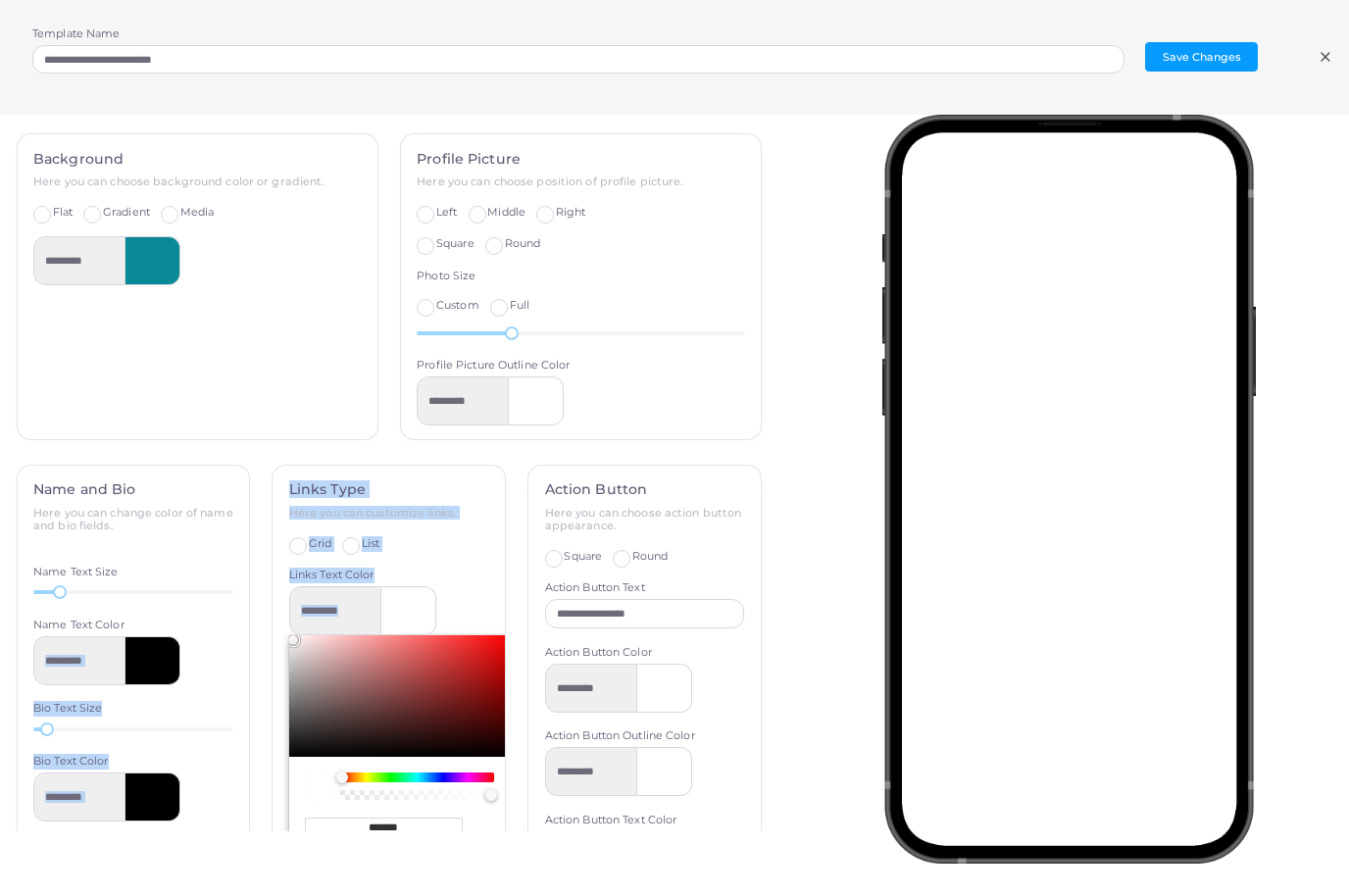 click on "**********" at bounding box center [389, 693] 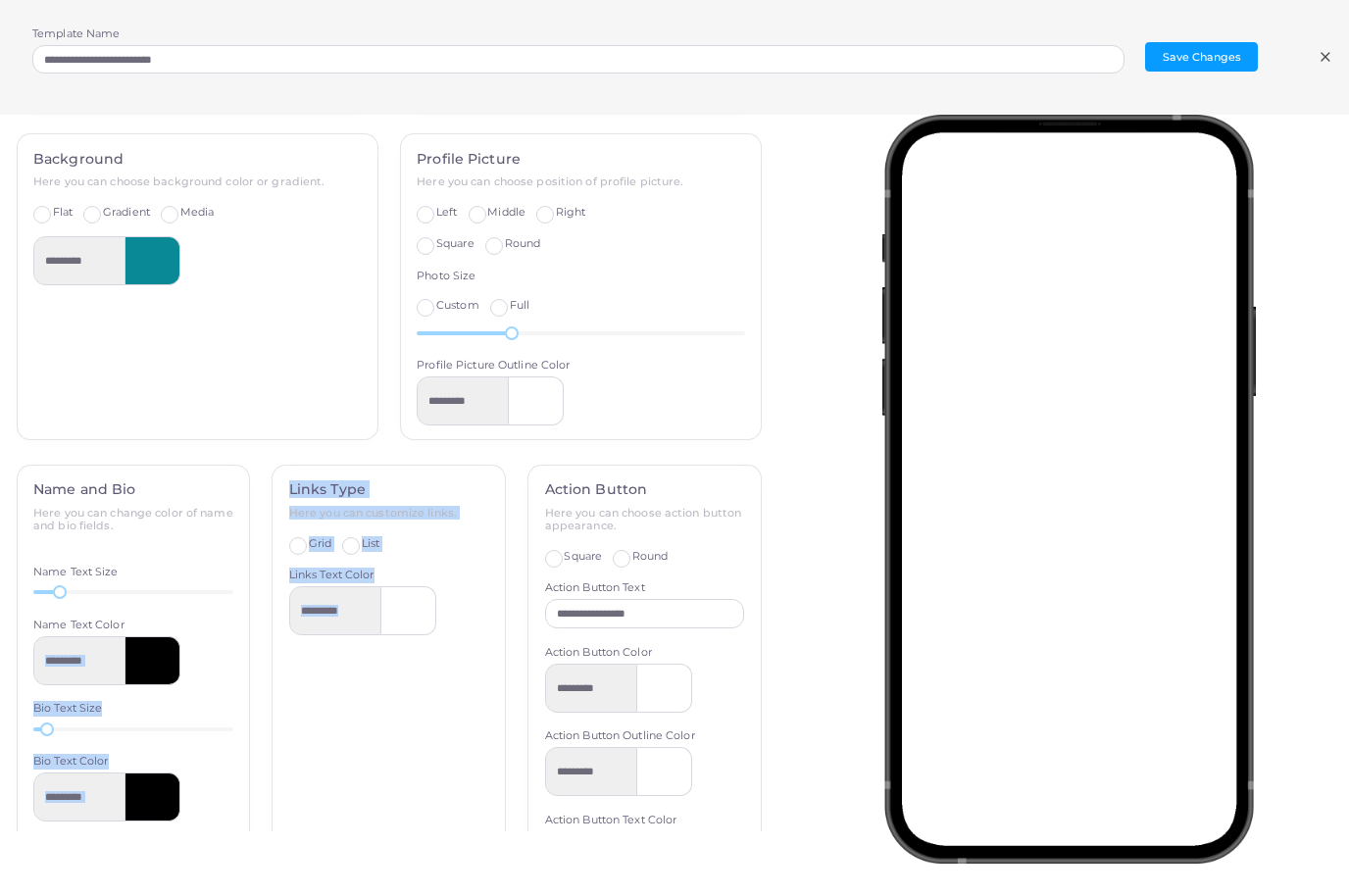 click at bounding box center (153, 662) 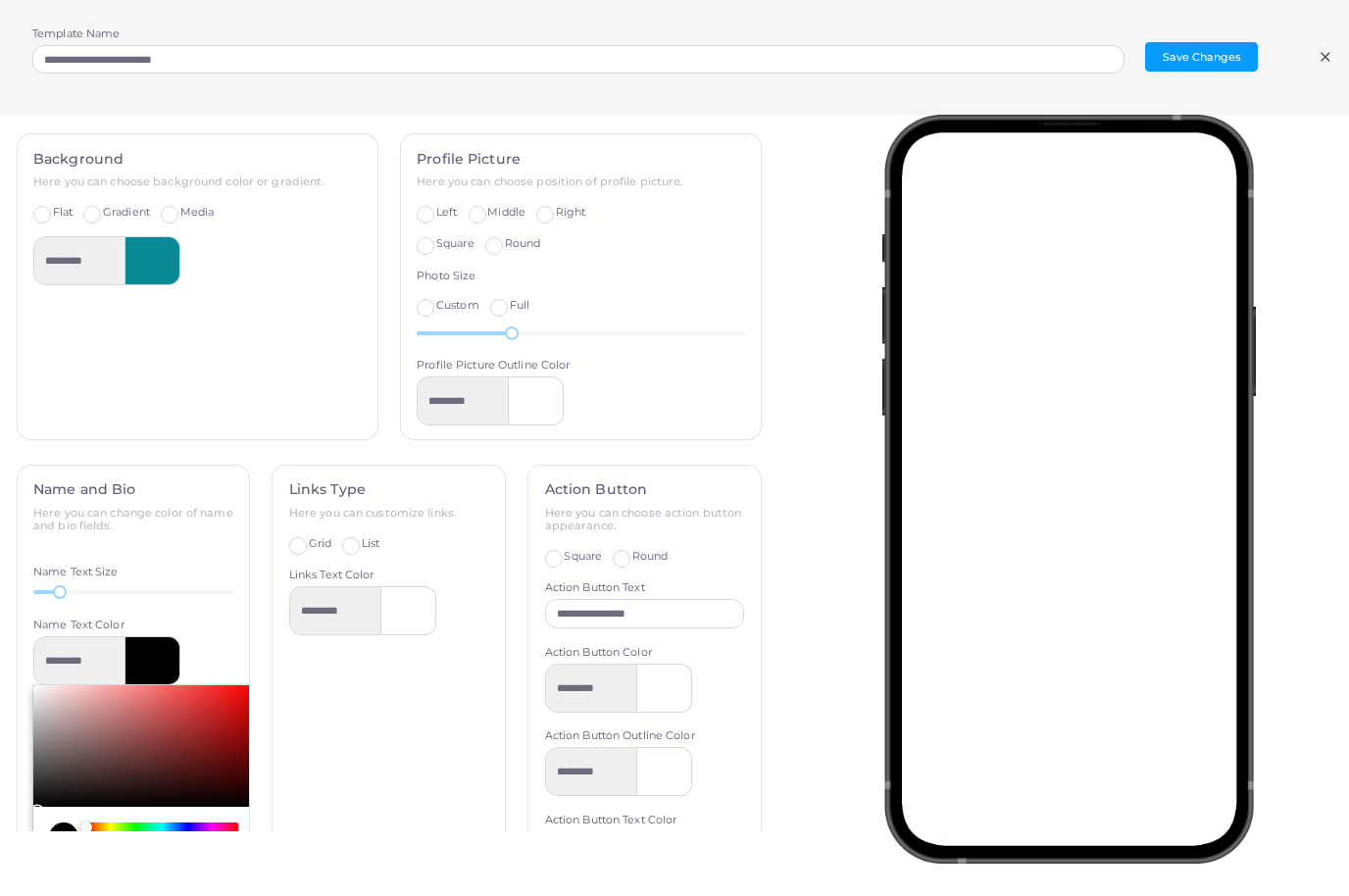 type on "*********" 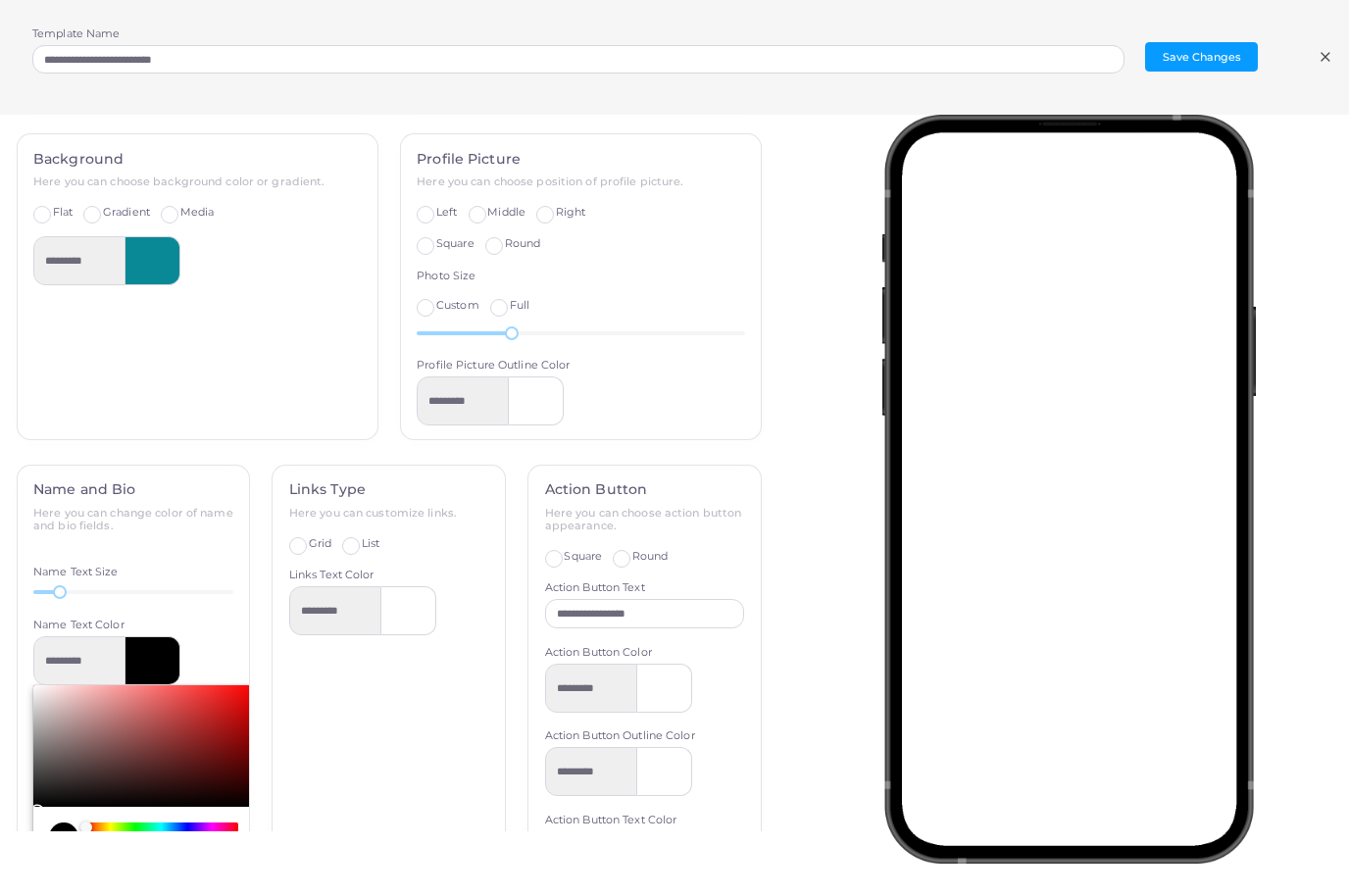 type on "*******" 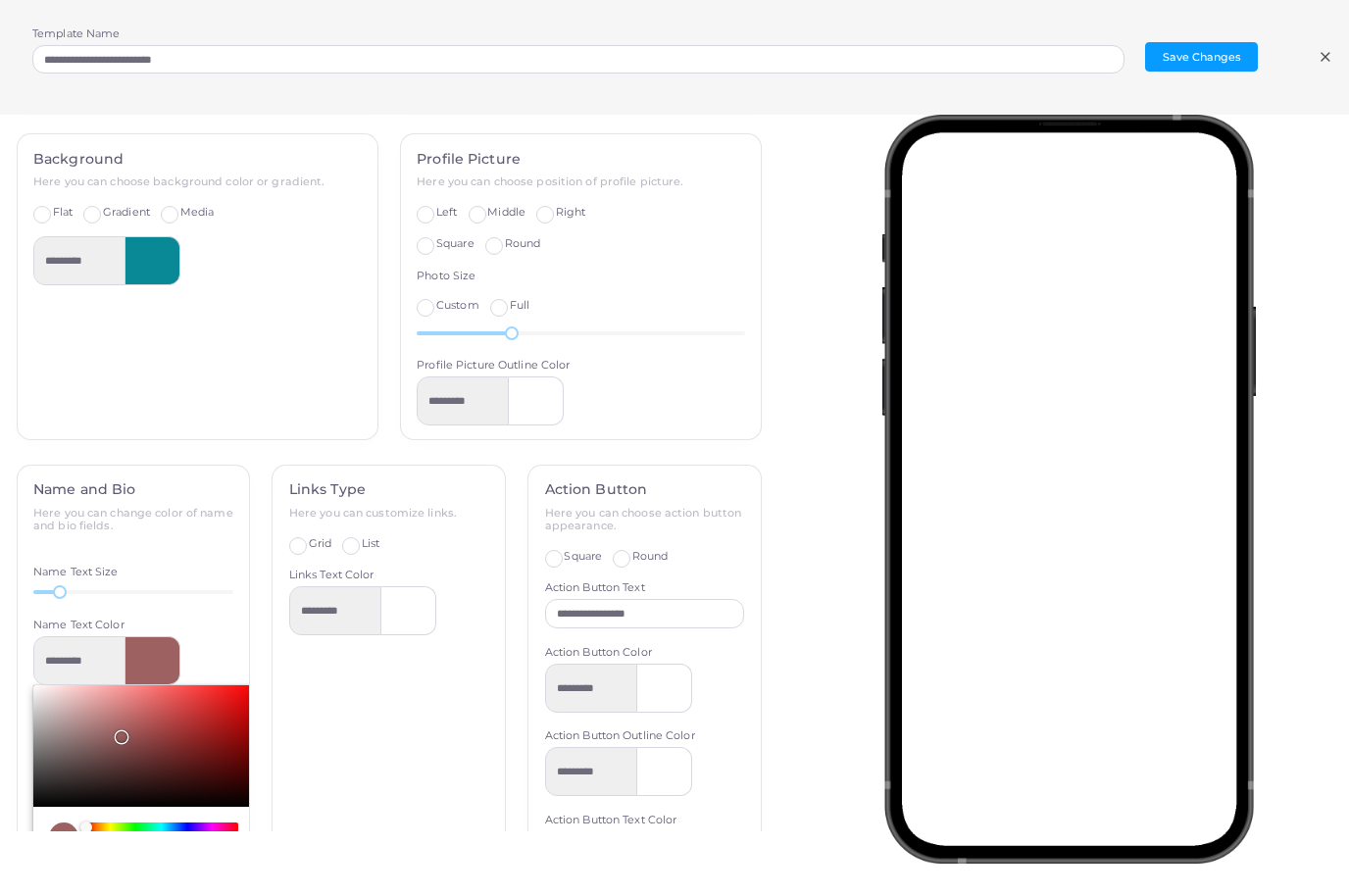 type on "*********" 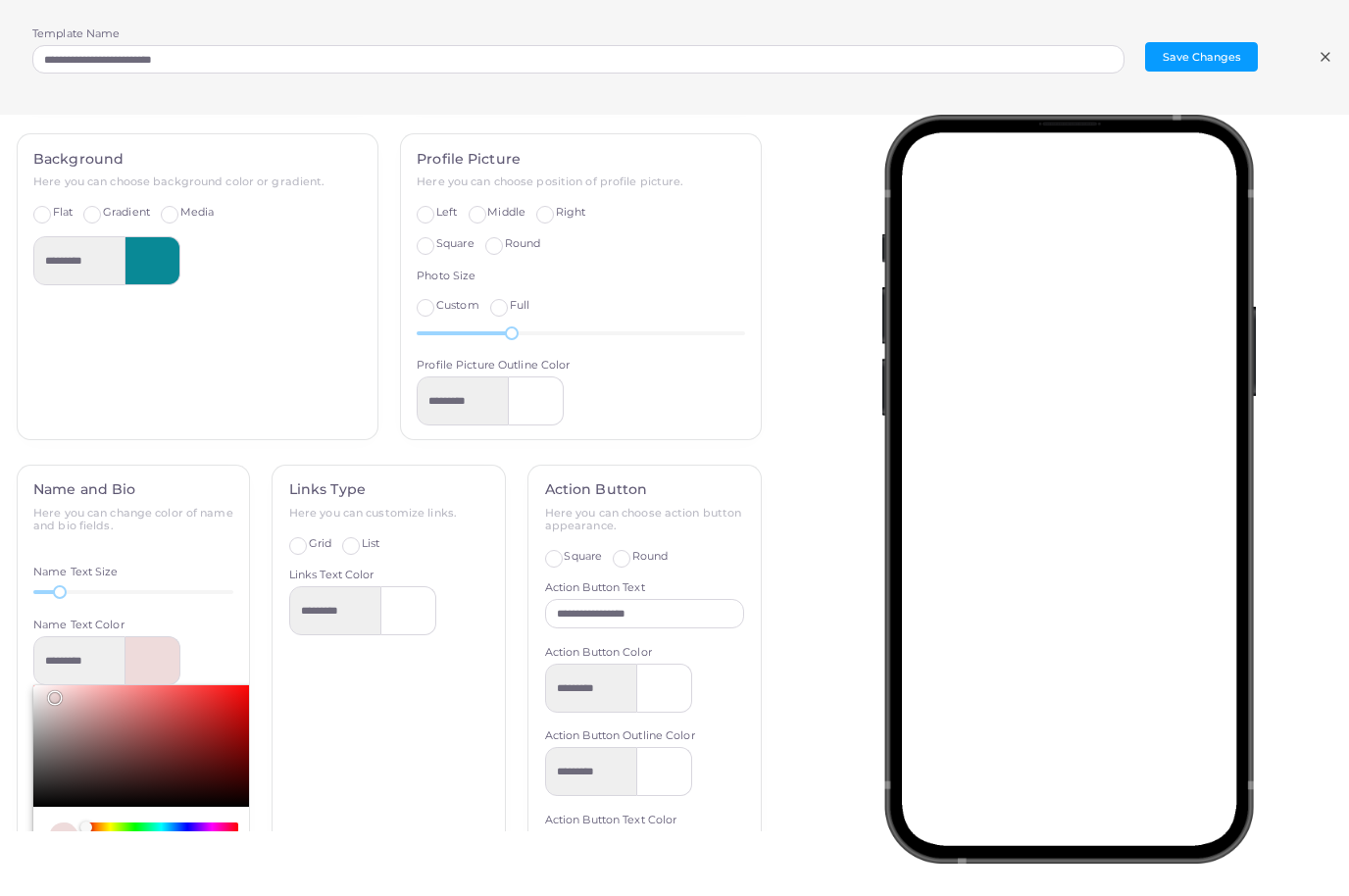 type on "*********" 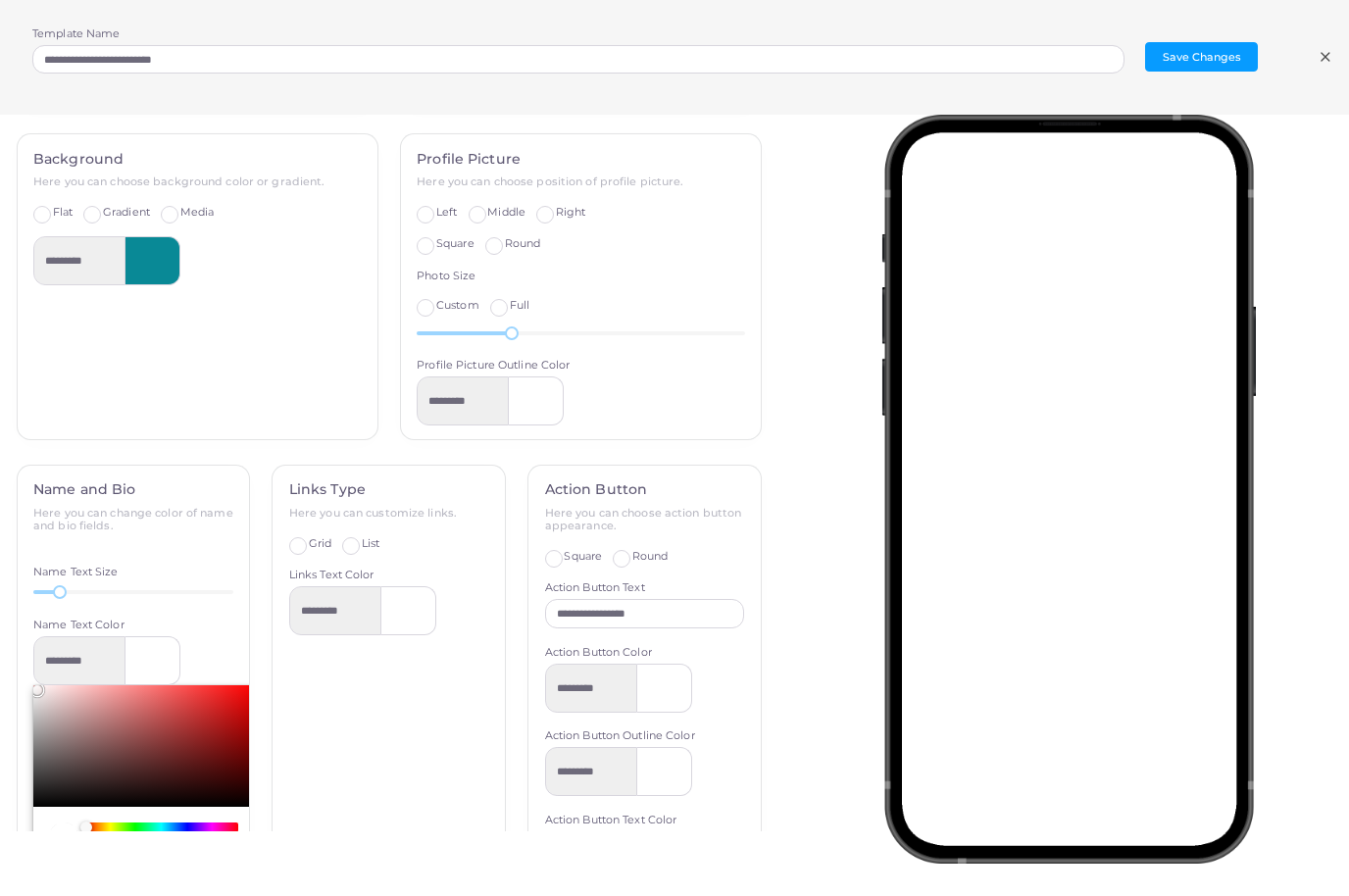 drag, startPoint x: 118, startPoint y: 721, endPoint x: 22, endPoint y: 663, distance: 112.1606 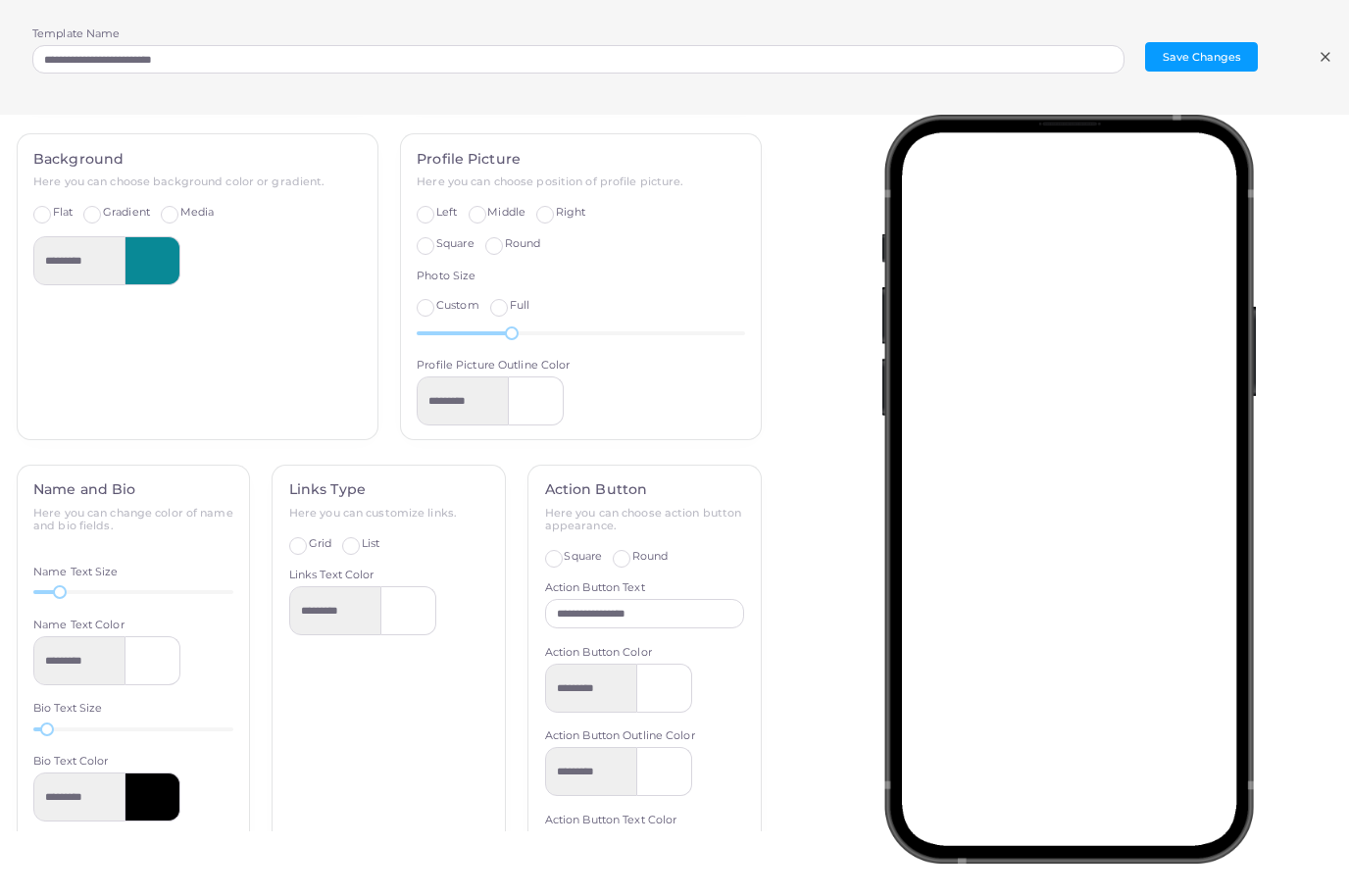 click at bounding box center [153, 798] 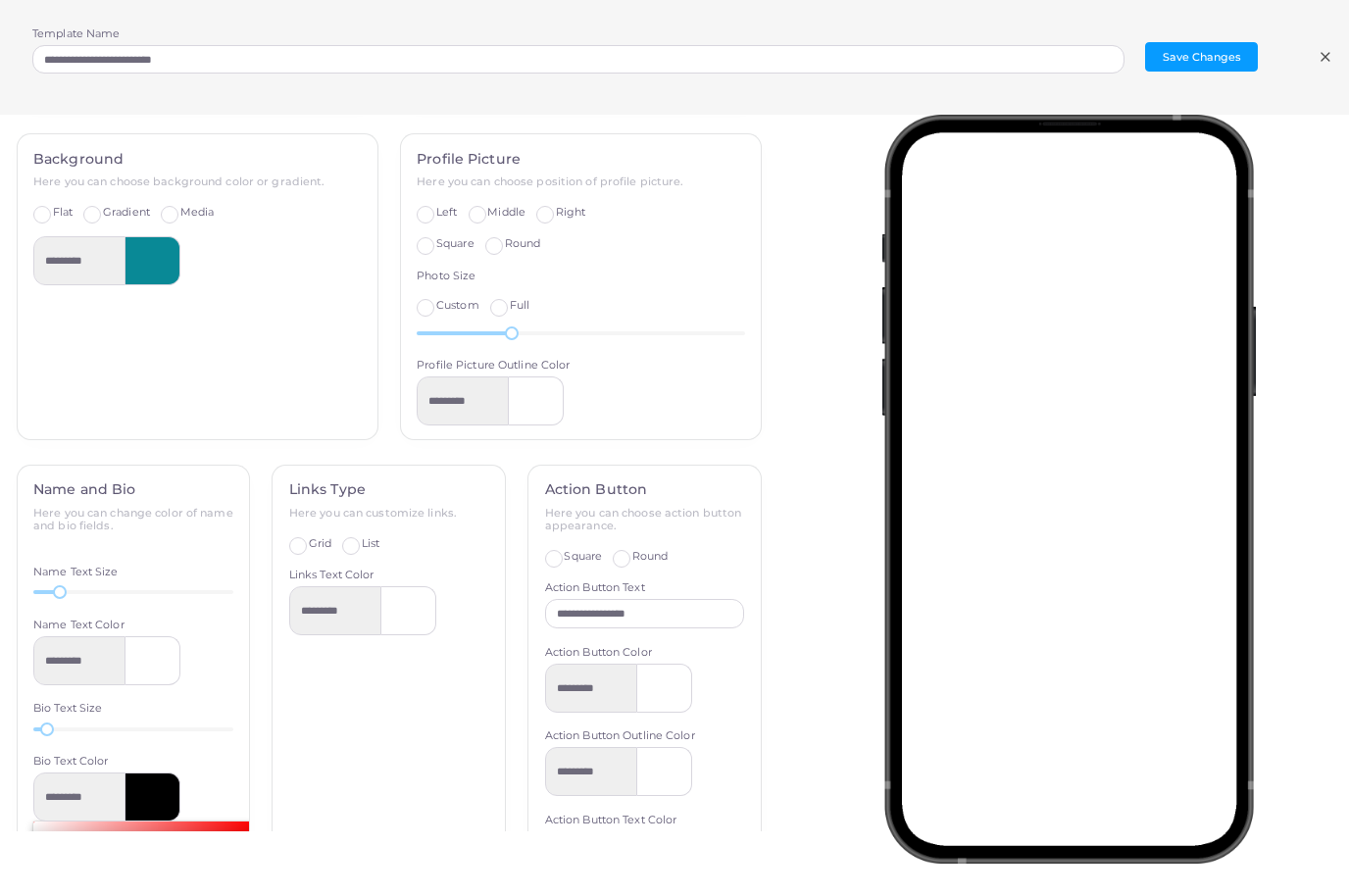 type on "*********" 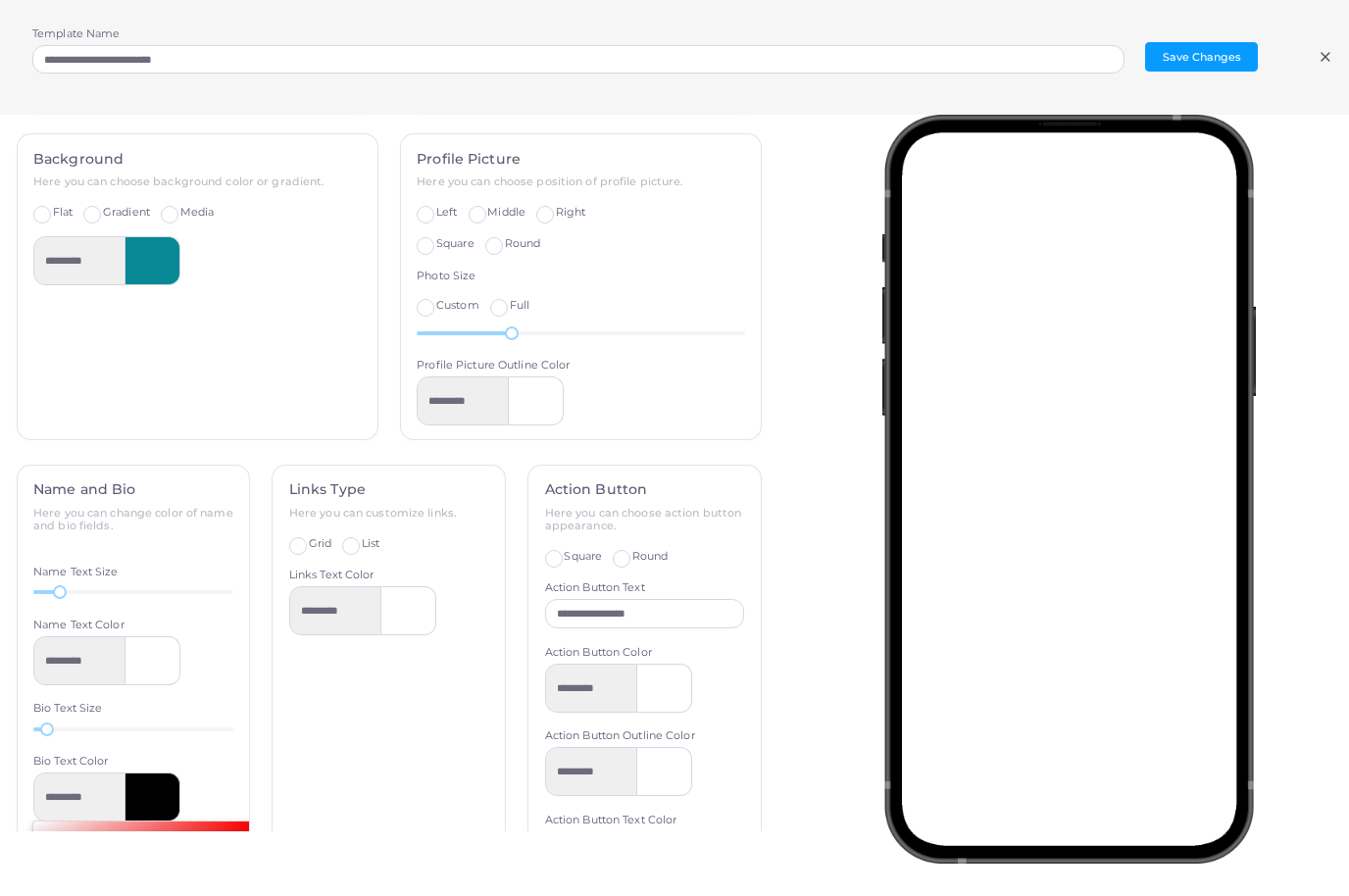 type on "*******" 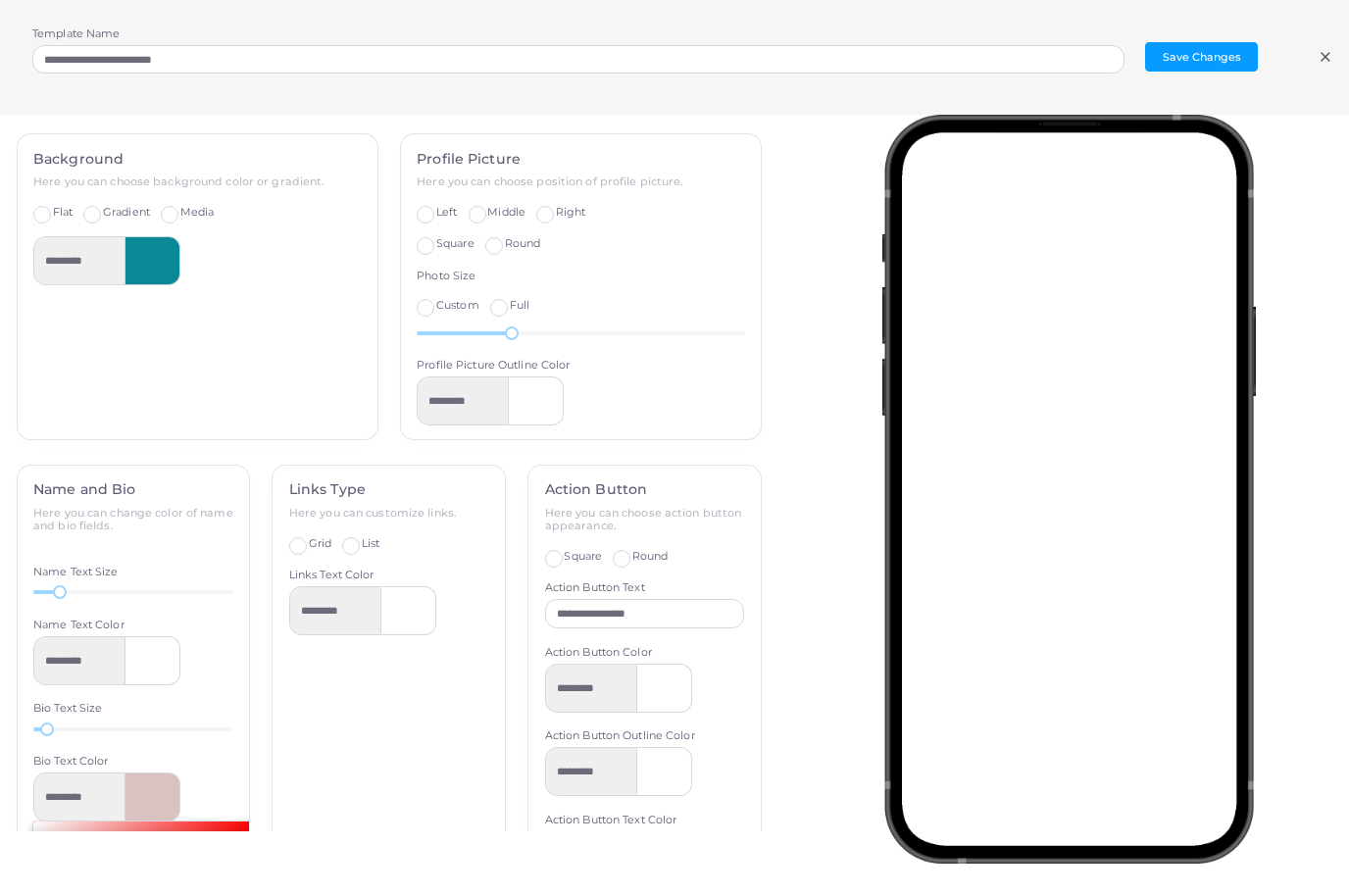 type on "*********" 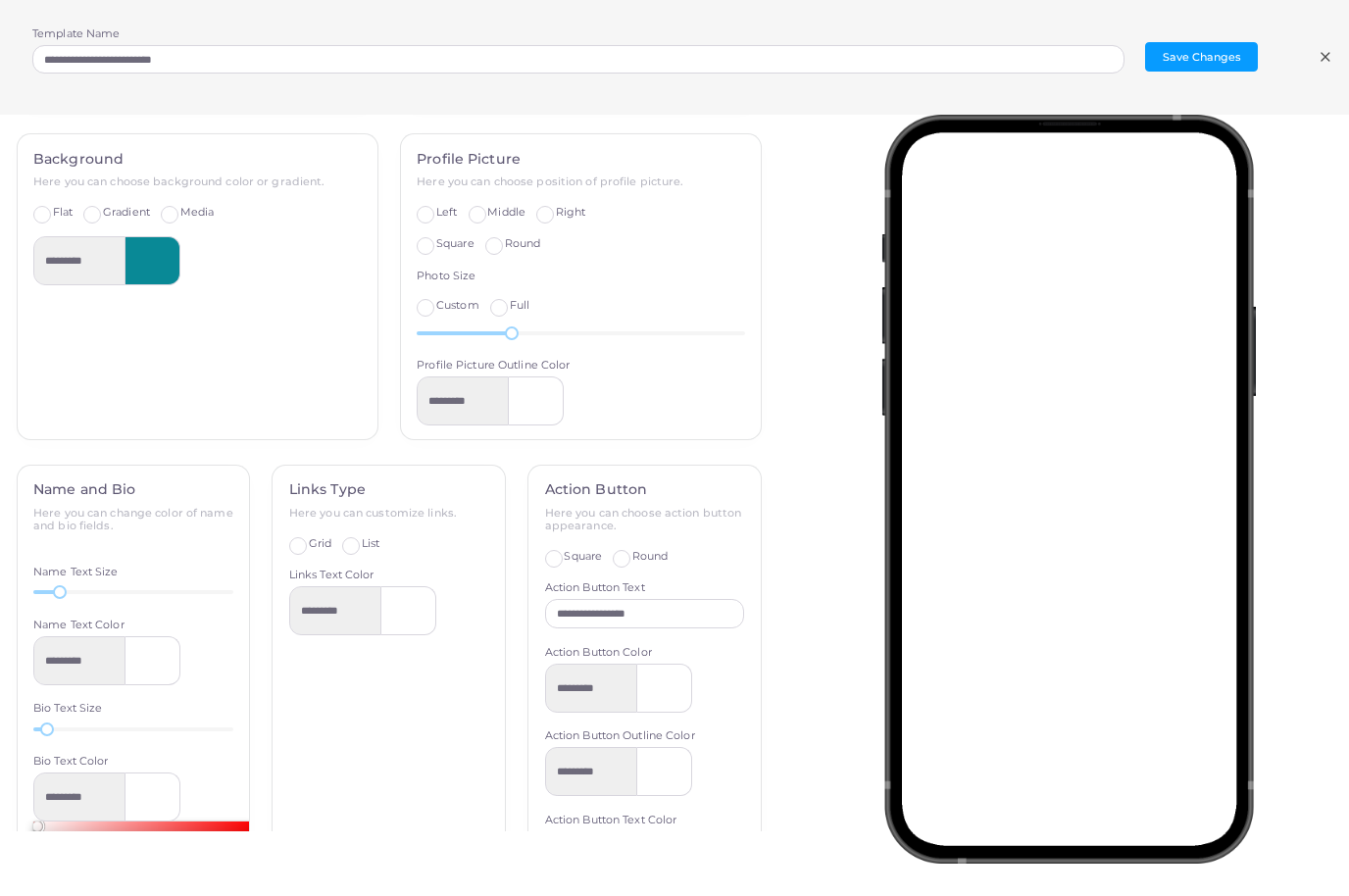 drag, startPoint x: 56, startPoint y: 827, endPoint x: 18, endPoint y: 799, distance: 47.20169 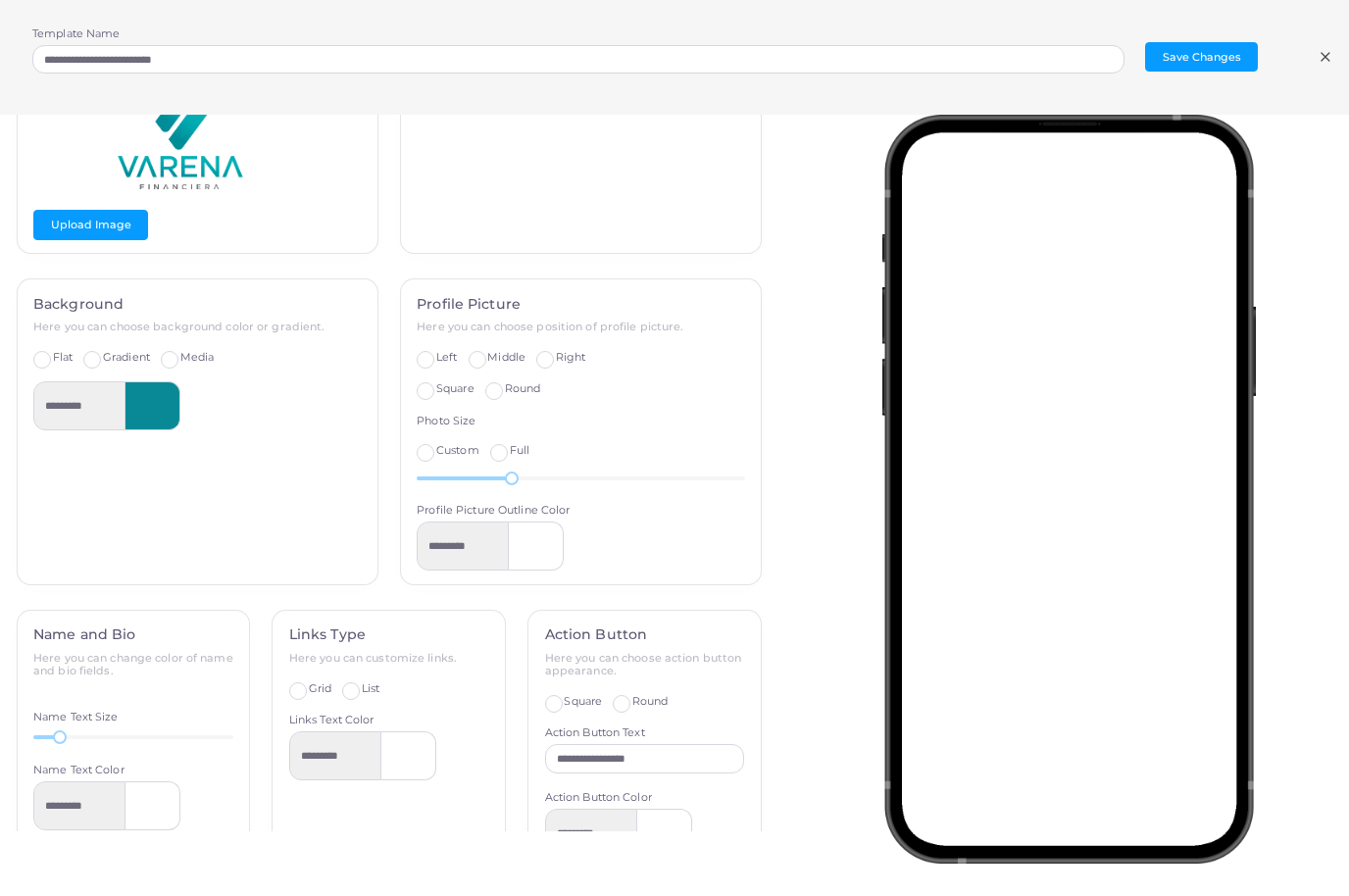 scroll, scrollTop: 359, scrollLeft: 0, axis: vertical 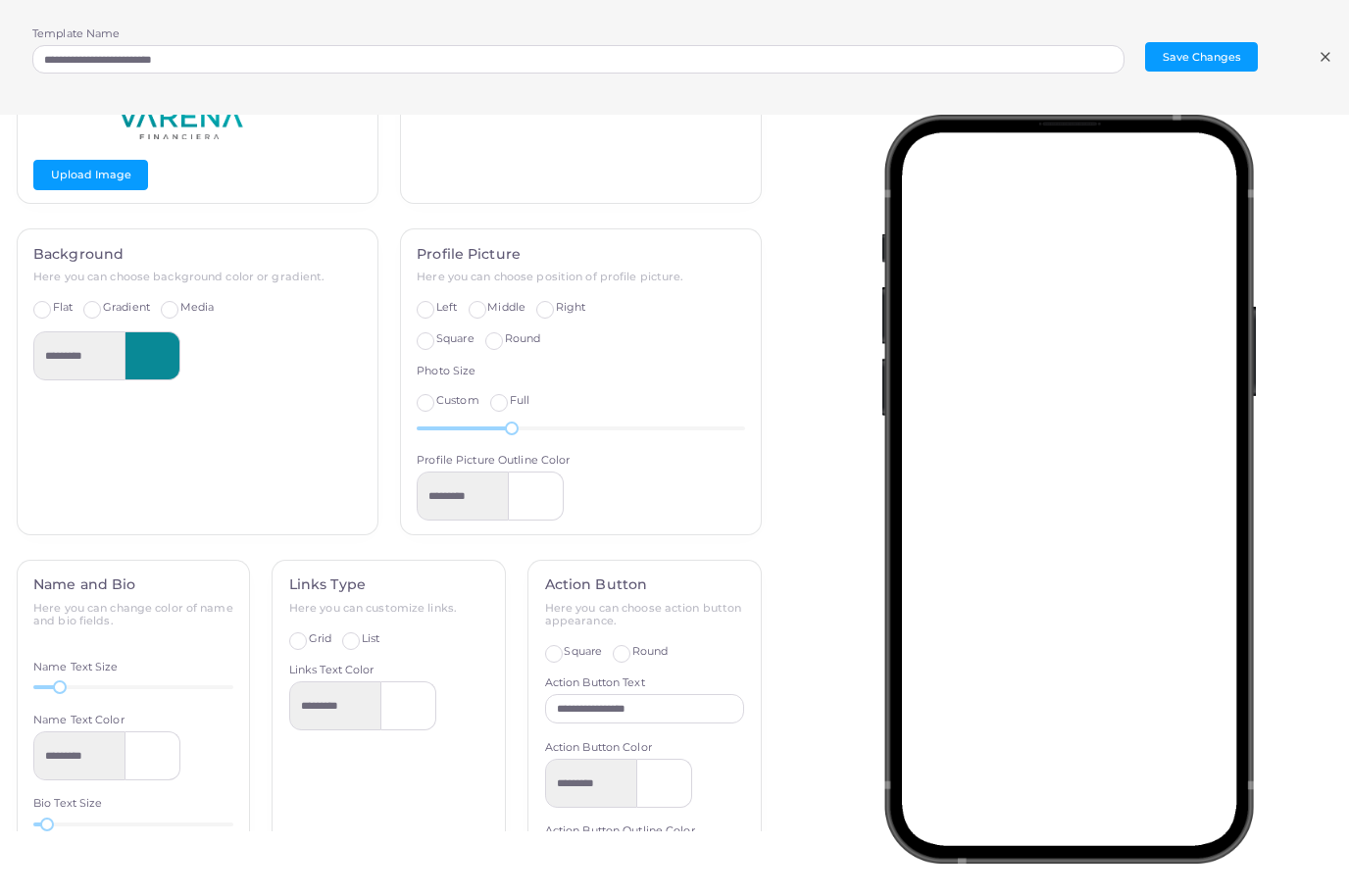 click on "List" at bounding box center (371, 640) 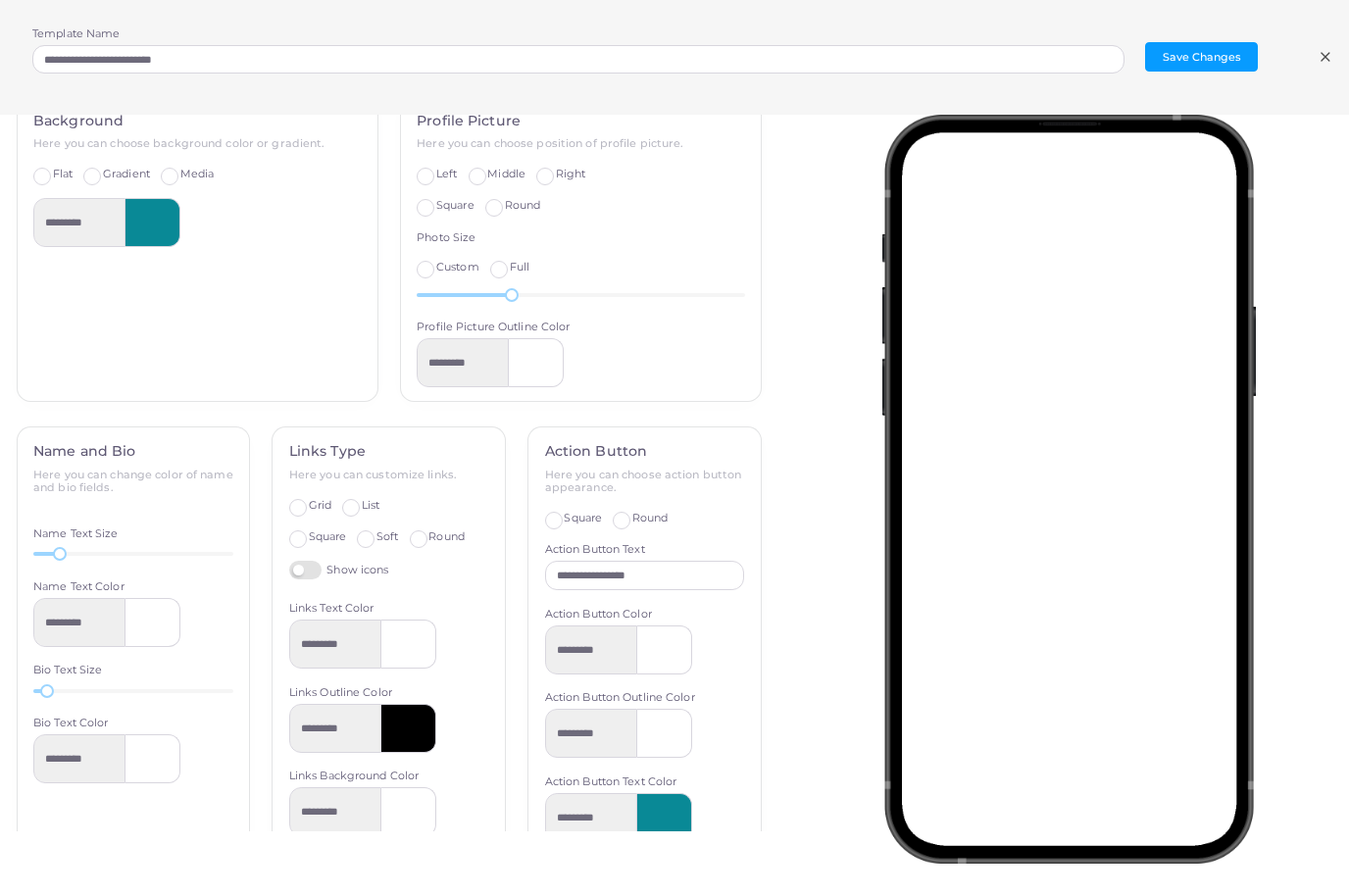 scroll, scrollTop: 490, scrollLeft: 0, axis: vertical 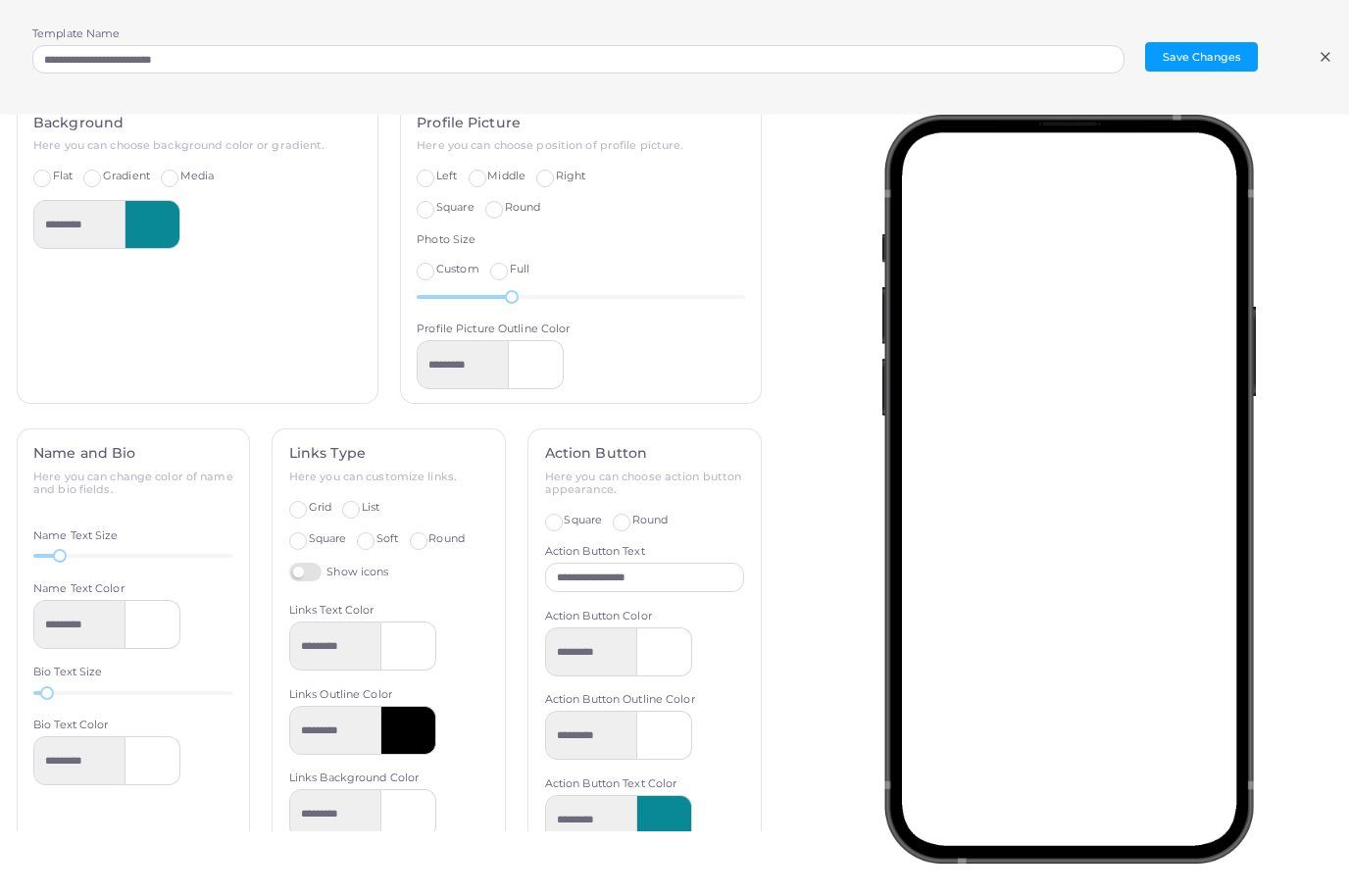 click at bounding box center (409, 815) 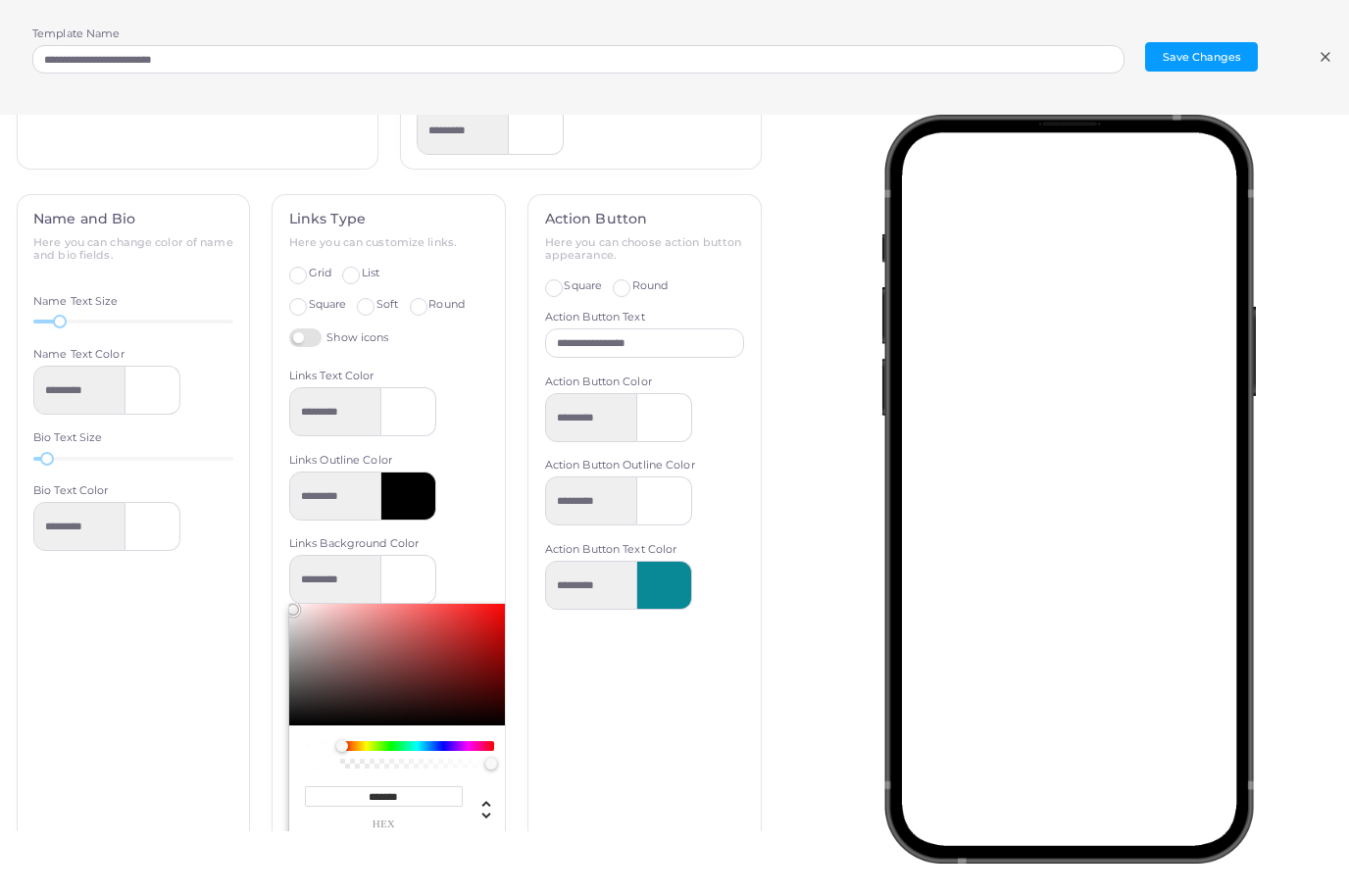 scroll, scrollTop: 722, scrollLeft: 0, axis: vertical 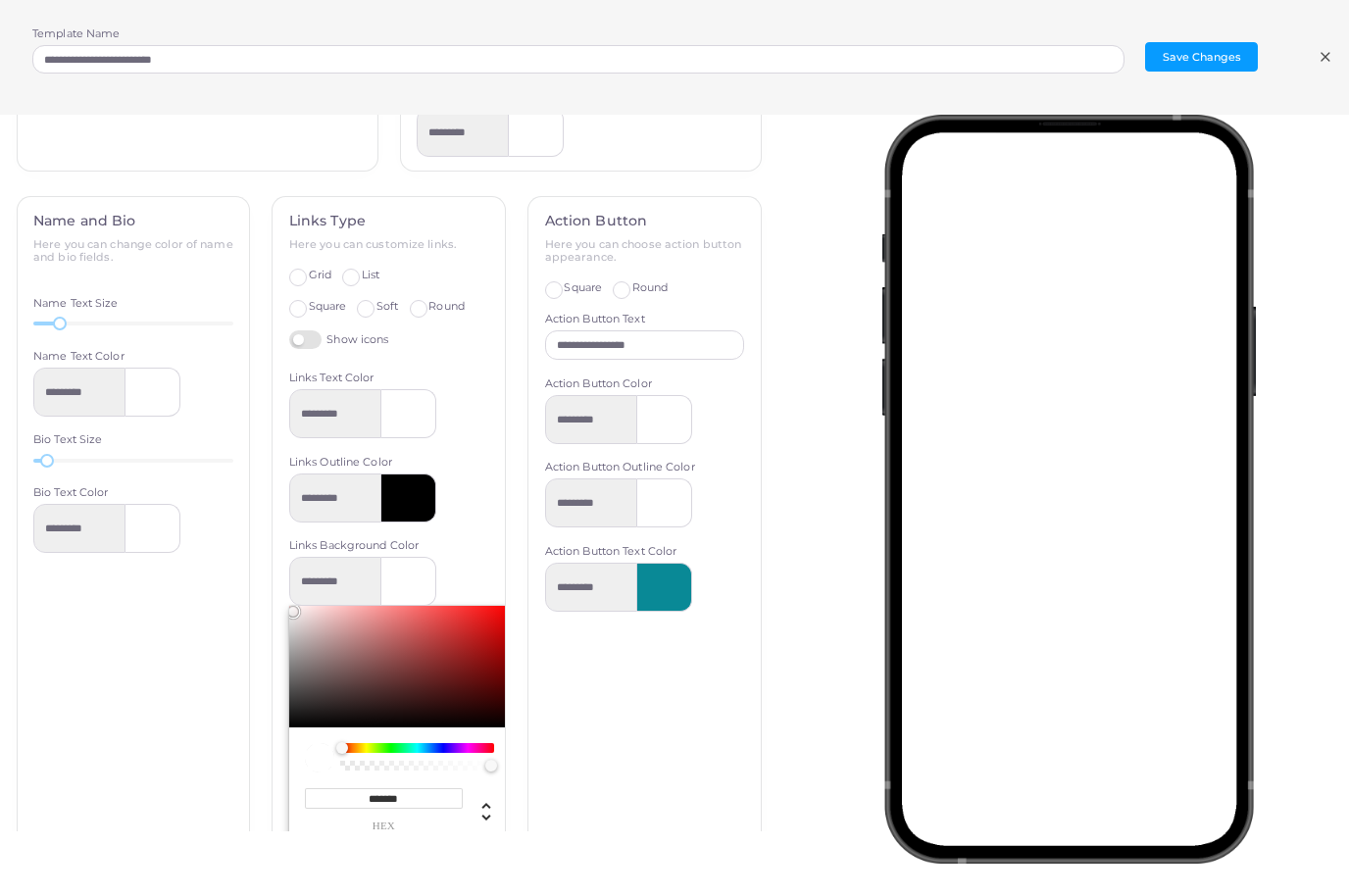 drag, startPoint x: 434, startPoint y: 777, endPoint x: 434, endPoint y: 845, distance: 68 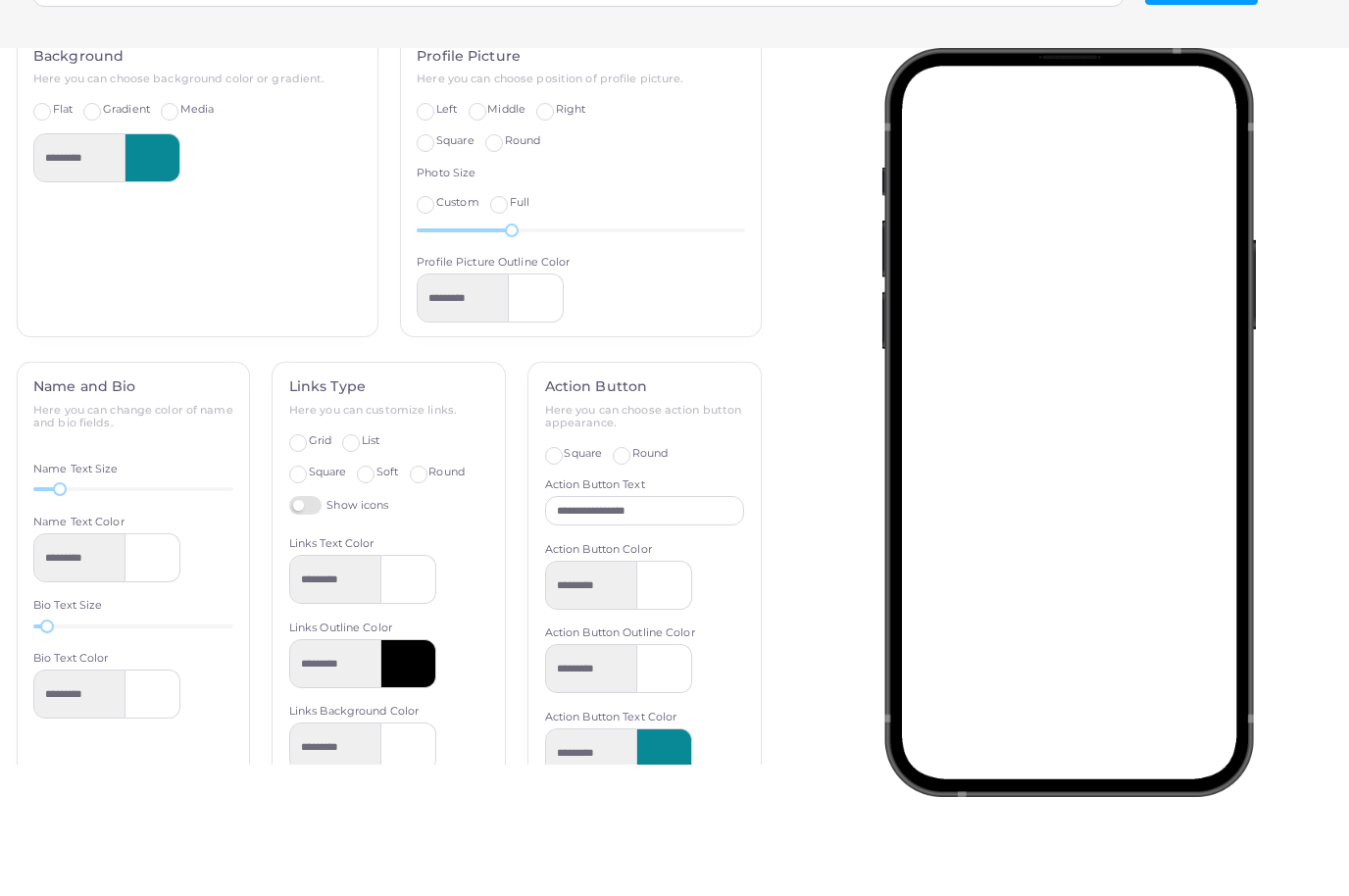 scroll, scrollTop: 241, scrollLeft: 0, axis: vertical 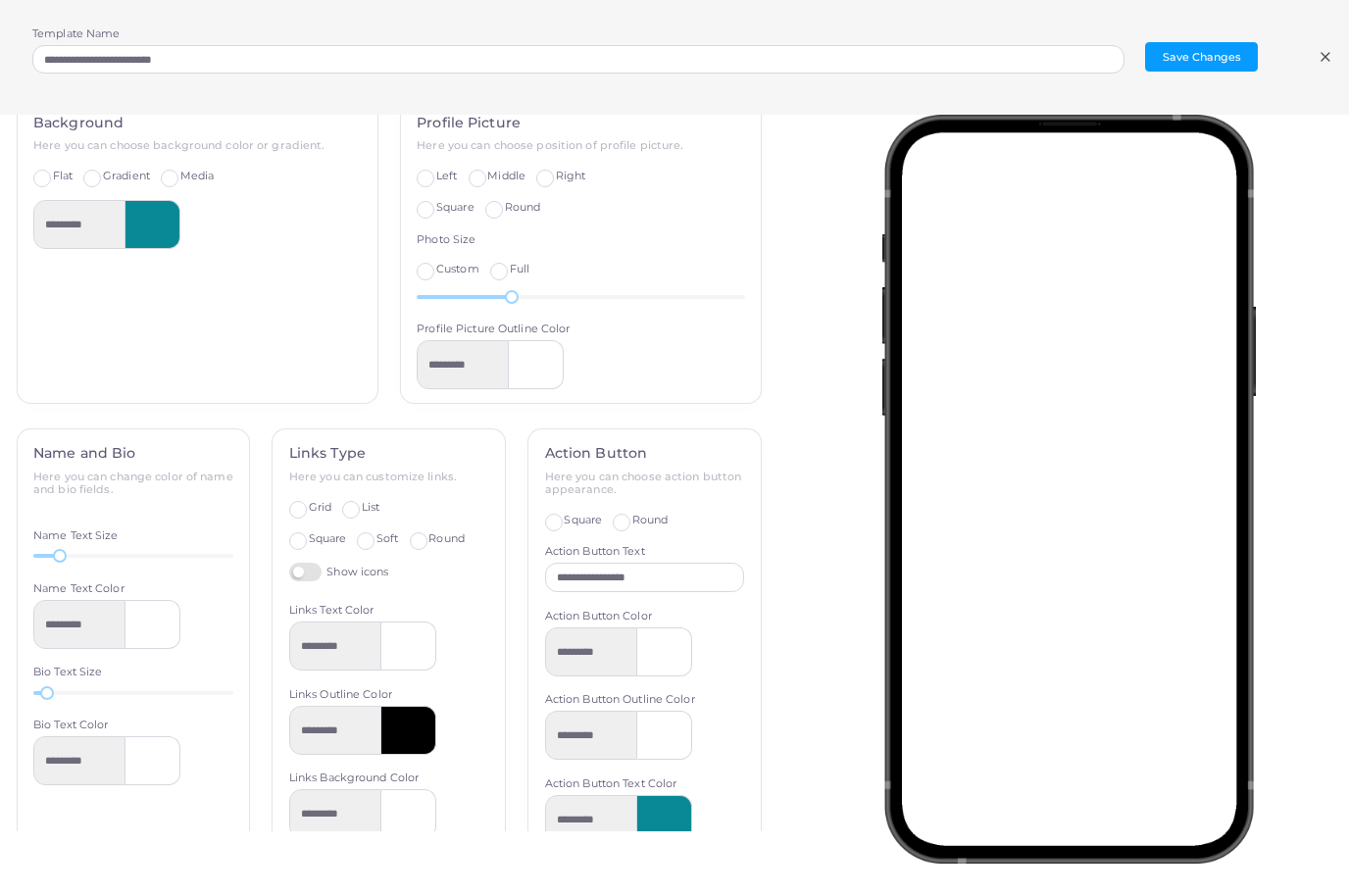 click at bounding box center (409, 815) 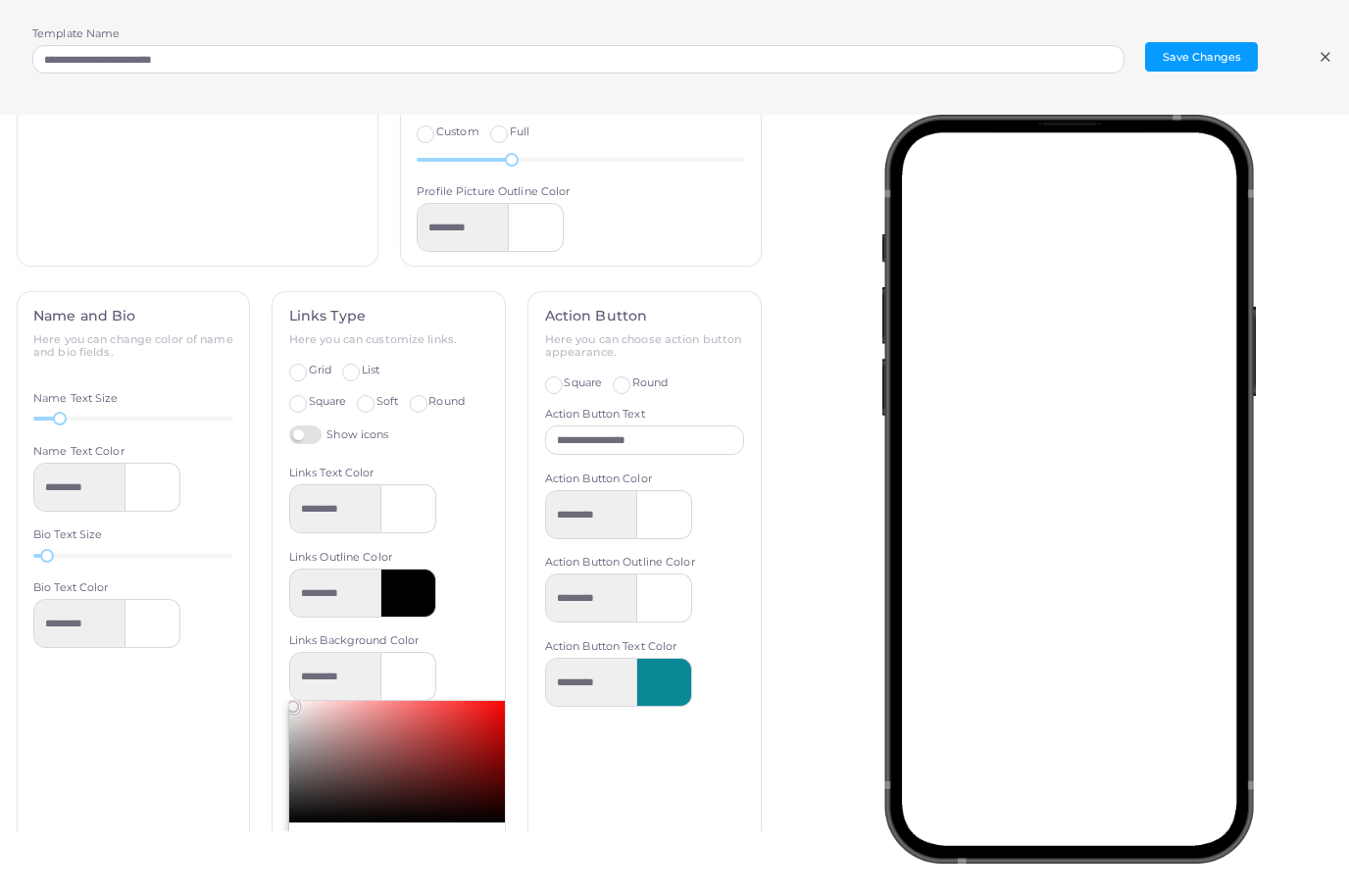 scroll, scrollTop: 668, scrollLeft: 0, axis: vertical 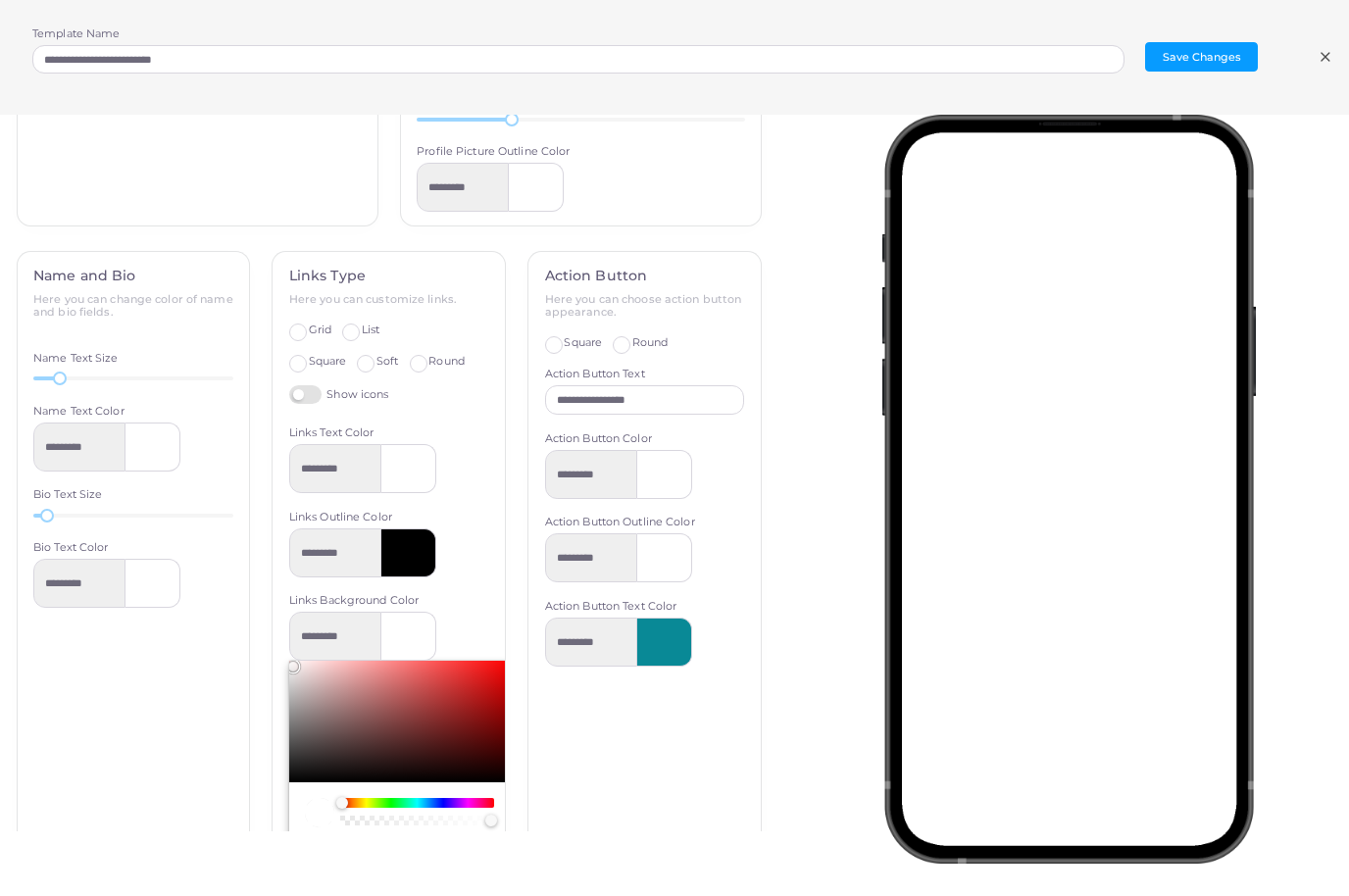 click on "*******" at bounding box center (383, 854) 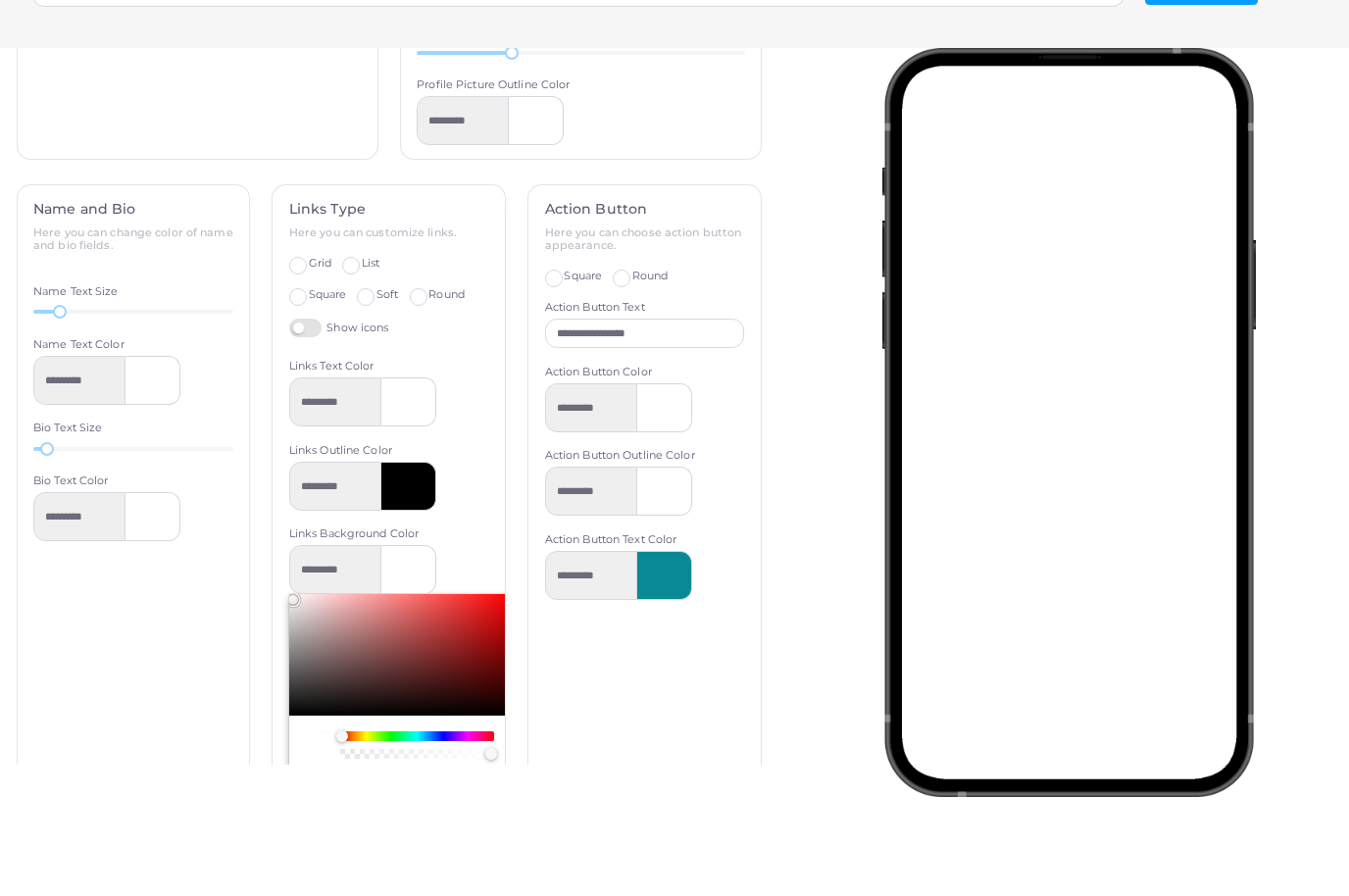 type on "*" 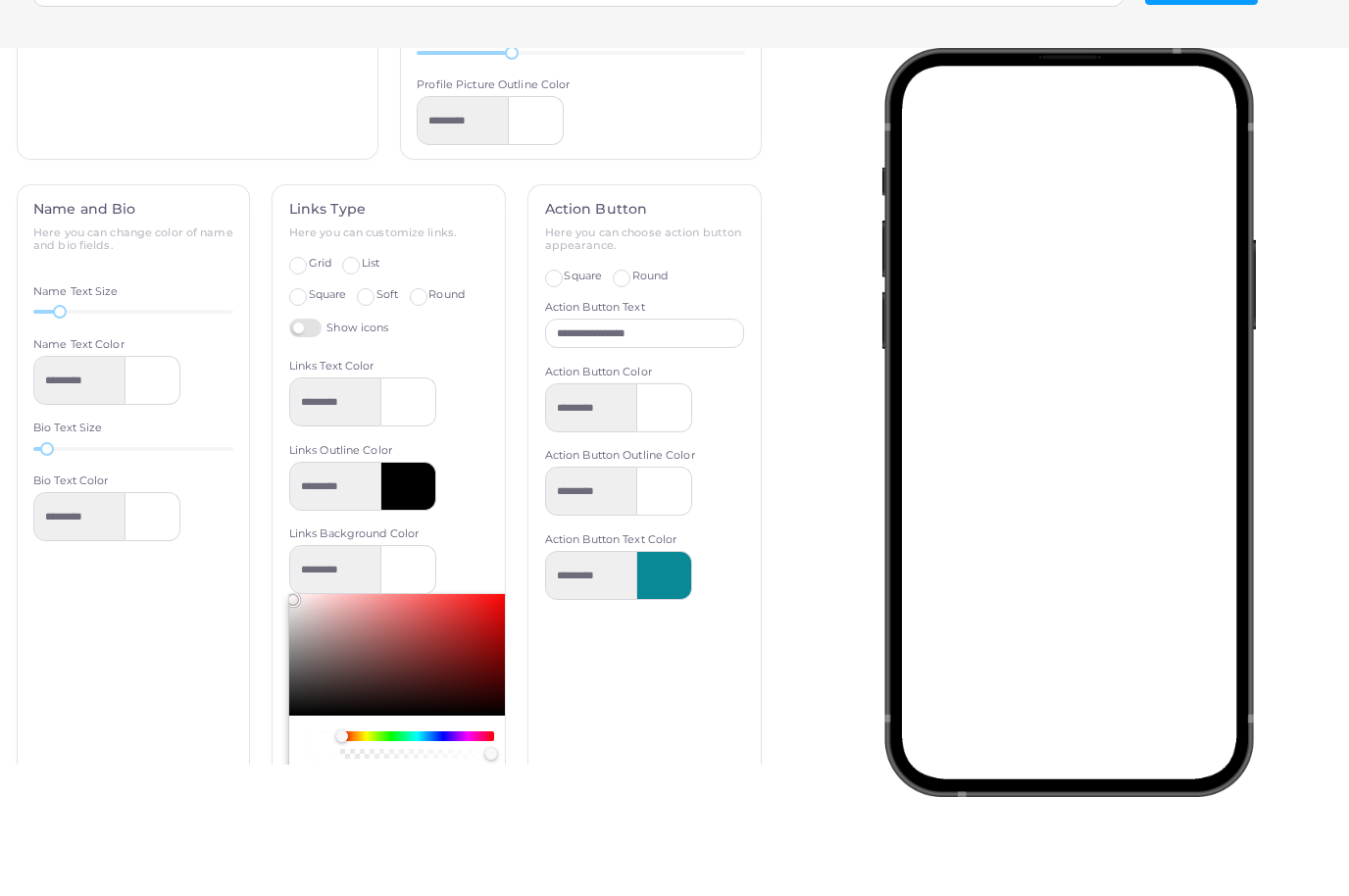 paste on "*******" 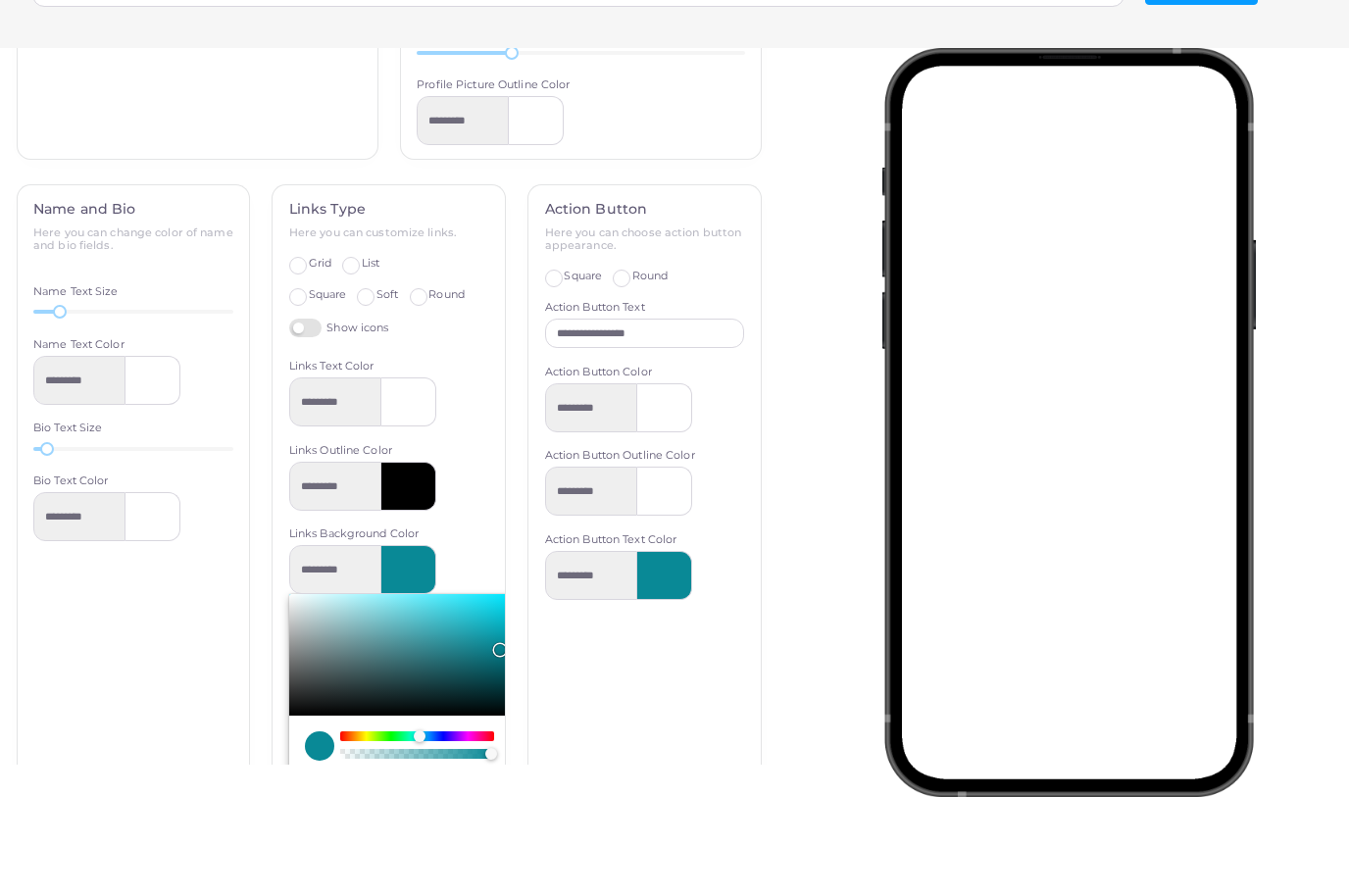 type on "******" 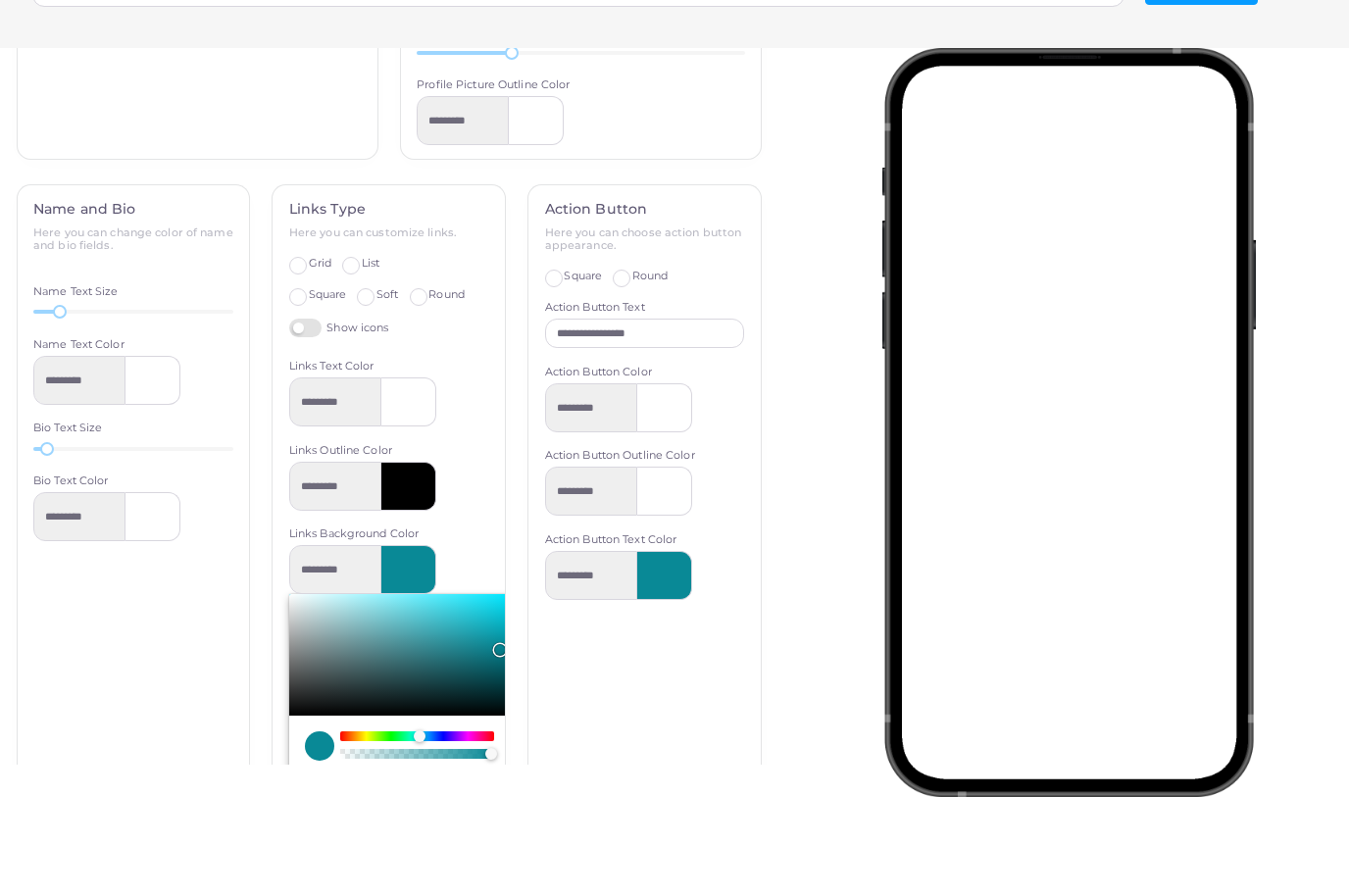 type on "*********" 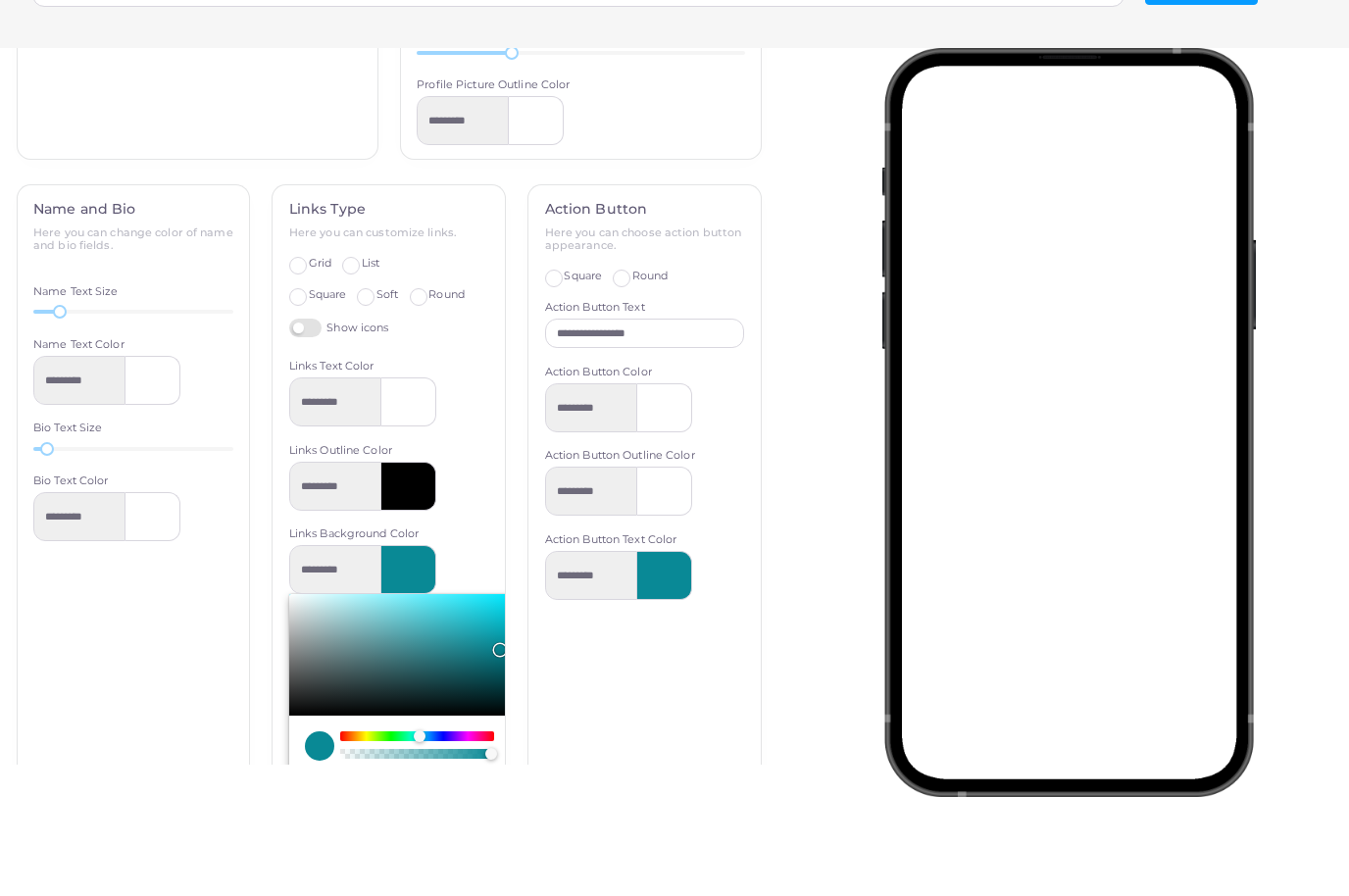 type on "******" 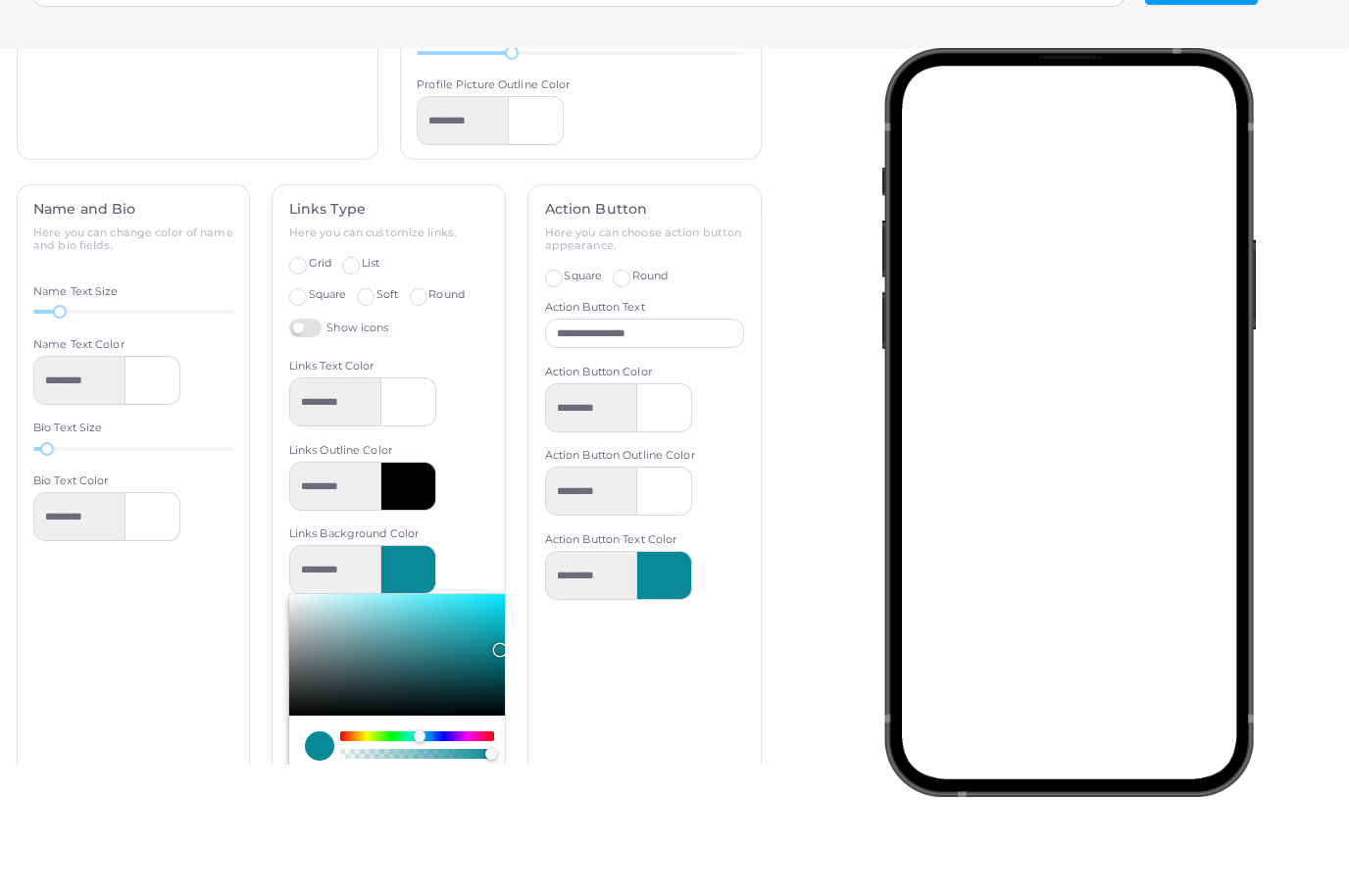 type on "*********" 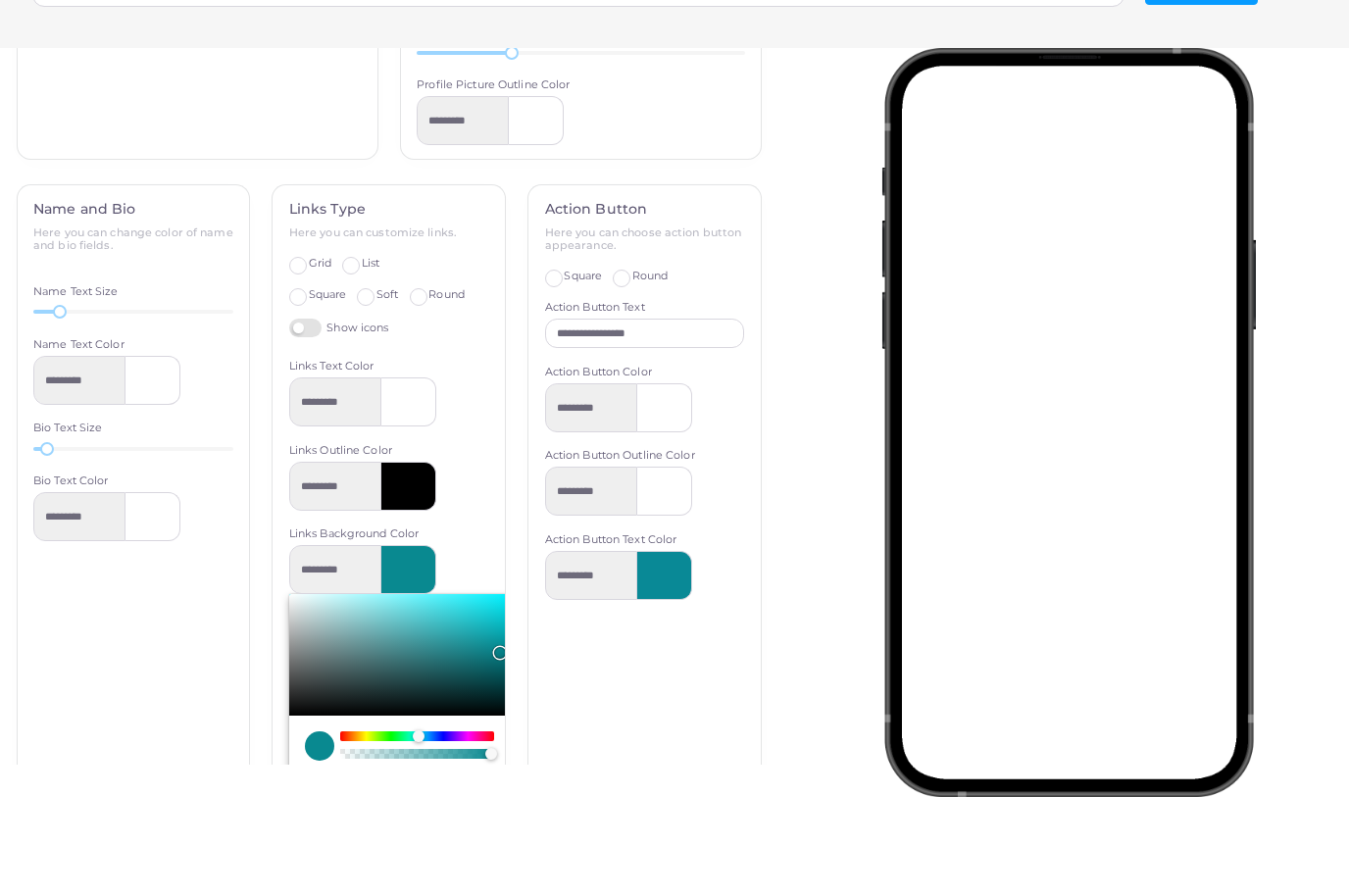 type on "******" 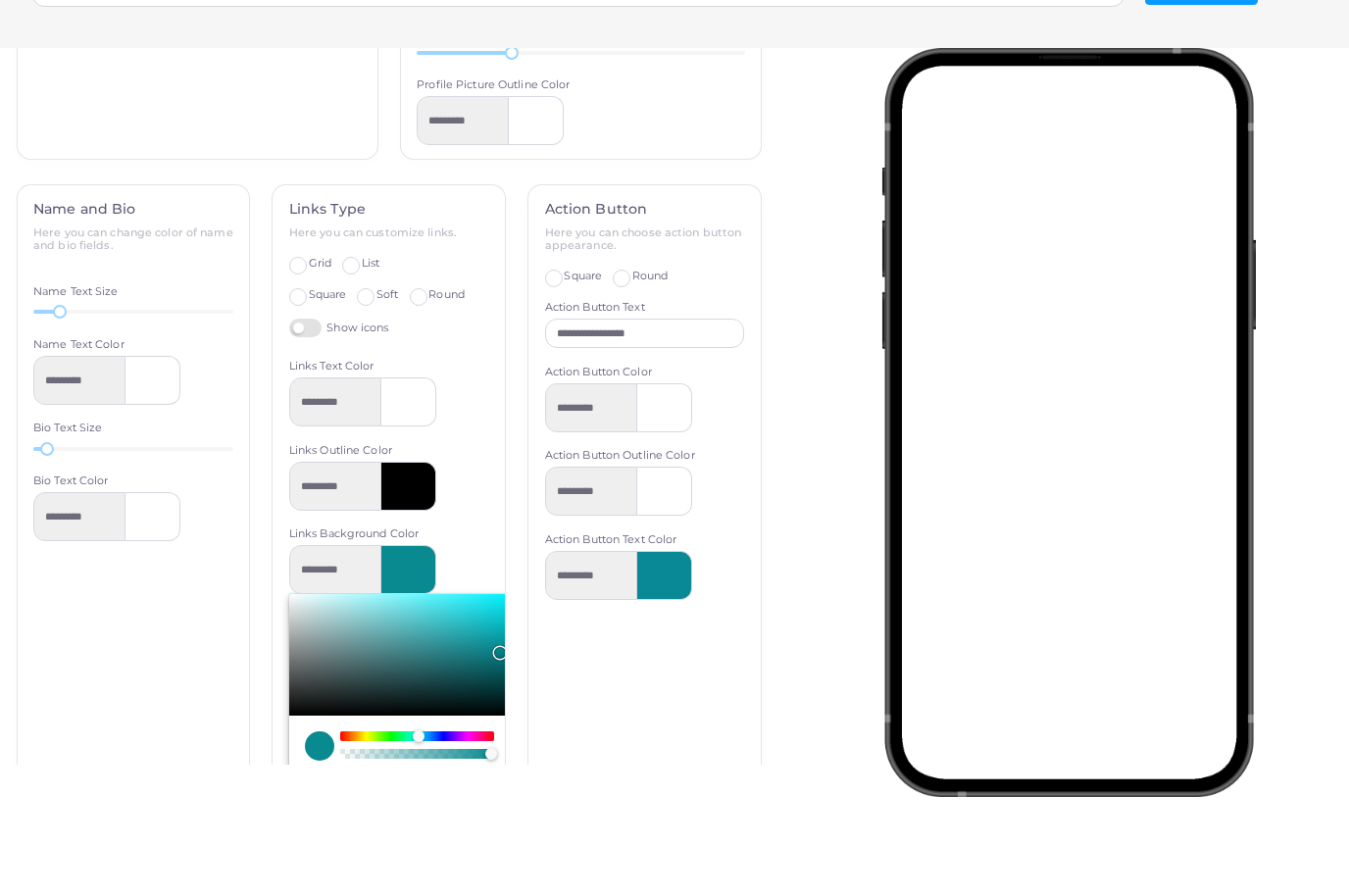 type on "*********" 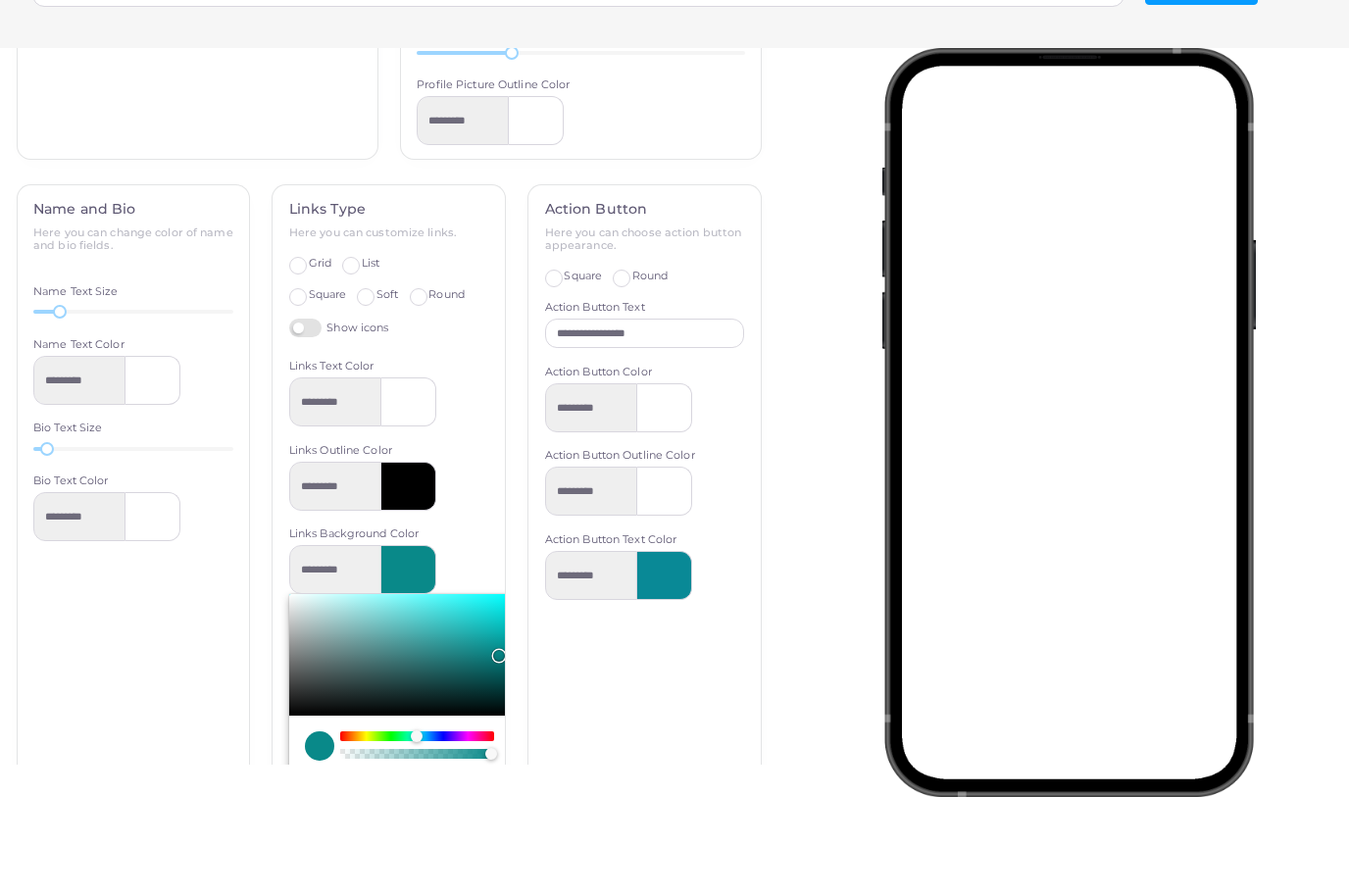 scroll, scrollTop: 242, scrollLeft: 0, axis: vertical 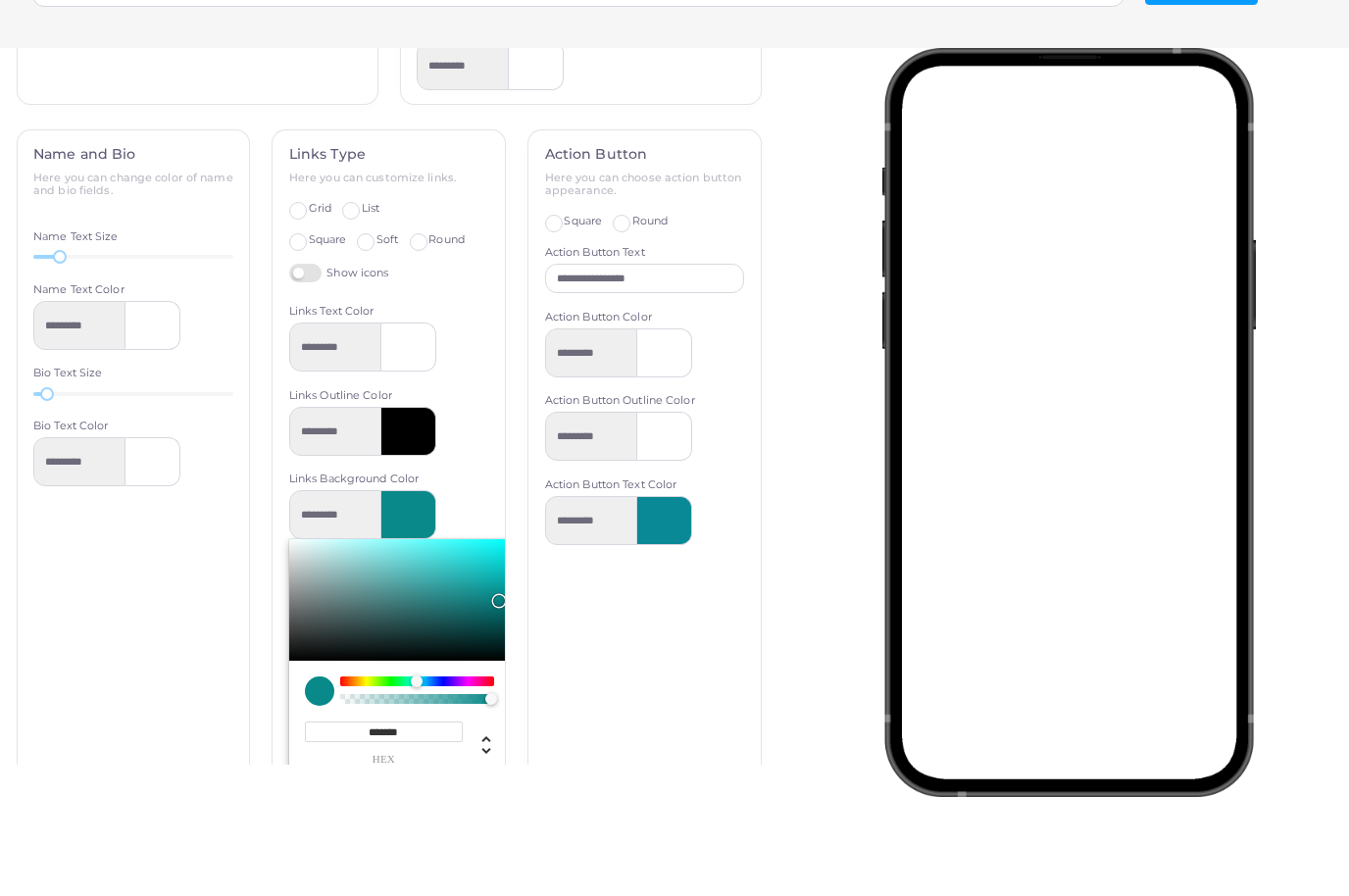 type on "*******" 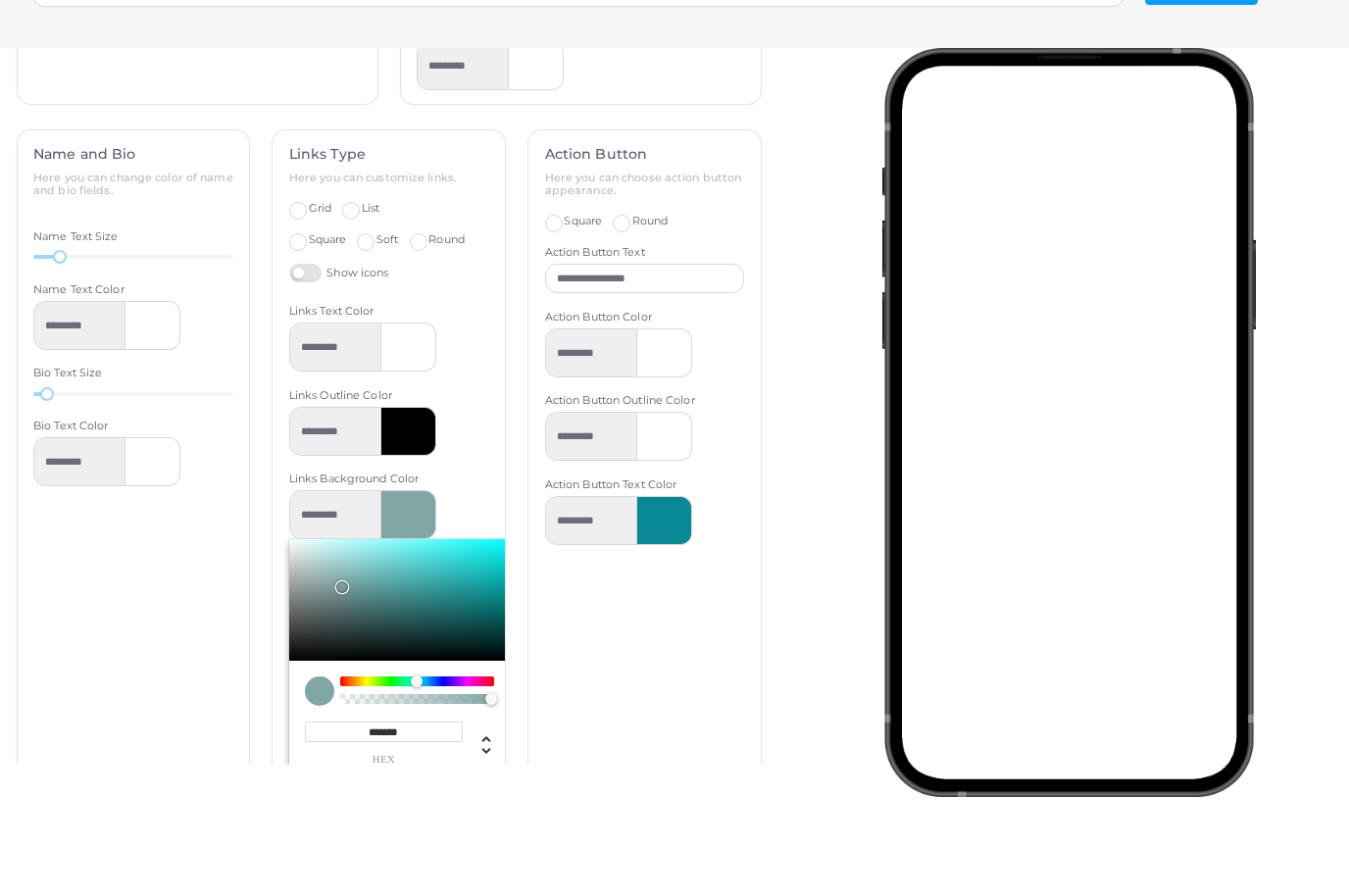 type on "*********" 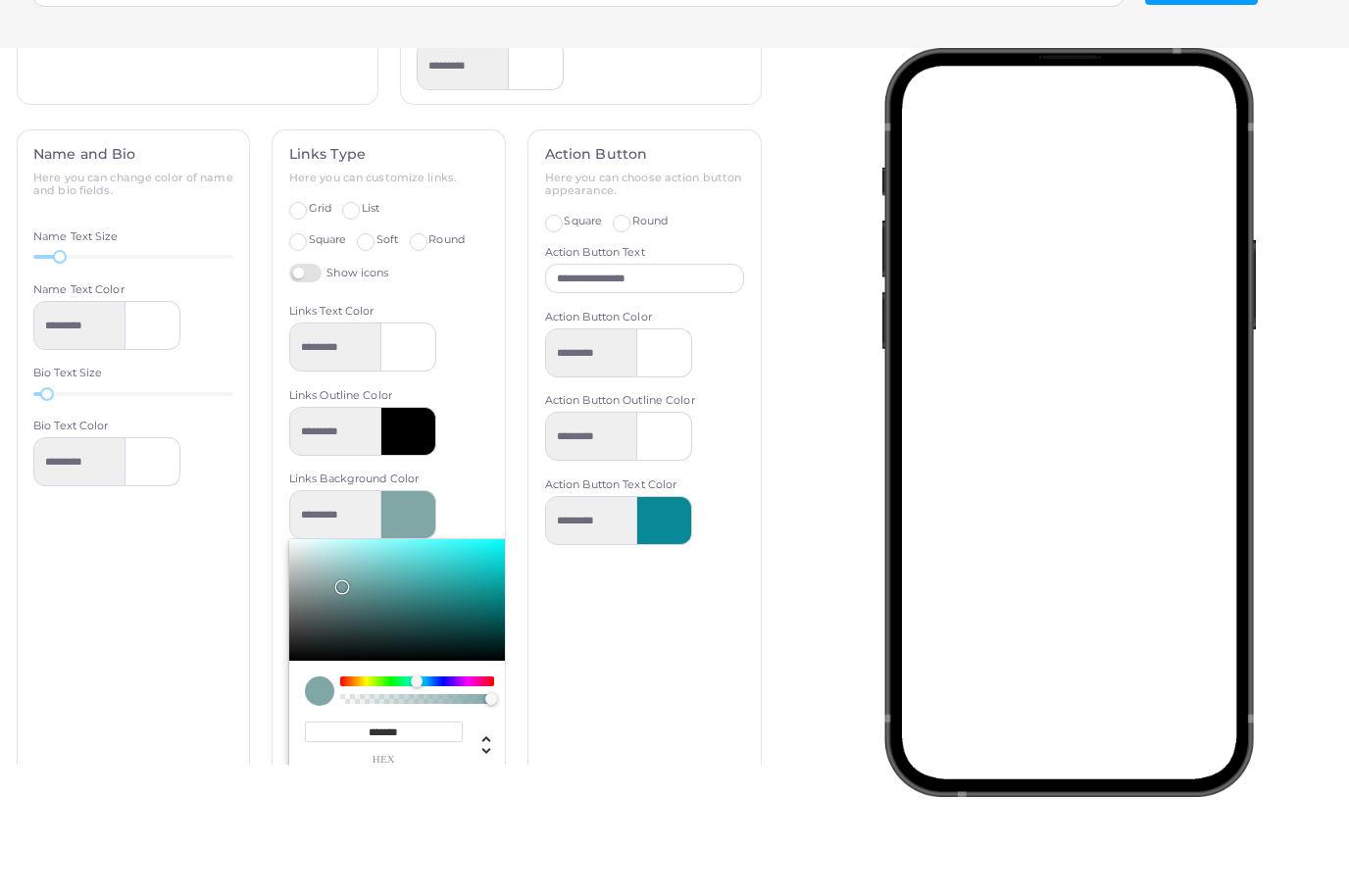 type on "*******" 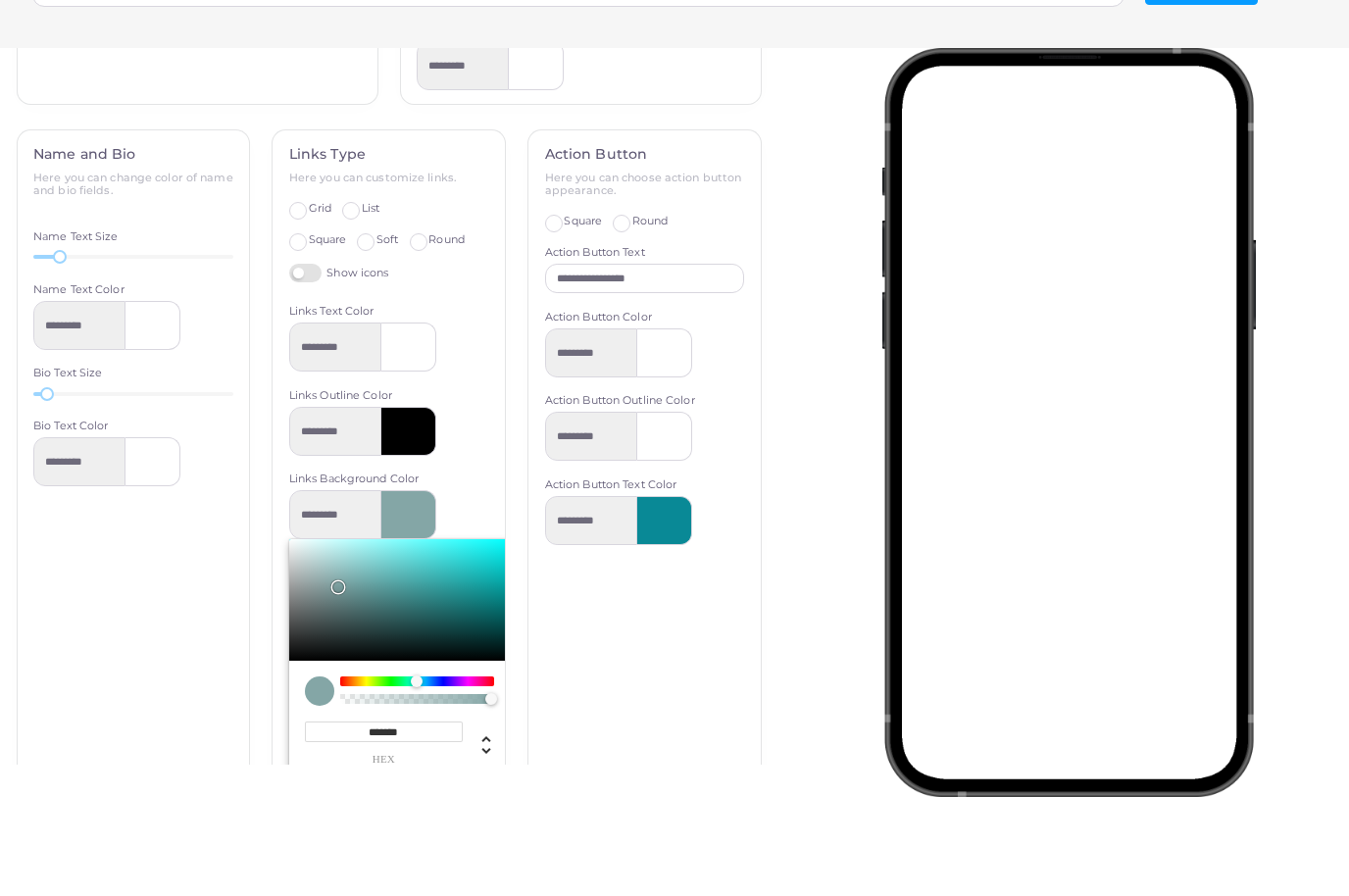 type on "*********" 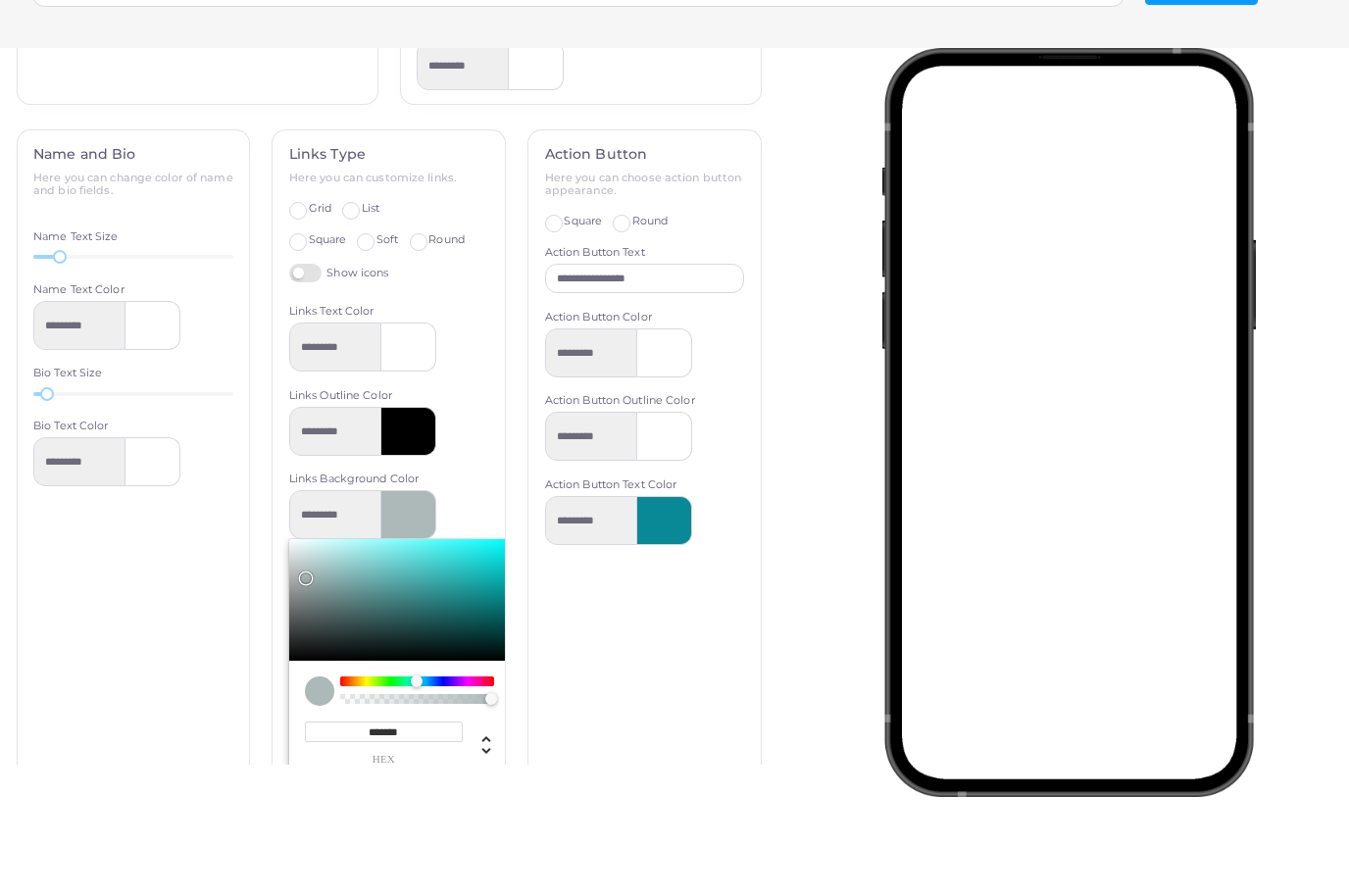 type on "*******" 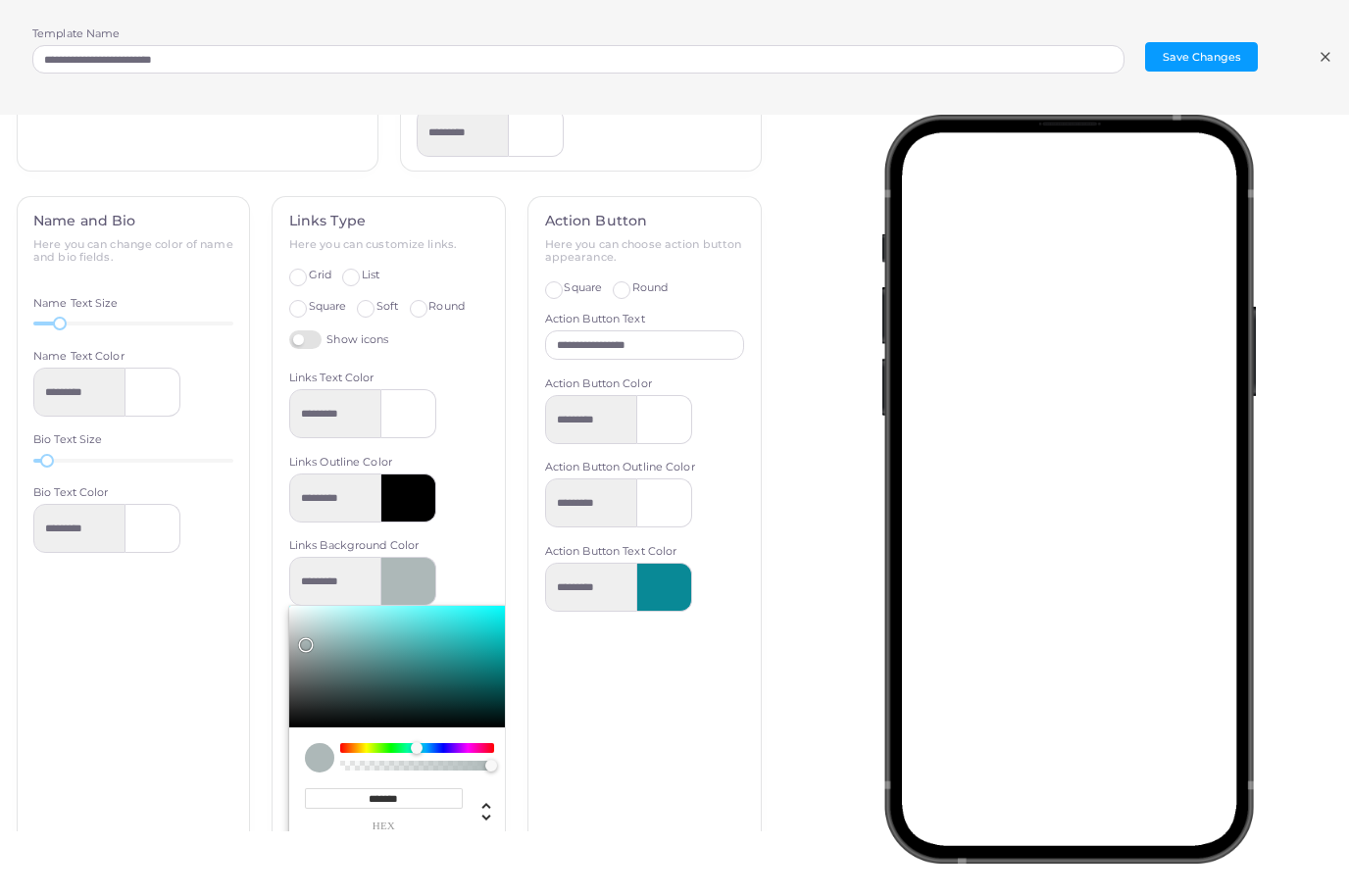 type on "*********" 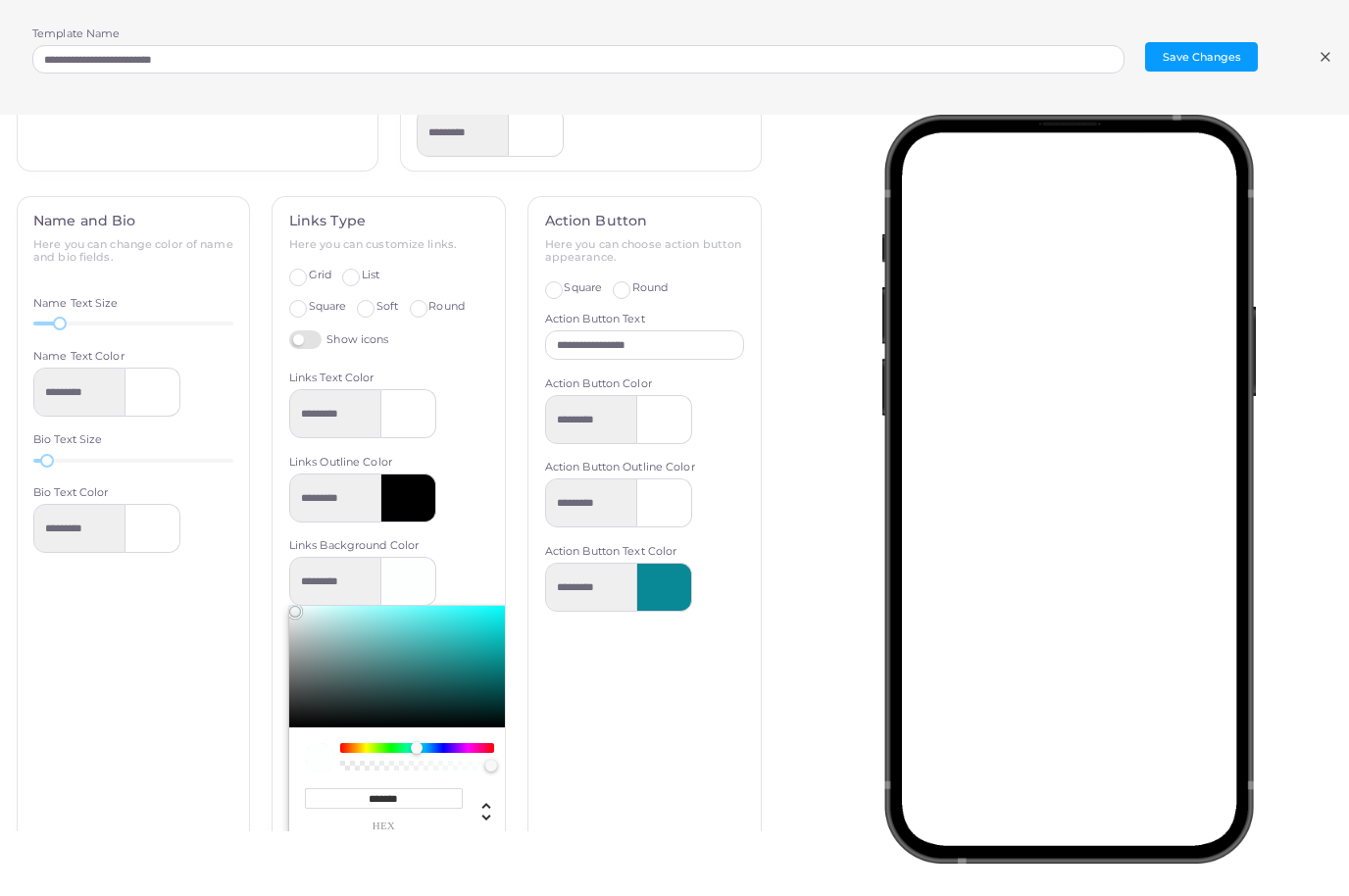 type on "*********" 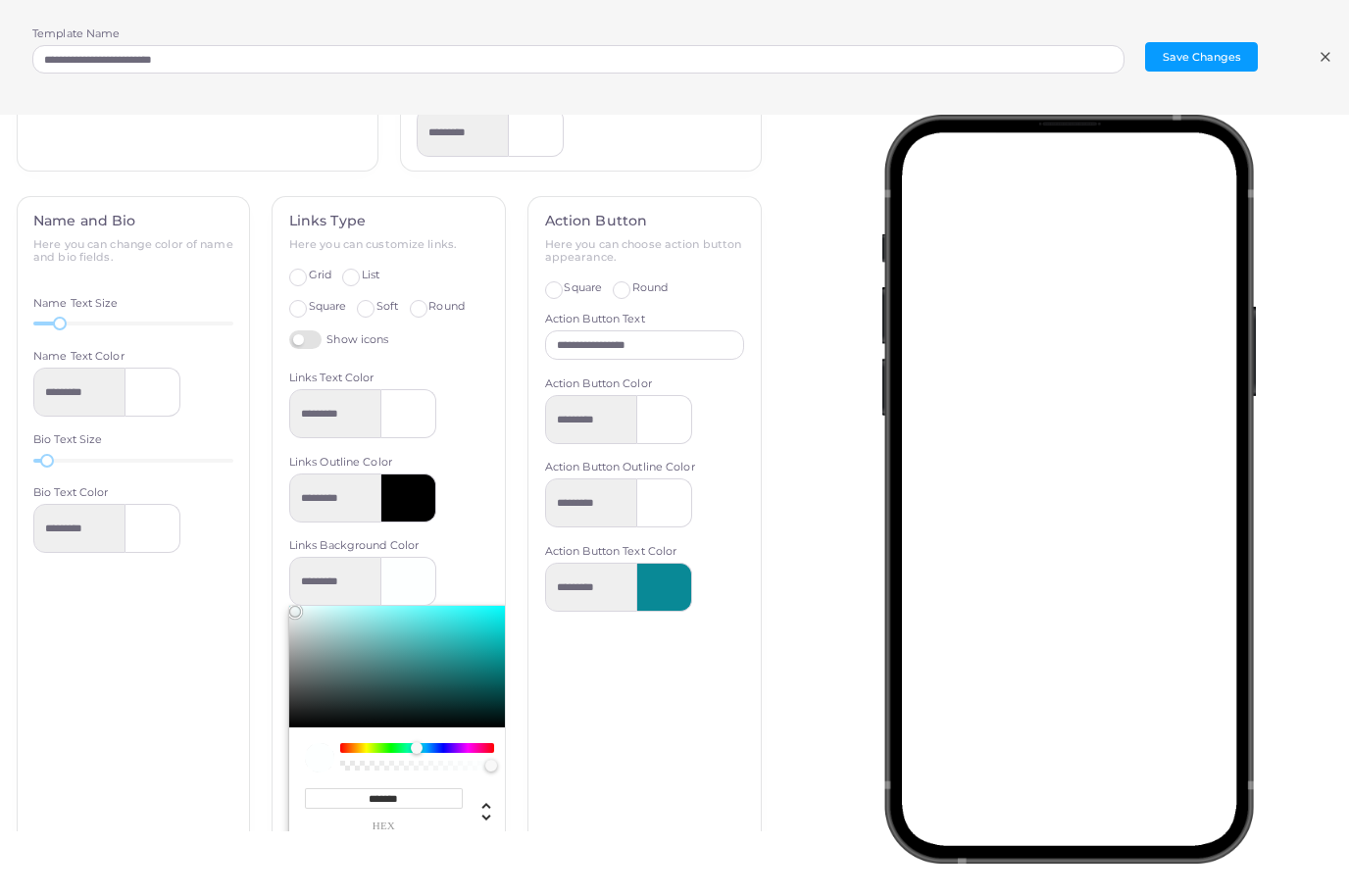 type on "*******" 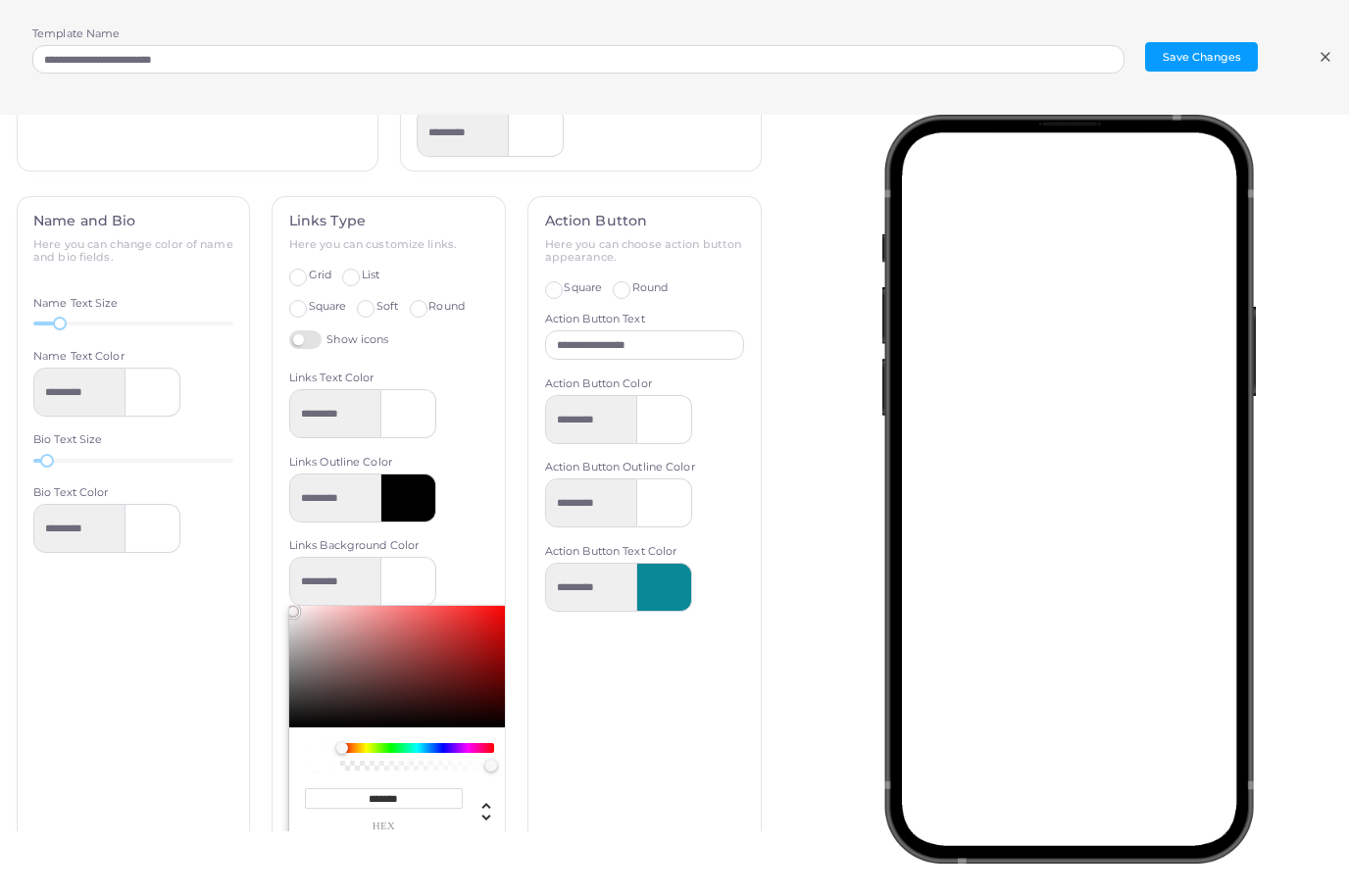 type on "*********" 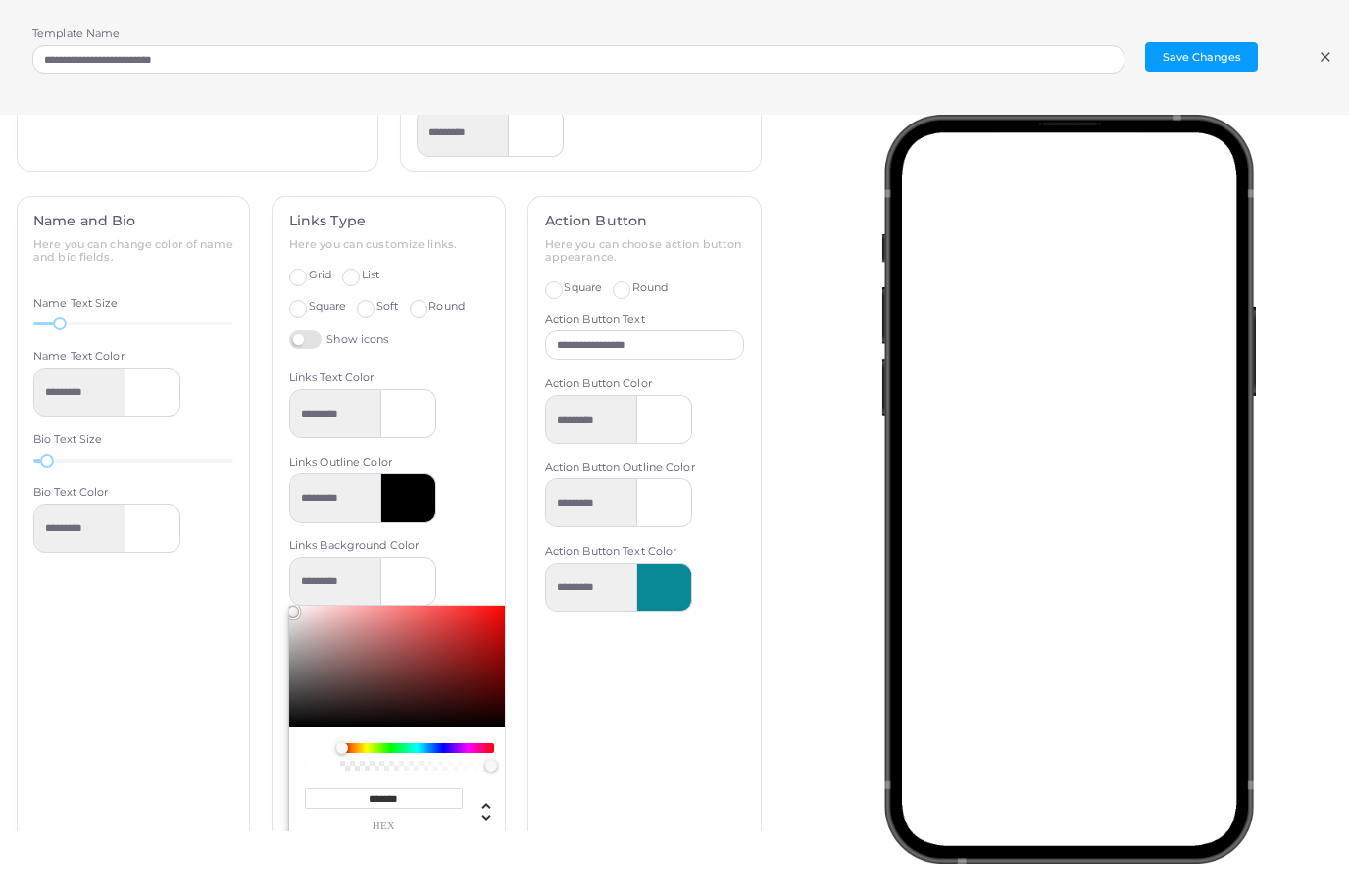 type on "*******" 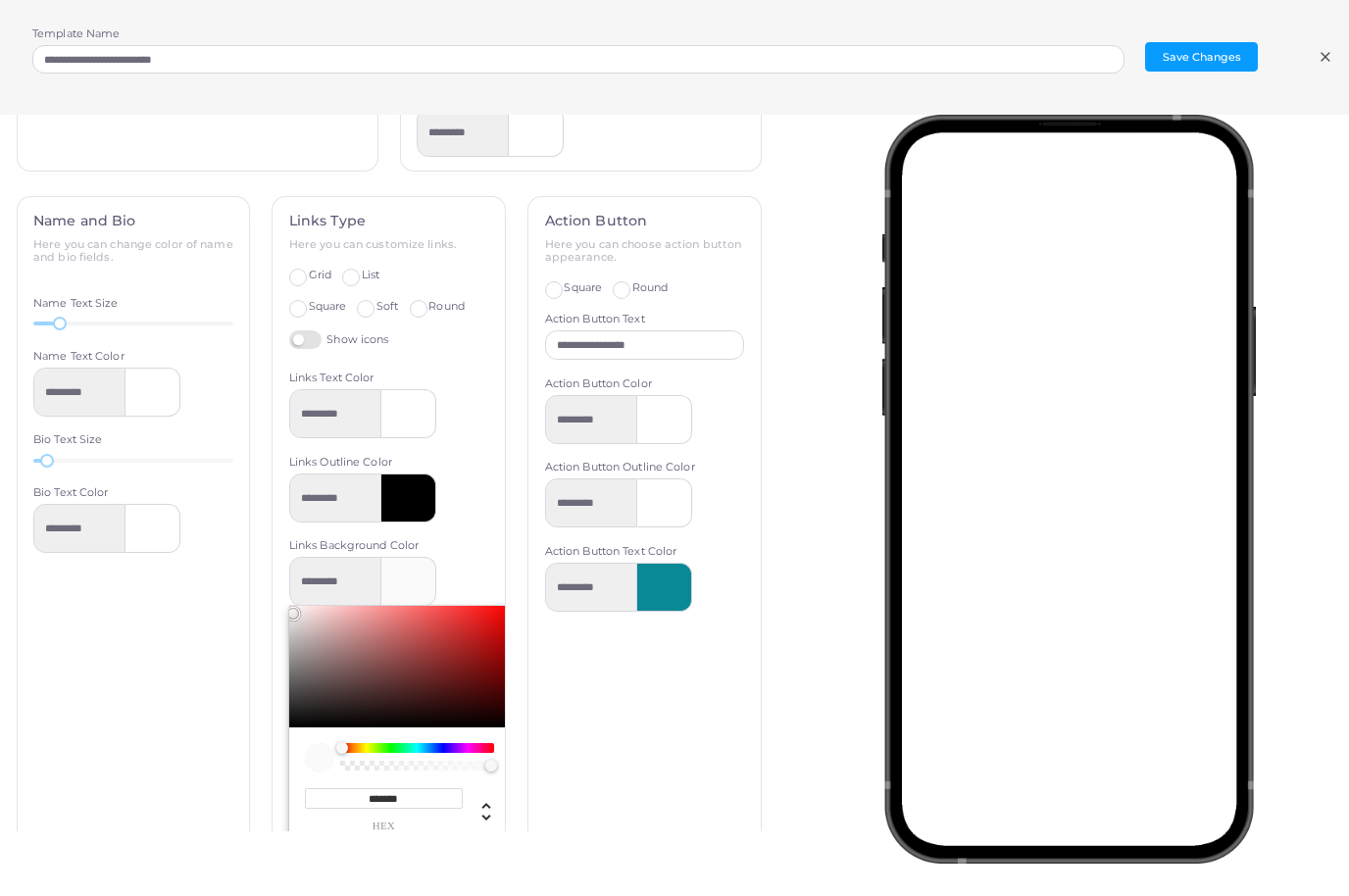 type on "*********" 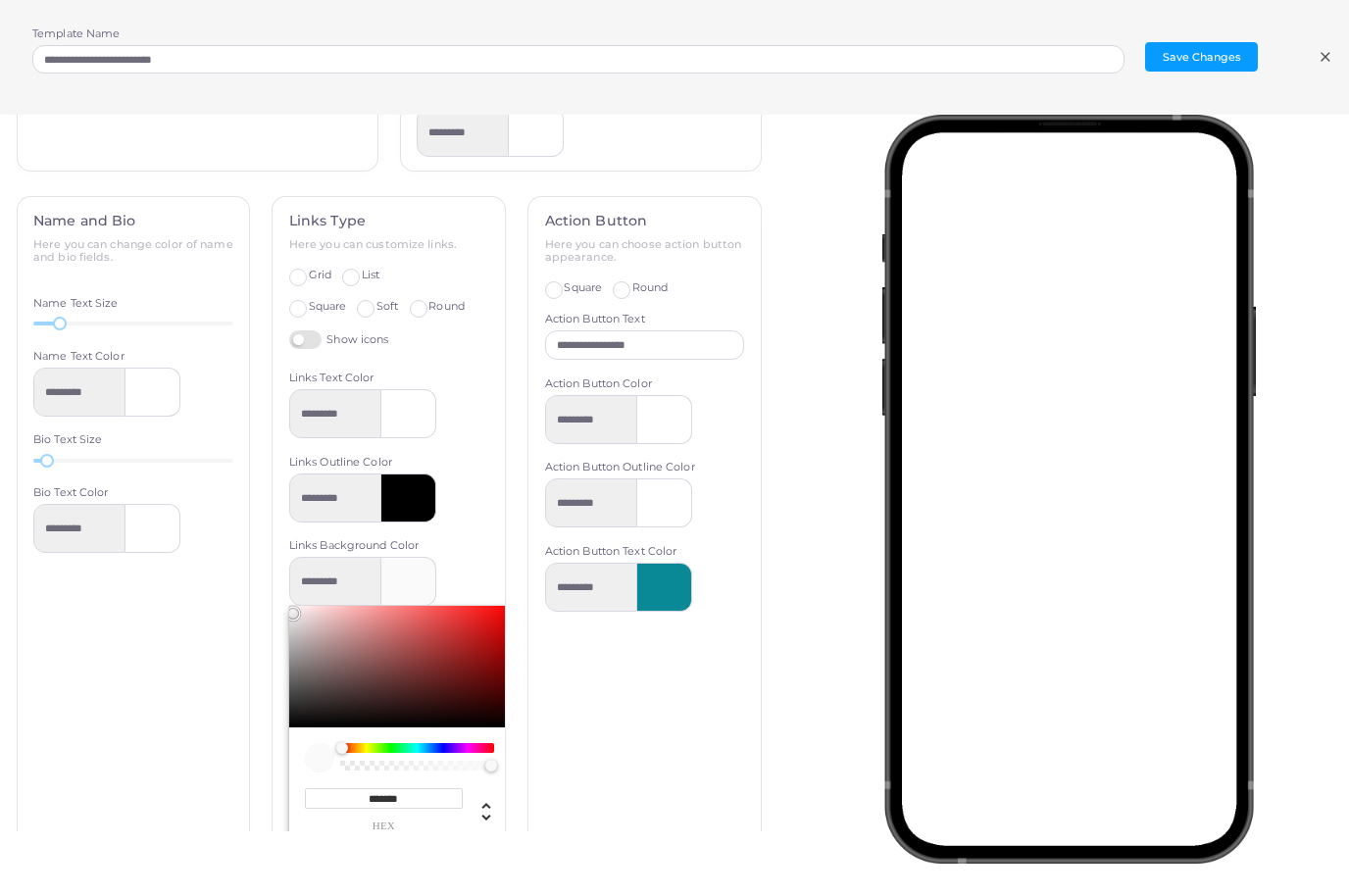 type on "*******" 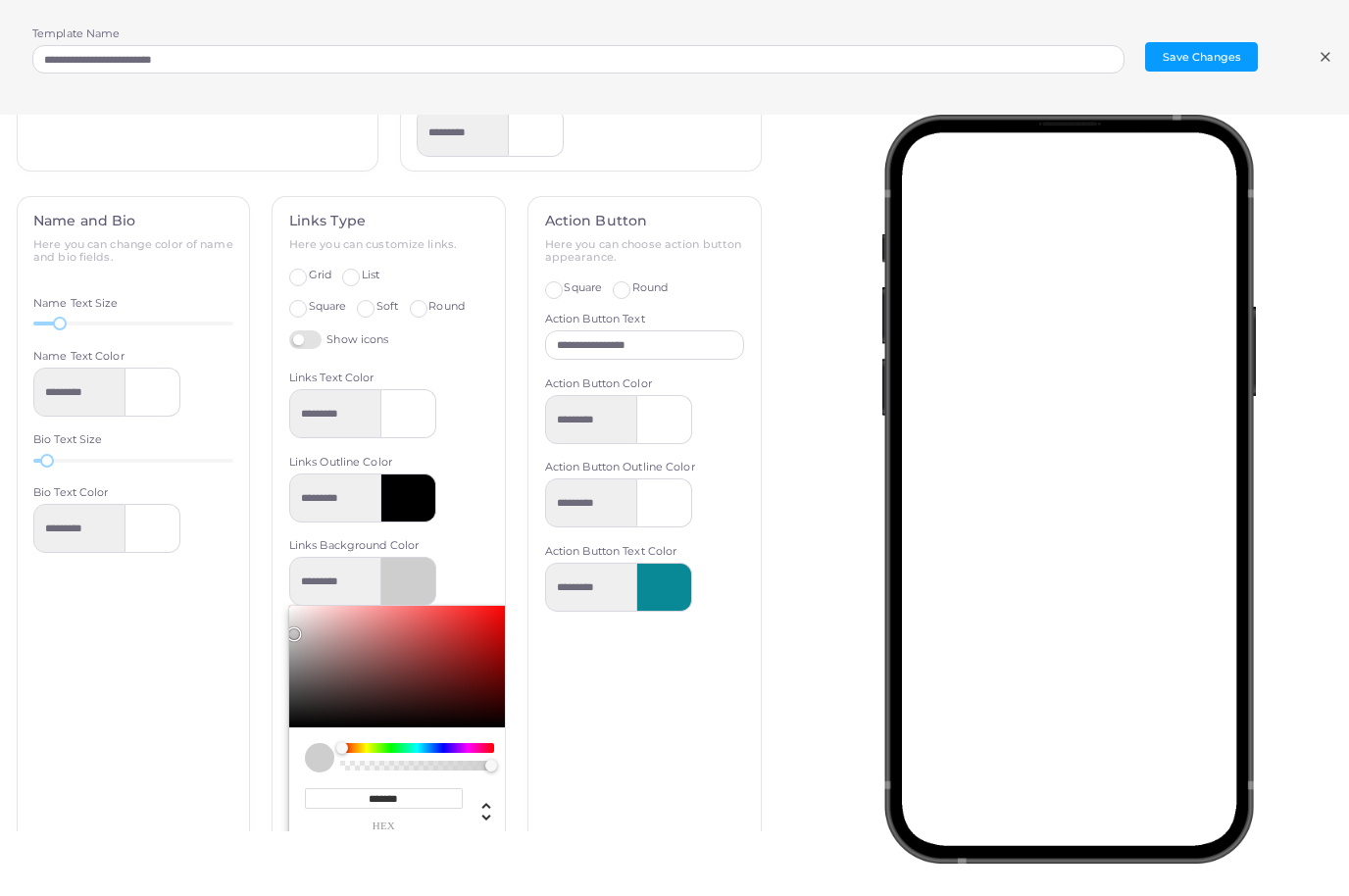 type on "*********" 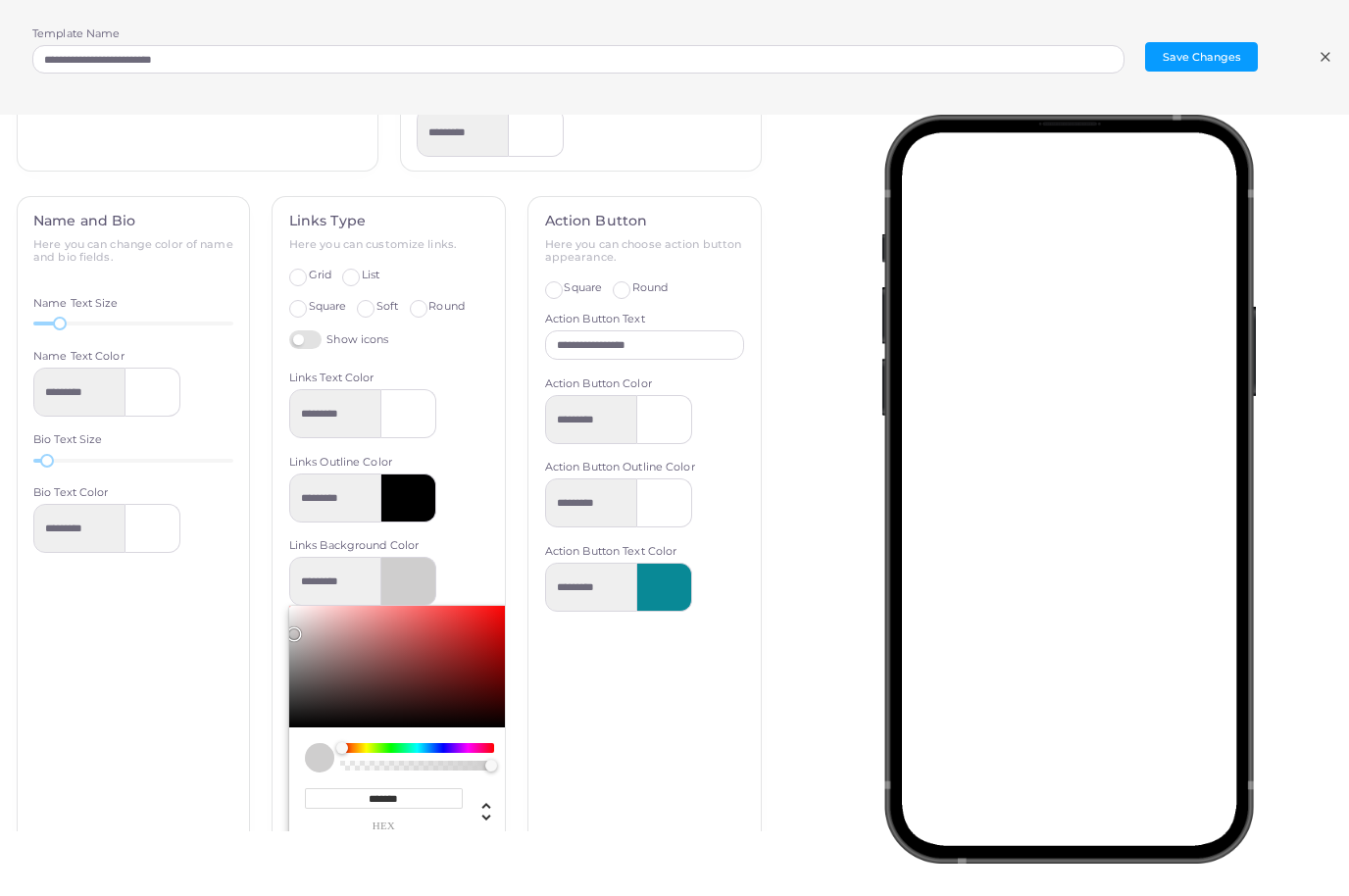 type on "*******" 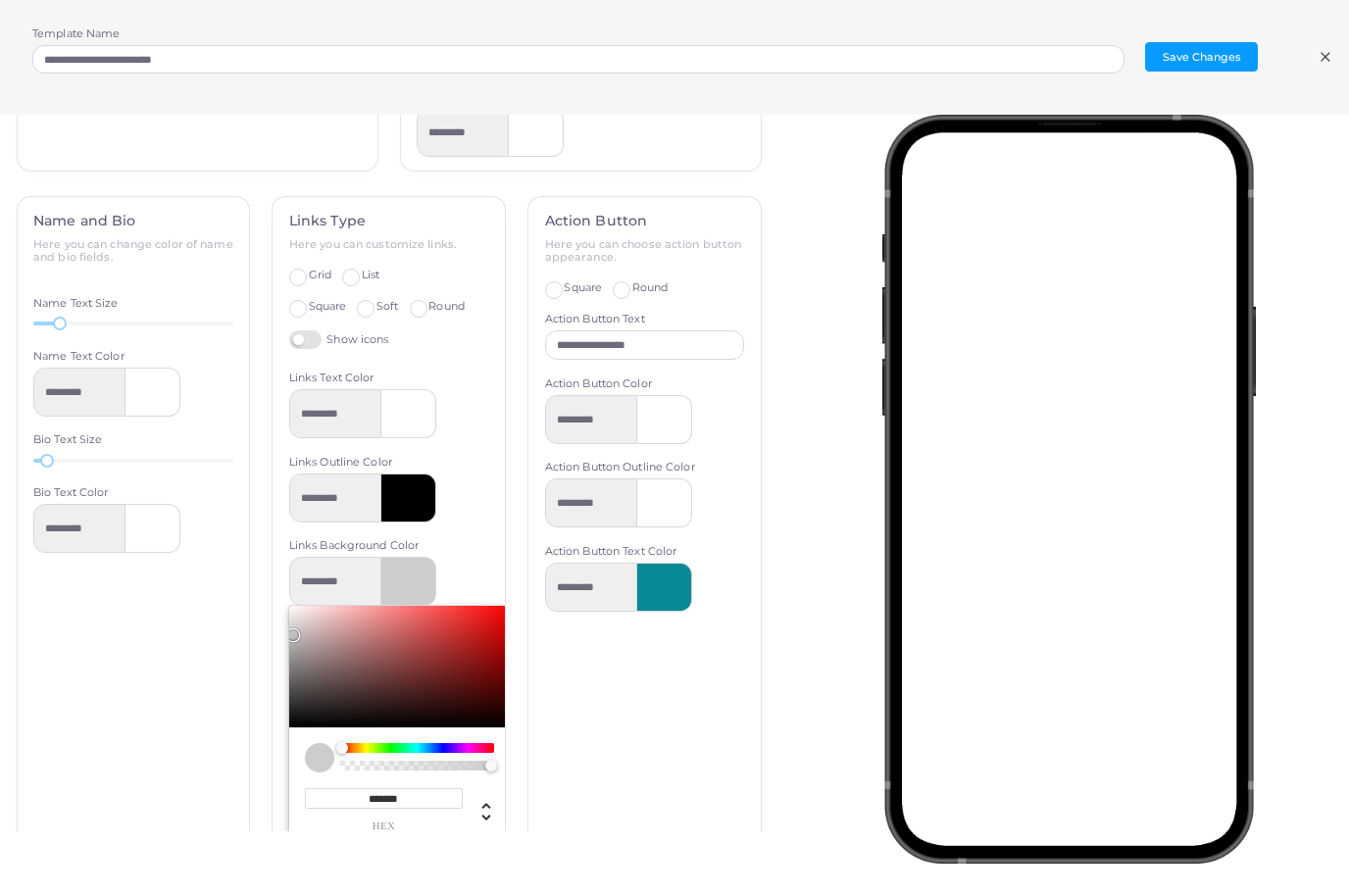 type on "*********" 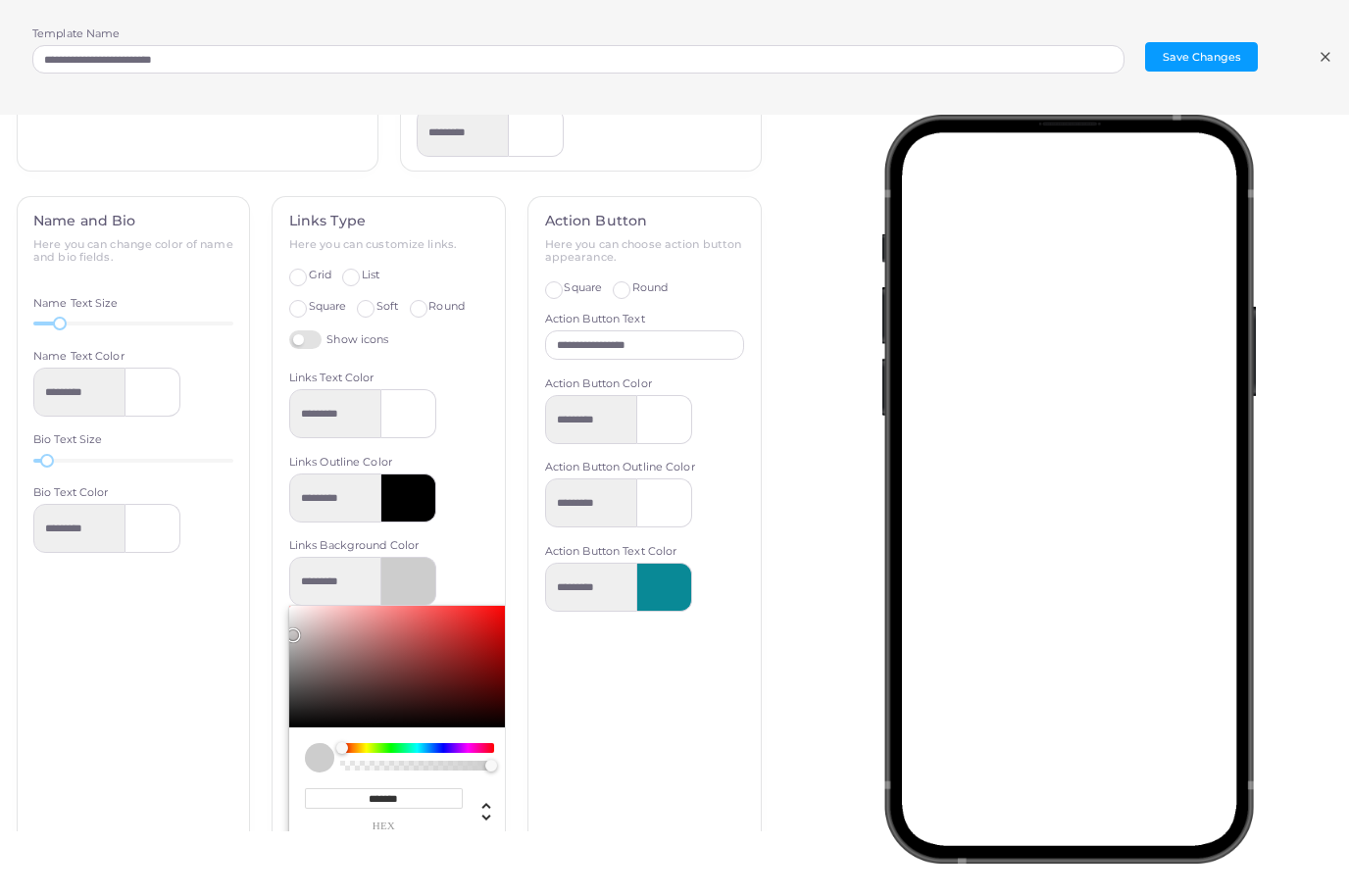 type on "*******" 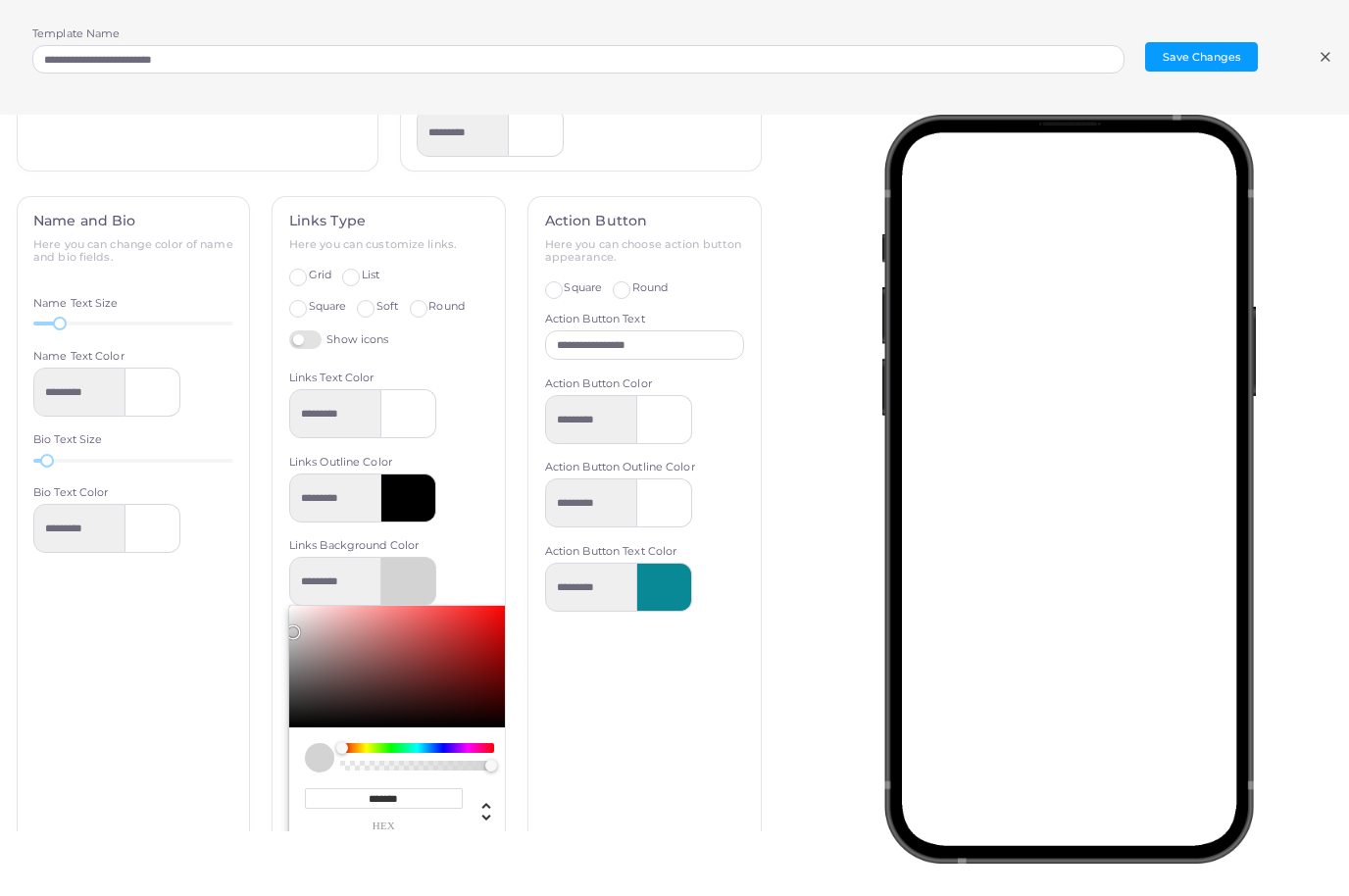 type on "*********" 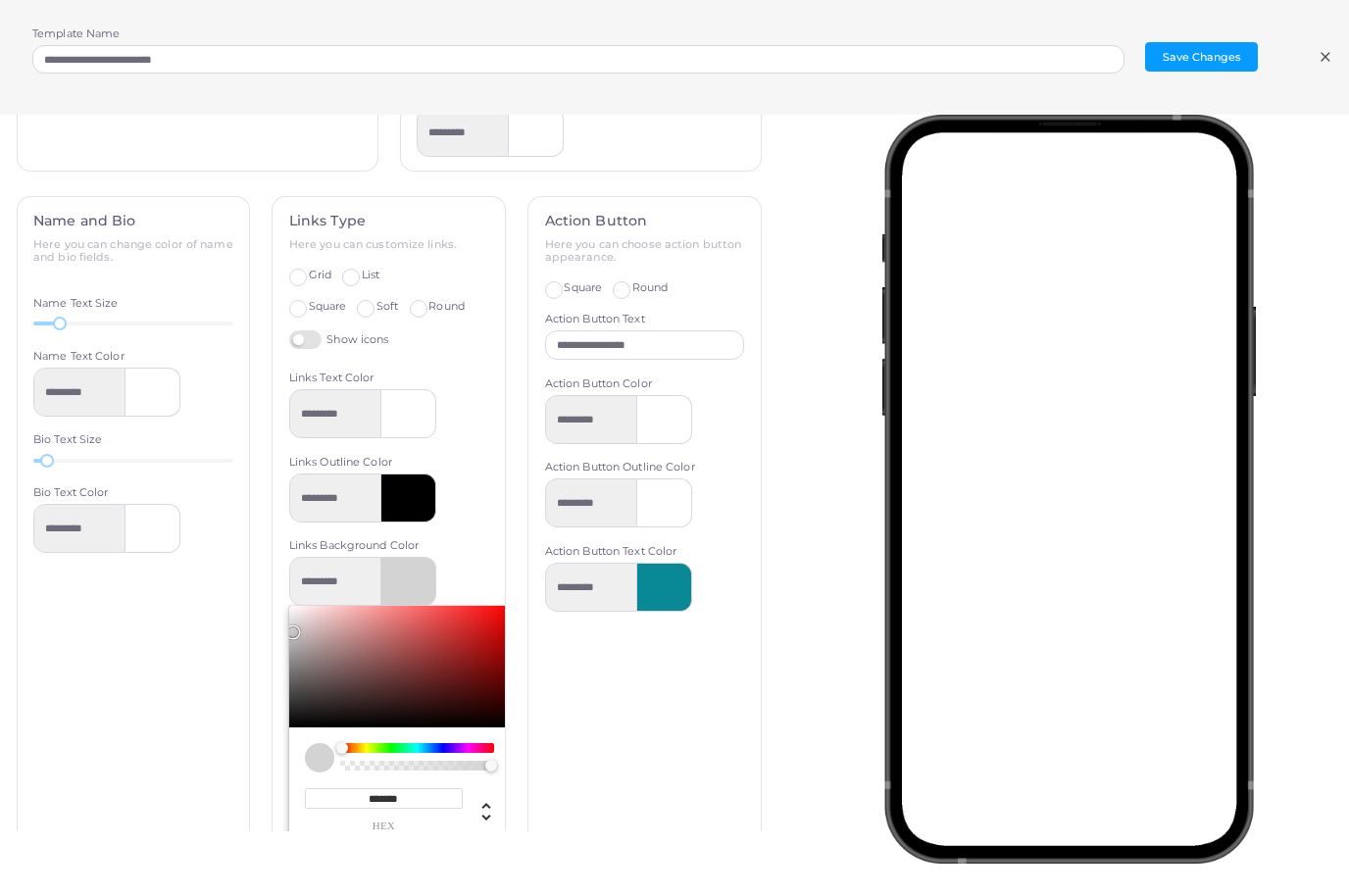 type on "*******" 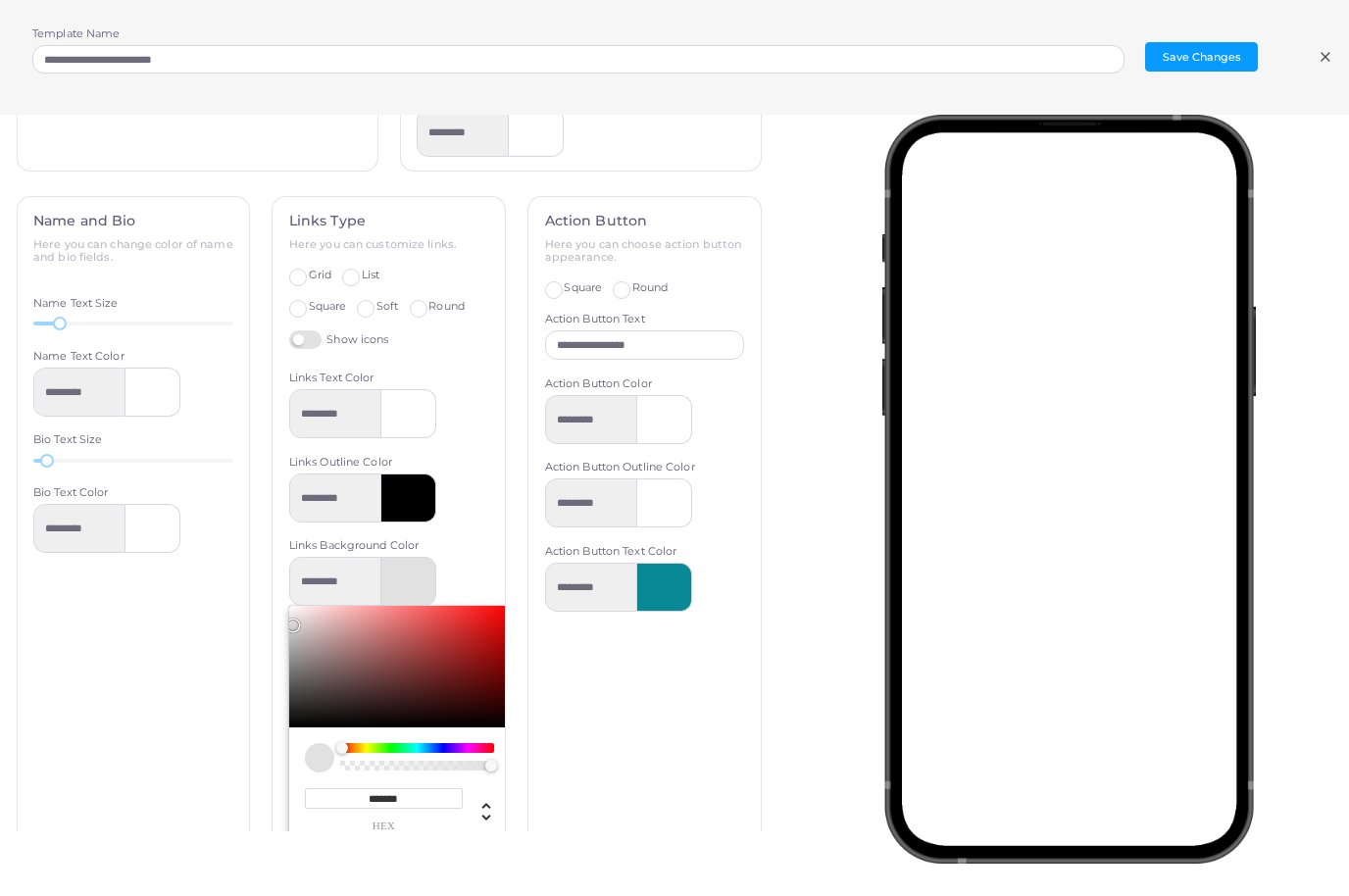 type on "*********" 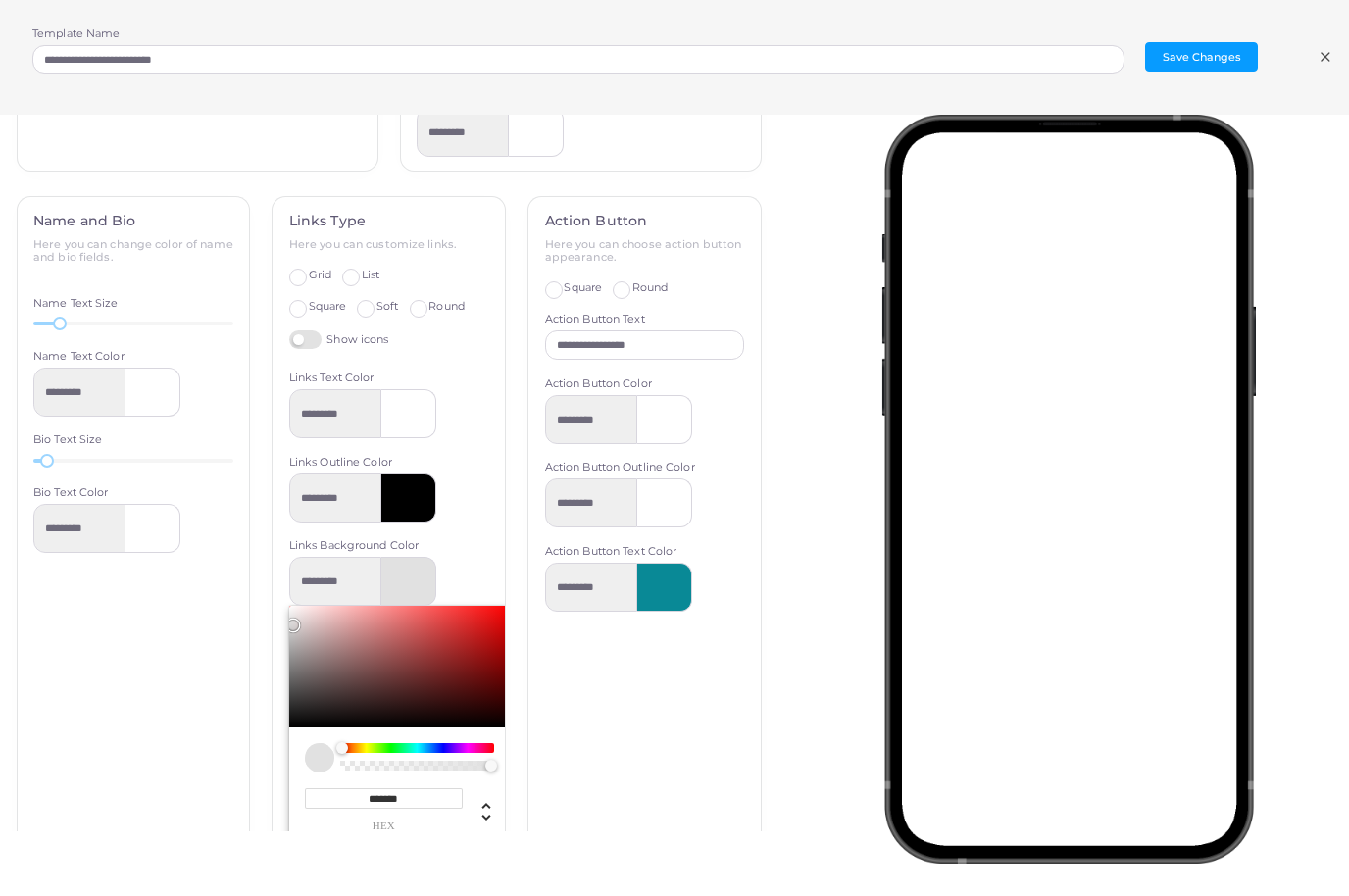 type on "*******" 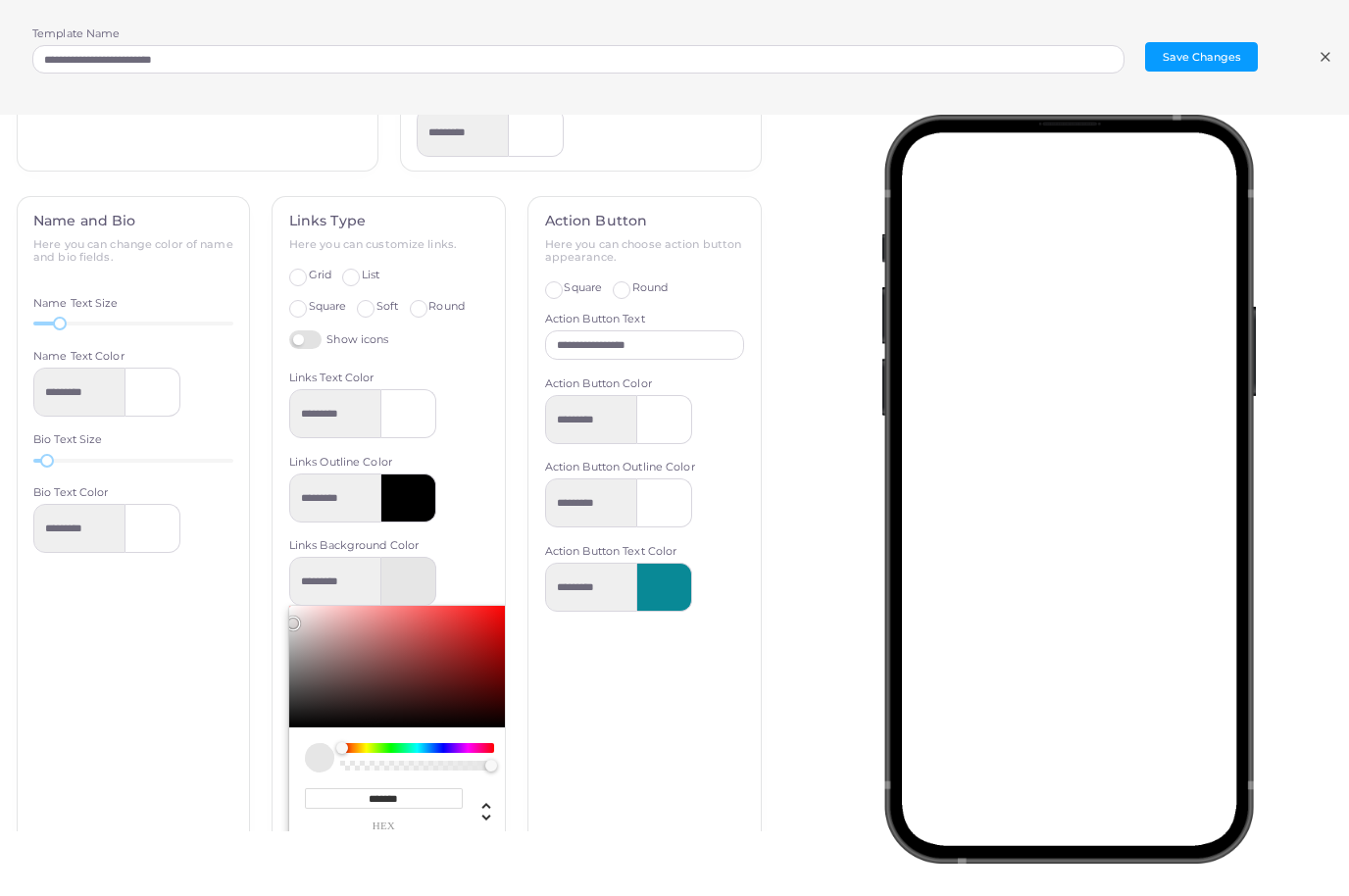 drag, startPoint x: 338, startPoint y: 570, endPoint x: 279, endPoint y: 606, distance: 69.115845 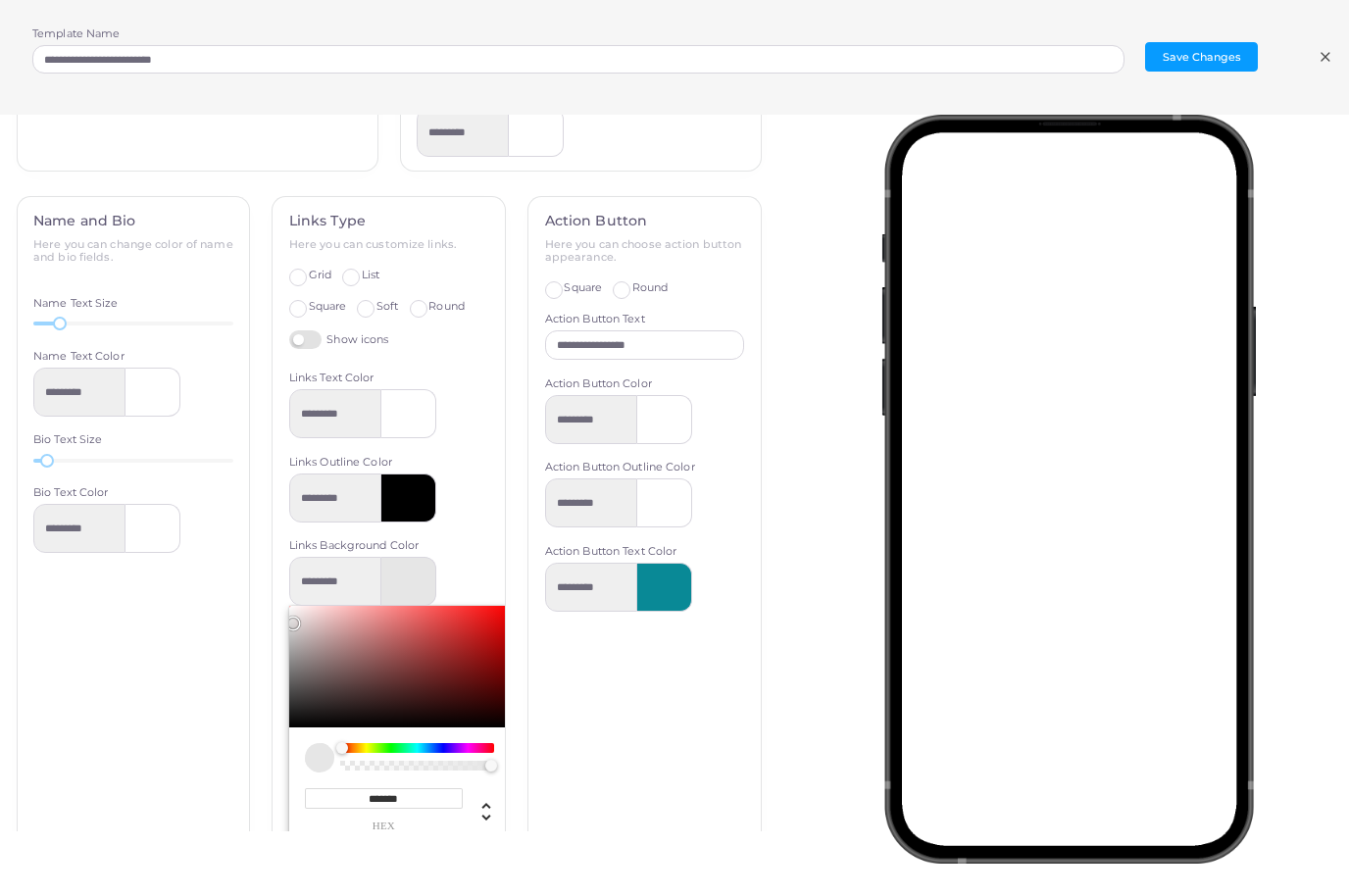 click on "Links Type Here you can customize links. Grid List Square Soft Round  Show icons  Links Text Color ********* Links Outline Color ********* Links Background Color *********                   *******   hex       ***   r     ***   g     ***   b     *   a     *   h     **   s     ***   l     *   a" at bounding box center (388, 527) 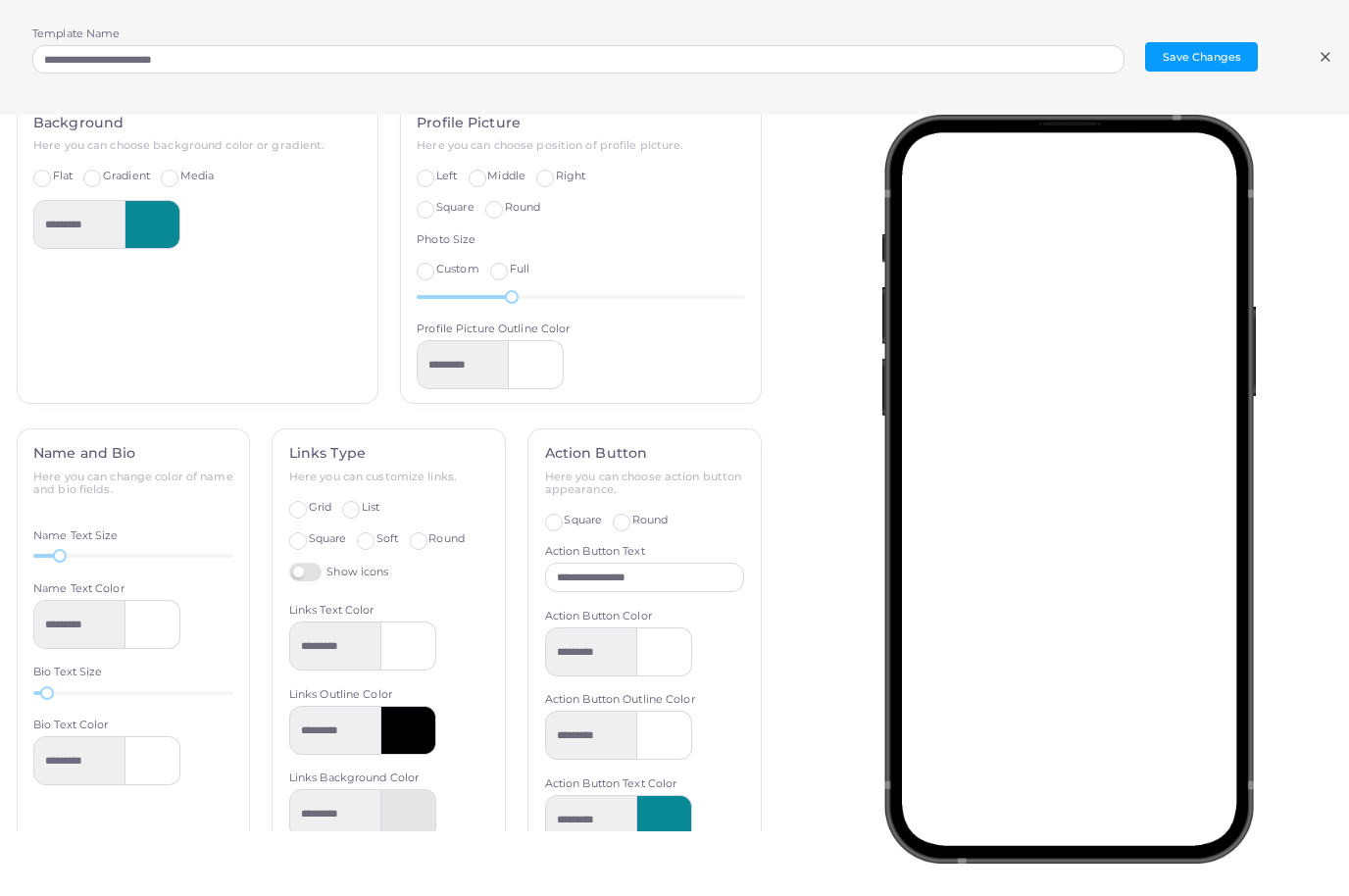 click at bounding box center (409, 647) 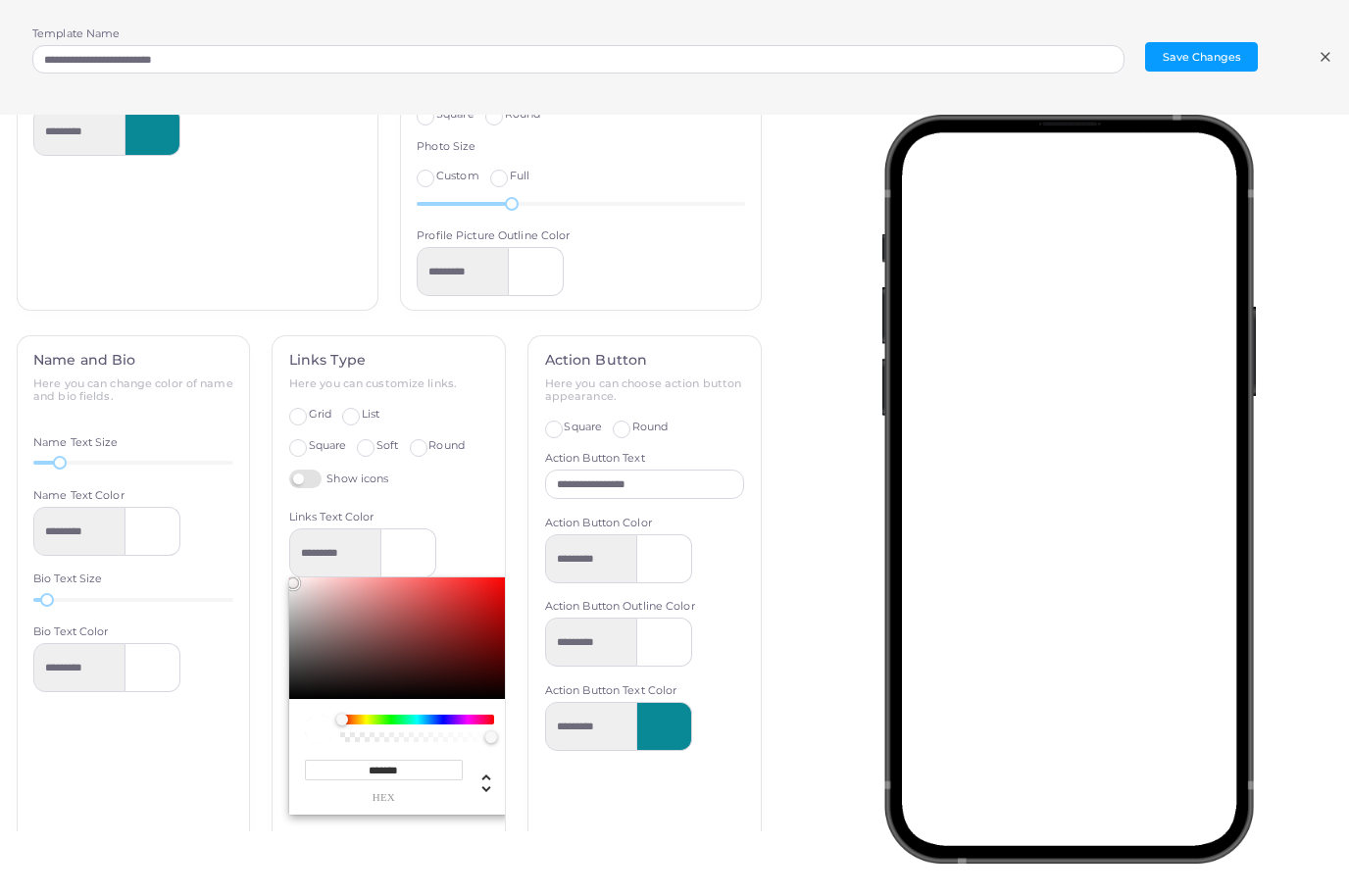 scroll, scrollTop: 585, scrollLeft: 0, axis: vertical 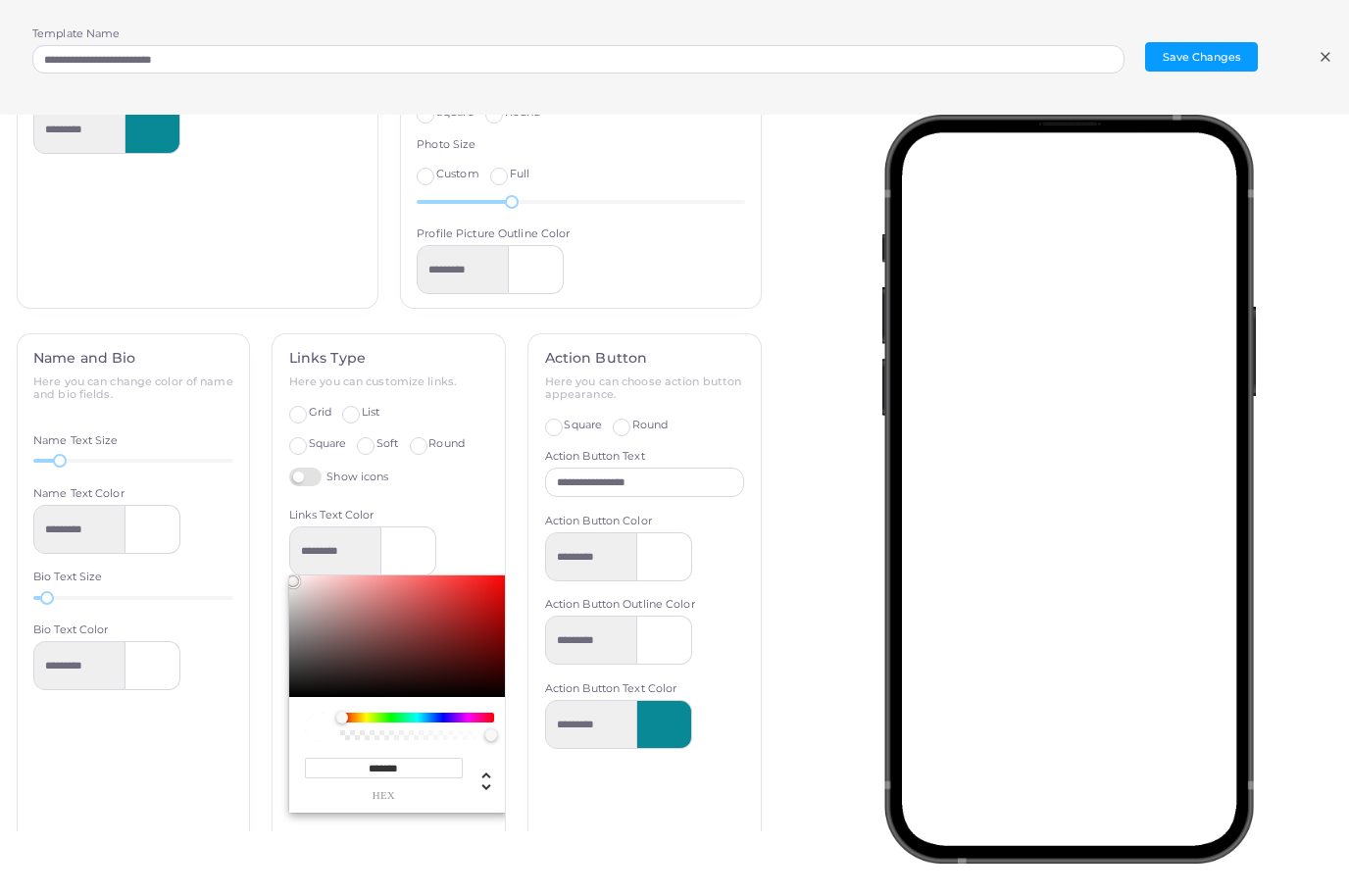 click on "*******" at bounding box center [383, 769] 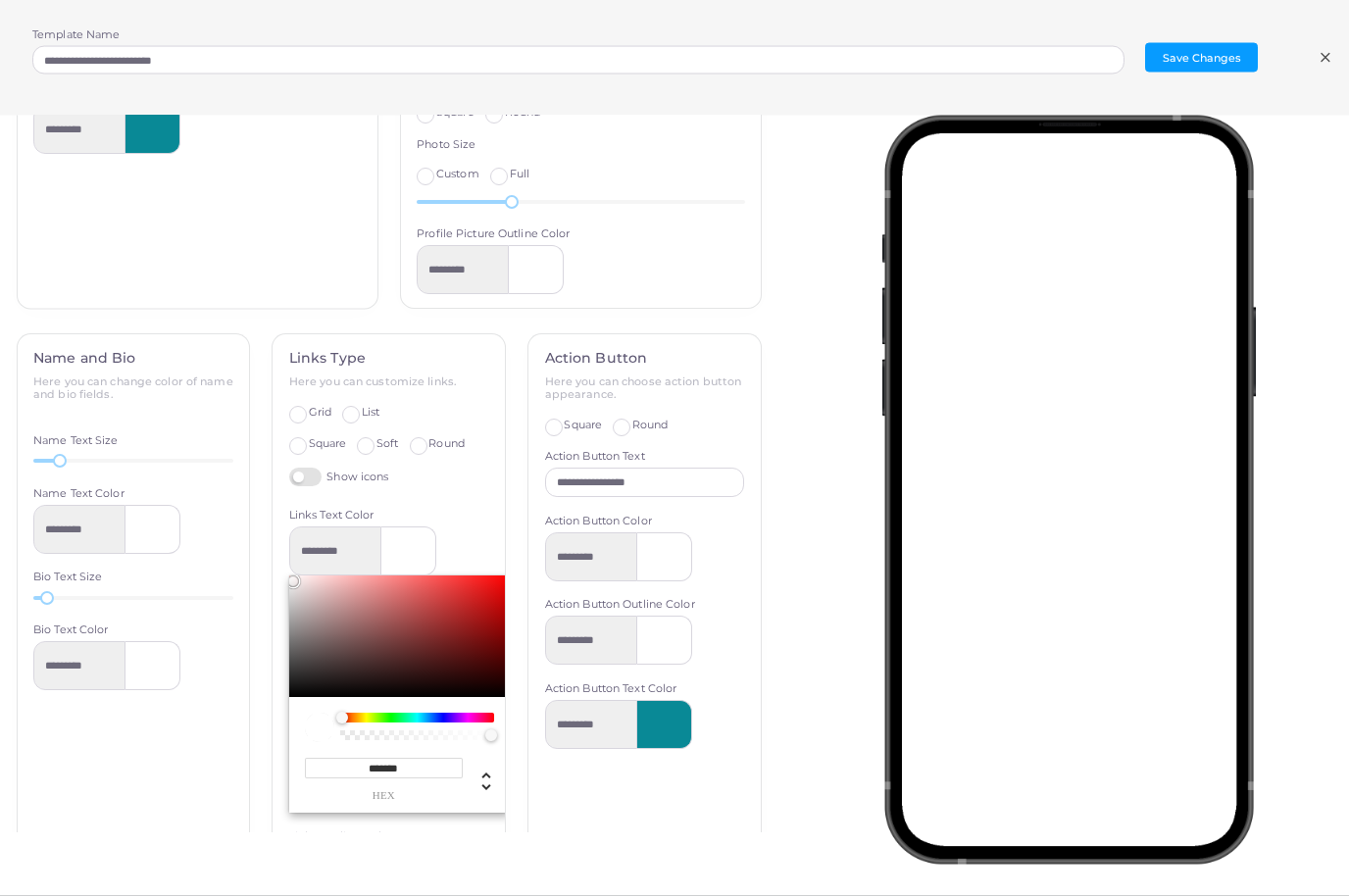 drag, startPoint x: 423, startPoint y: 753, endPoint x: 352, endPoint y: 753, distance: 71 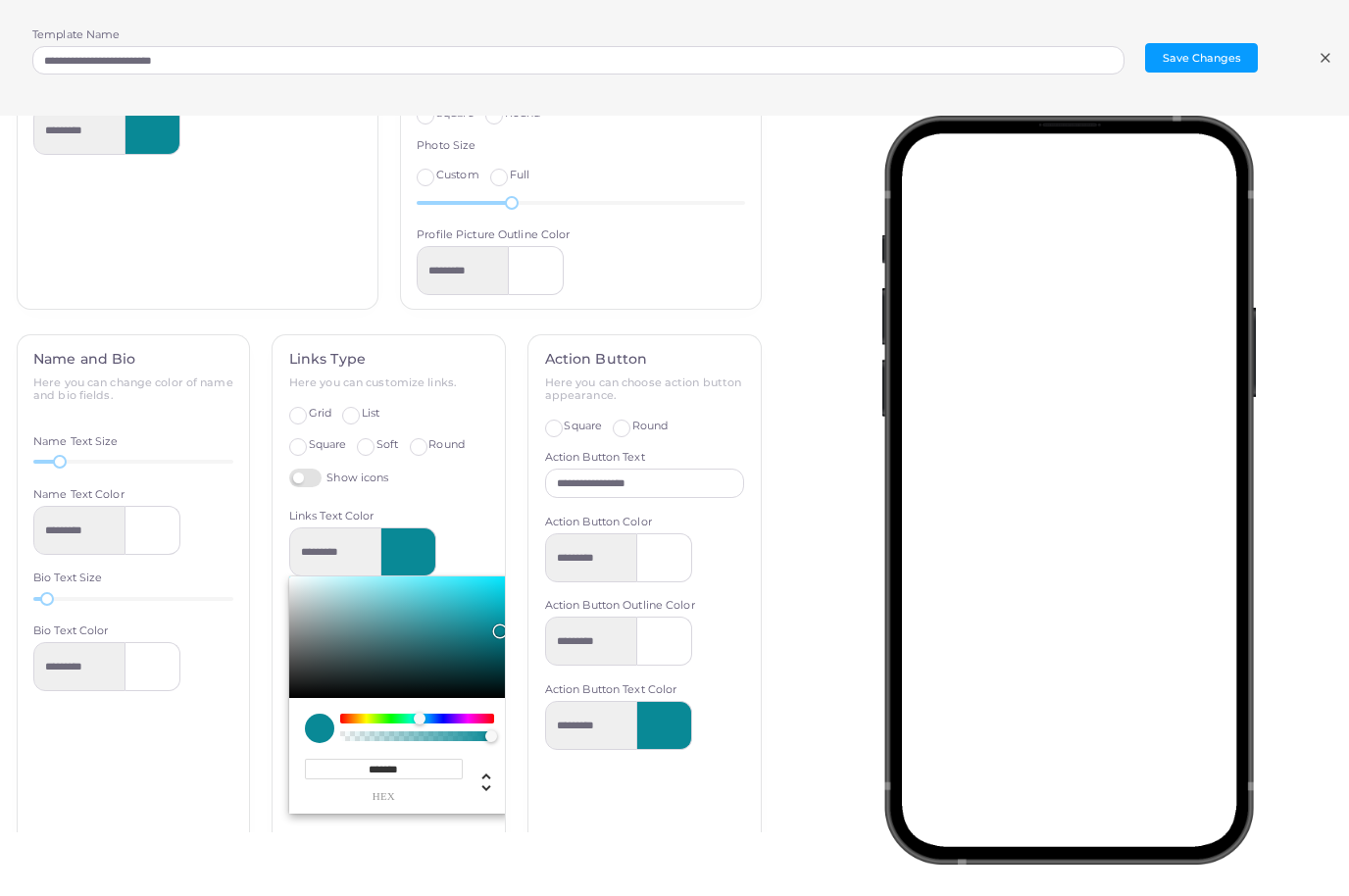 type on "*******" 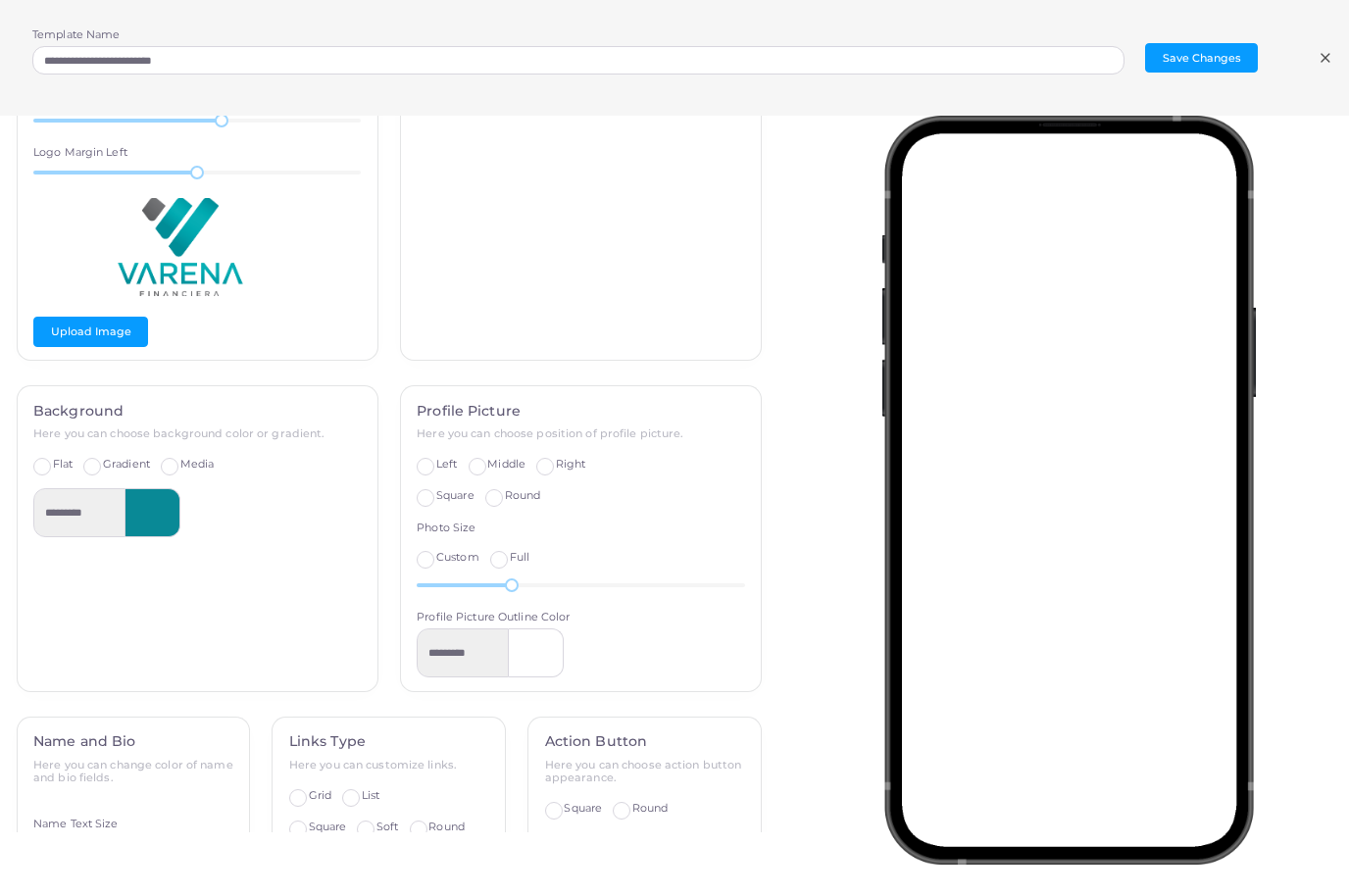 scroll, scrollTop: 163, scrollLeft: 0, axis: vertical 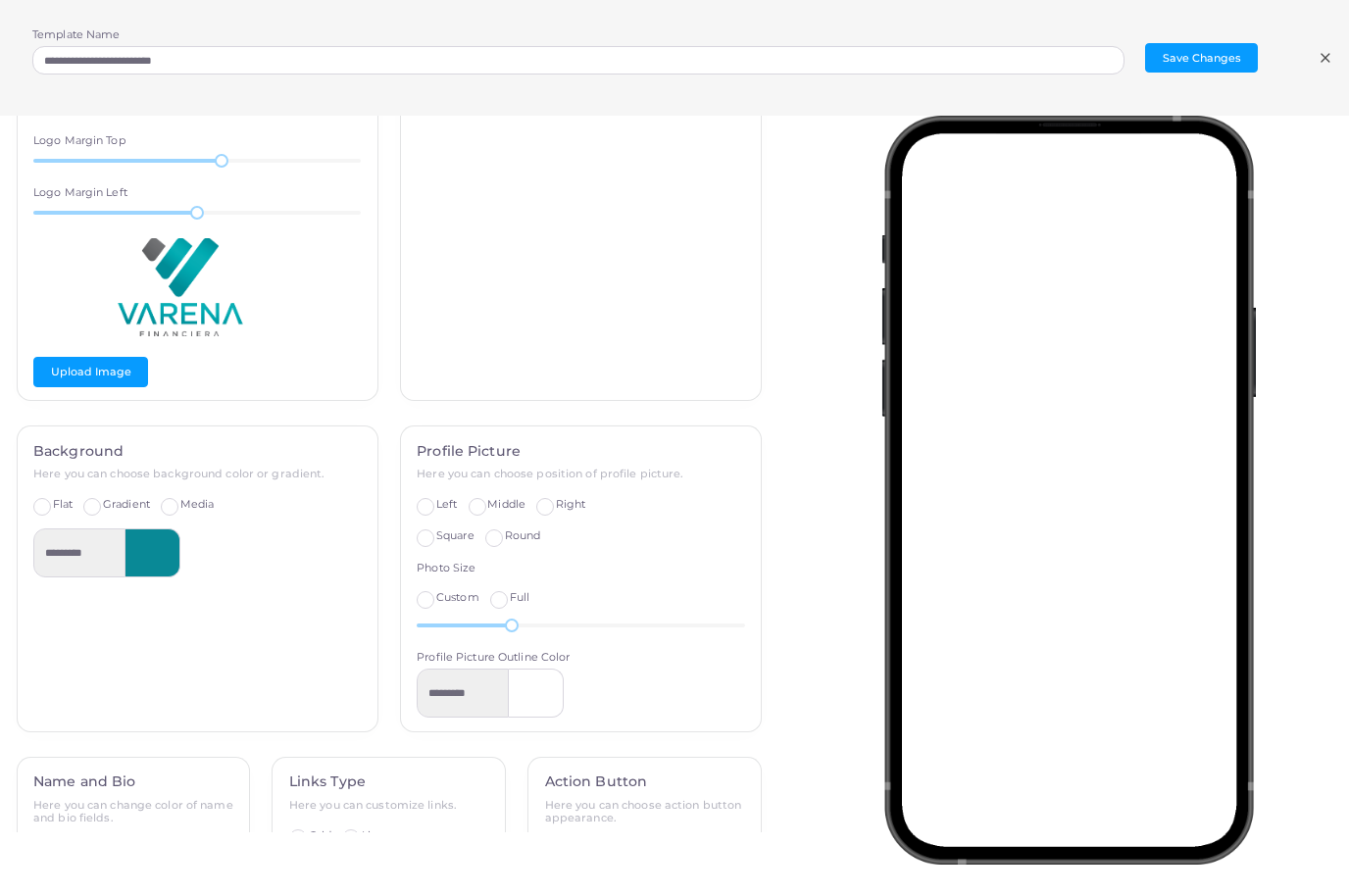 click at bounding box center [153, 553] 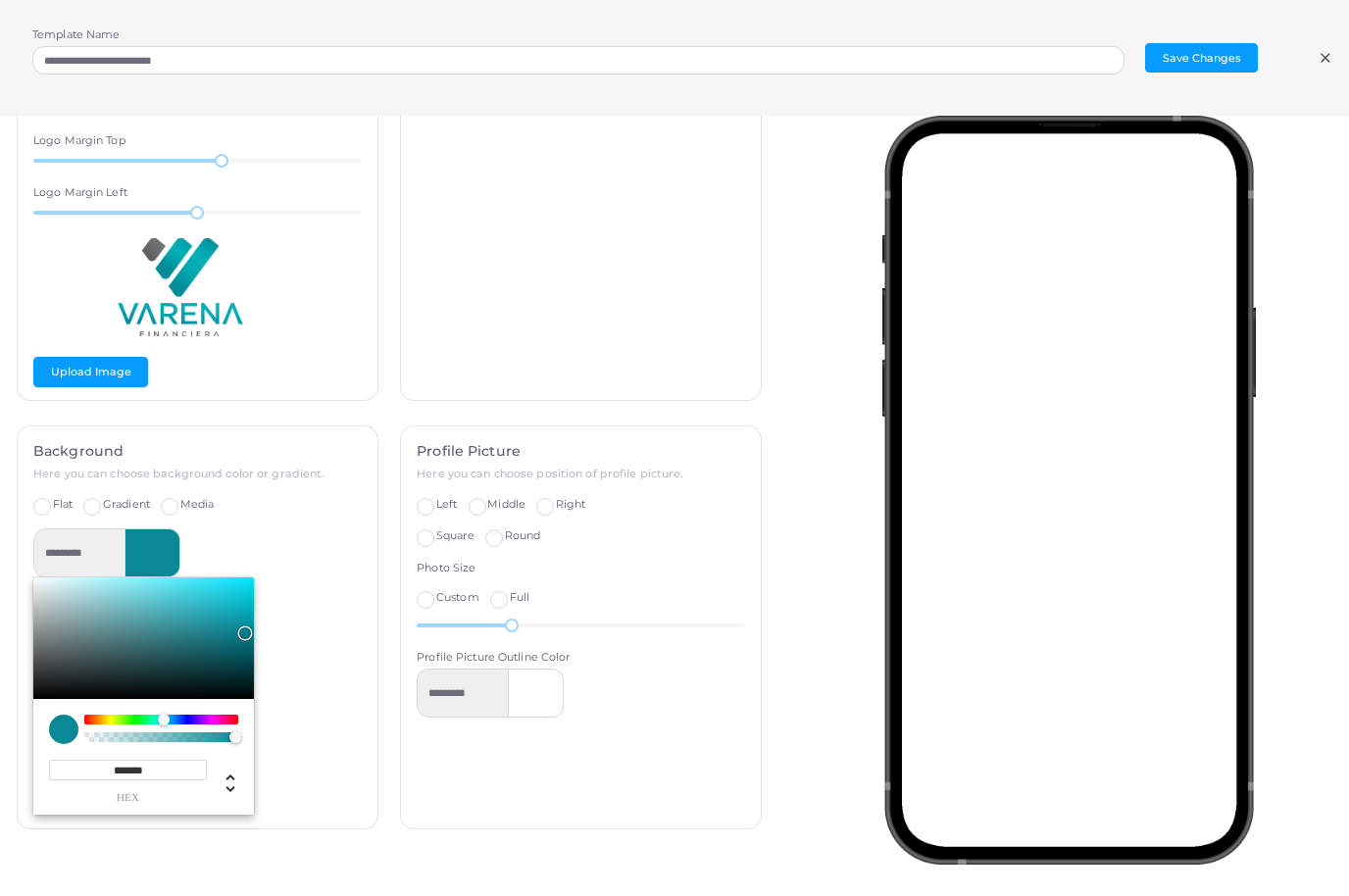 click on "*******" at bounding box center (127, 770) 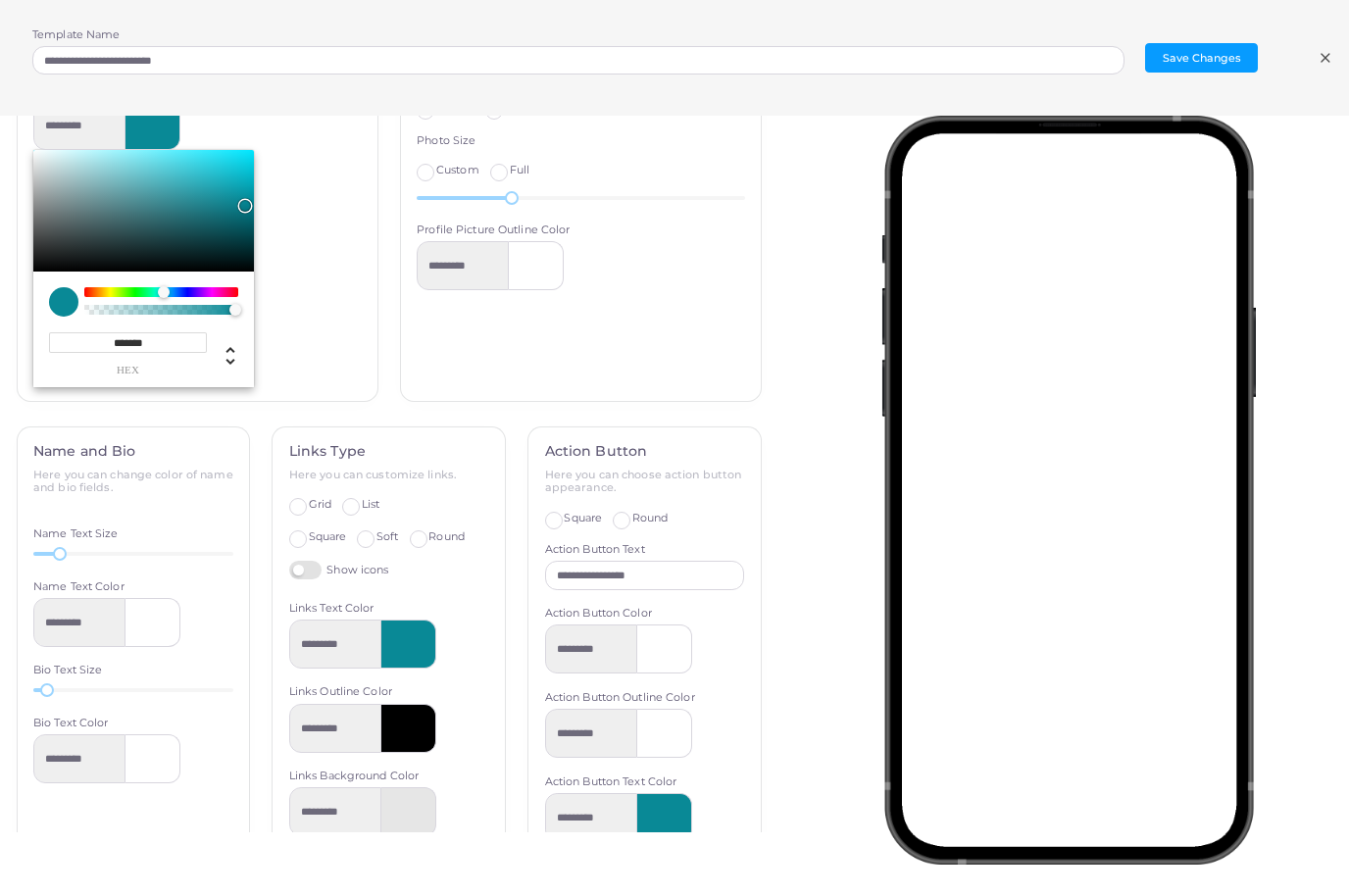 scroll, scrollTop: 589, scrollLeft: 0, axis: vertical 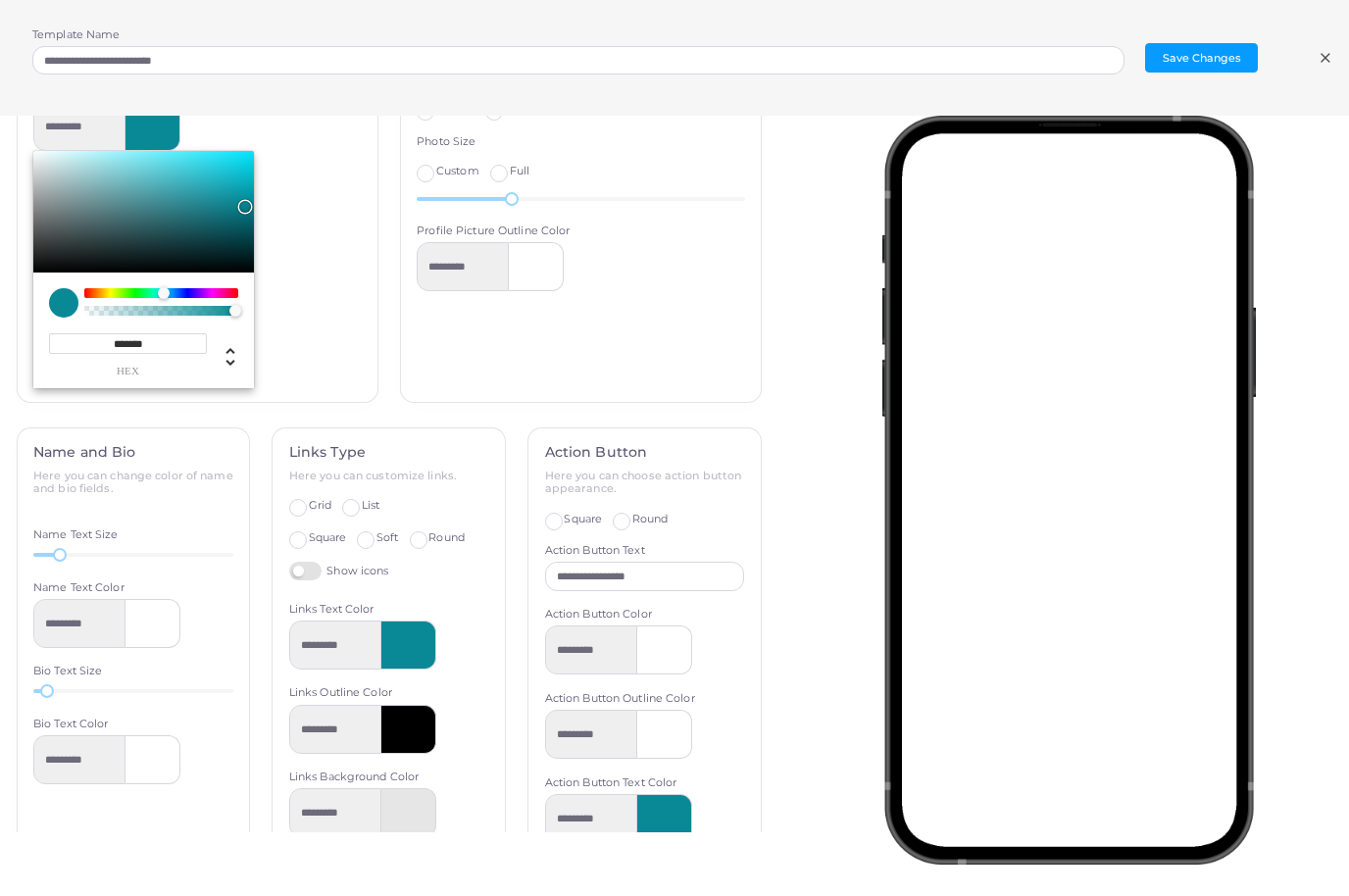 type on "*********" 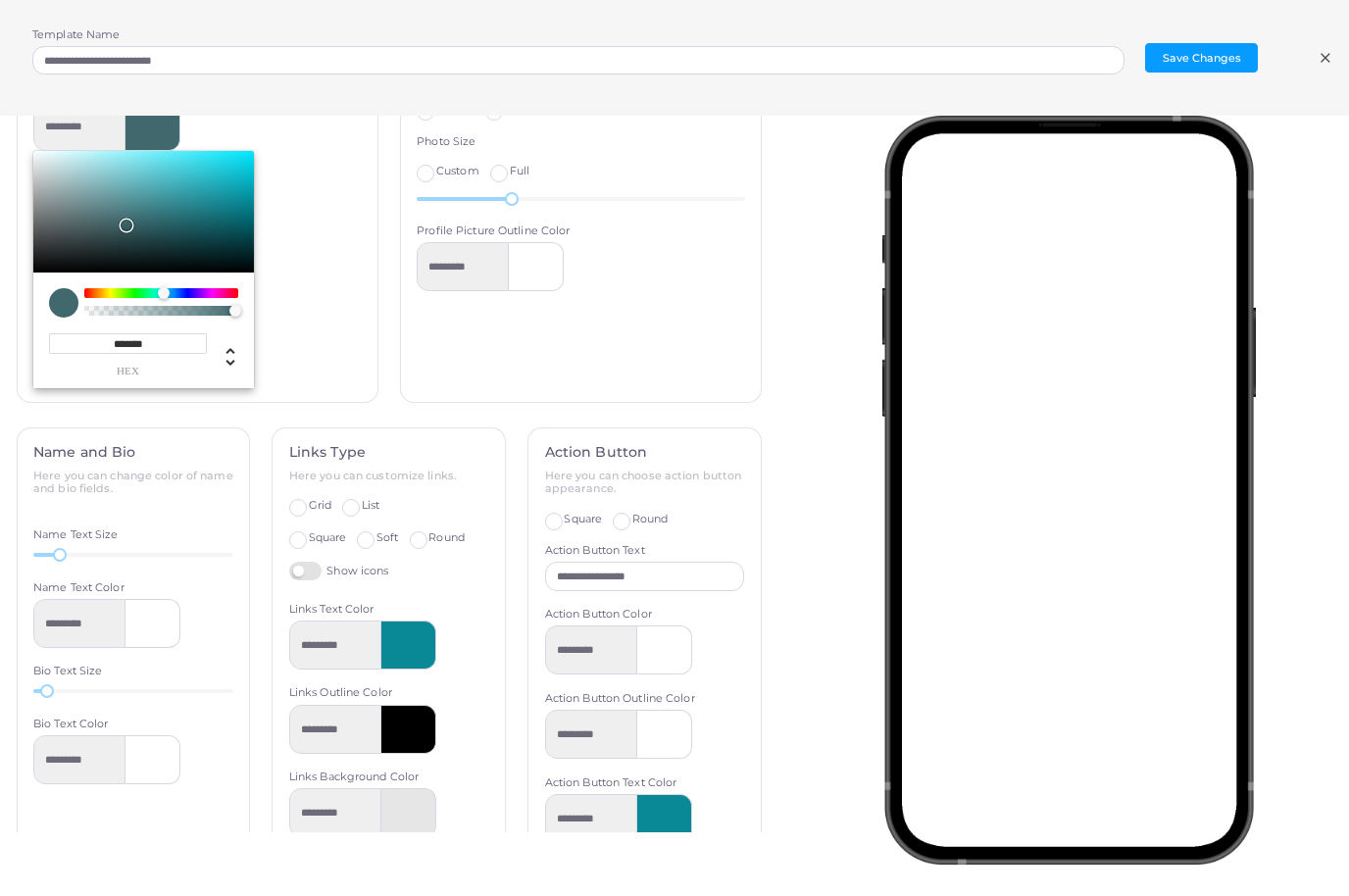 type on "*********" 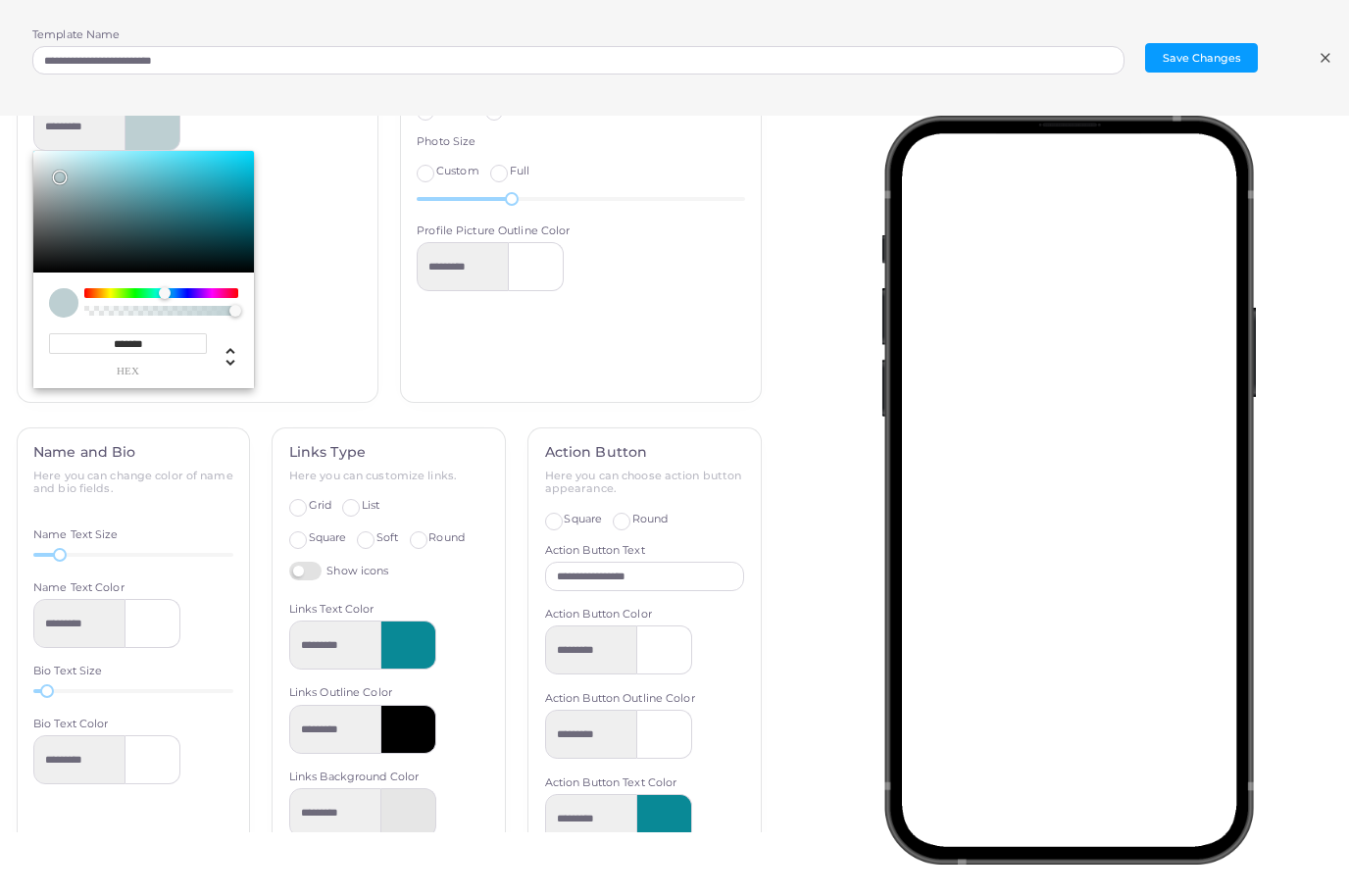 type 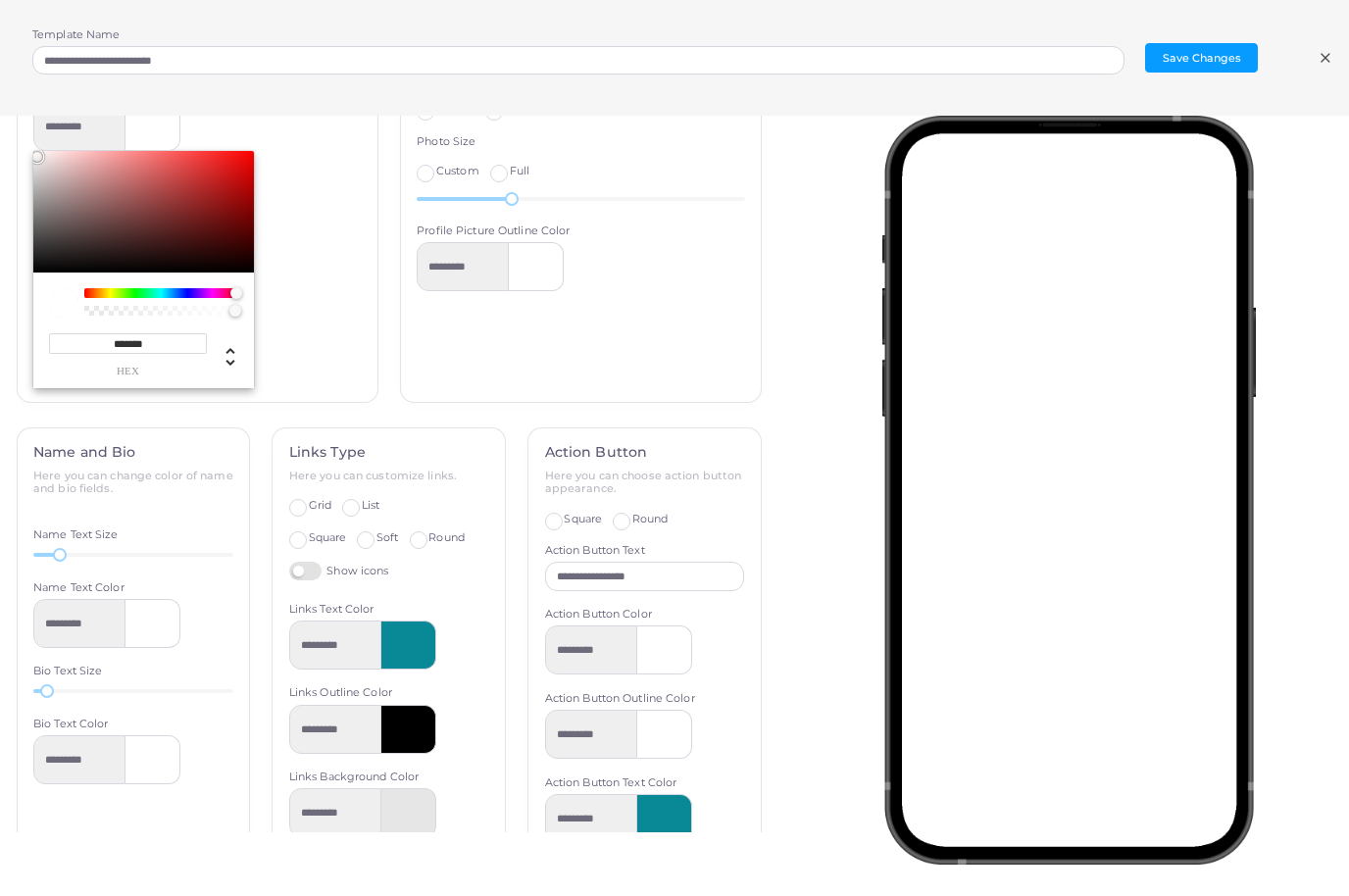 drag, startPoint x: 126, startPoint y: 220, endPoint x: 25, endPoint y: 139, distance: 129.46814 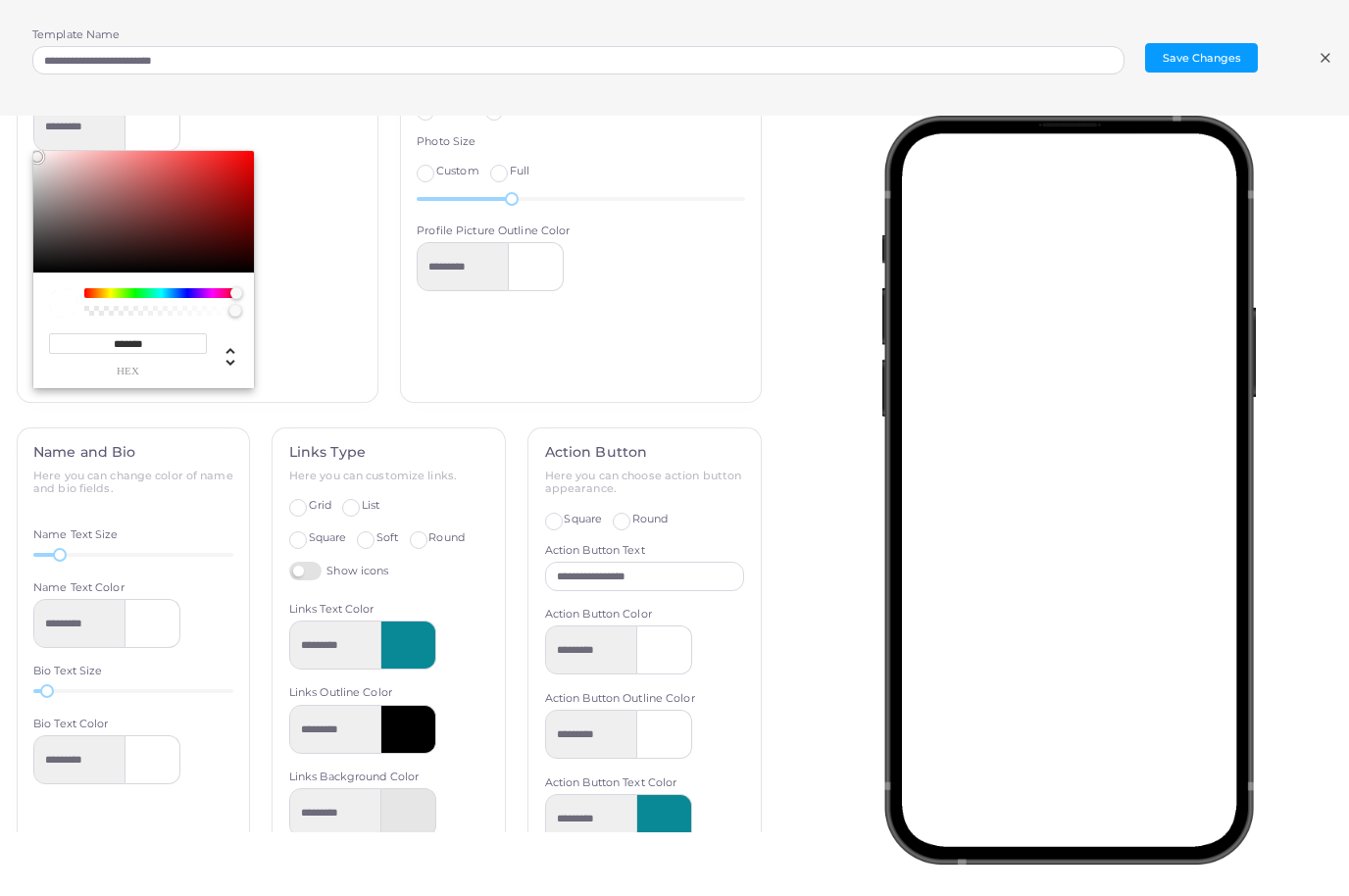 click on "Background Here you can choose background color or gradient. Flat Gradient Media *********                   *******   hex       ***   r     ***   g     ***   b     *   a     *   h     **   s     ****   l     *   a" at bounding box center [197, 200] 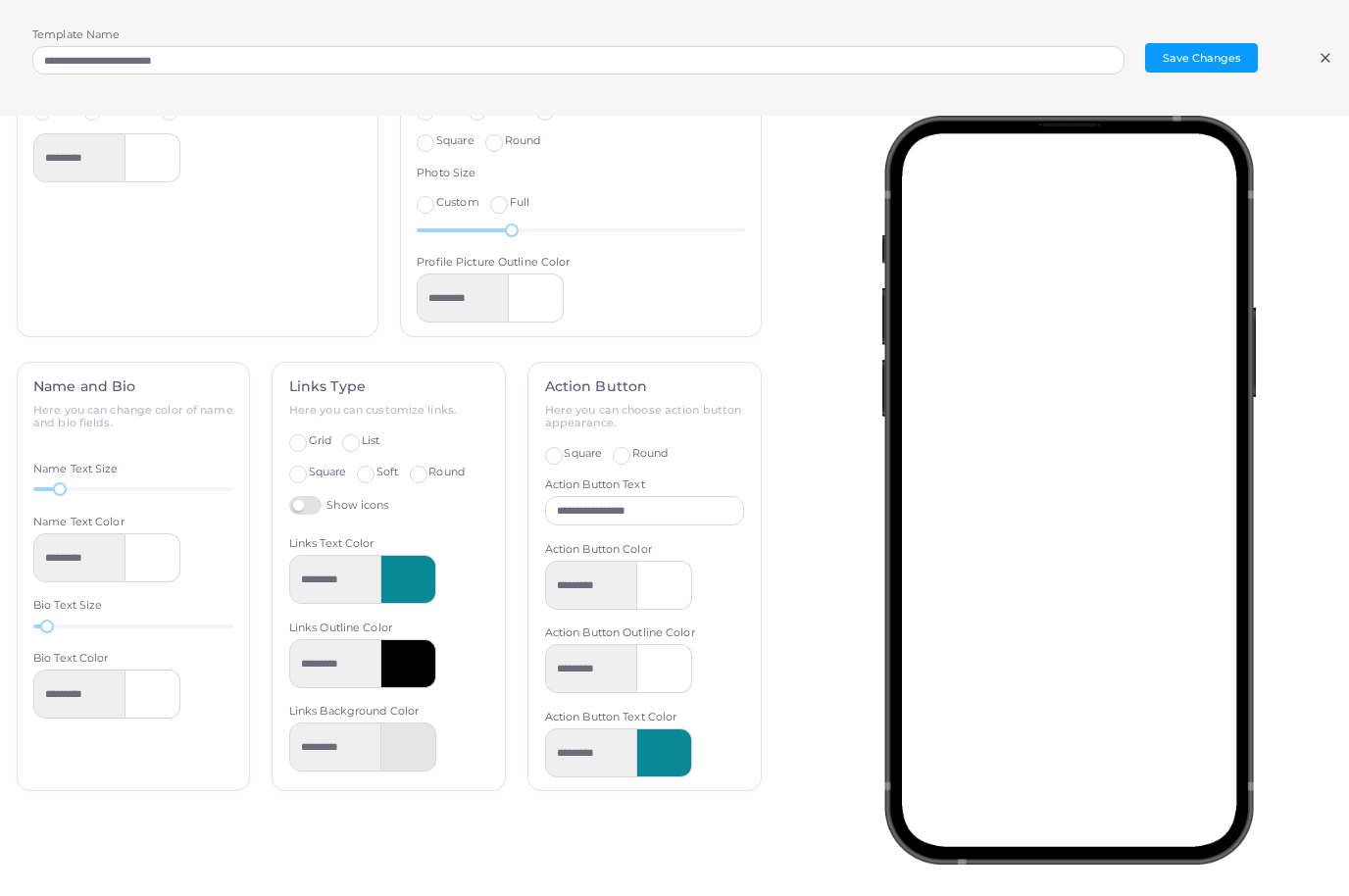 scroll, scrollTop: 490, scrollLeft: 0, axis: vertical 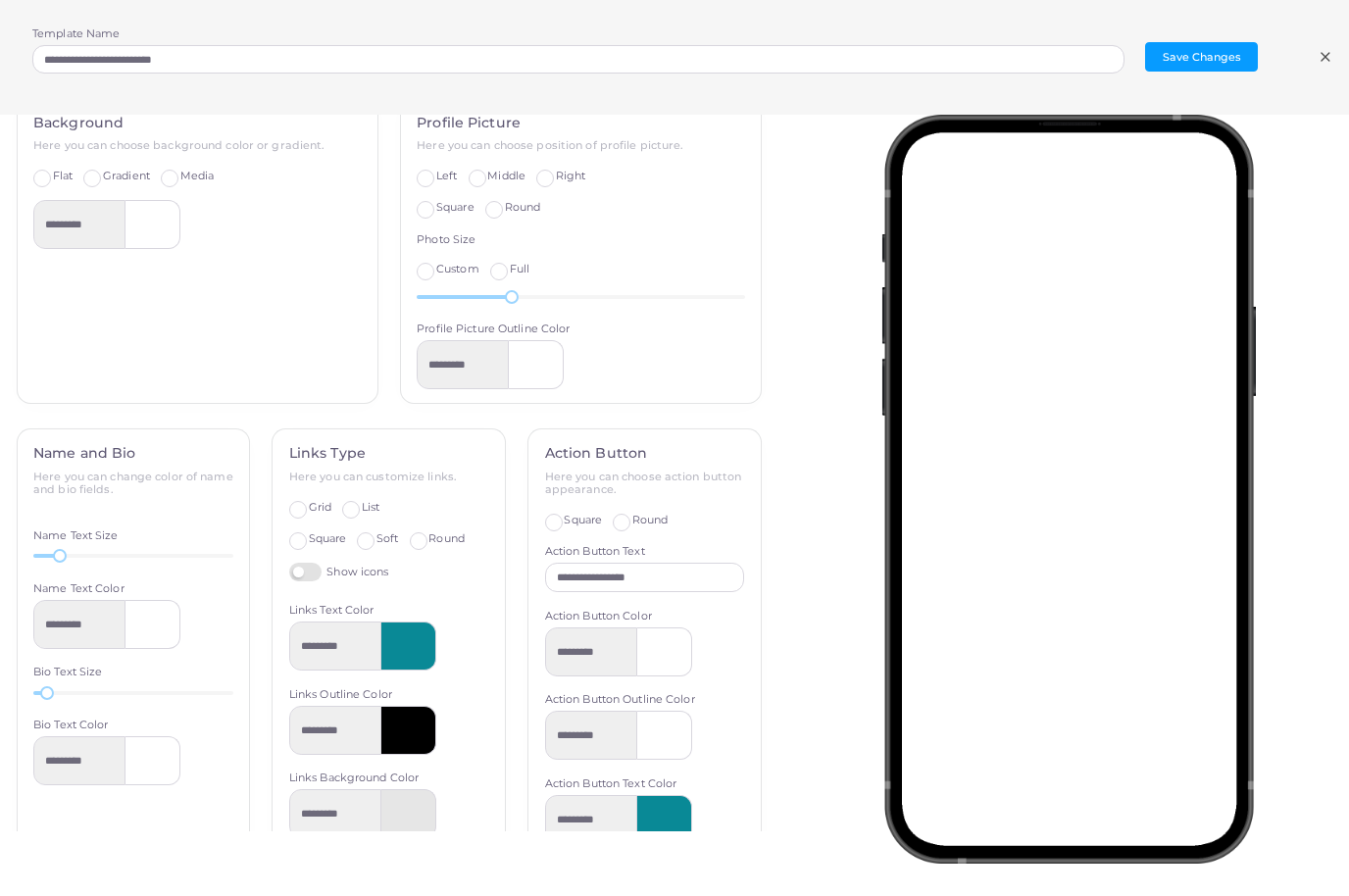 click at bounding box center (409, 731) 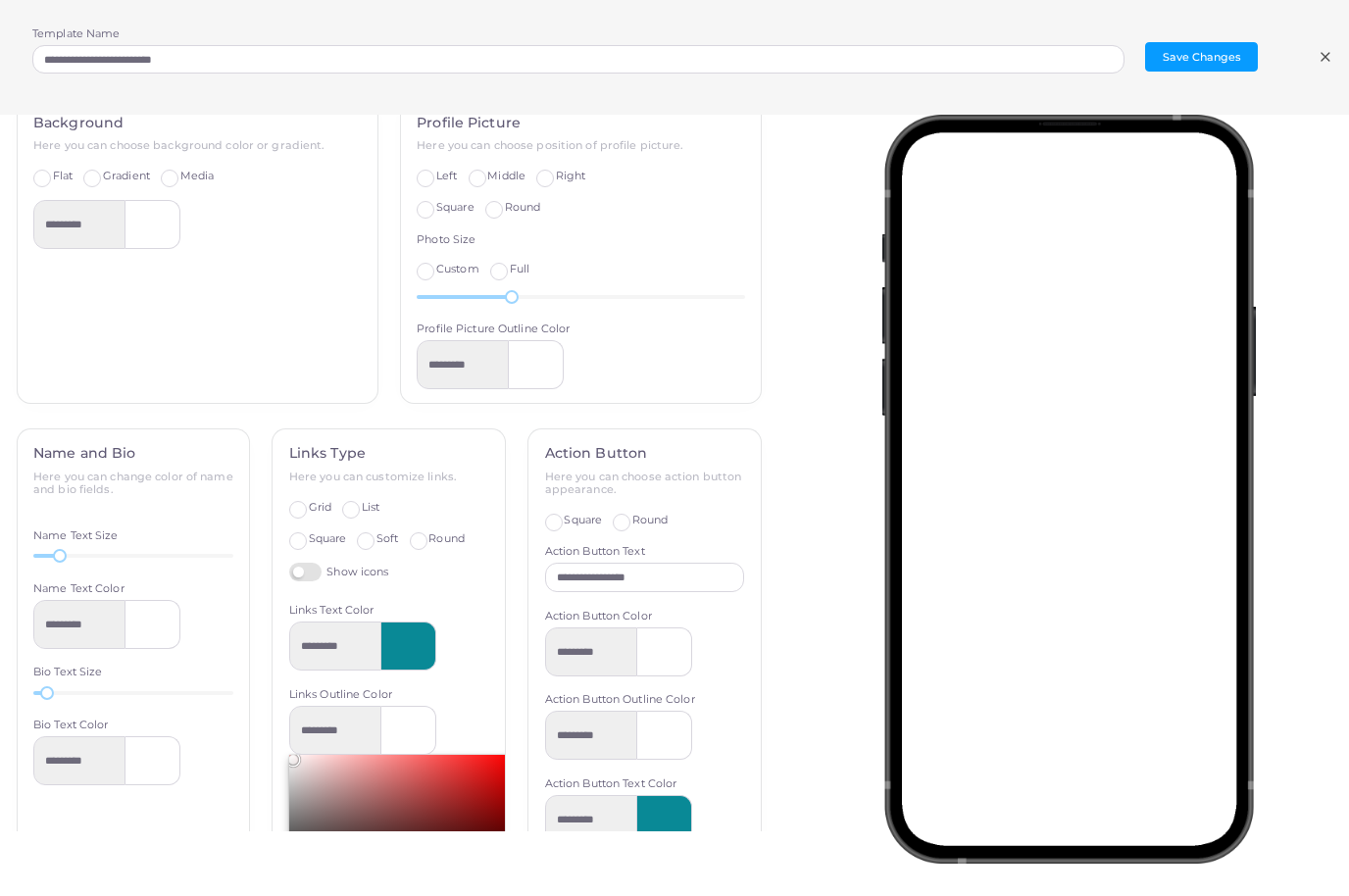 drag, startPoint x: 348, startPoint y: 776, endPoint x: 275, endPoint y: 733, distance: 84.72308 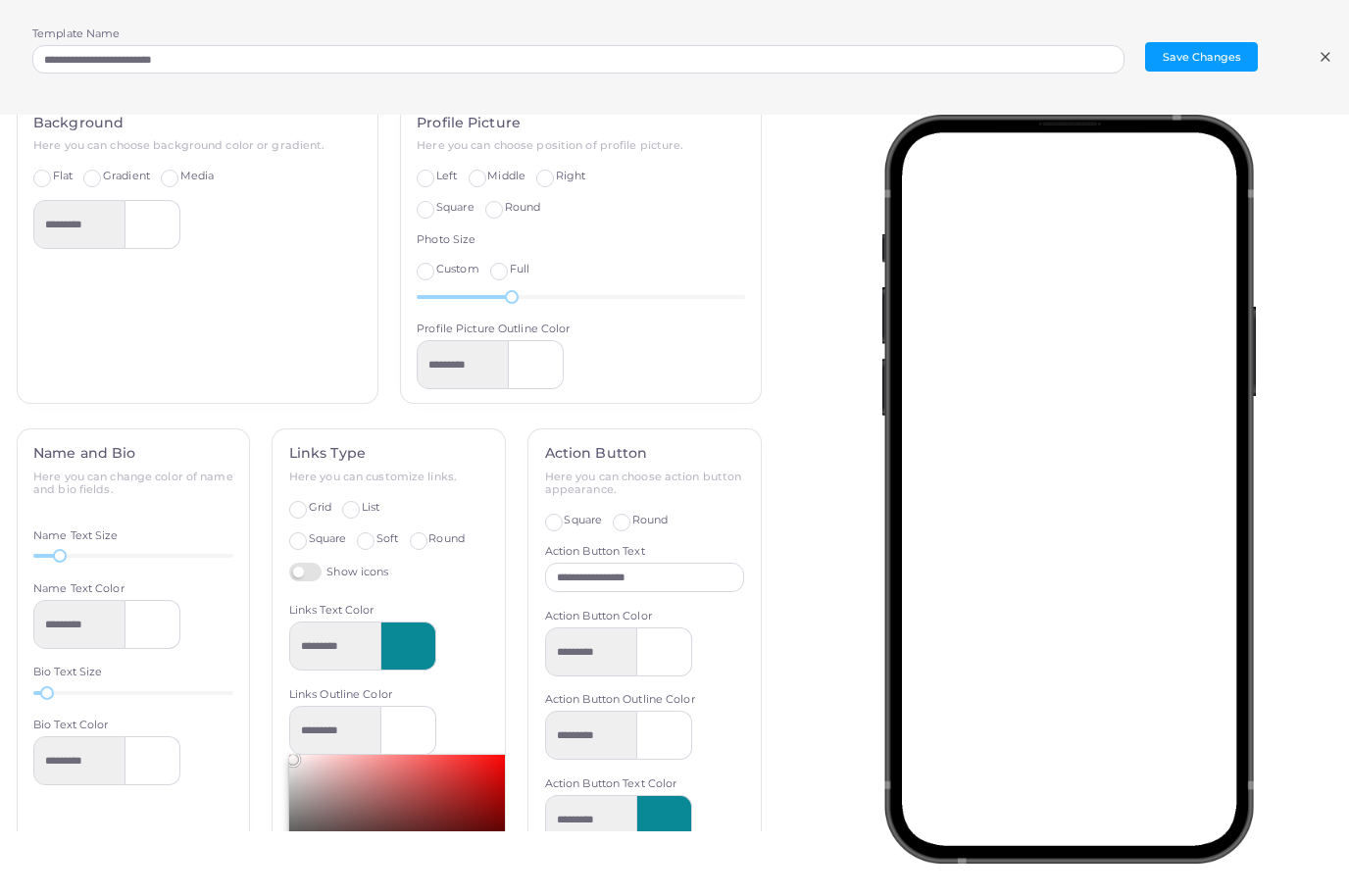 click on "Links Type Here you can customize links. Grid List Square Soft Round  Show icons  Links Text Color ********* Links Outline Color *********                   *******   hex       ***   r     ***   g     ***   b     *   a     *   h     **   s     ****   l     *   a       Links Background Color *********" at bounding box center [388, 760] 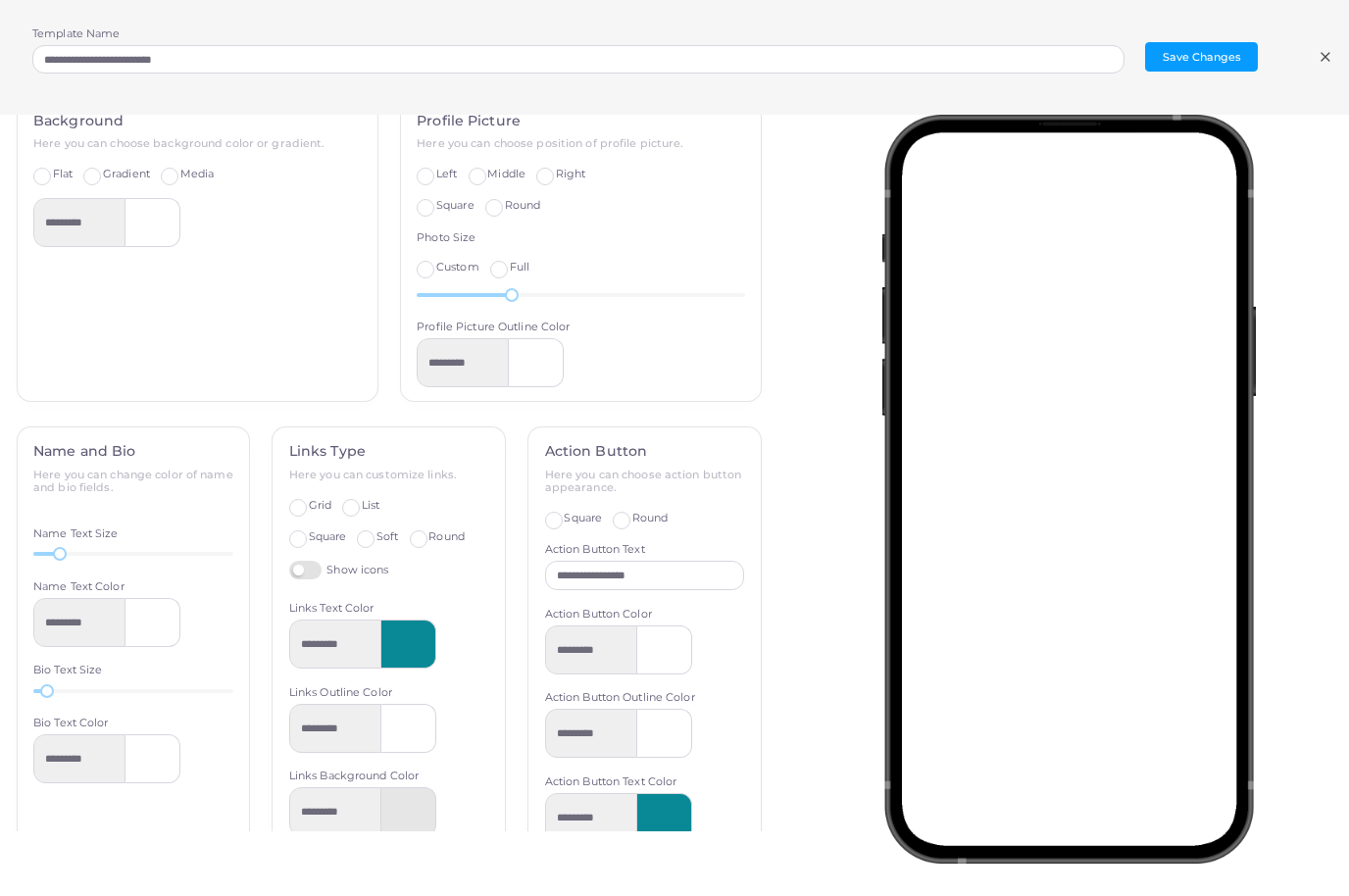 scroll, scrollTop: 490, scrollLeft: 0, axis: vertical 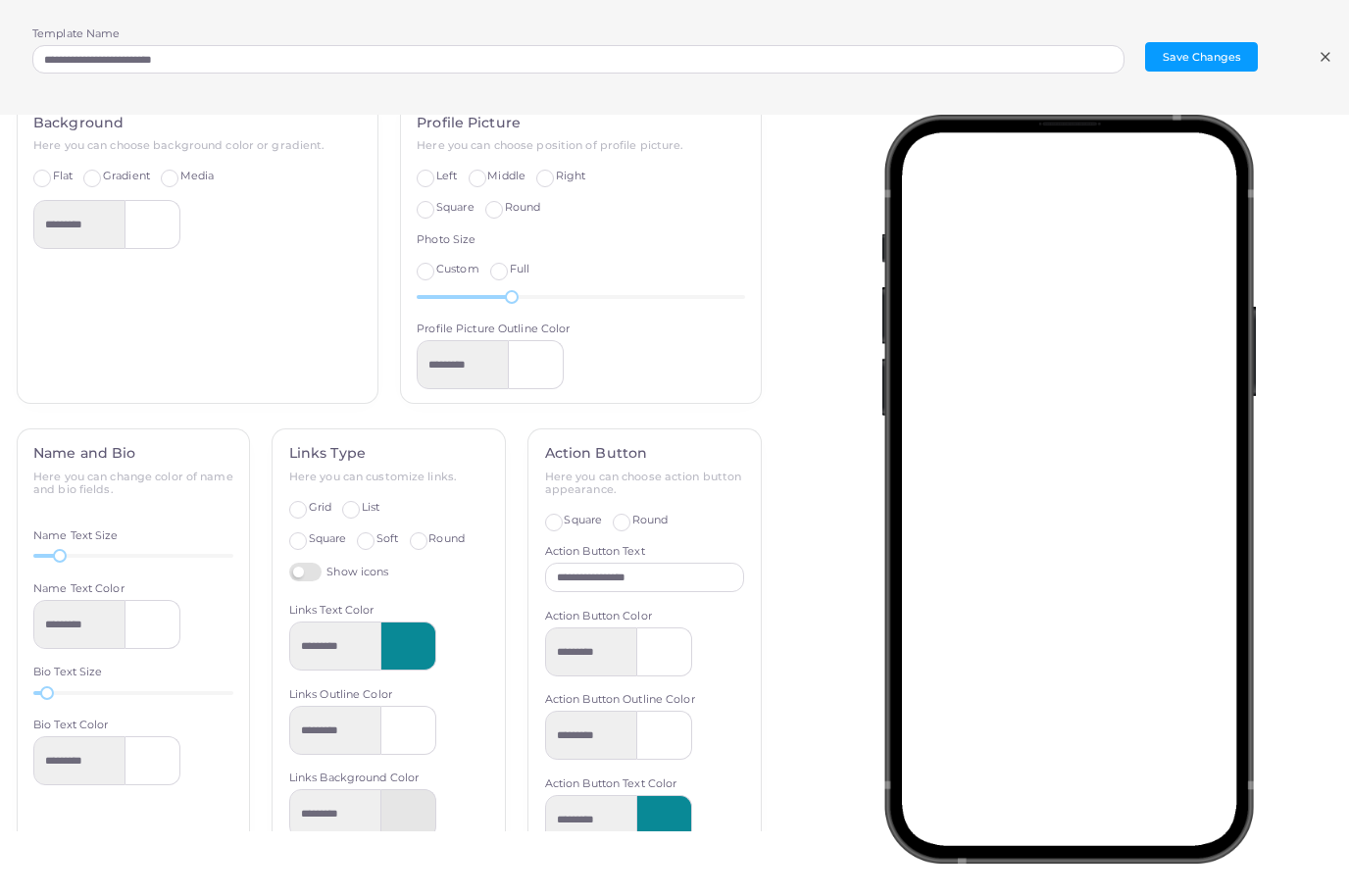 click at bounding box center [153, 625] 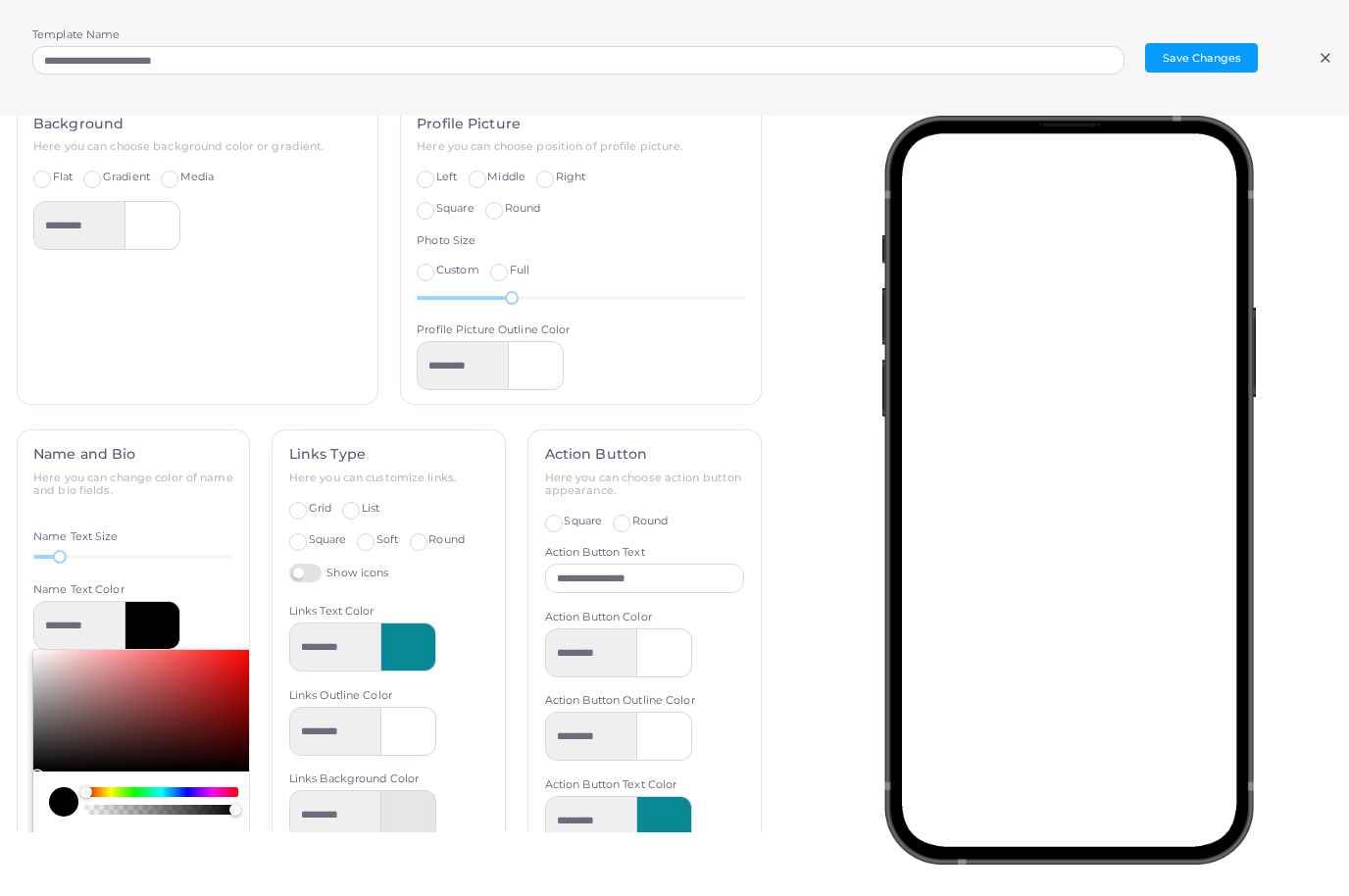 drag, startPoint x: 100, startPoint y: 684, endPoint x: 22, endPoint y: 768, distance: 114.62984 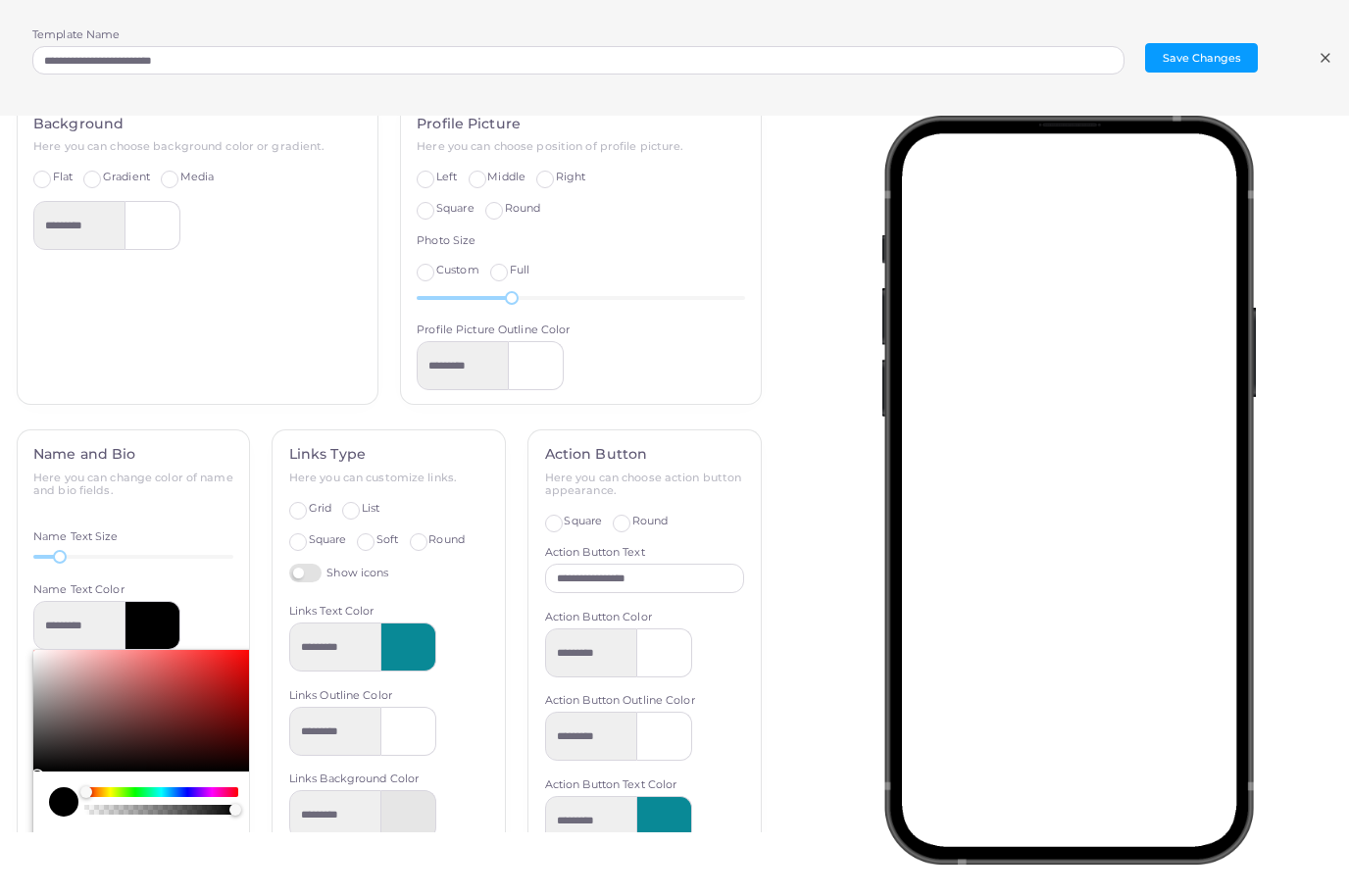 click on "Name and Bio Here you can change color of name and bio fields. Name Text Size 22 Name Text Color *********                   *******   hex       *   r     *   g     *   b     *   a     *   h     **   s     **   l     *   a       Bio Text Size 16 Bio Text Color *********" at bounding box center [133, 733] 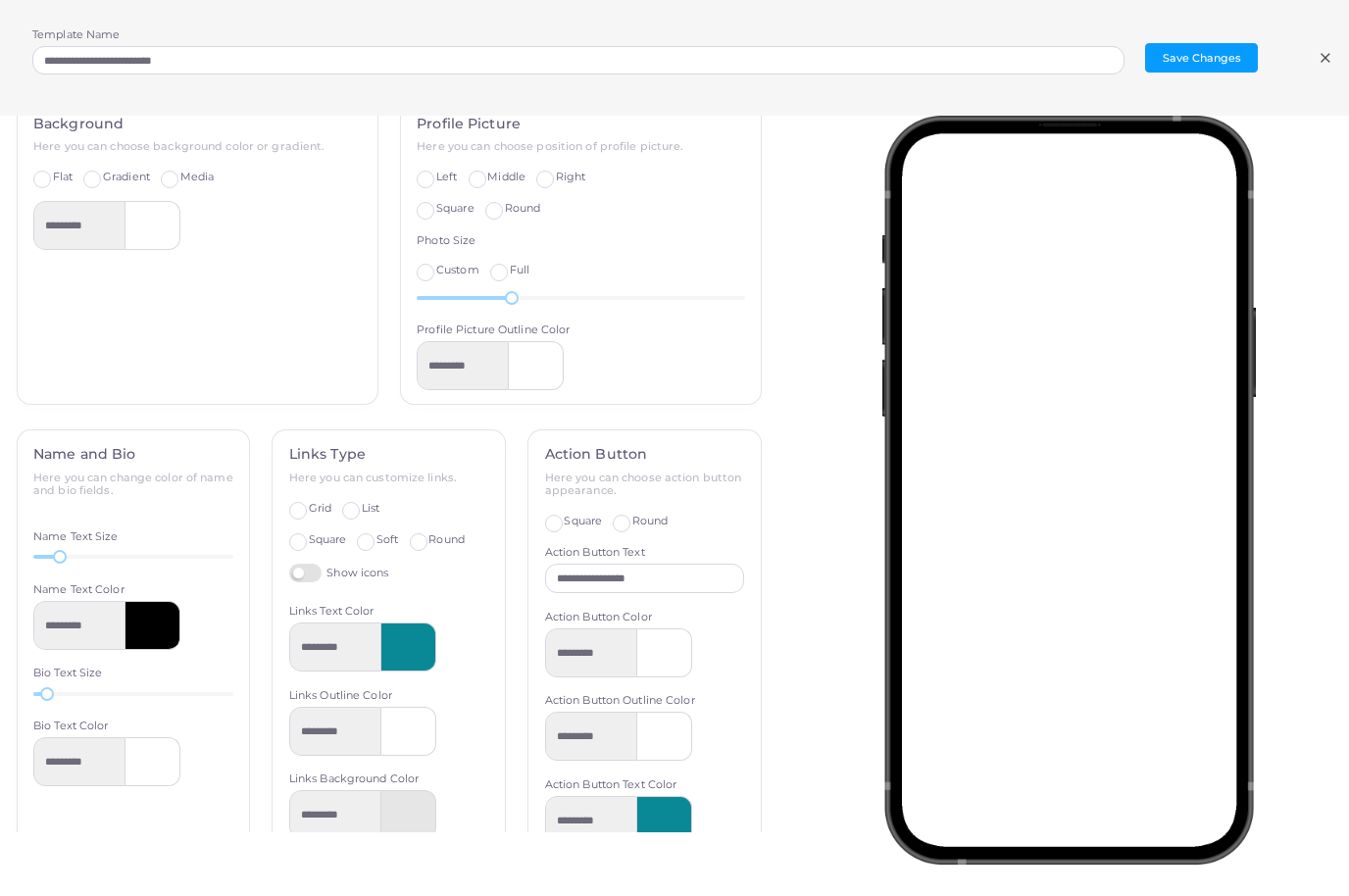 click at bounding box center [153, 625] 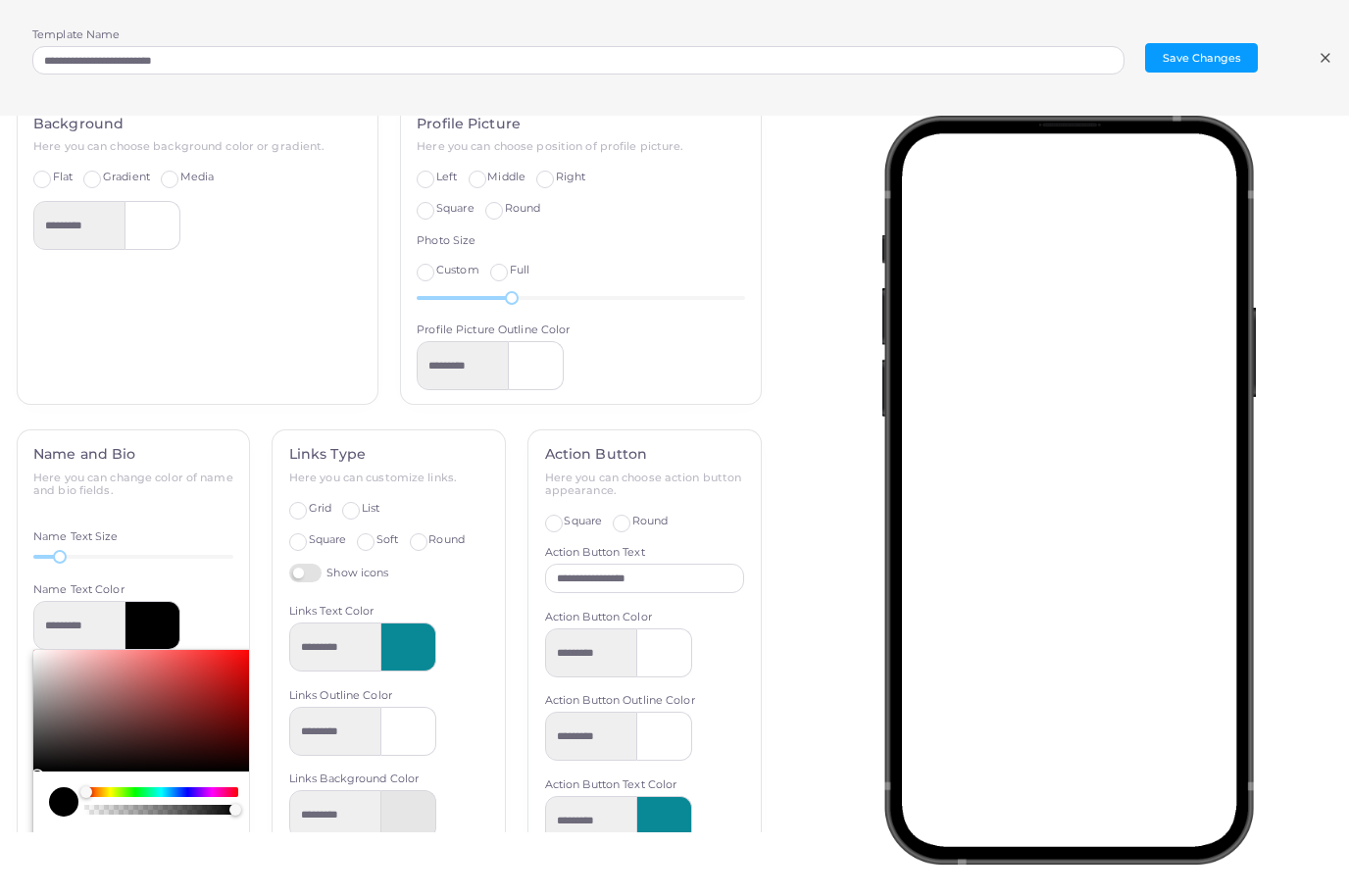 click on "*******" at bounding box center [127, 842] 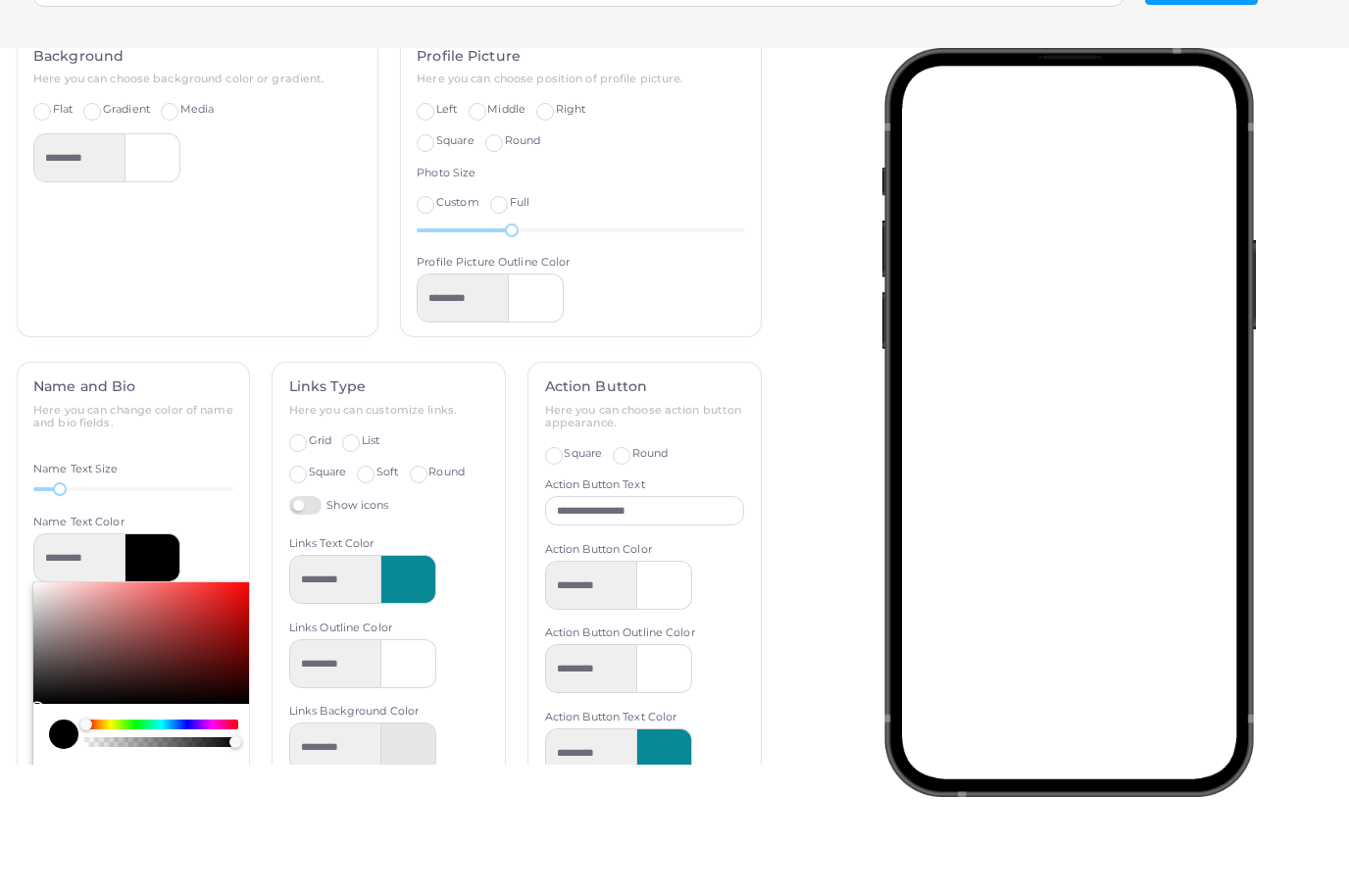 scroll, scrollTop: 241, scrollLeft: 0, axis: vertical 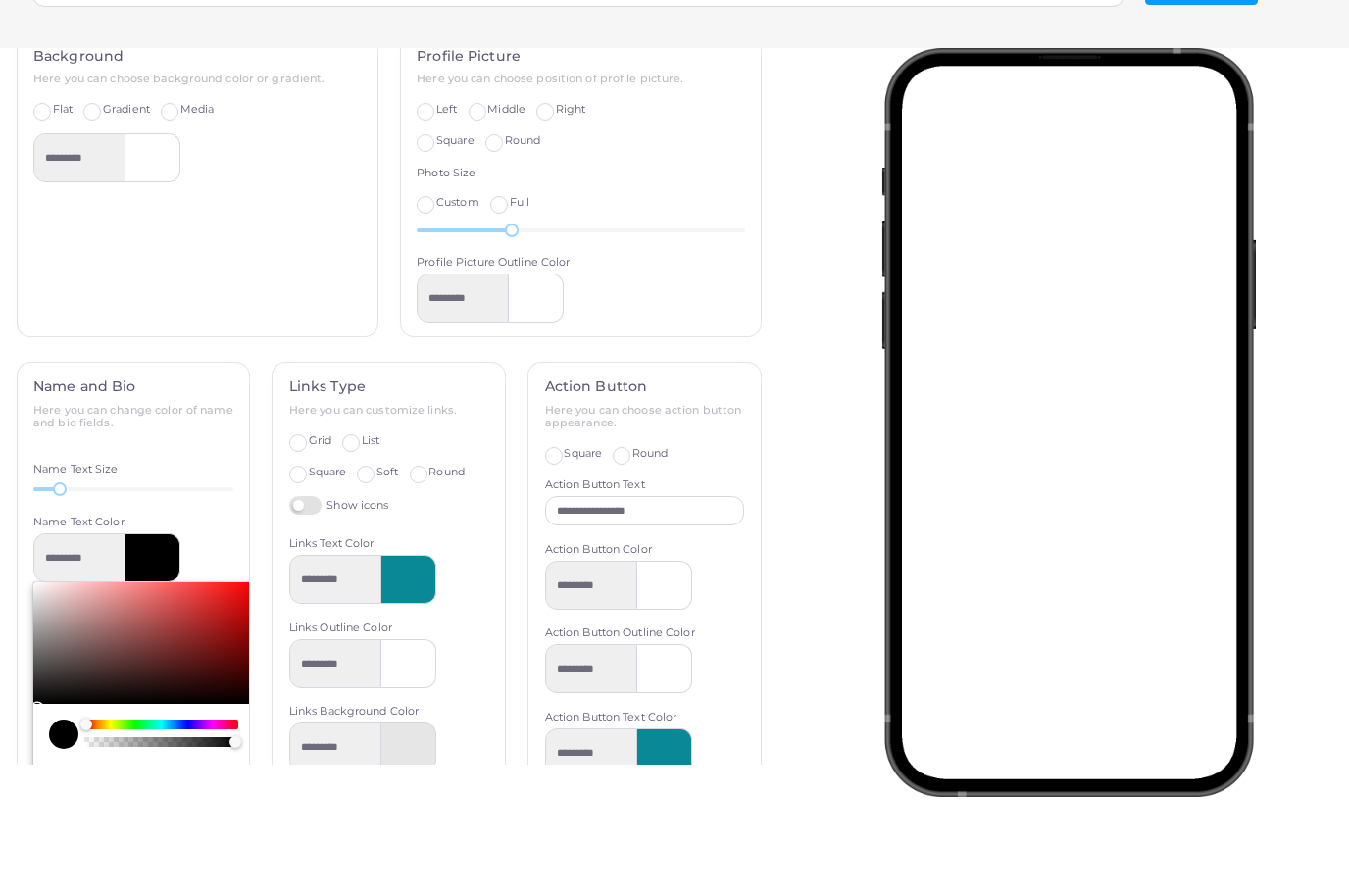 paste on "*******" 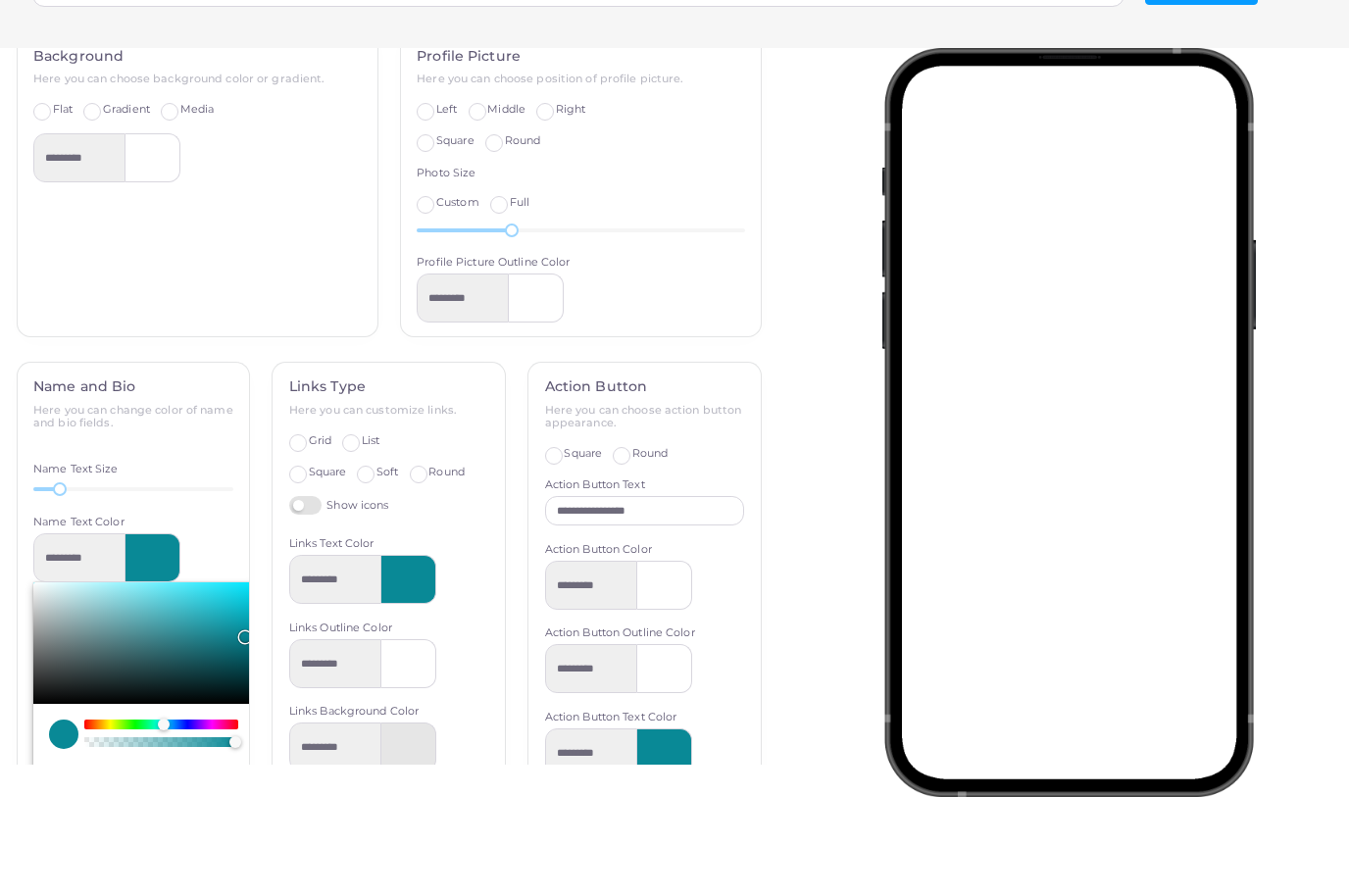 click on "Name and Bio Here you can change color of name and bio fields. Name Text Size 22 Name Text Color *********                   *******   hex       *   r     ***   g     ***   b     *   a     ***   h     ***   s     ***   l     *   a       Bio Text Size 16 Bio Text Color *********" at bounding box center (133, 733) 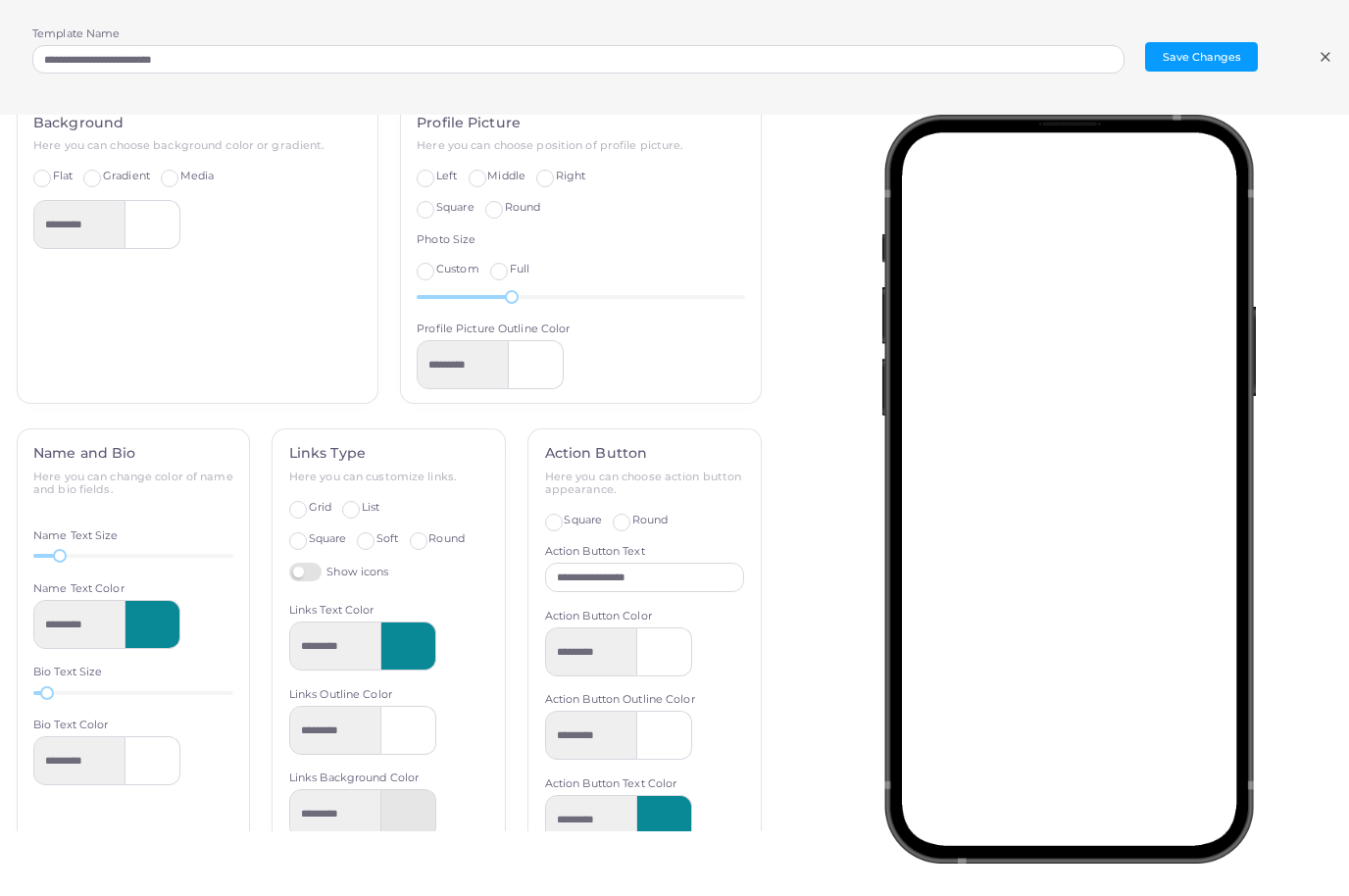 click at bounding box center (153, 762) 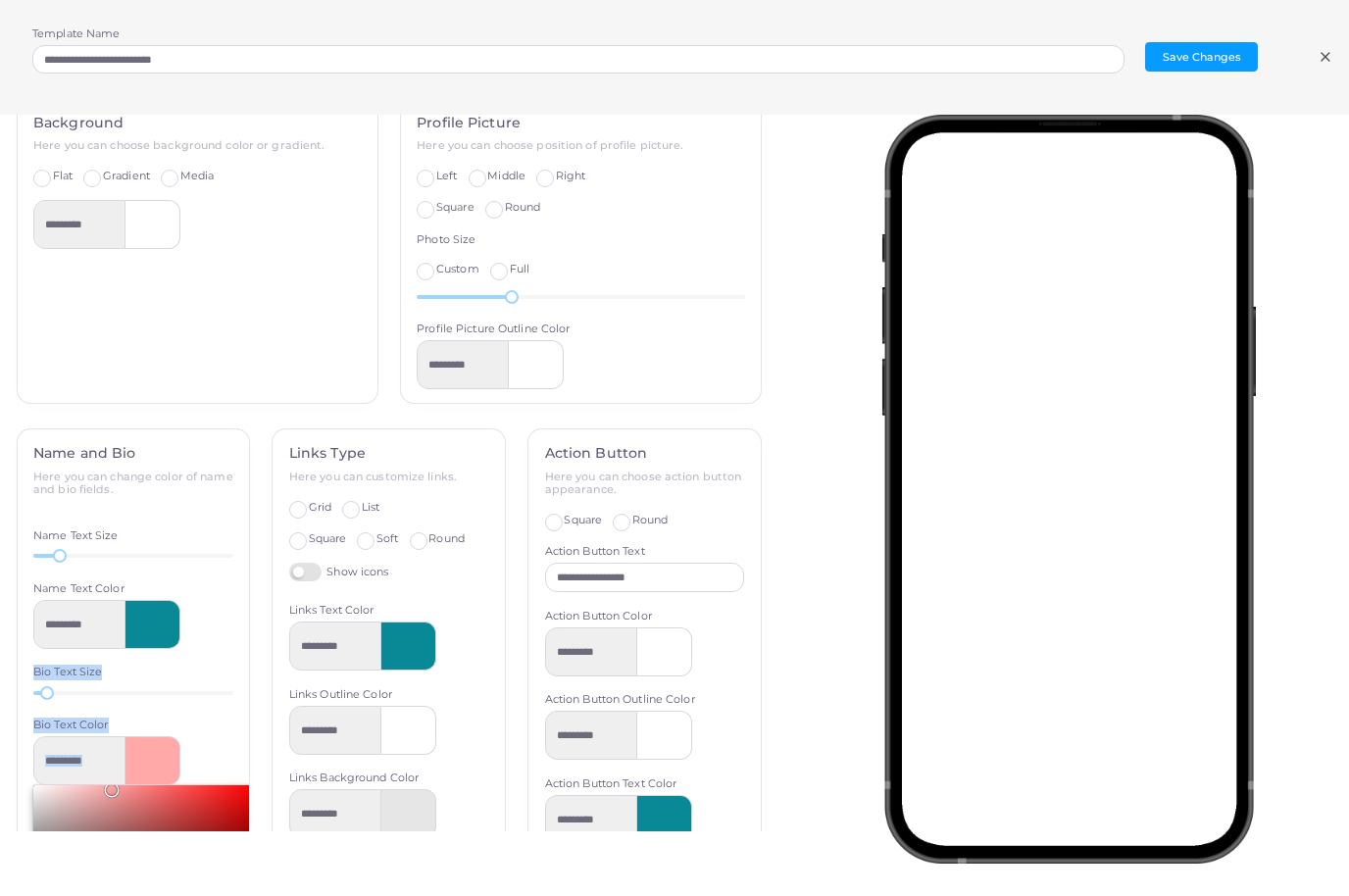 drag, startPoint x: 249, startPoint y: 732, endPoint x: 249, endPoint y: 586, distance: 146 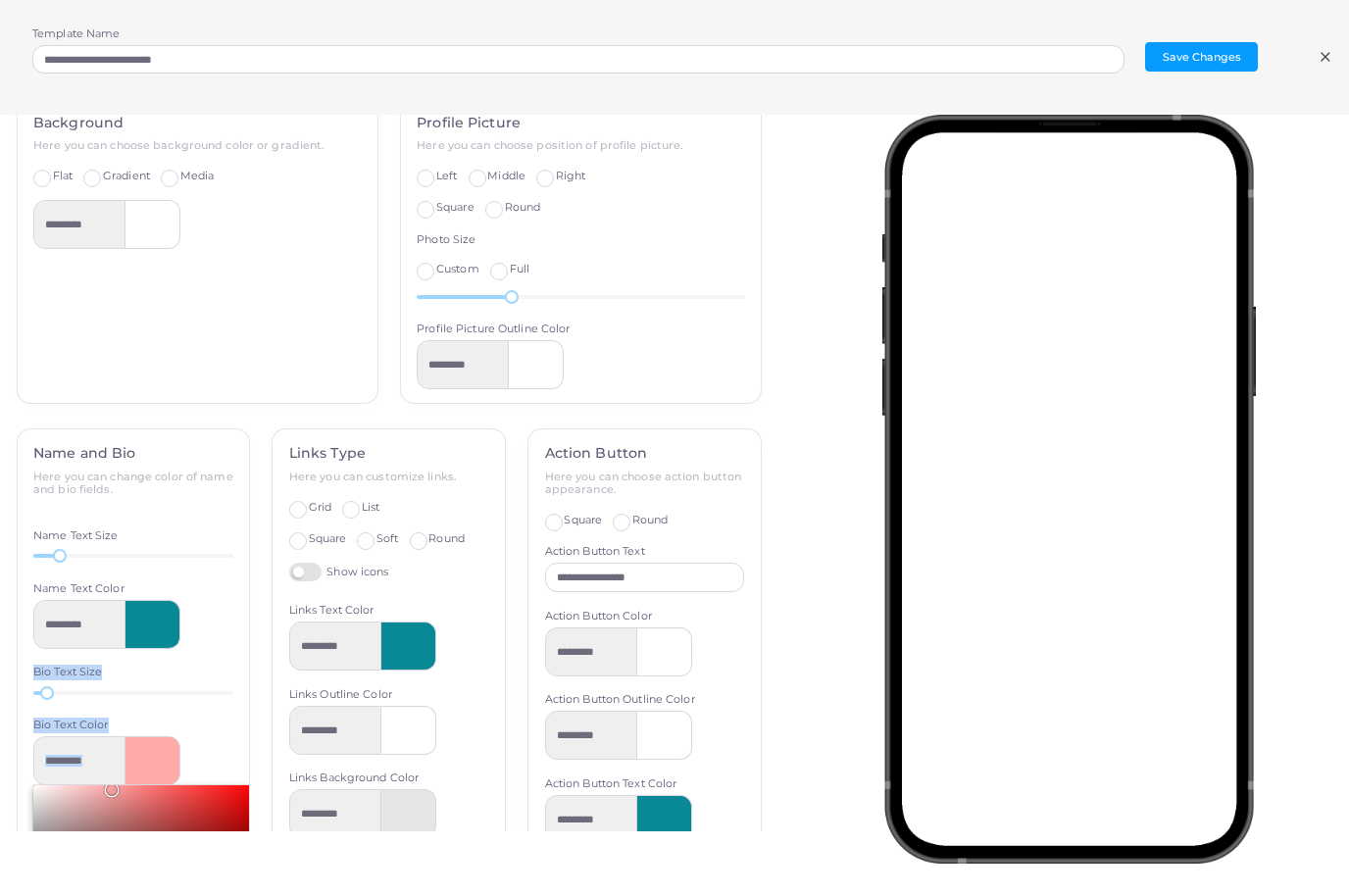 click on "Name and Bio Here you can change color of name and bio fields. Name Text Size 22 Name Text Color ********* Bio Text Size 16 Bio Text Color *********                   *******   hex       ***   r     ***   g     ***   b     *   a     *   h     ****   s     ***   l     *   a" at bounding box center [133, 733] 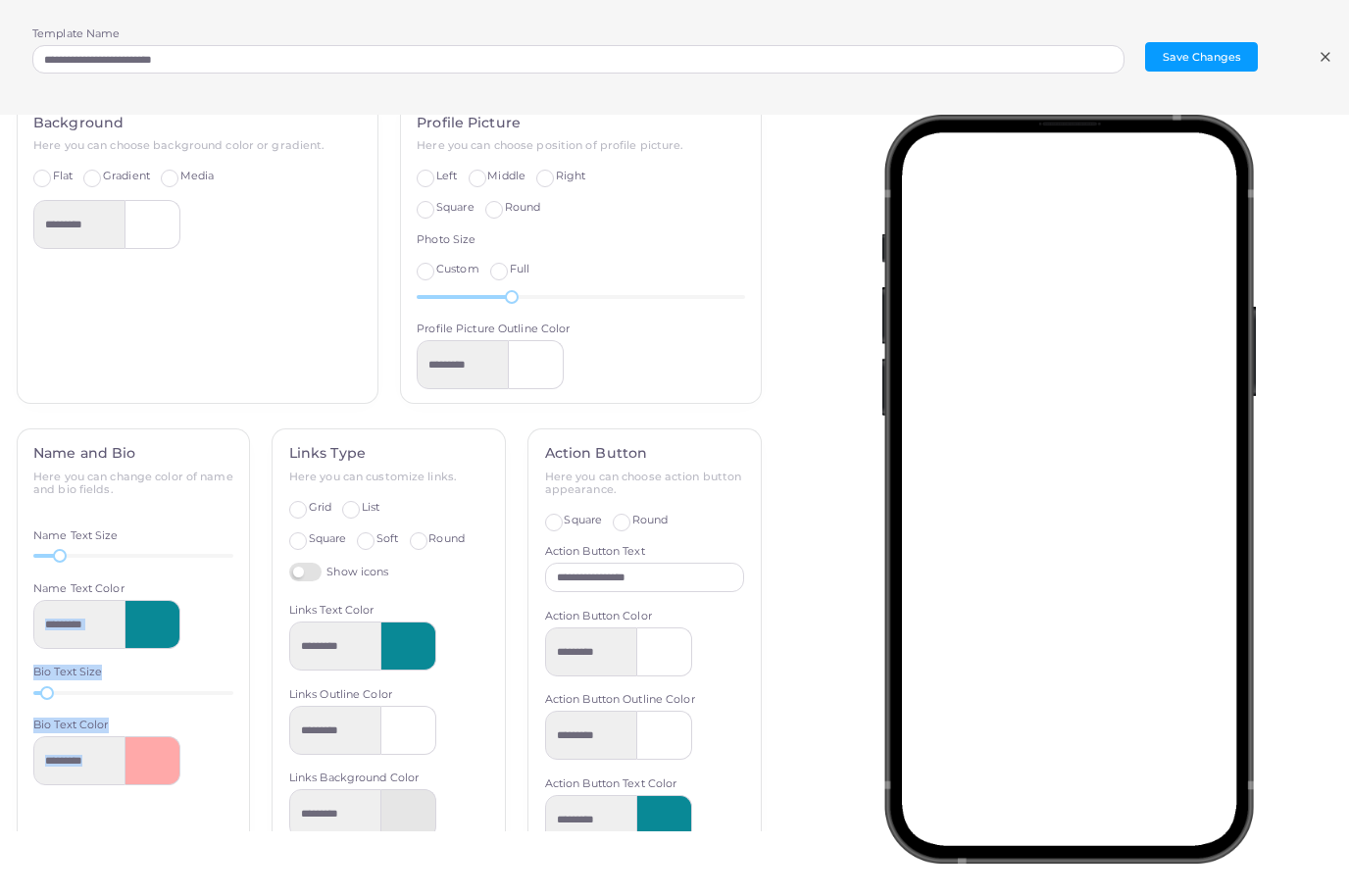 click on "Name and Bio Here you can change color of name and bio fields. Name Text Size 22 Name Text Color ********* Bio Text Size 16 Bio Text Color *********" at bounding box center [133, 644] 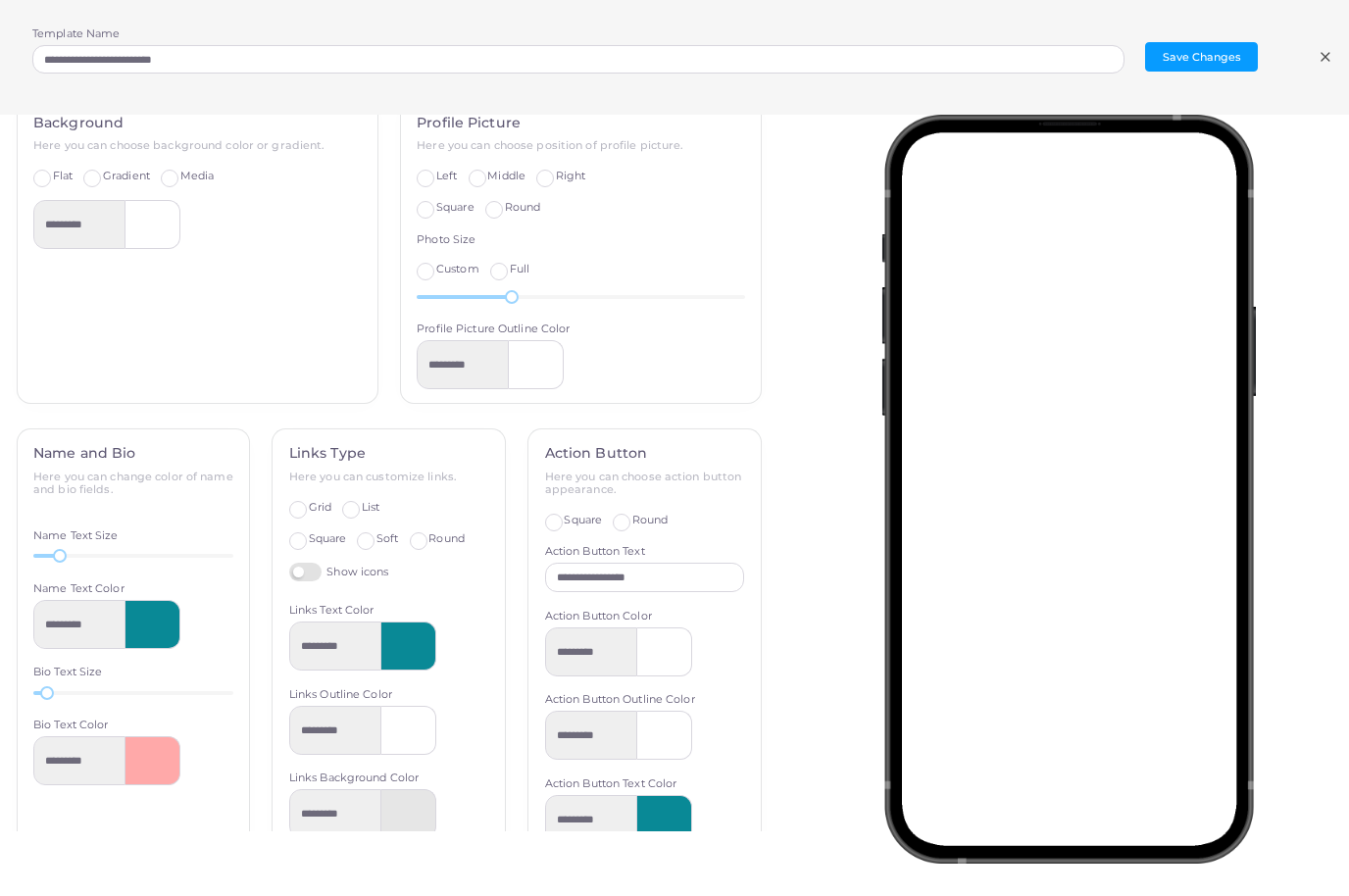 click at bounding box center (153, 762) 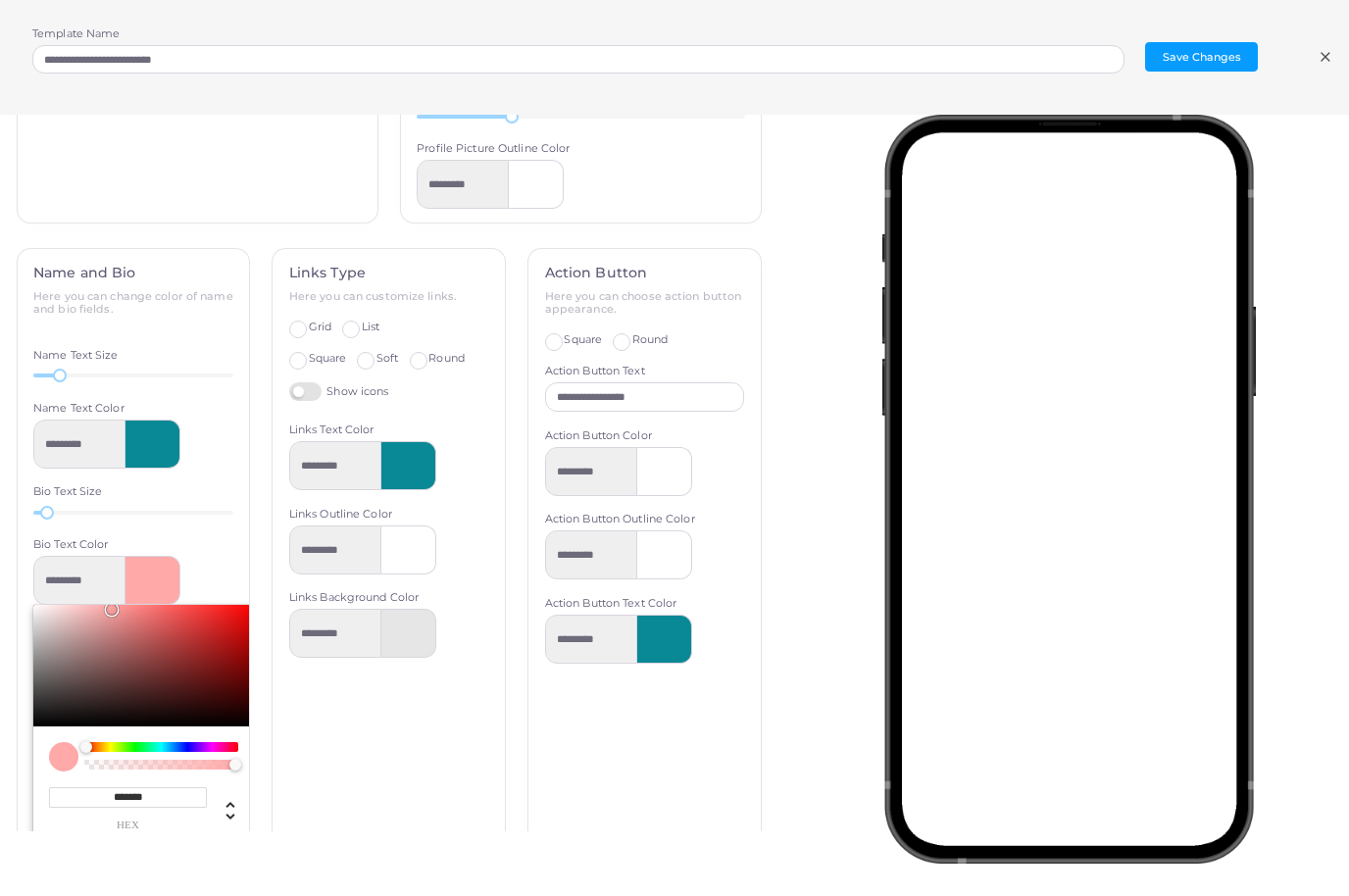 scroll, scrollTop: 669, scrollLeft: 0, axis: vertical 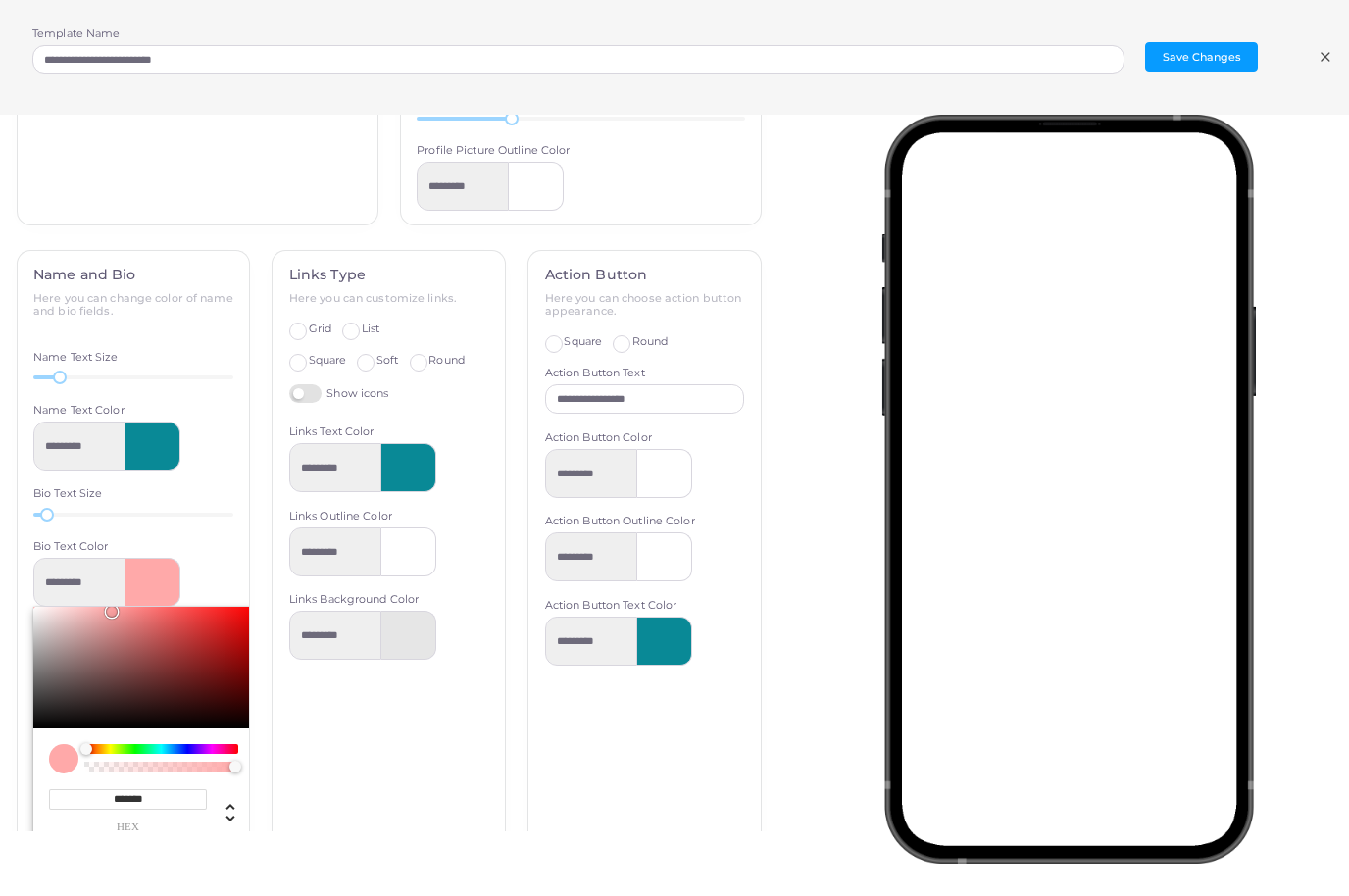 click on "Name and Bio Here you can change color of name and bio fields. Name Text Size 22 Name Text Color ********* Bio Text Size 16 Bio Text Color *********                   *******   hex       ***   r     ***   g     ***   b     *   a     *   h     ****   s     ***   l     *   a" at bounding box center [133, 567] 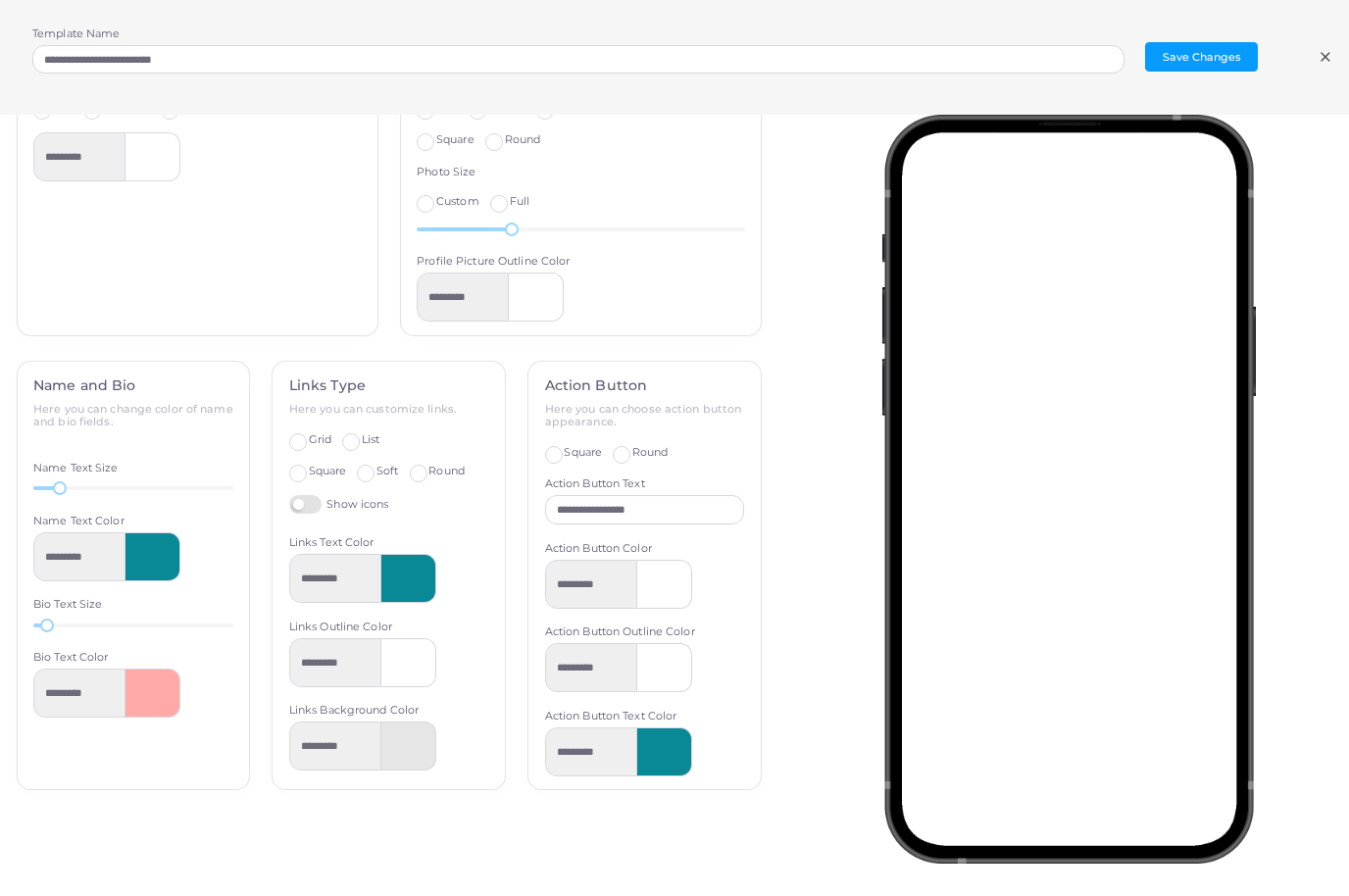 scroll, scrollTop: 242, scrollLeft: 0, axis: vertical 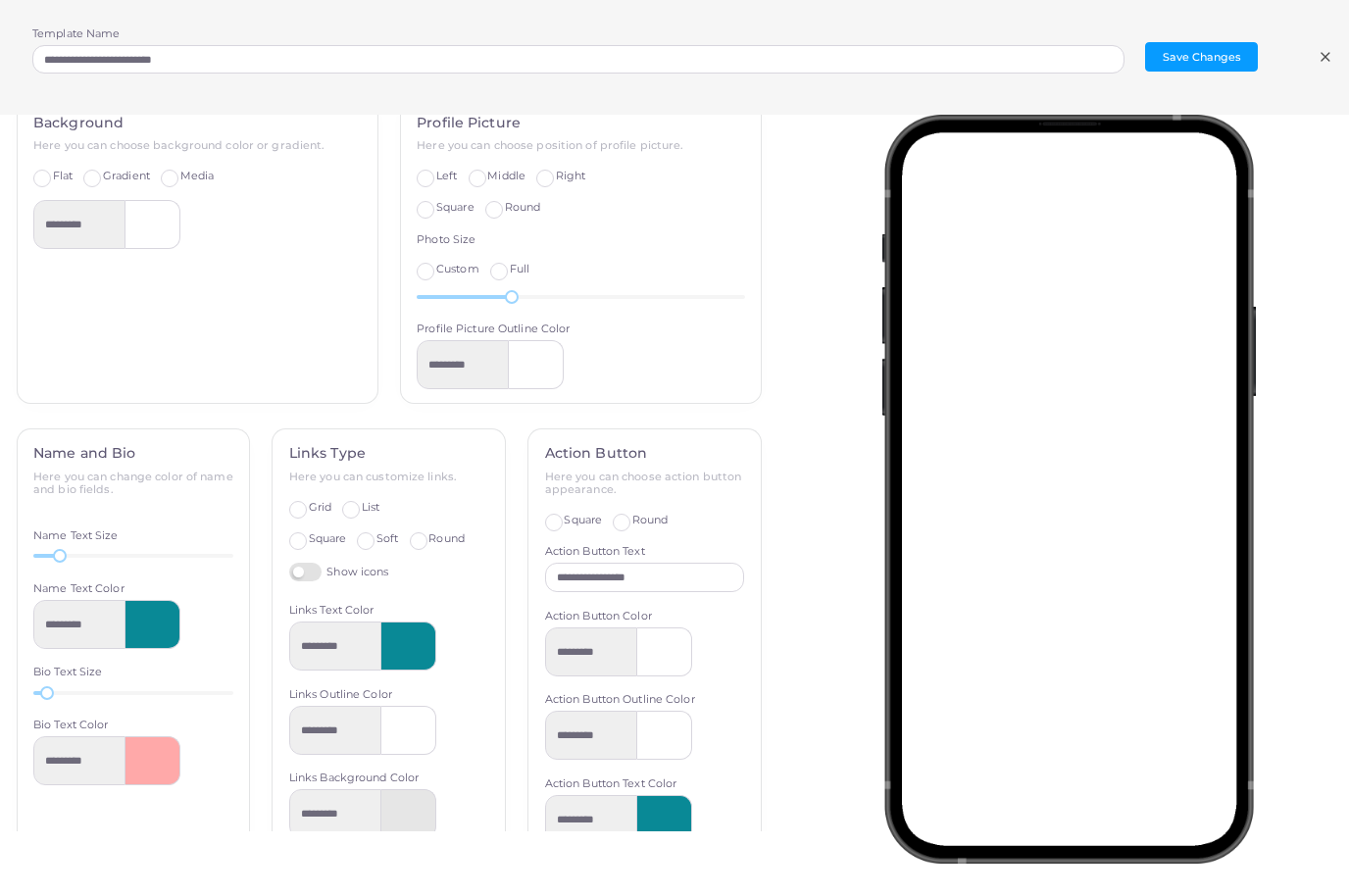 click at bounding box center [153, 762] 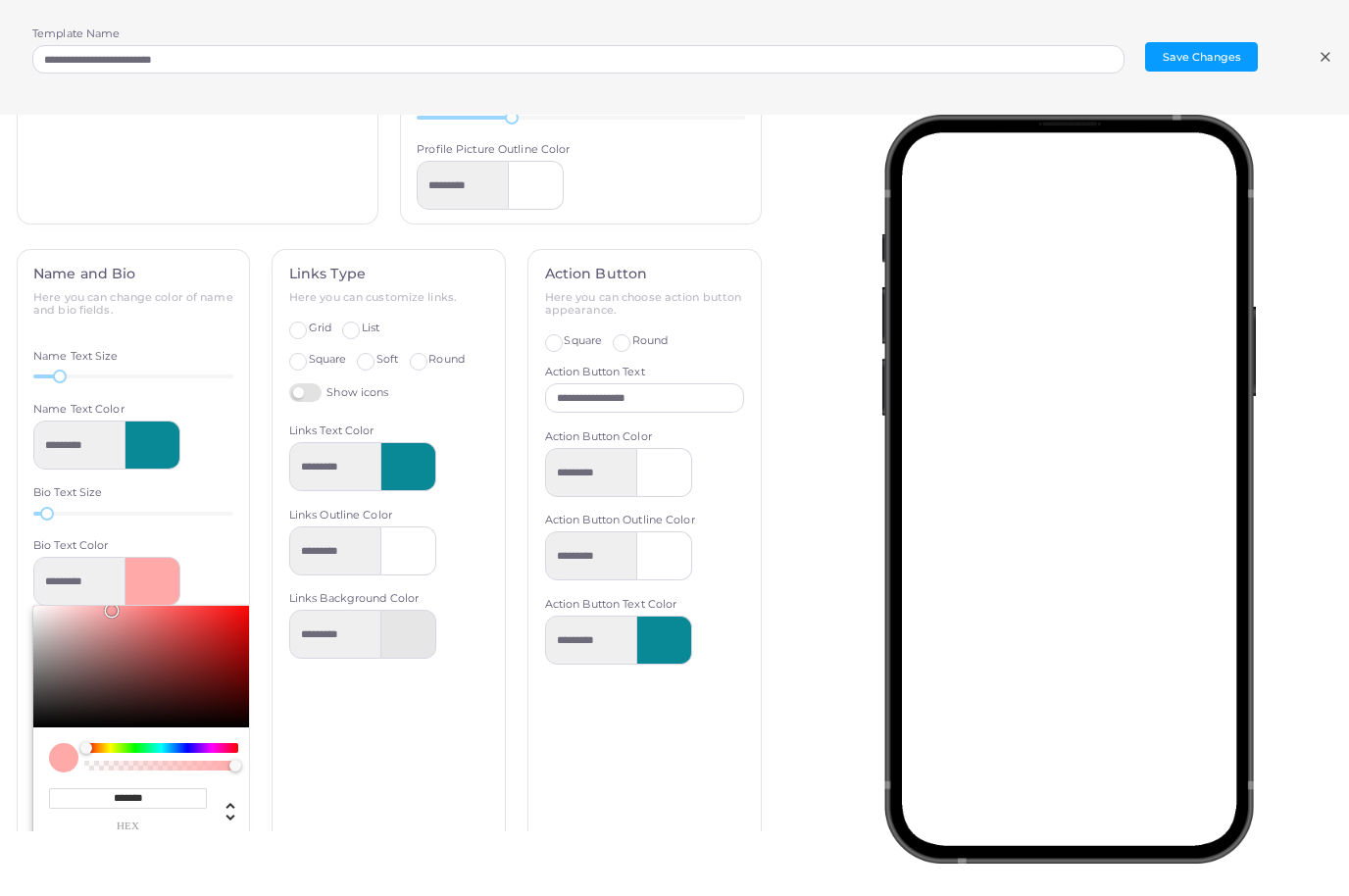 scroll, scrollTop: 669, scrollLeft: 0, axis: vertical 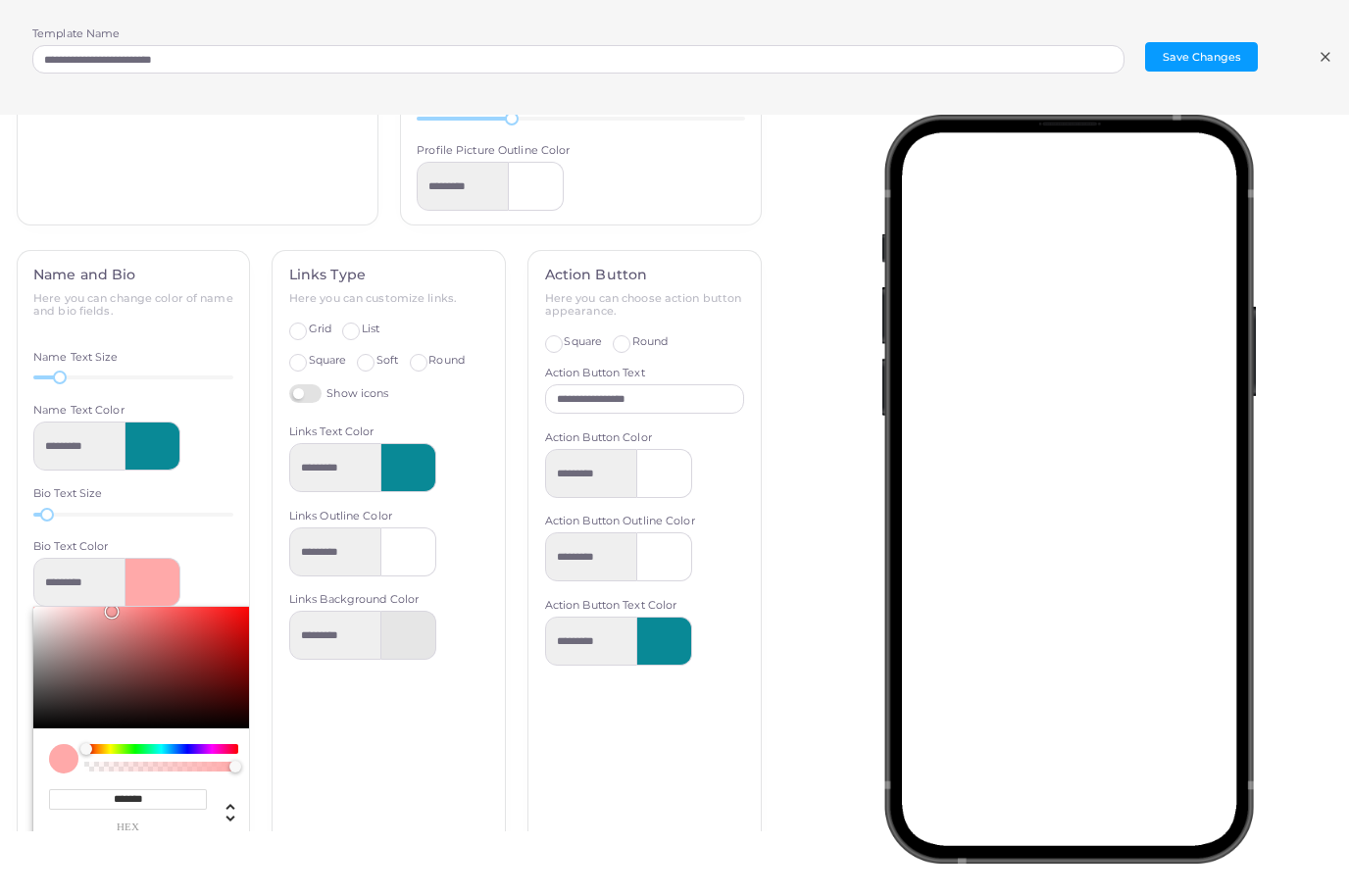 click on "*******" at bounding box center (127, 800) 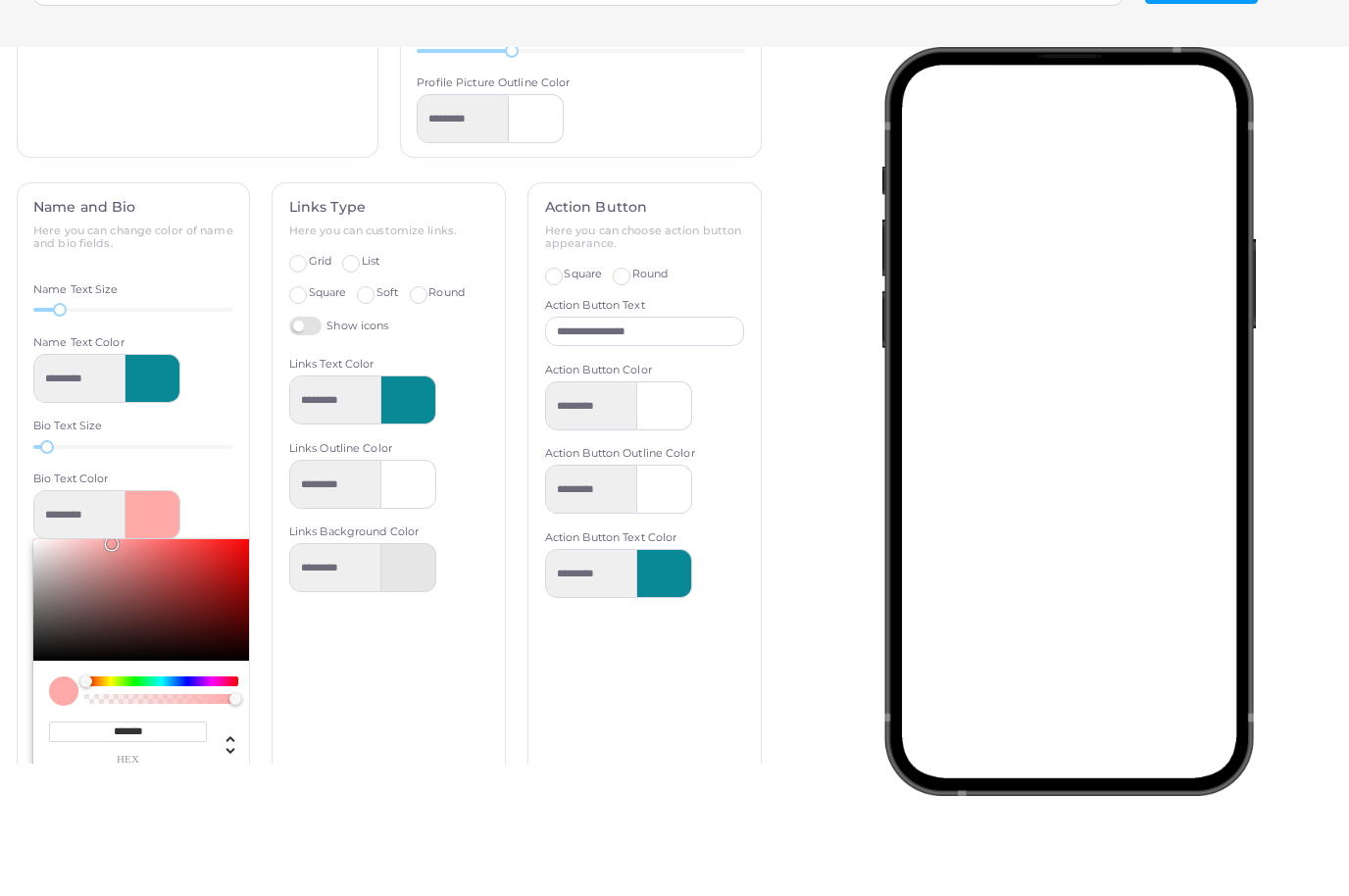 click on "*******   hex       ***   r     ***   g     ***   b     *   a     *   h     ****   s     ***   l     *   a" at bounding box center (143, 804) 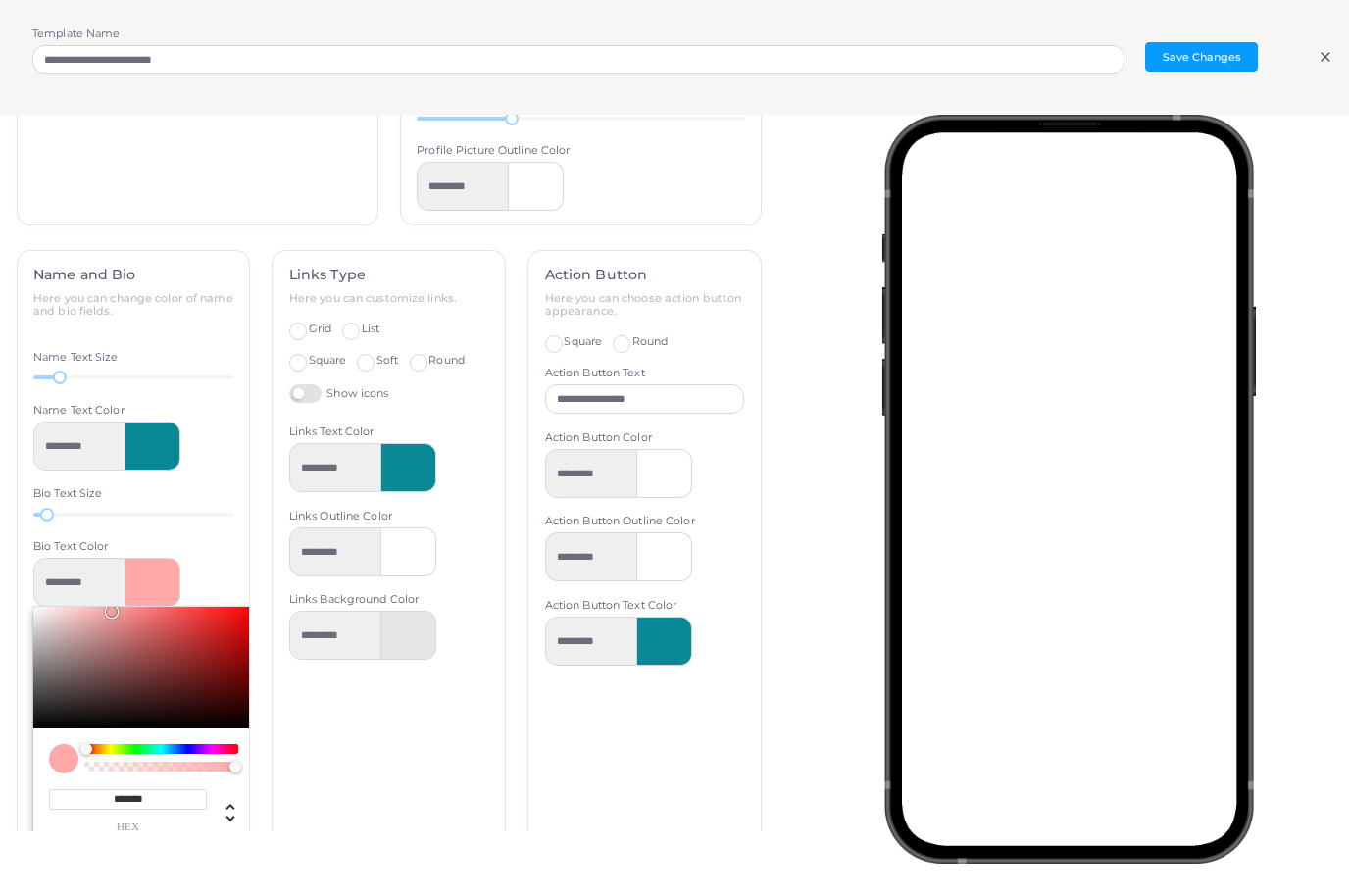 click on "*******" at bounding box center (127, 800) 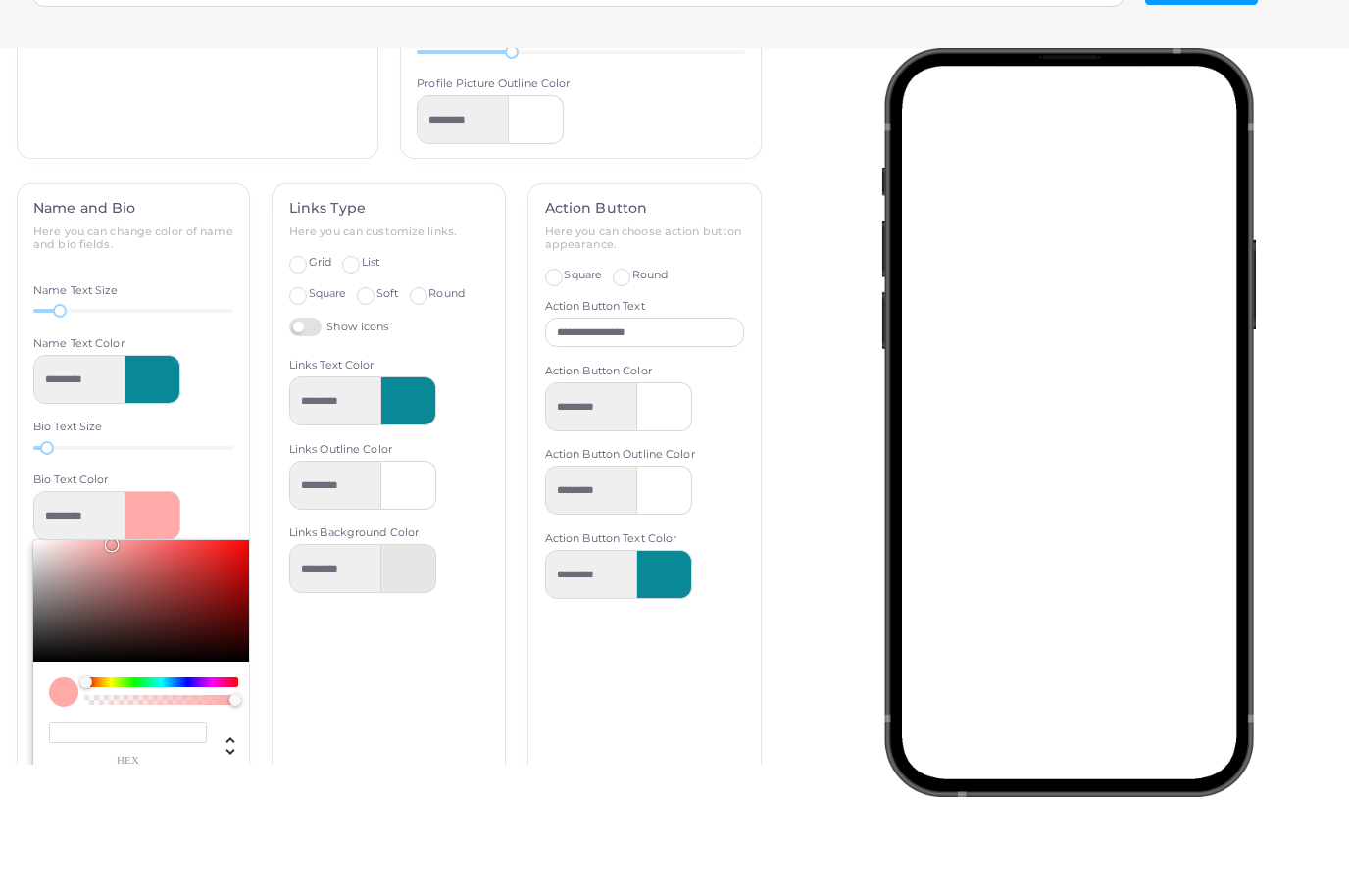 paste on "*******" 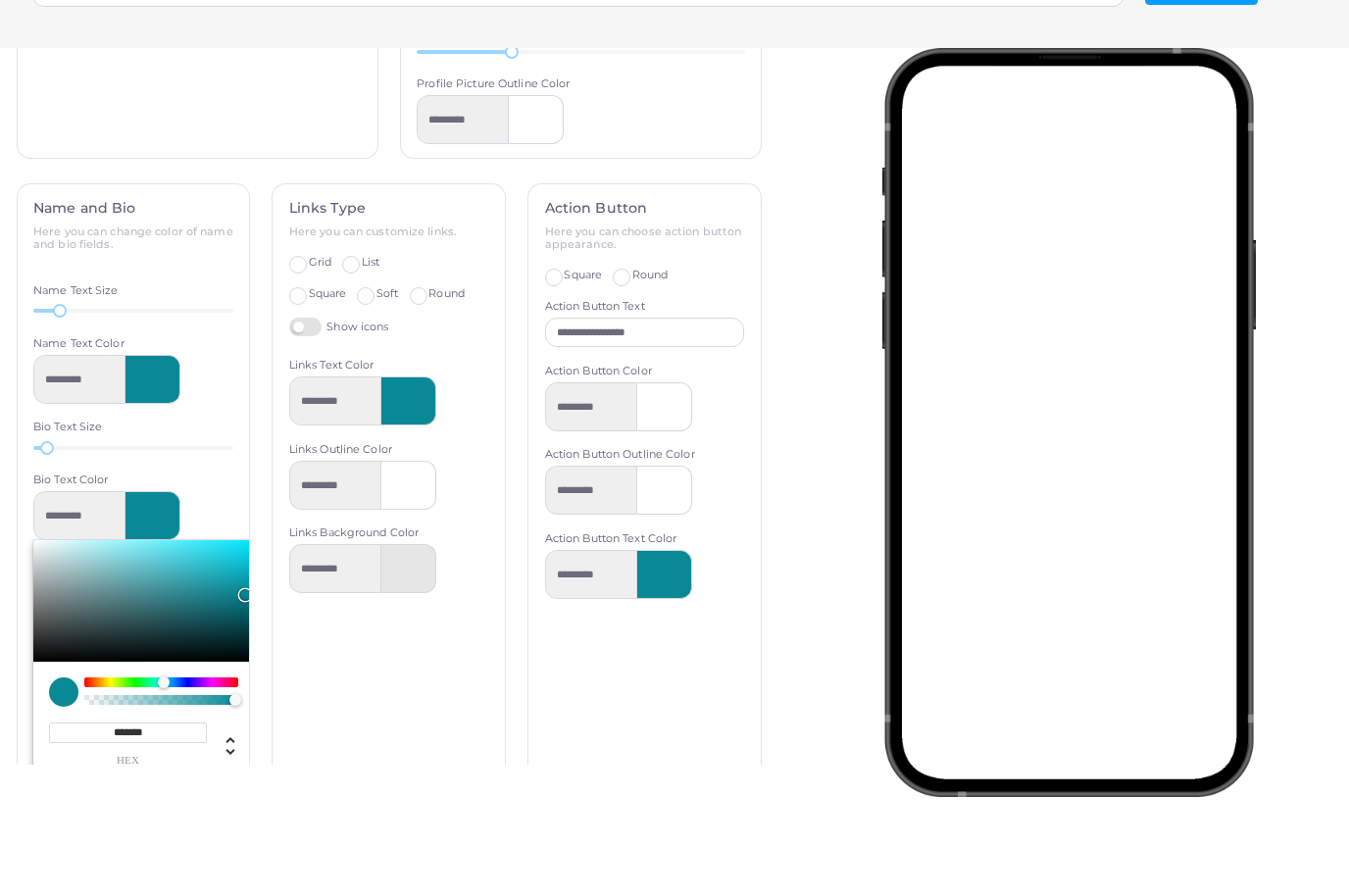 click on "Links Type Here you can customize links. Grid List Square Soft Round  Show icons  Links Text Color ********* Links Outline Color ********* Links Background Color *********" at bounding box center (388, 555) 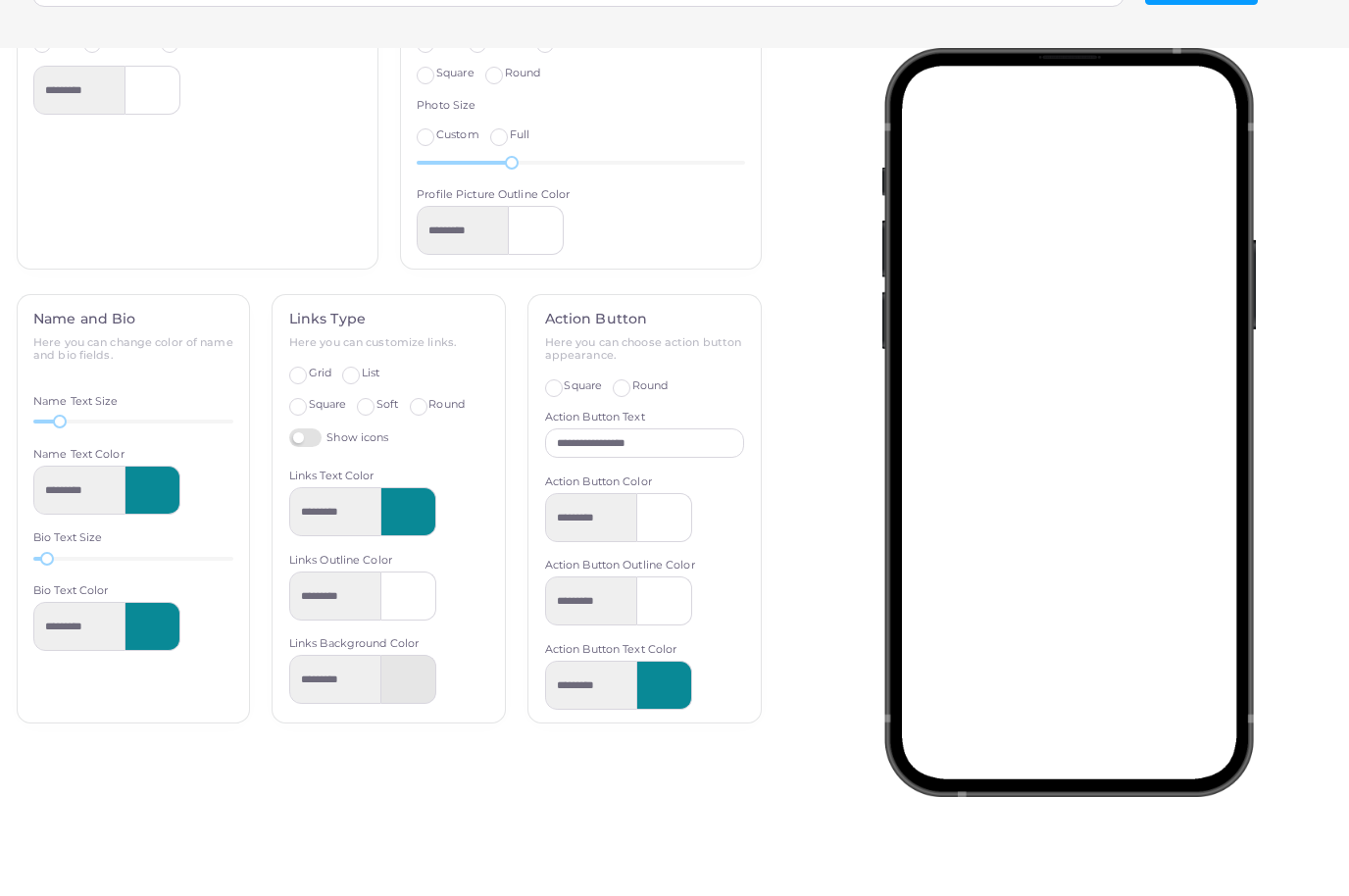 scroll, scrollTop: 490, scrollLeft: 0, axis: vertical 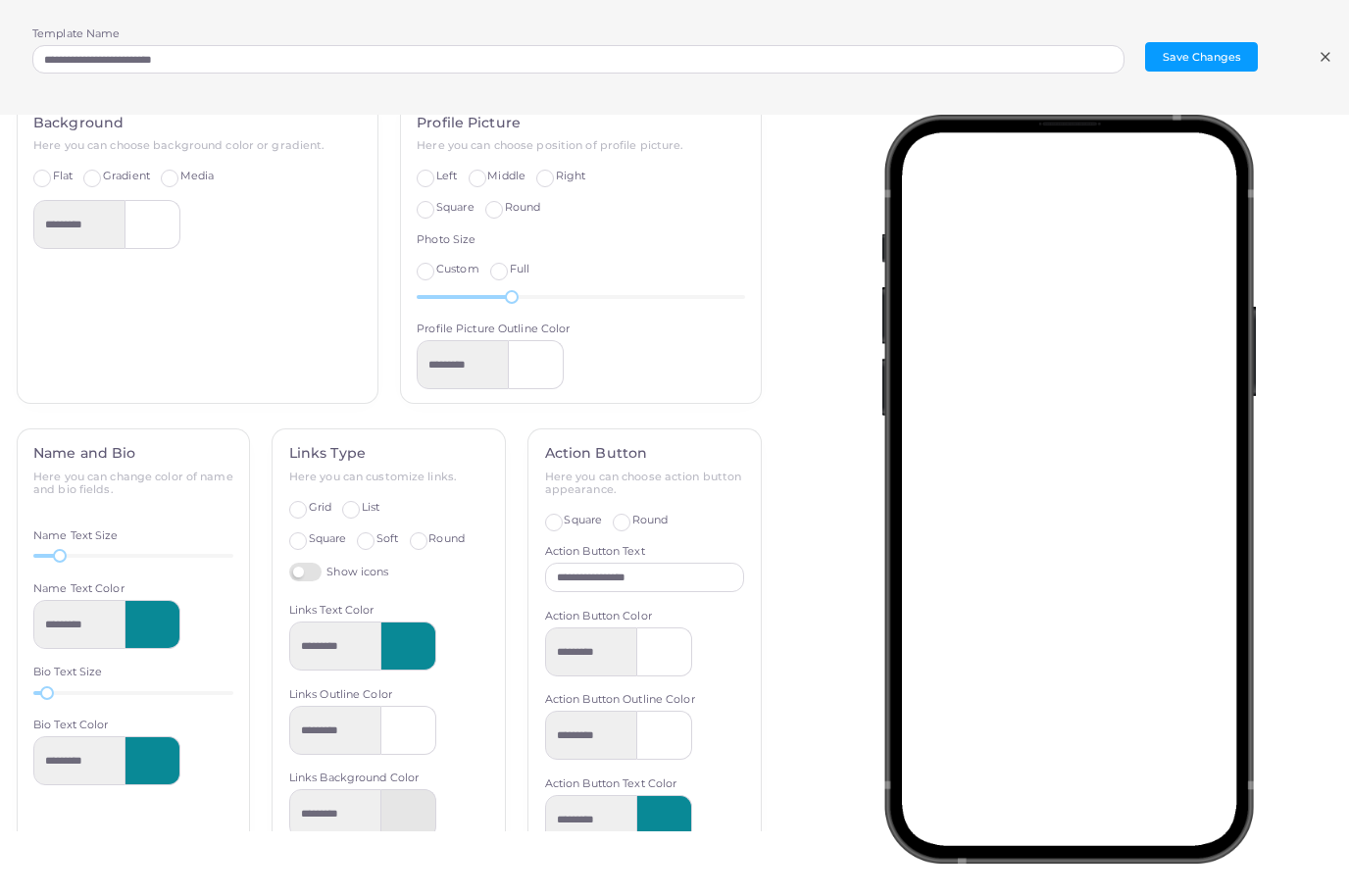 click at bounding box center [665, 653] 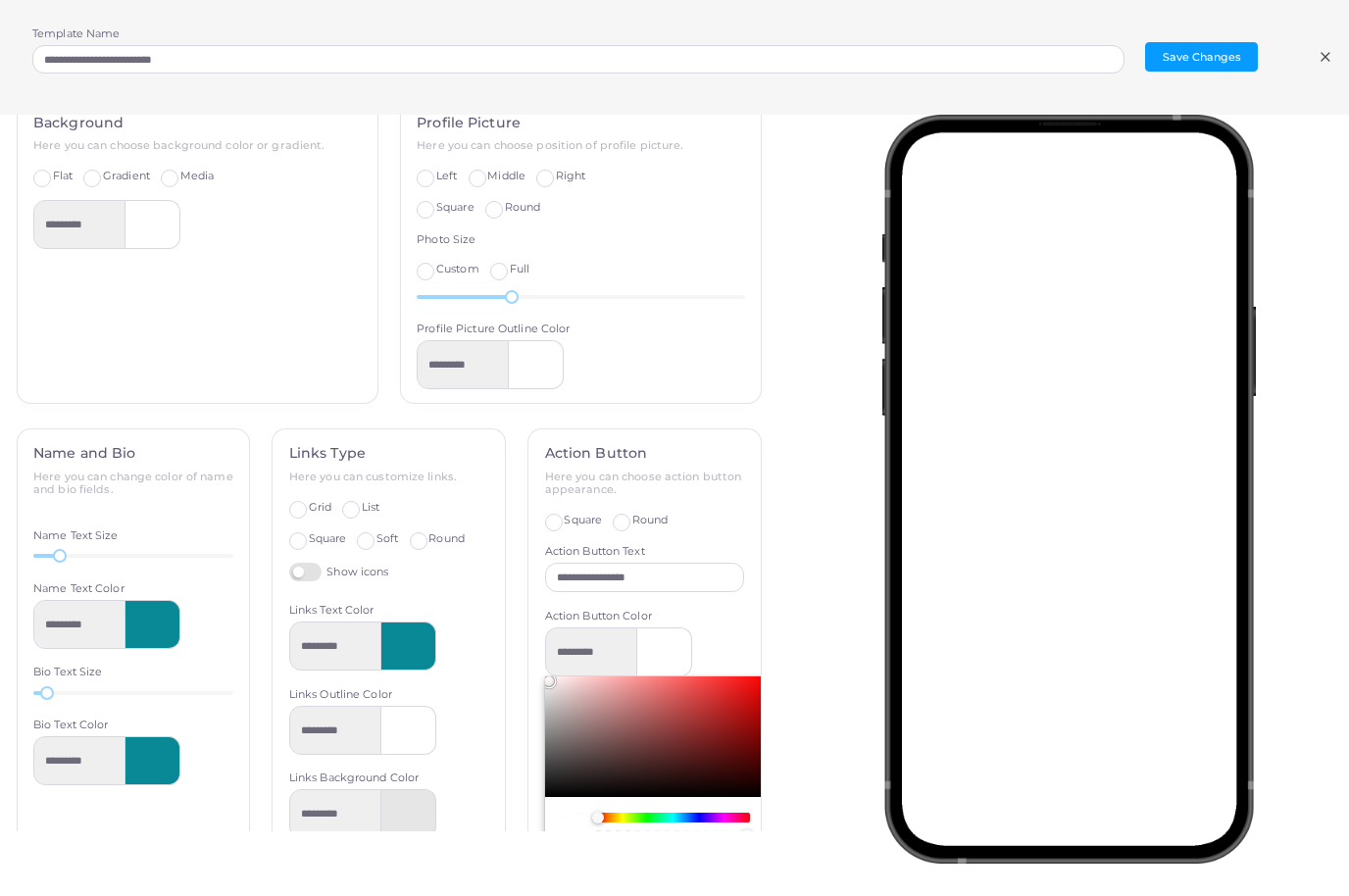 click on "**********" at bounding box center [644, 763] 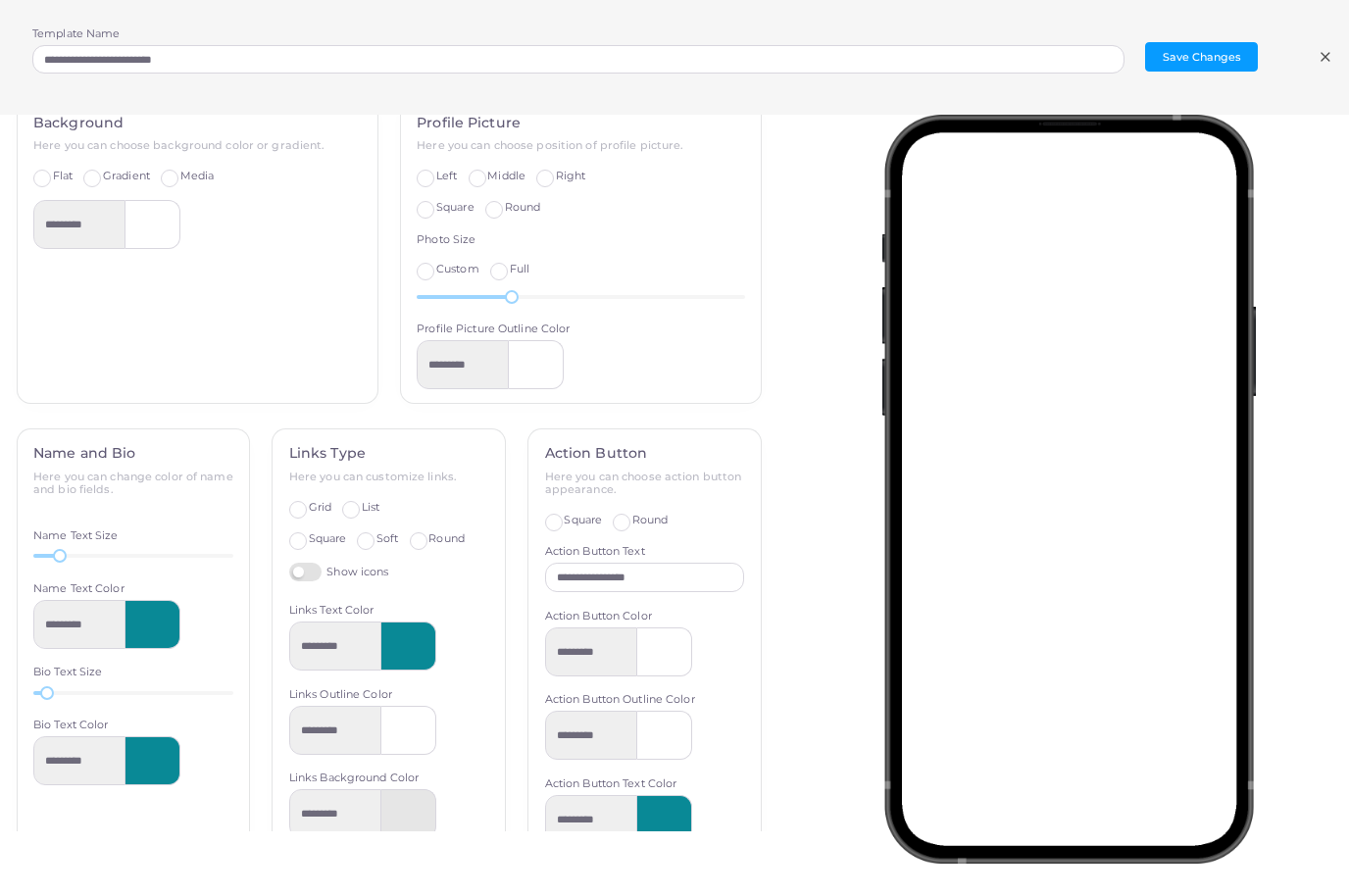 click at bounding box center [665, 821] 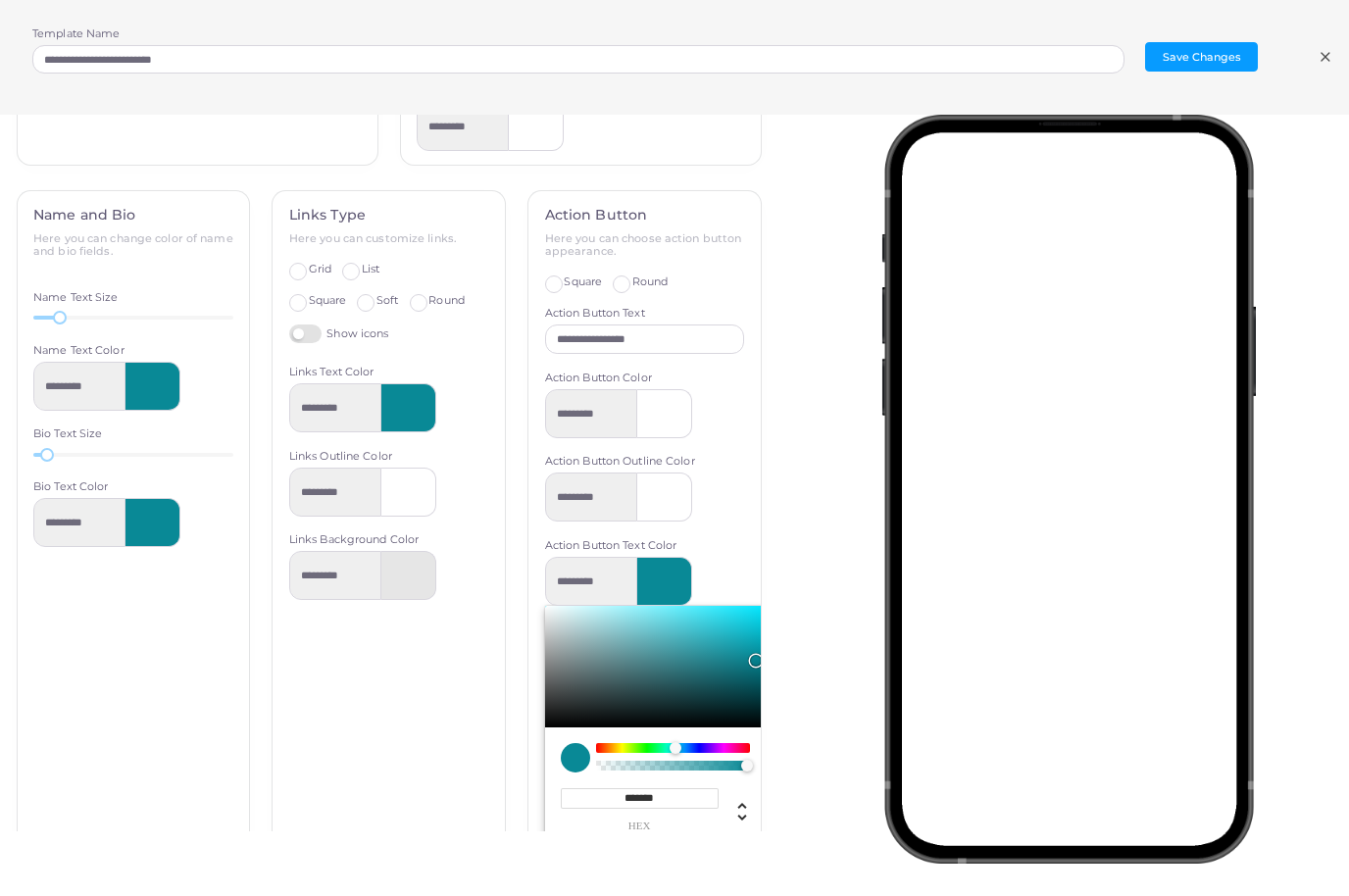 scroll, scrollTop: 727, scrollLeft: 0, axis: vertical 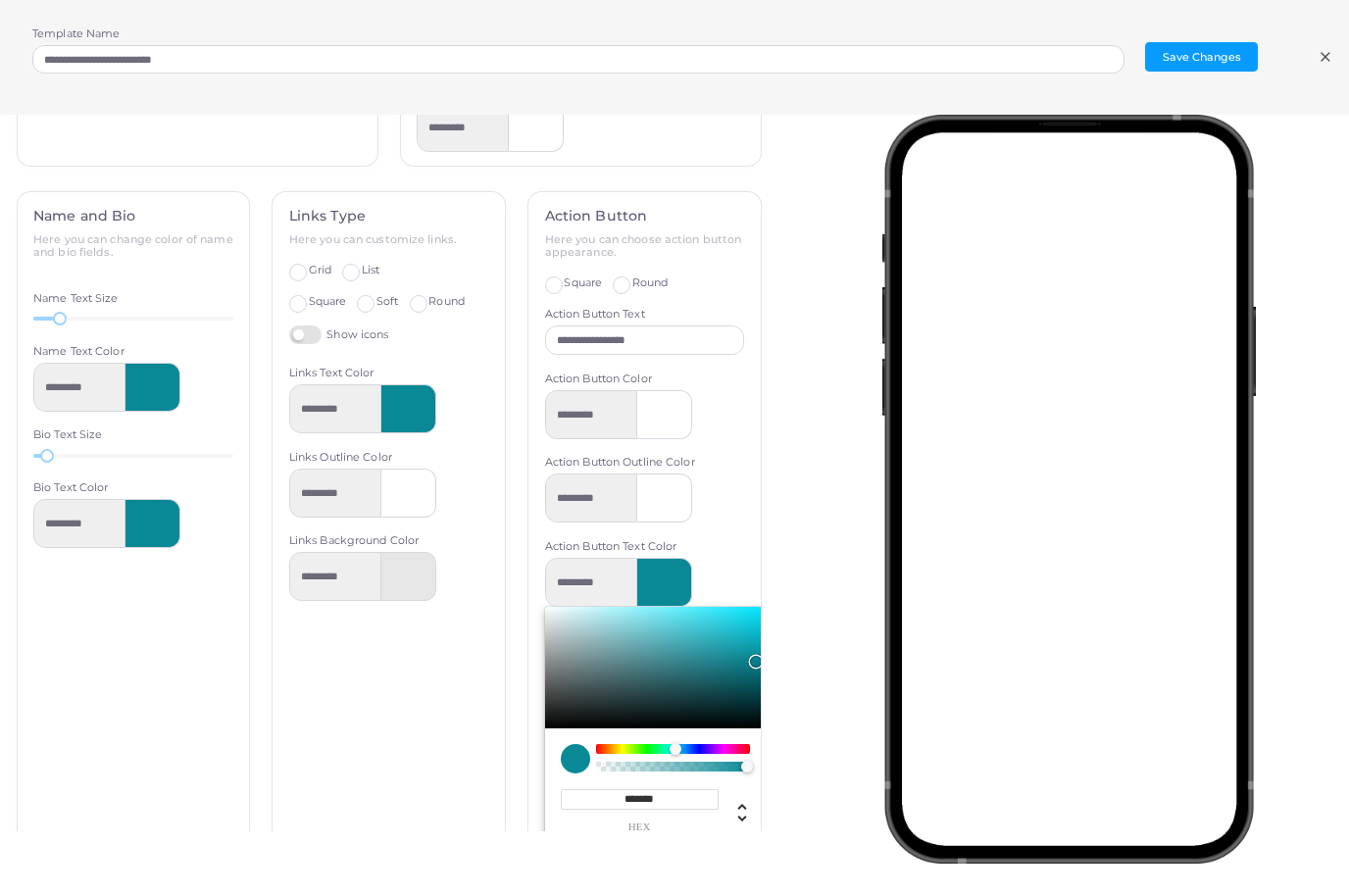 drag, startPoint x: 670, startPoint y: 789, endPoint x: 670, endPoint y: 857, distance: 68 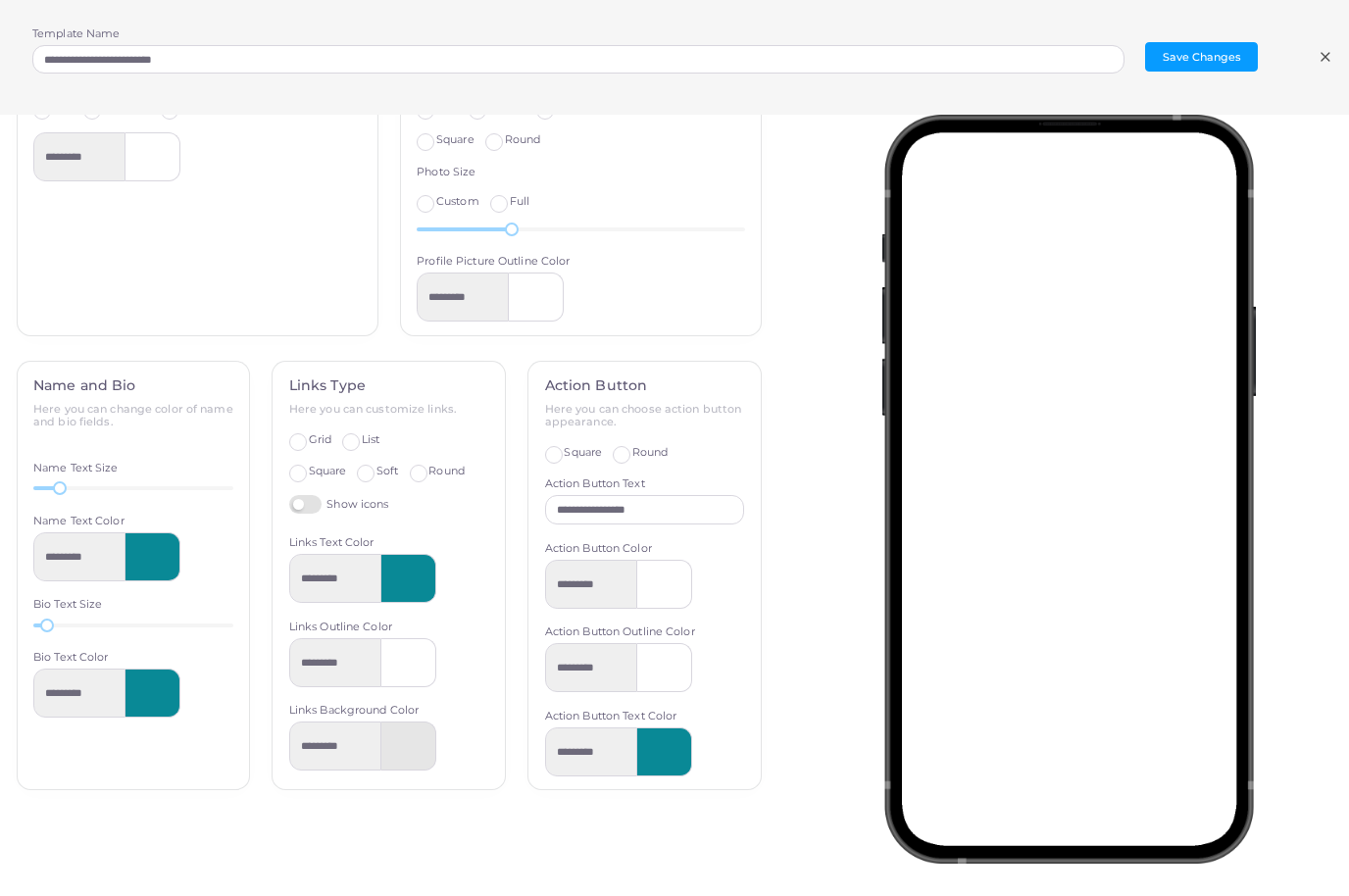 scroll, scrollTop: 242, scrollLeft: 0, axis: vertical 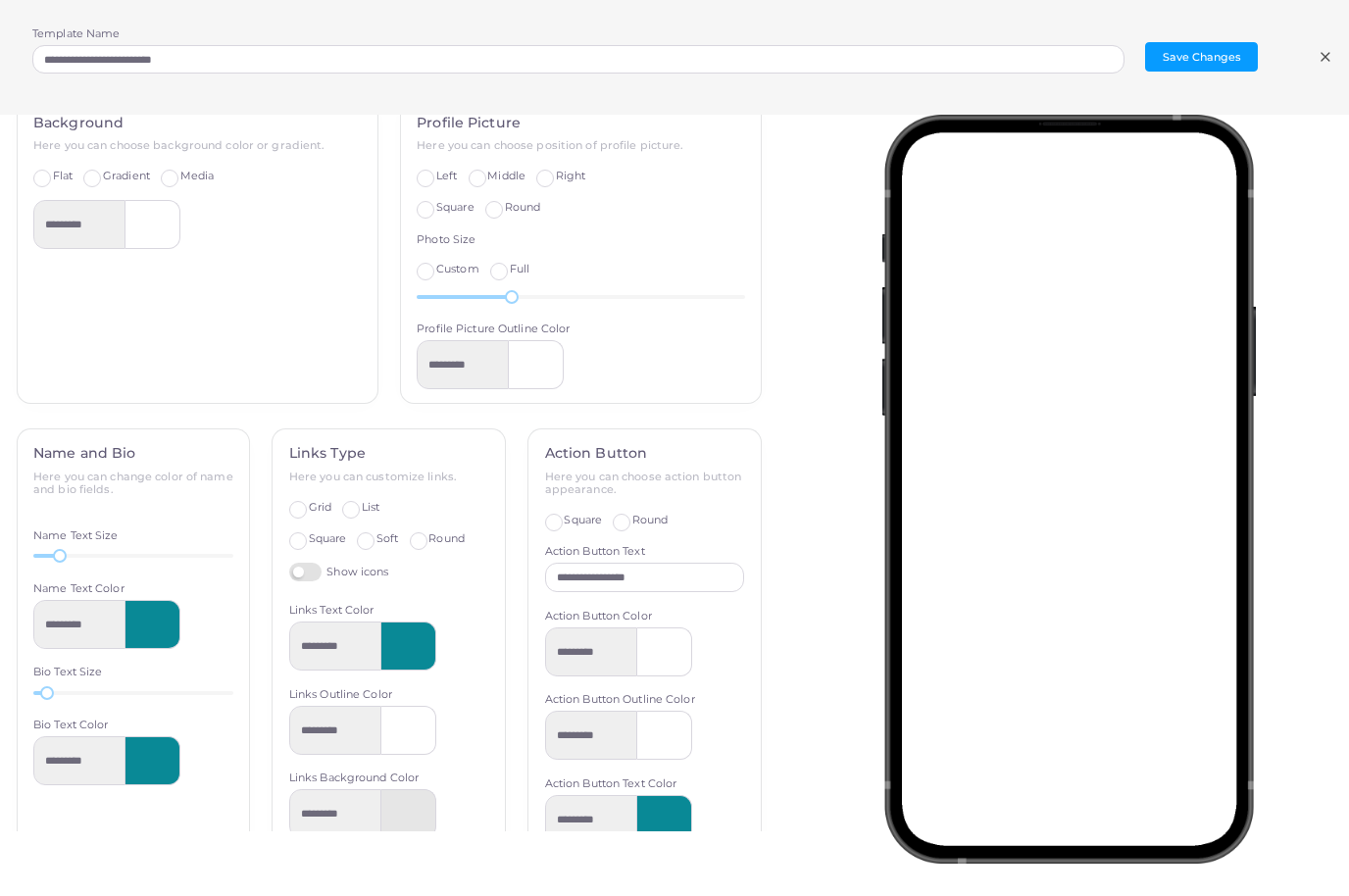 click on "**********" at bounding box center [644, 644] 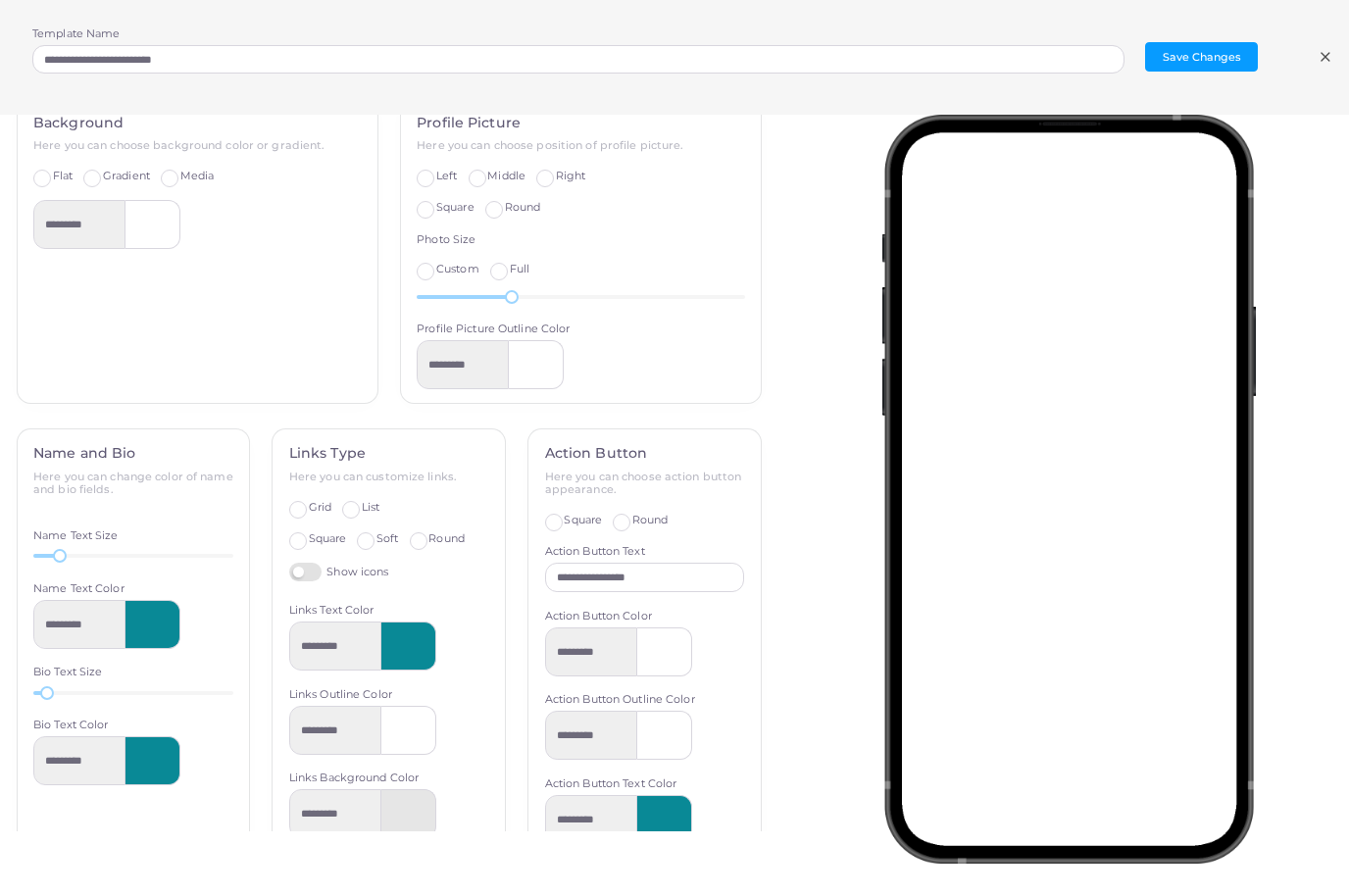 click on "Square" at bounding box center [582, 522] 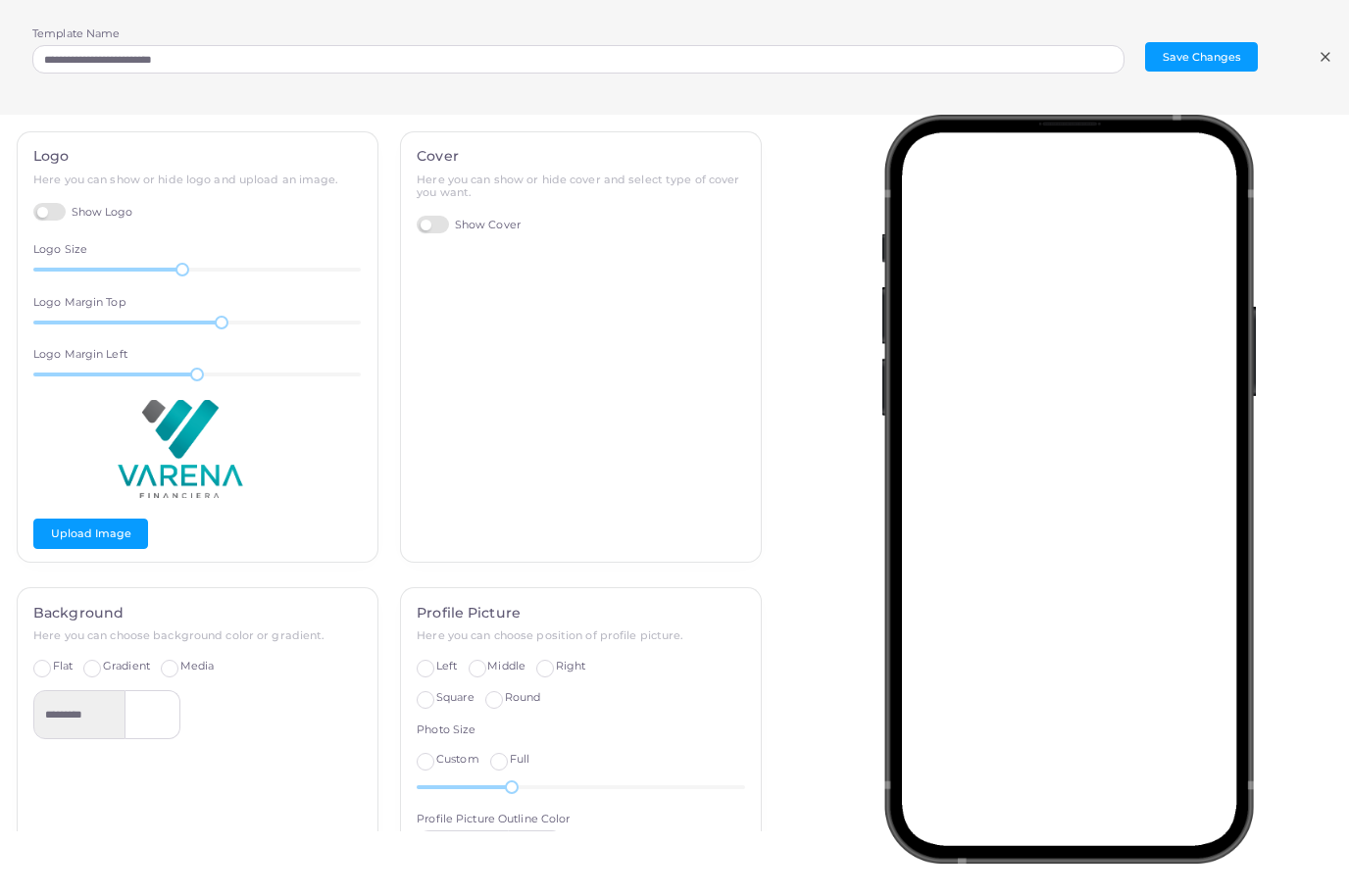 scroll, scrollTop: 0, scrollLeft: 0, axis: both 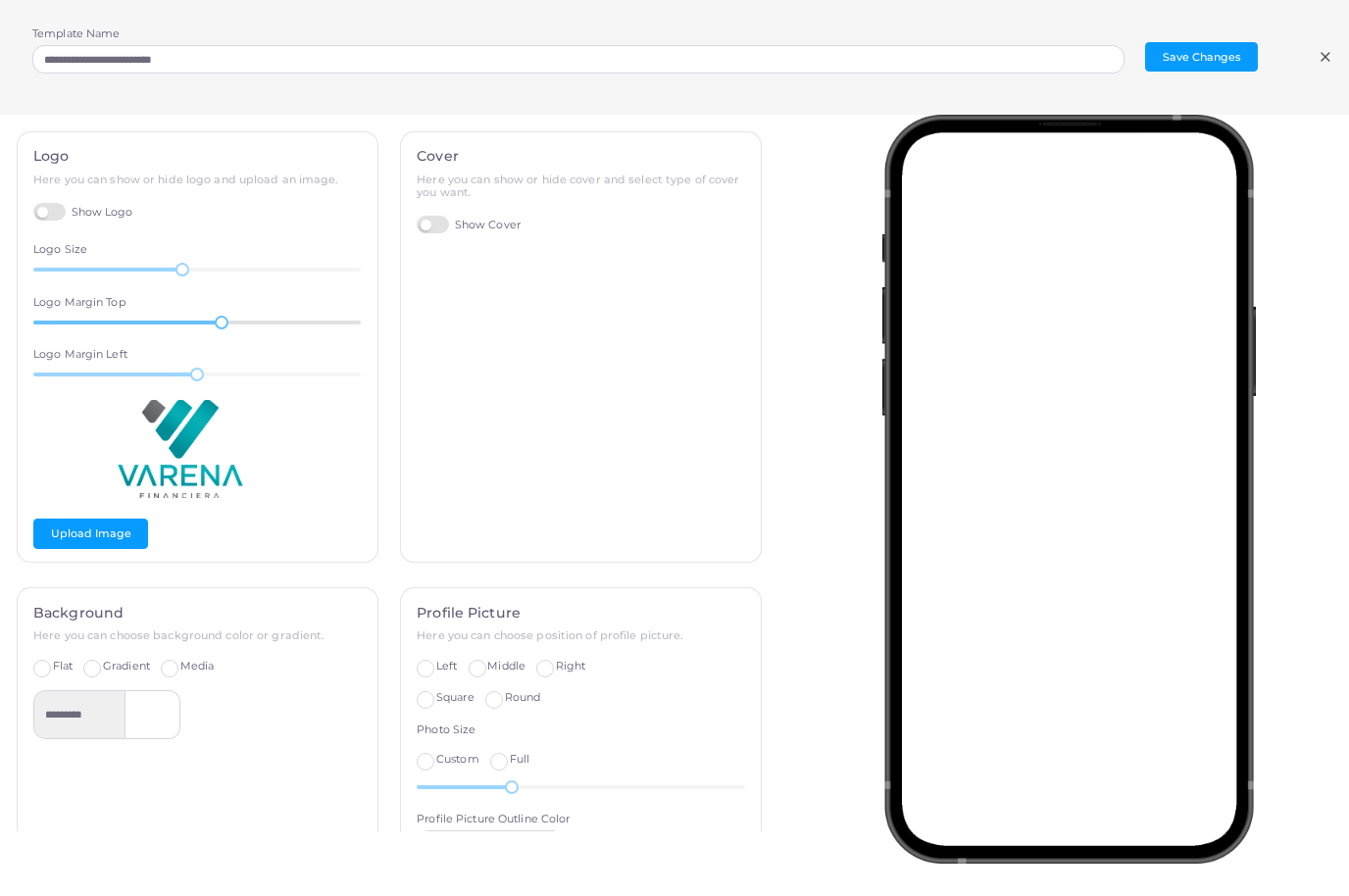 drag, startPoint x: 228, startPoint y: 322, endPoint x: 264, endPoint y: 322, distance: 36 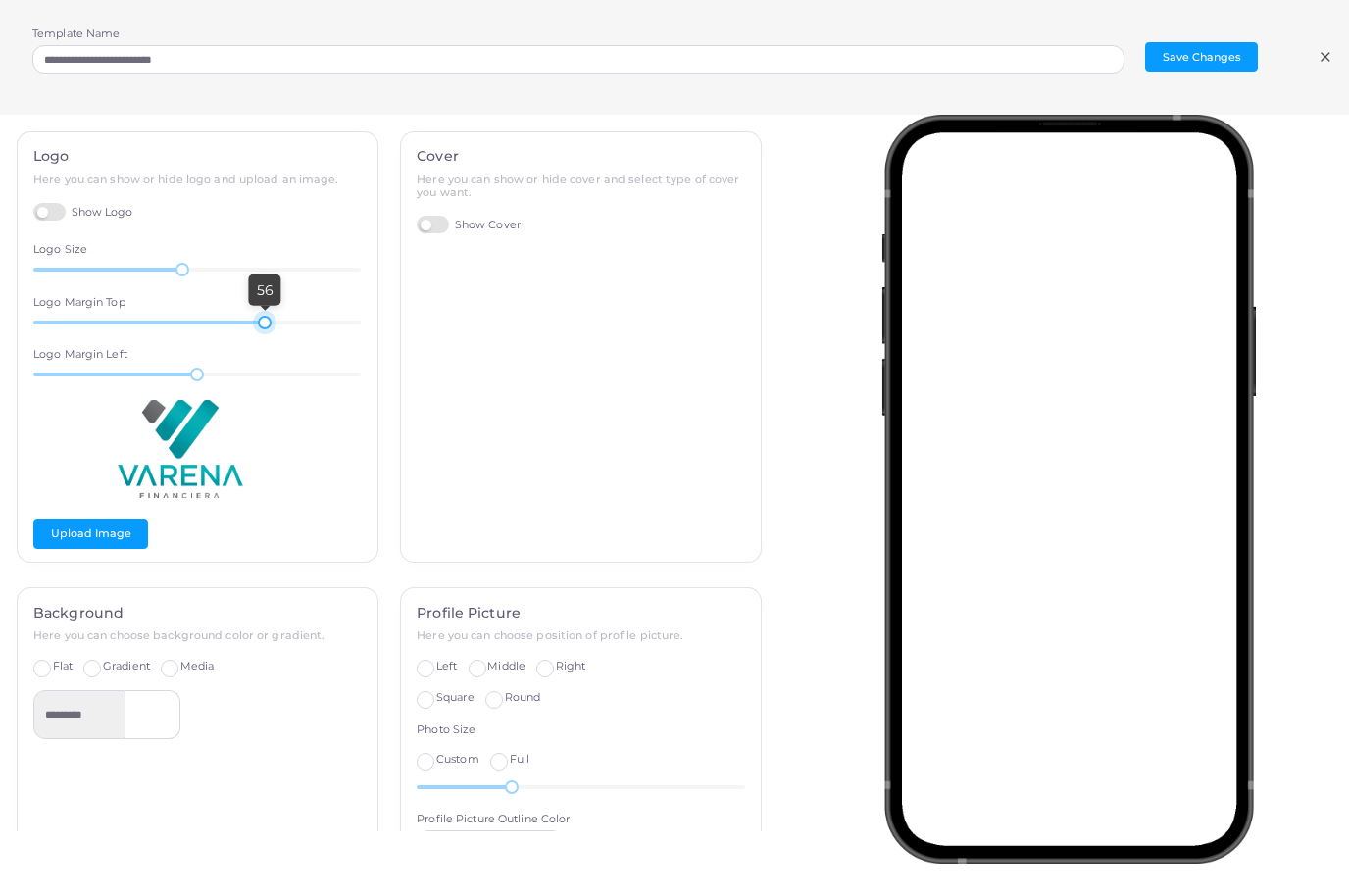 scroll, scrollTop: 81, scrollLeft: 0, axis: vertical 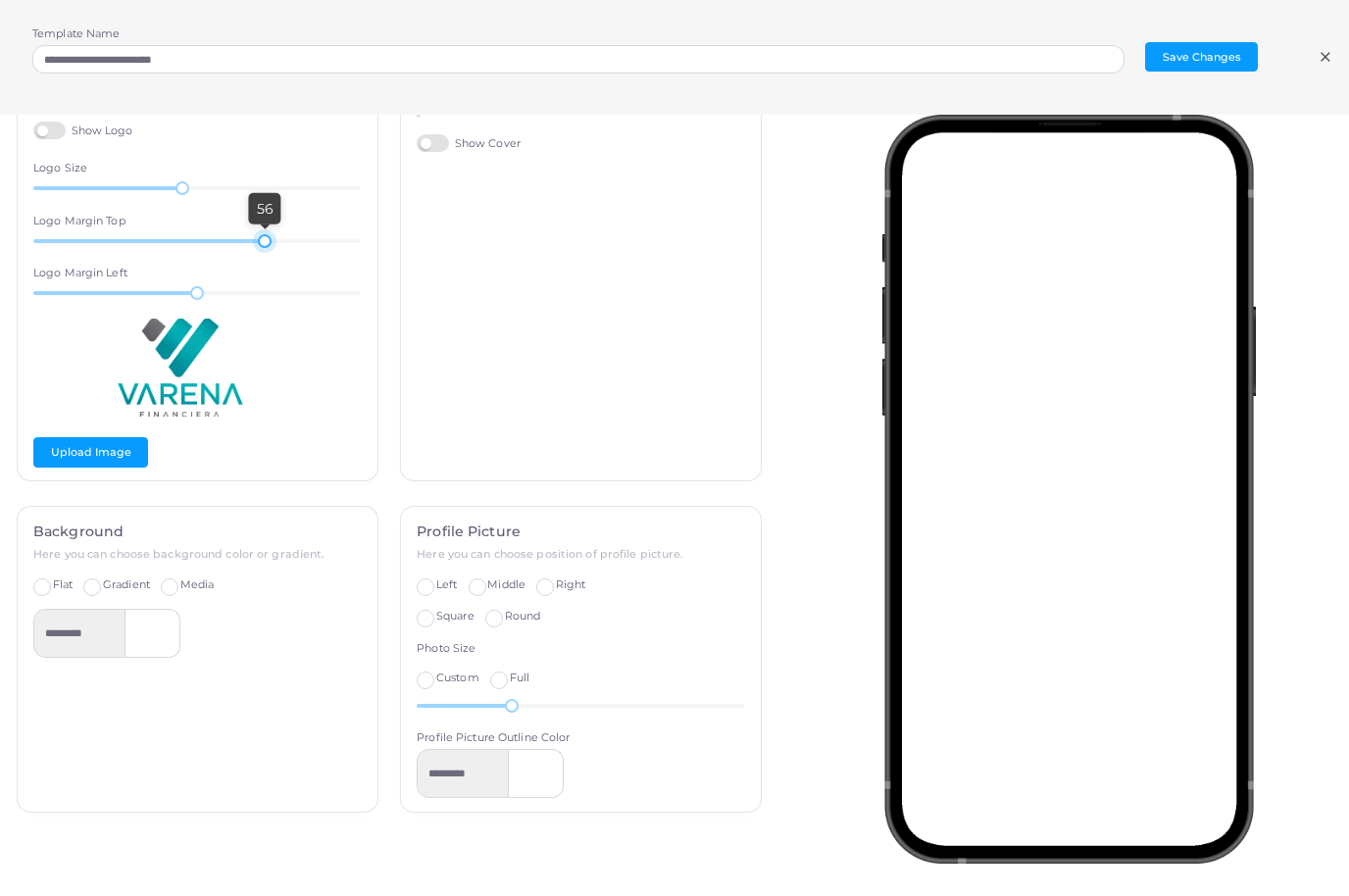 click on "Square" at bounding box center (445, 618) 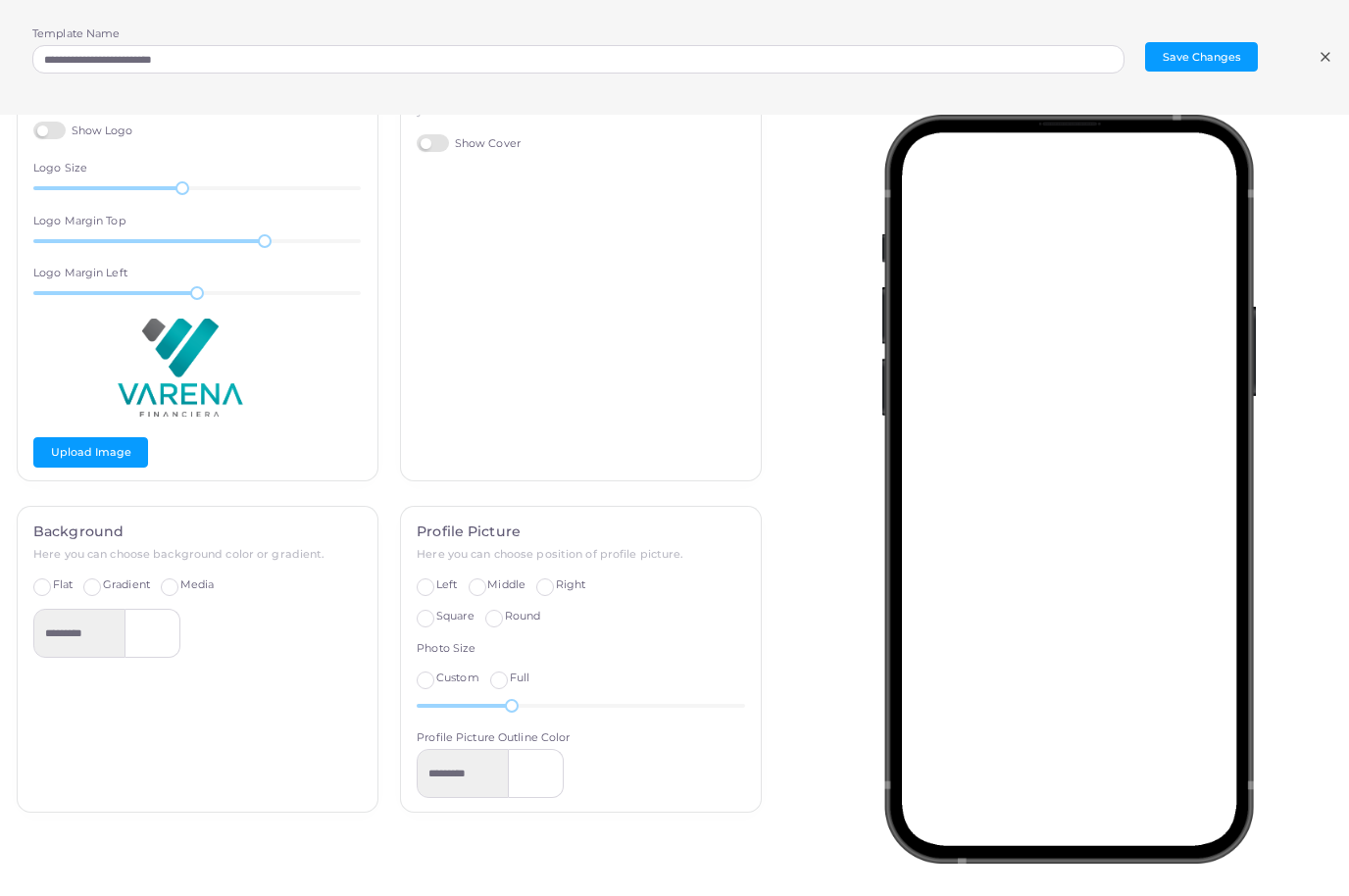 click on "Left" at bounding box center (446, 586) 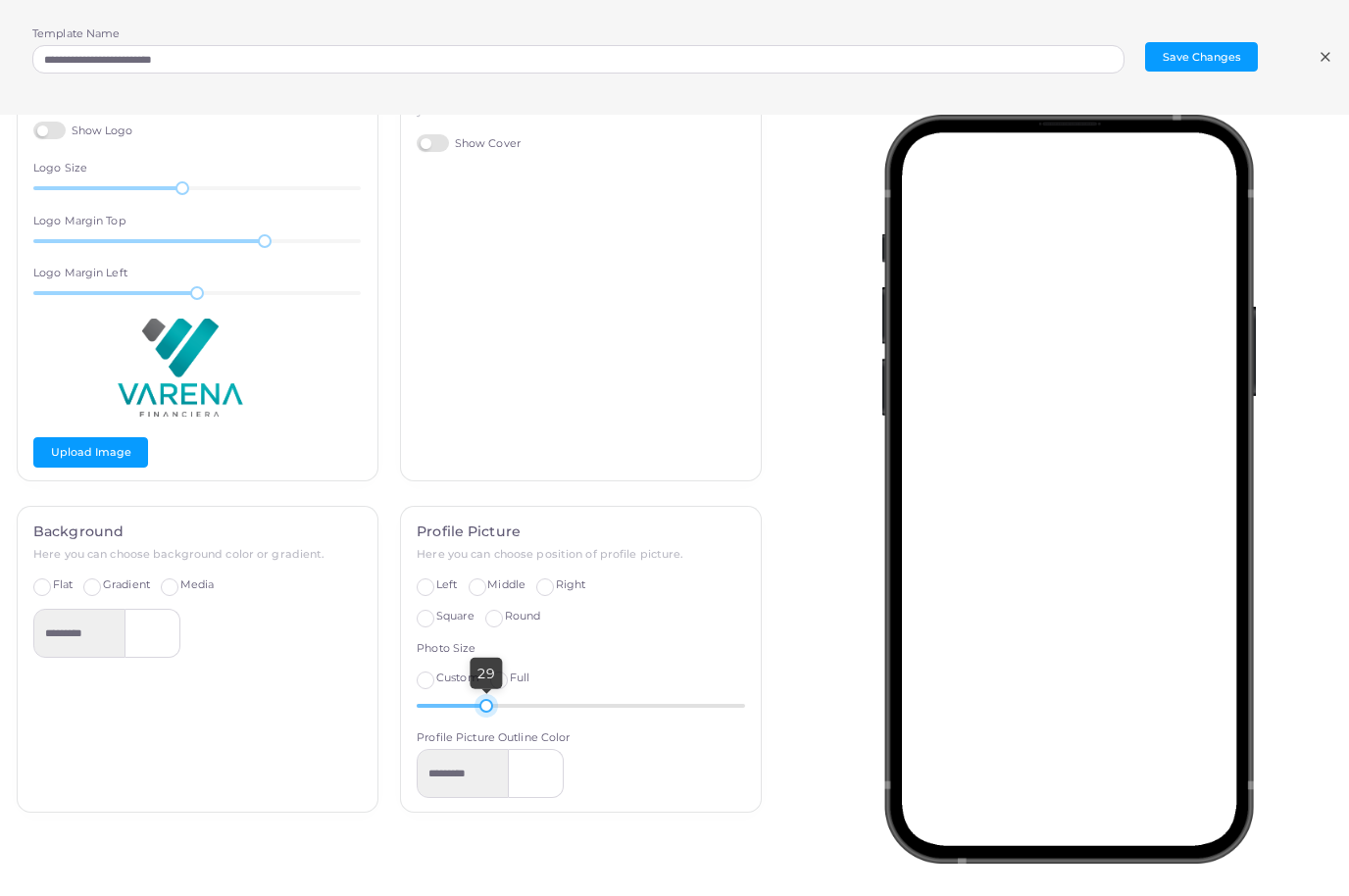 drag, startPoint x: 515, startPoint y: 705, endPoint x: 486, endPoint y: 705, distance: 29 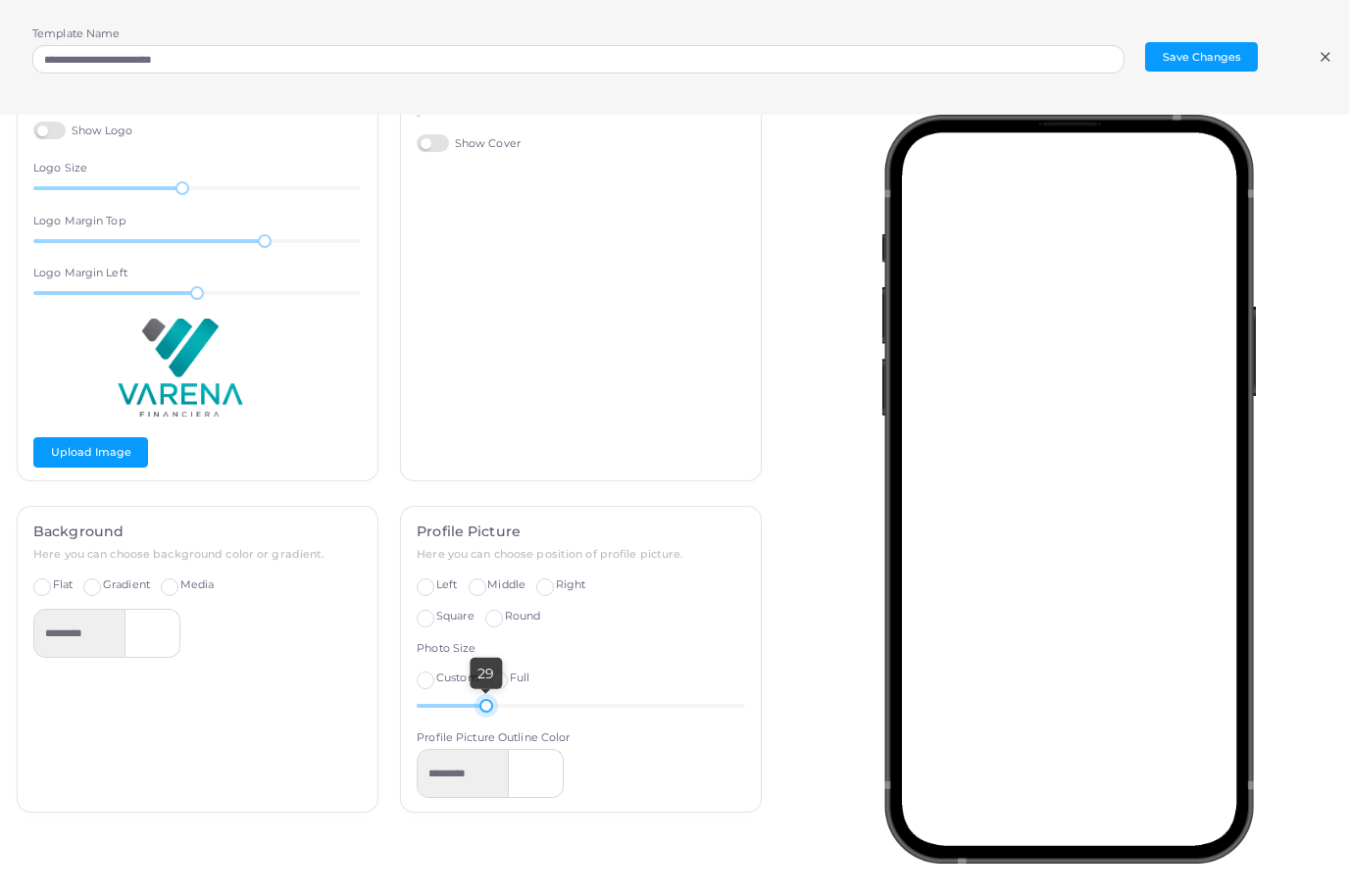 click on "Middle" at bounding box center [506, 586] 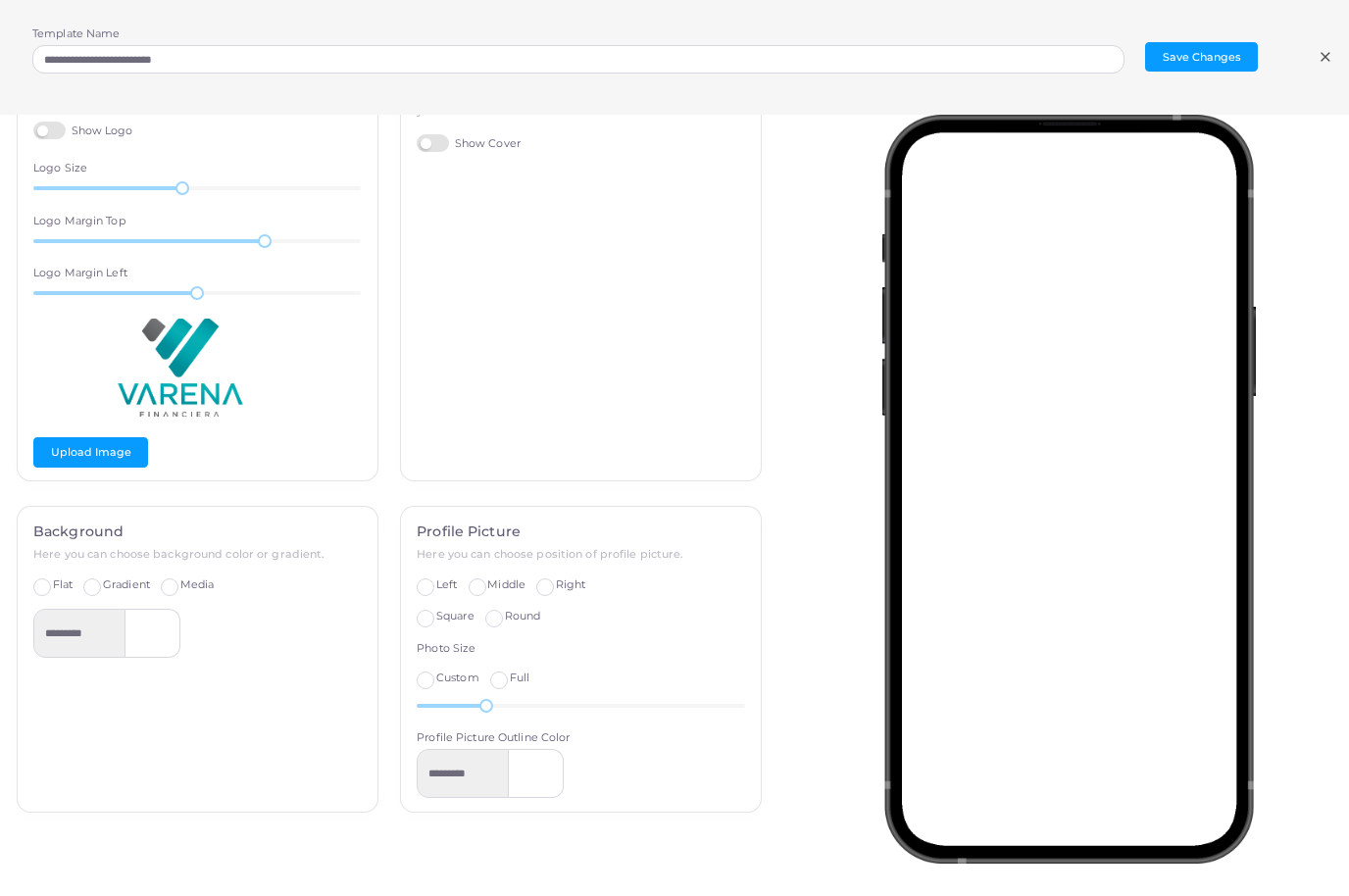 click on "Left" at bounding box center [446, 586] 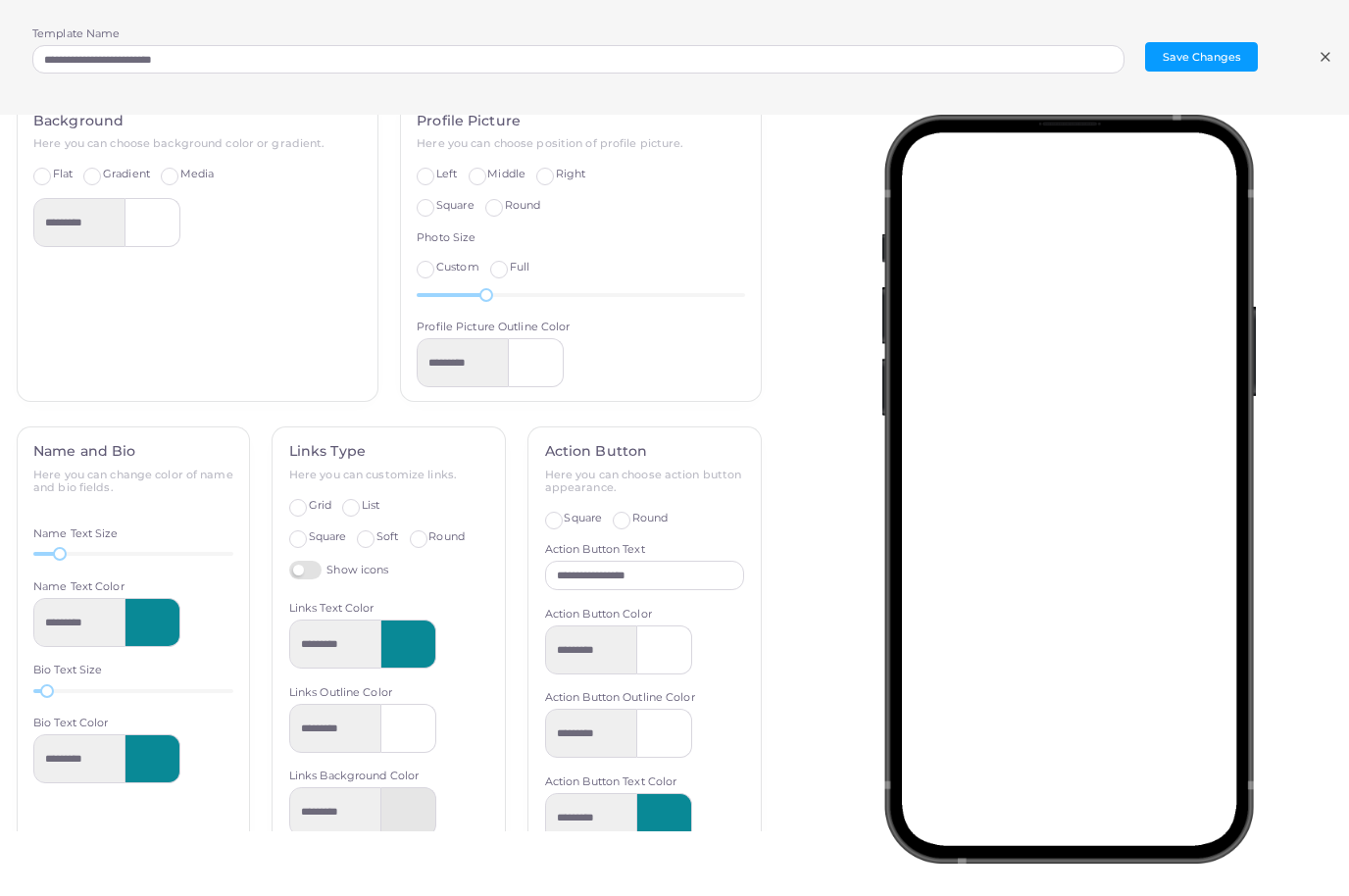 scroll, scrollTop: 490, scrollLeft: 0, axis: vertical 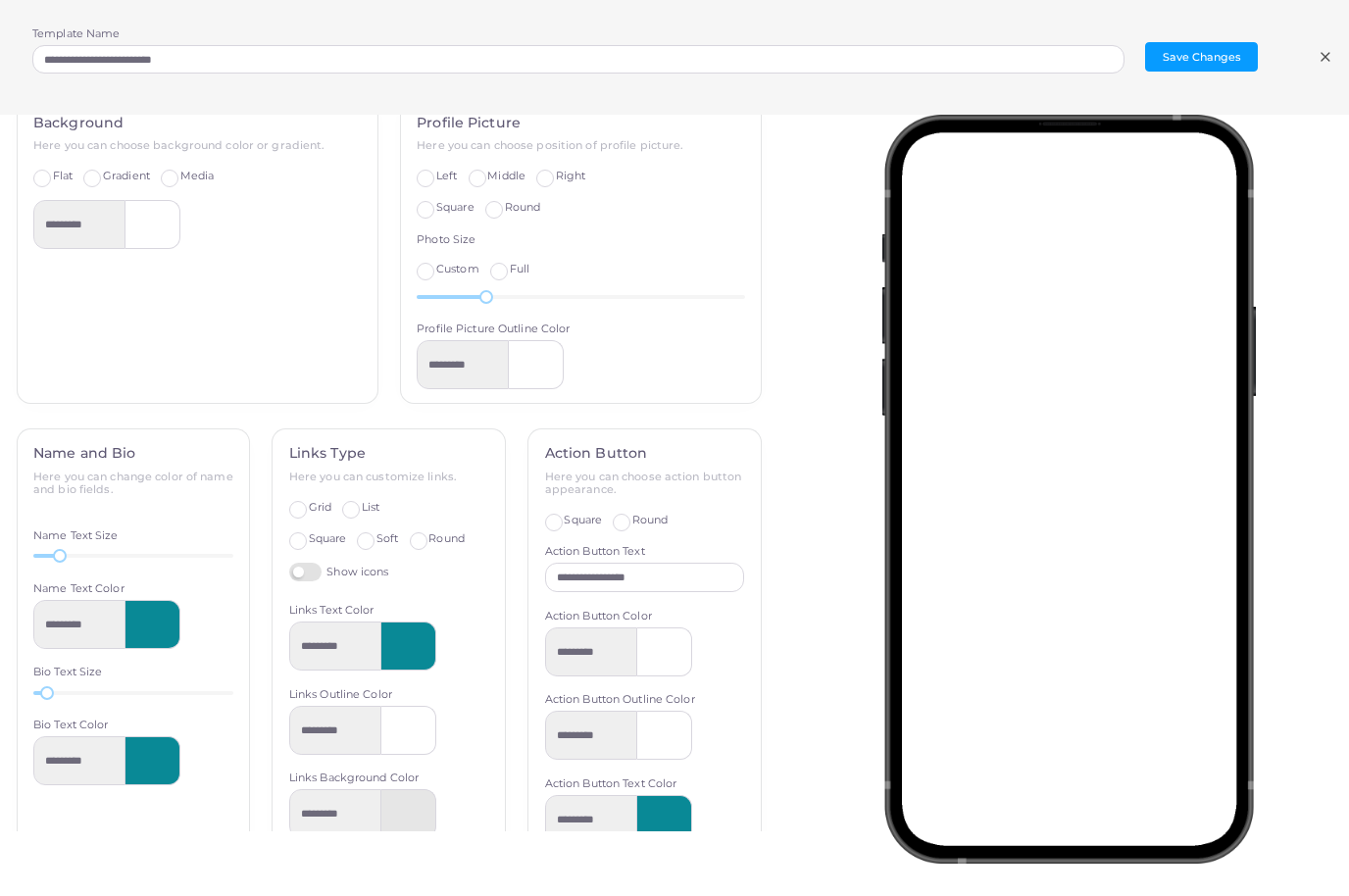 click at bounding box center [665, 653] 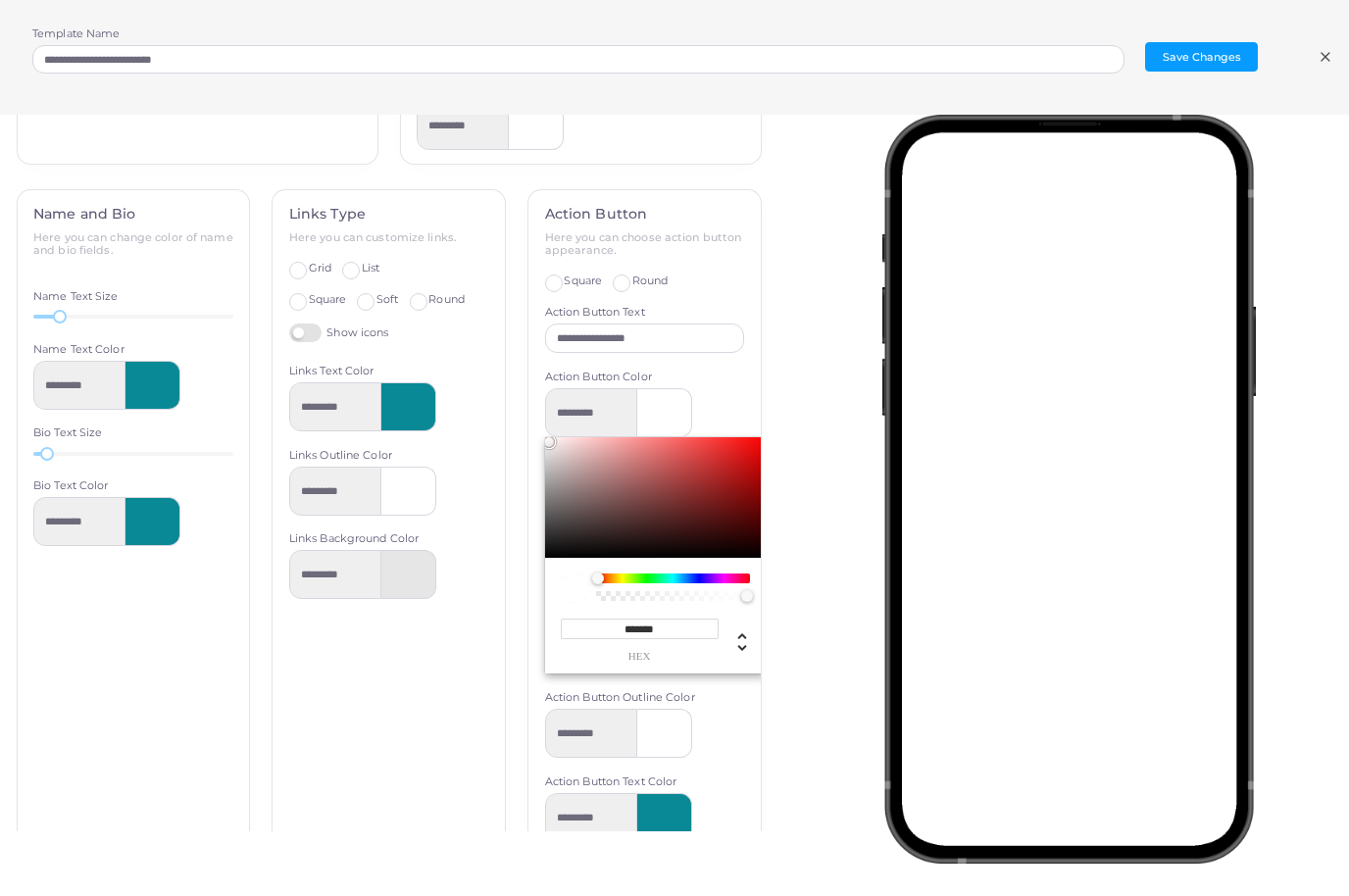 scroll, scrollTop: 727, scrollLeft: 0, axis: vertical 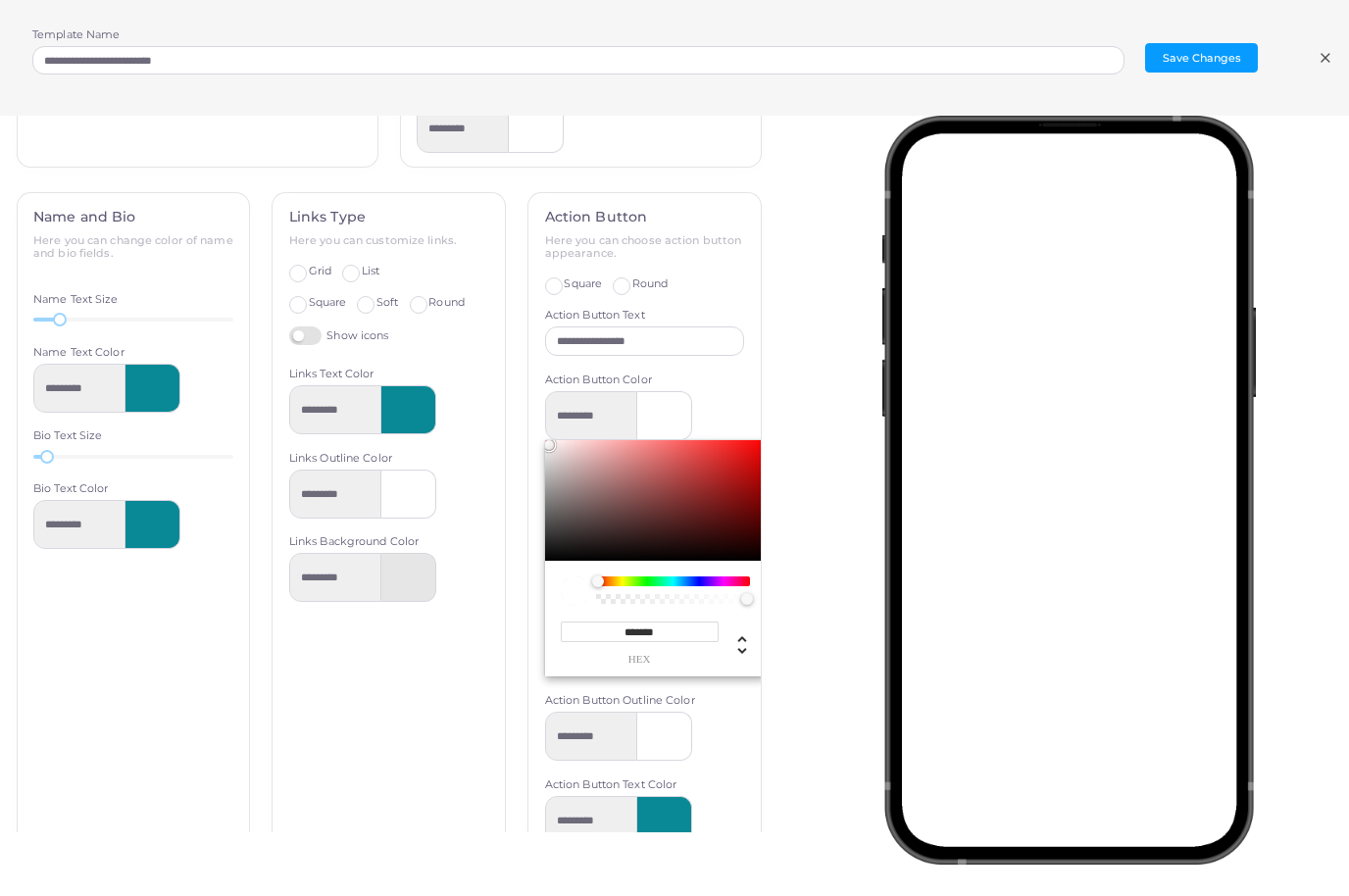 click on "*******" at bounding box center [639, 631] 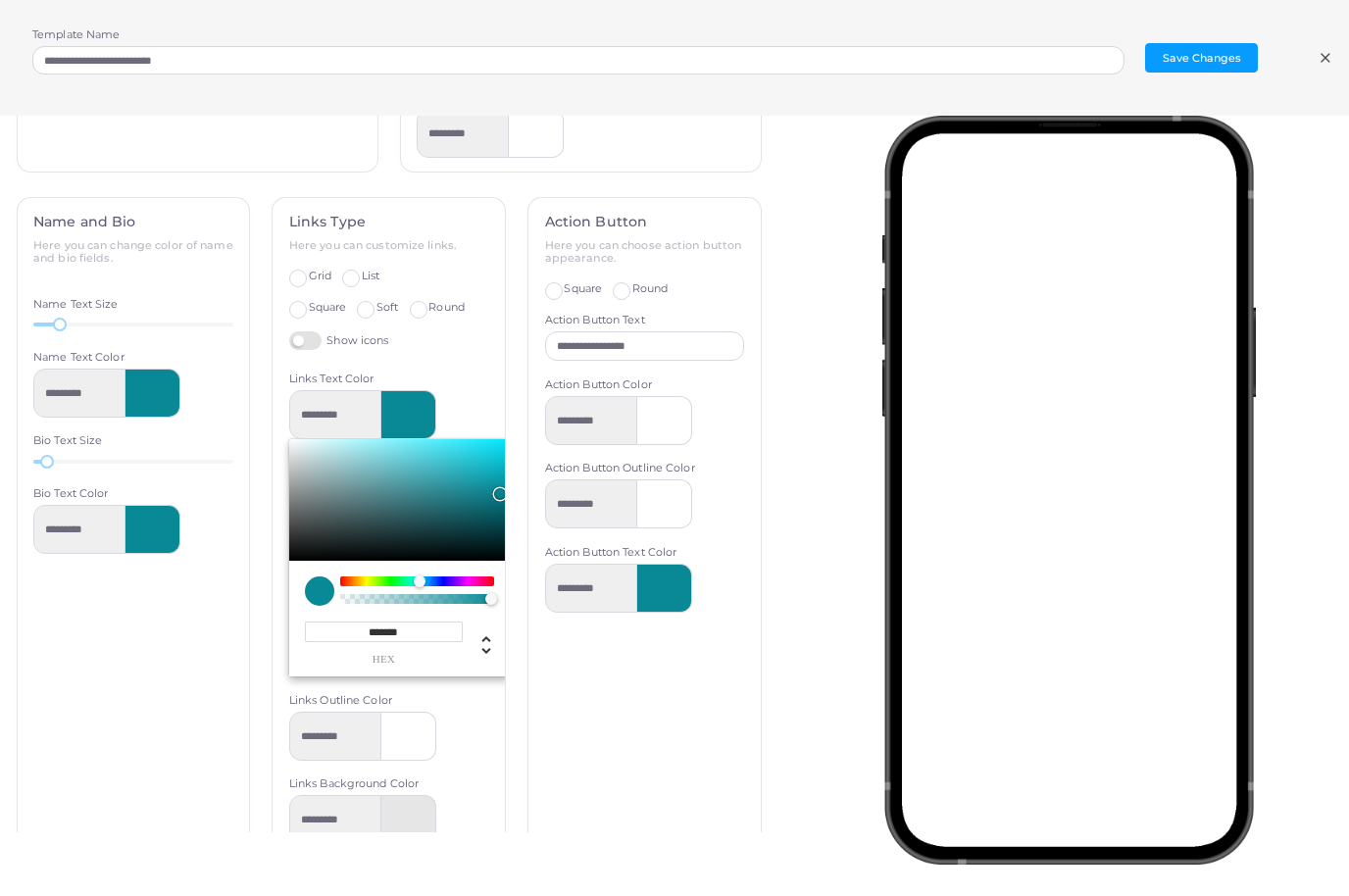 click on "*******" at bounding box center [383, 631] 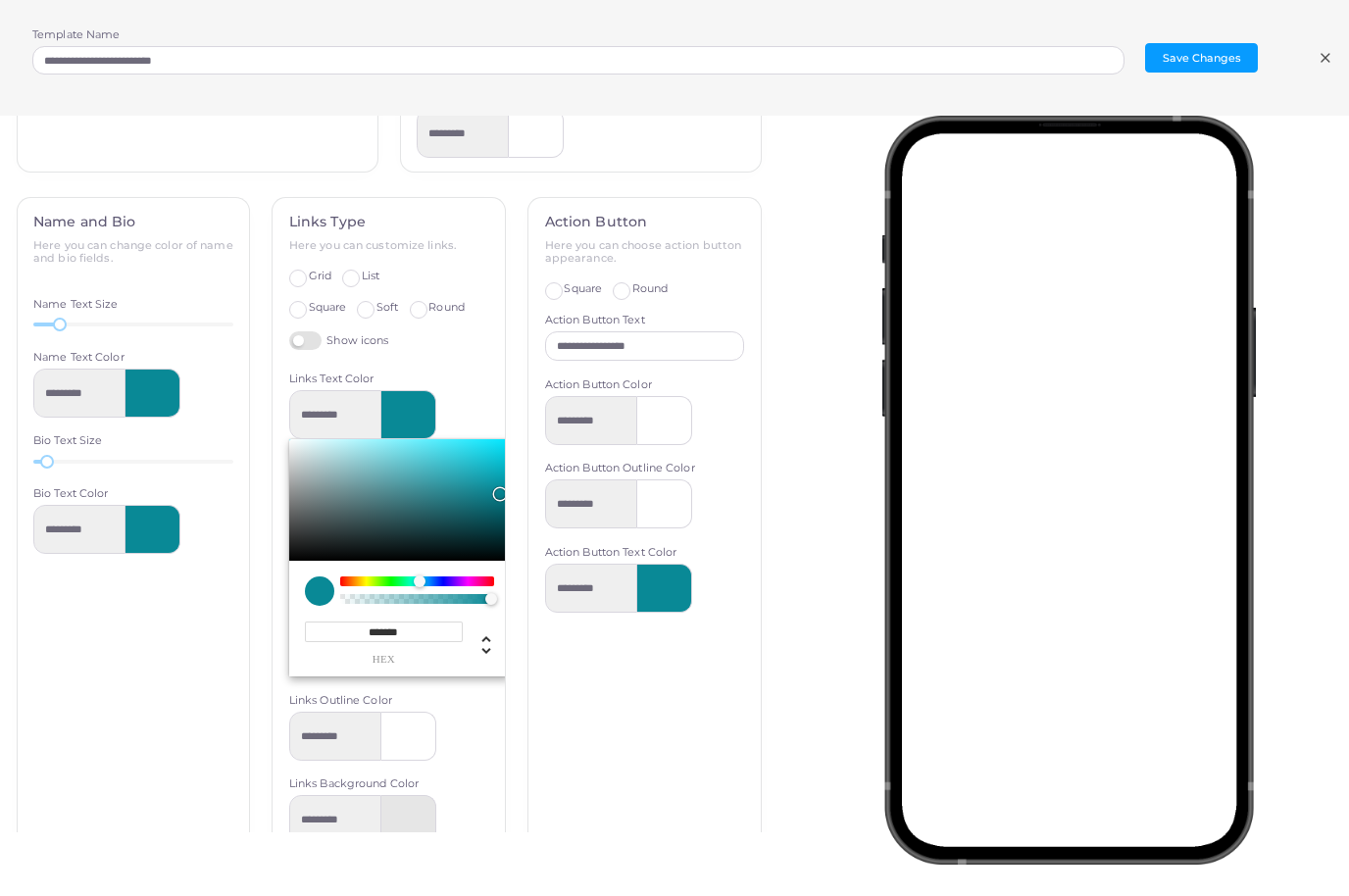 click on "*******" at bounding box center [383, 631] 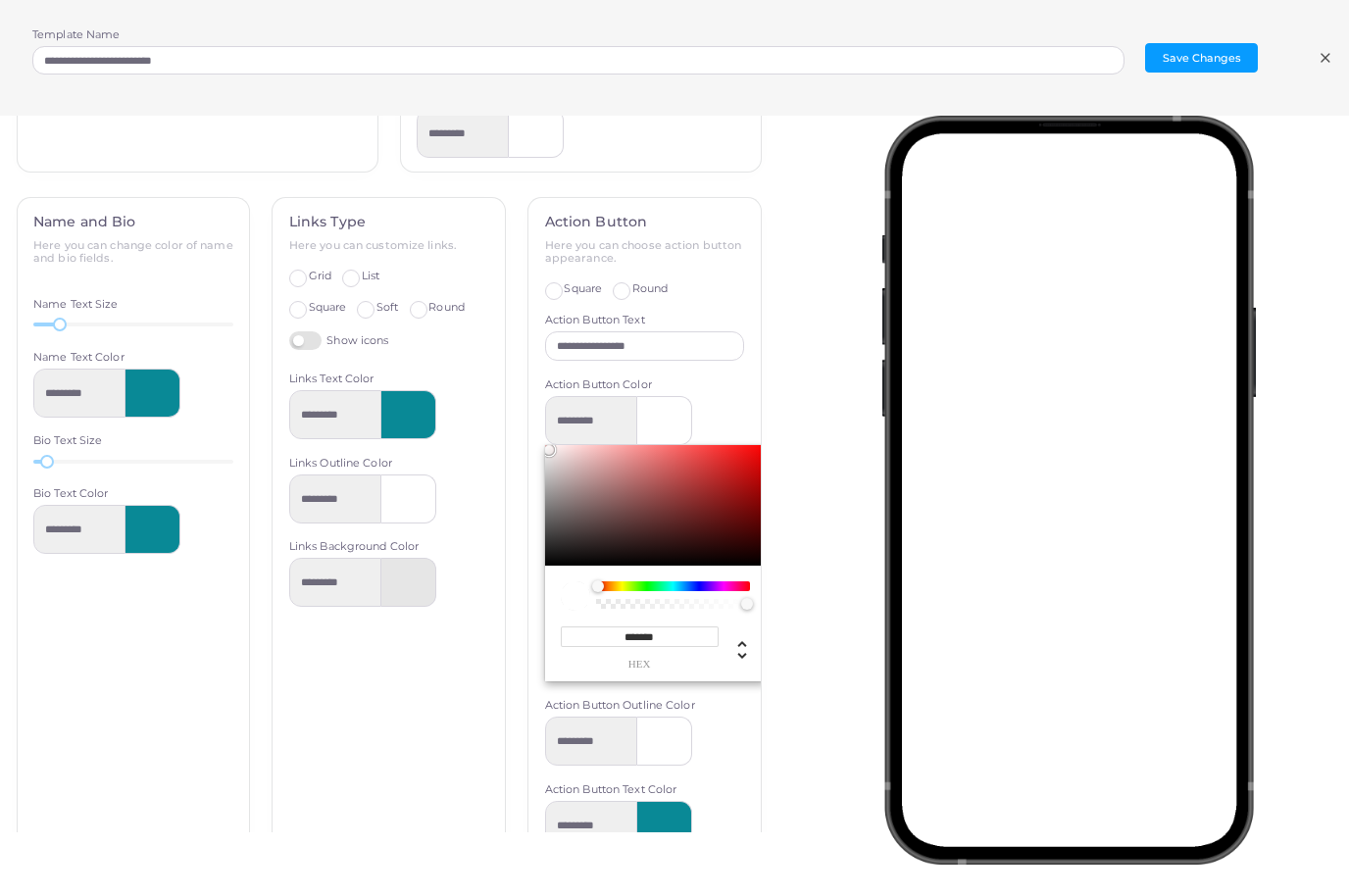 click on "*******" at bounding box center (639, 636) 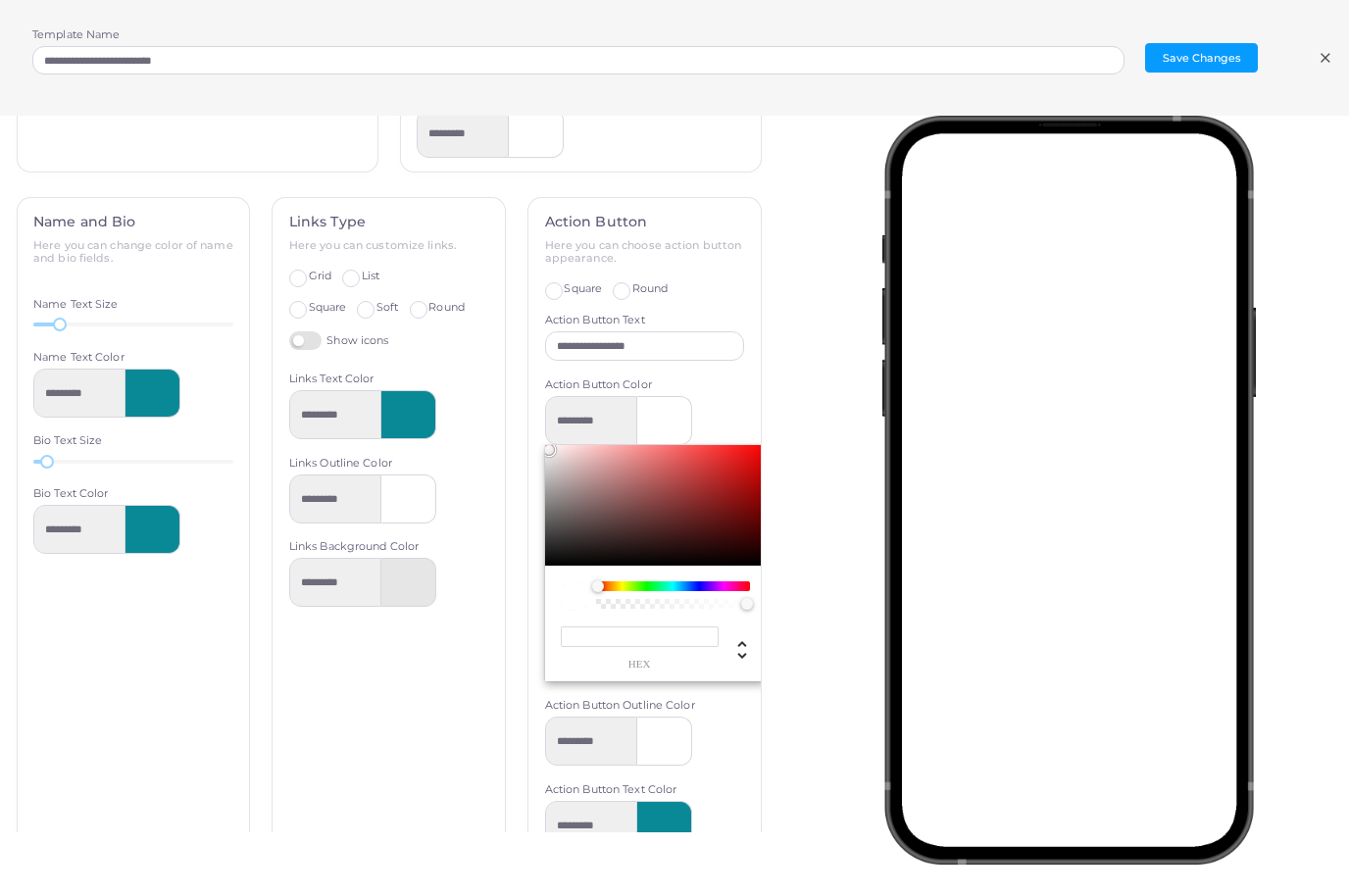 paste on "*******" 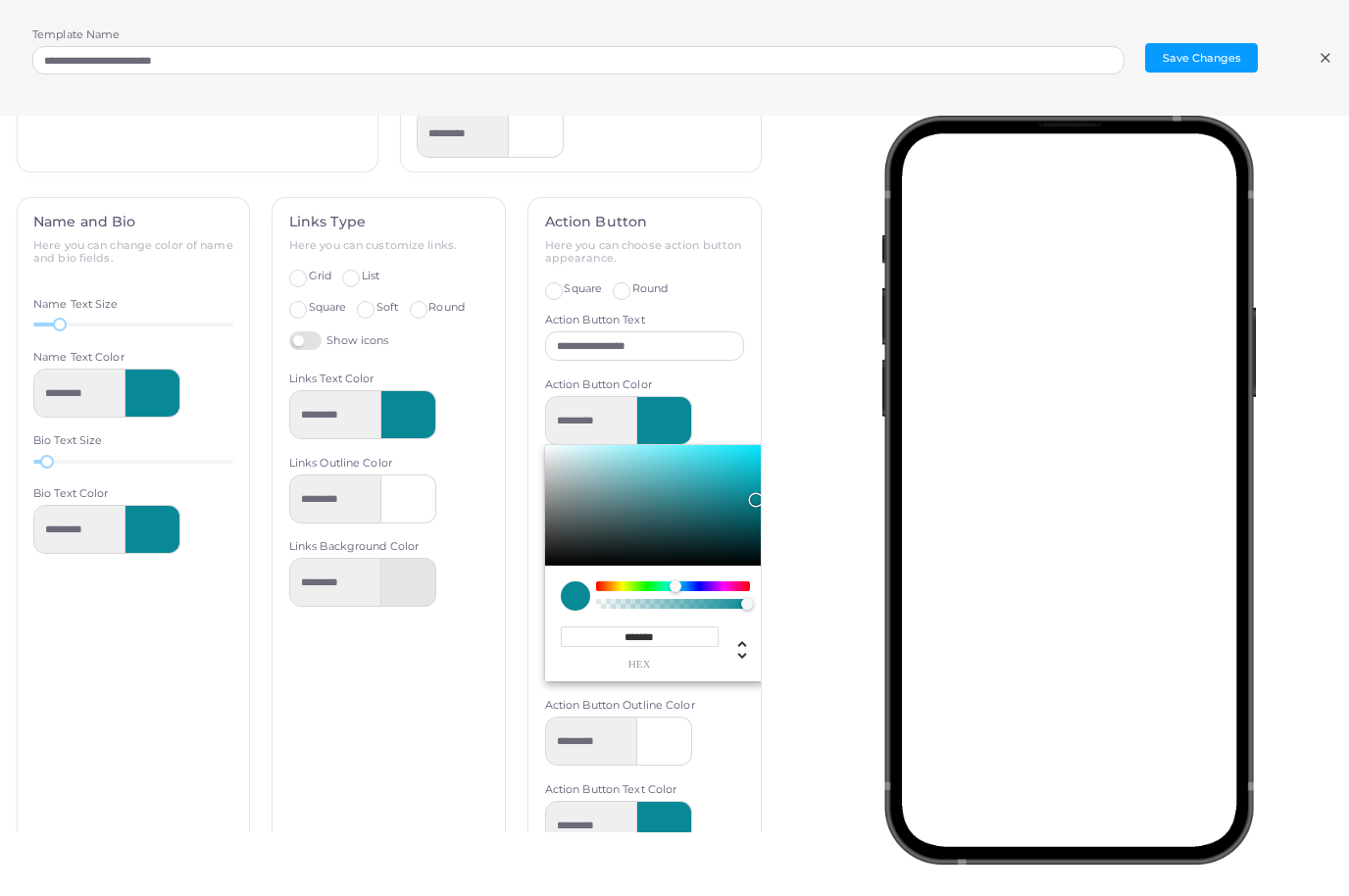 click at bounding box center (665, 825) 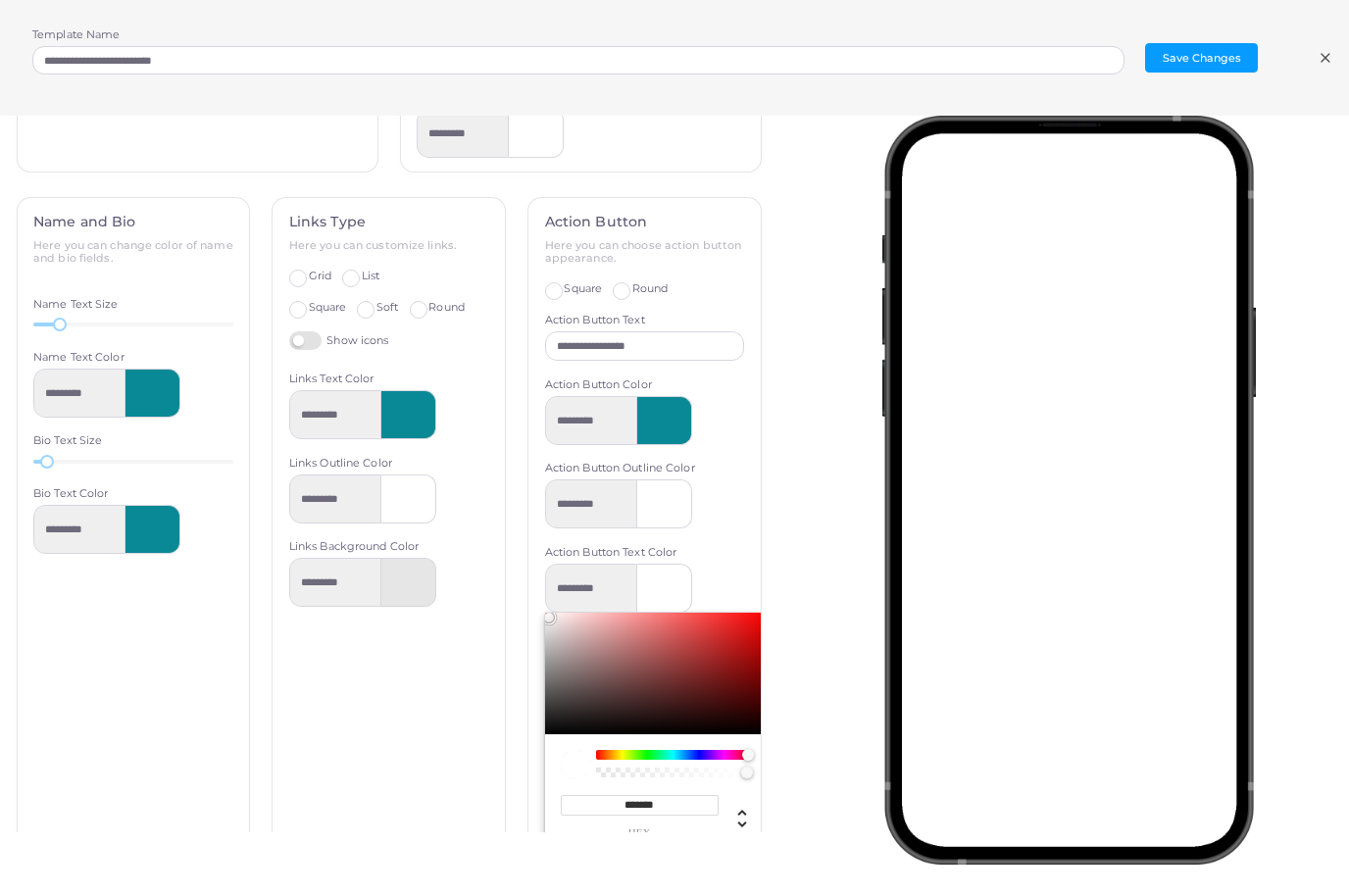drag, startPoint x: 610, startPoint y: 656, endPoint x: 534, endPoint y: 594, distance: 98.0816 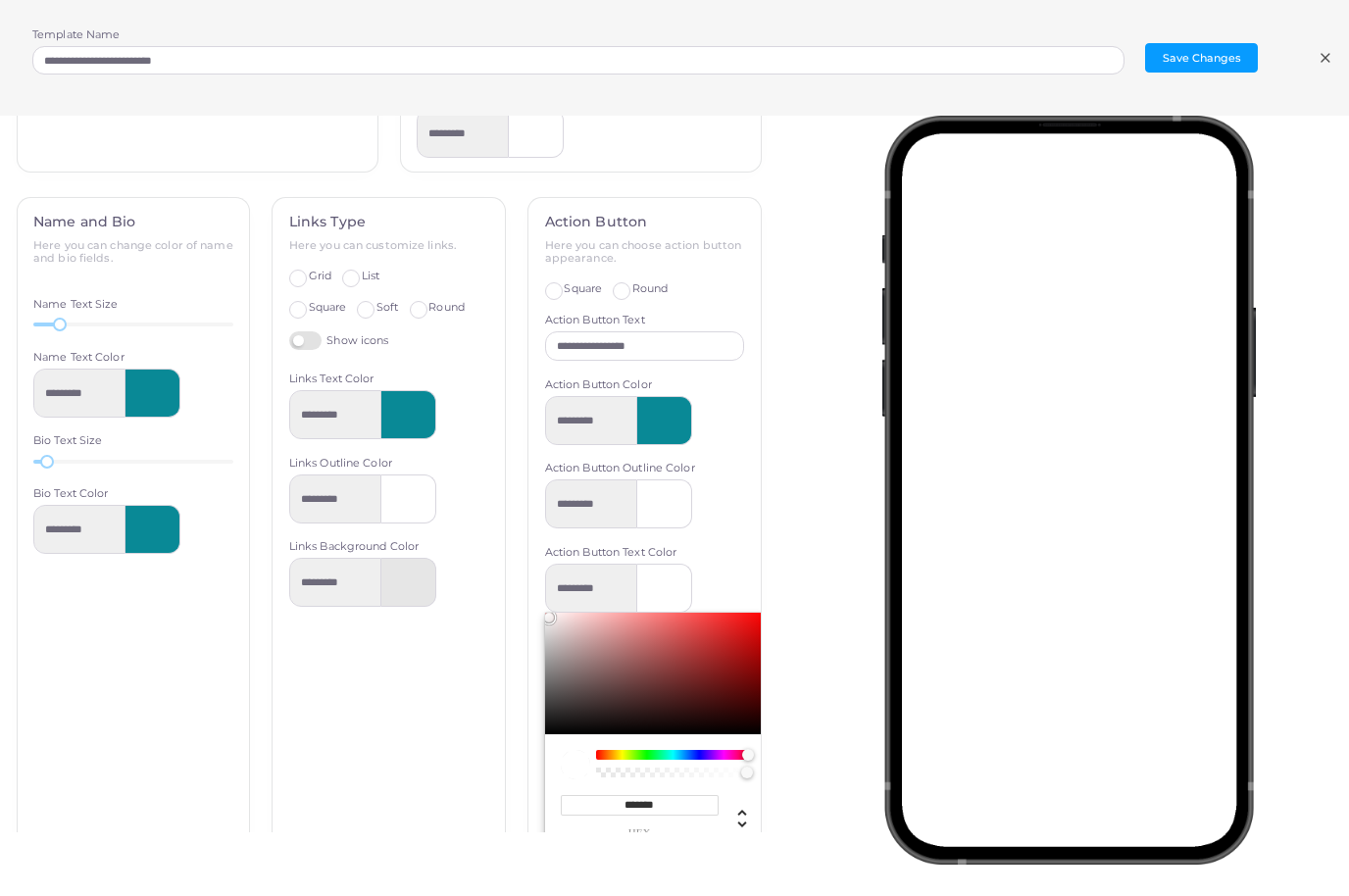 click on "**********" at bounding box center (644, 530) 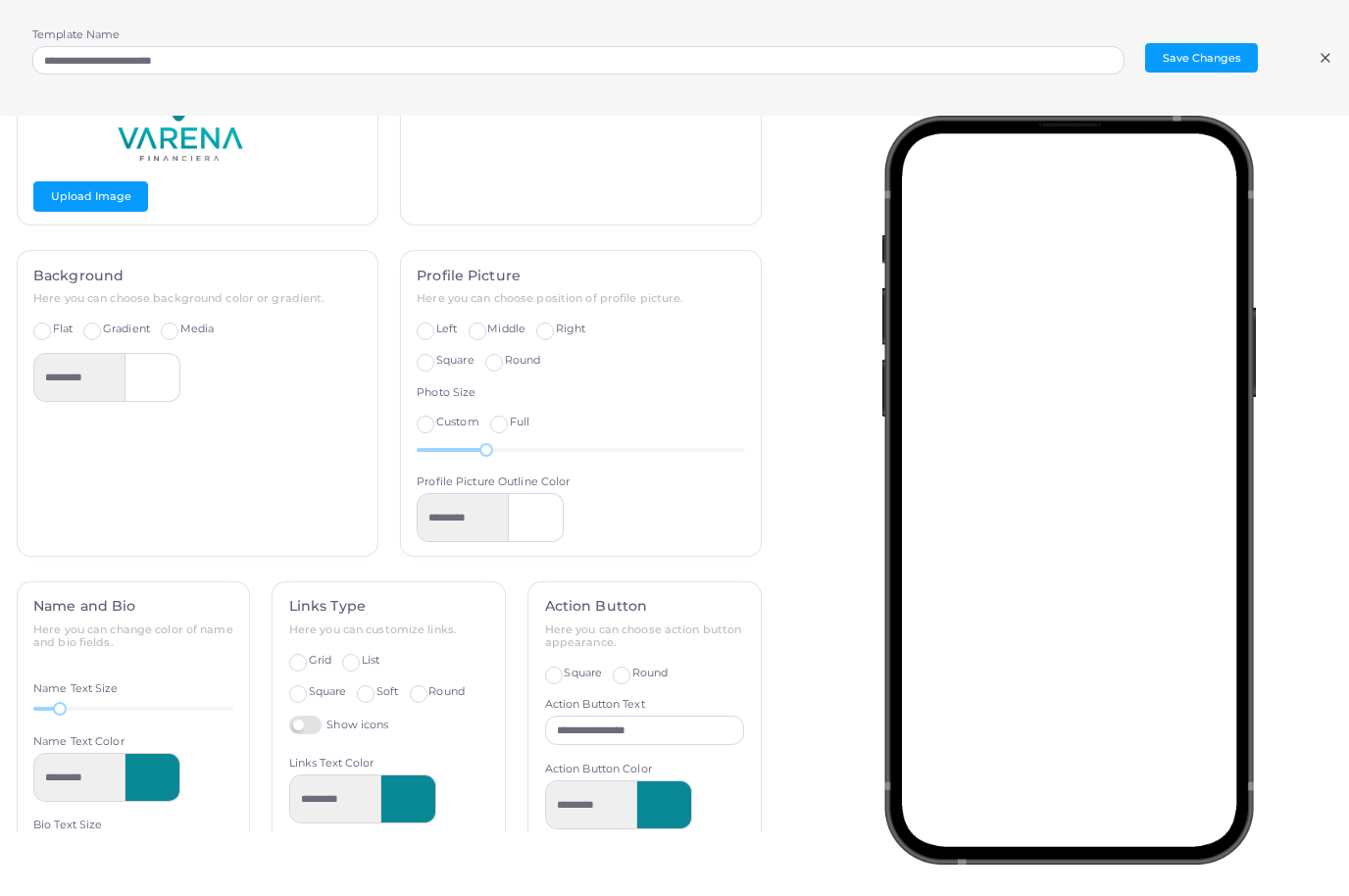 scroll, scrollTop: 290, scrollLeft: 0, axis: vertical 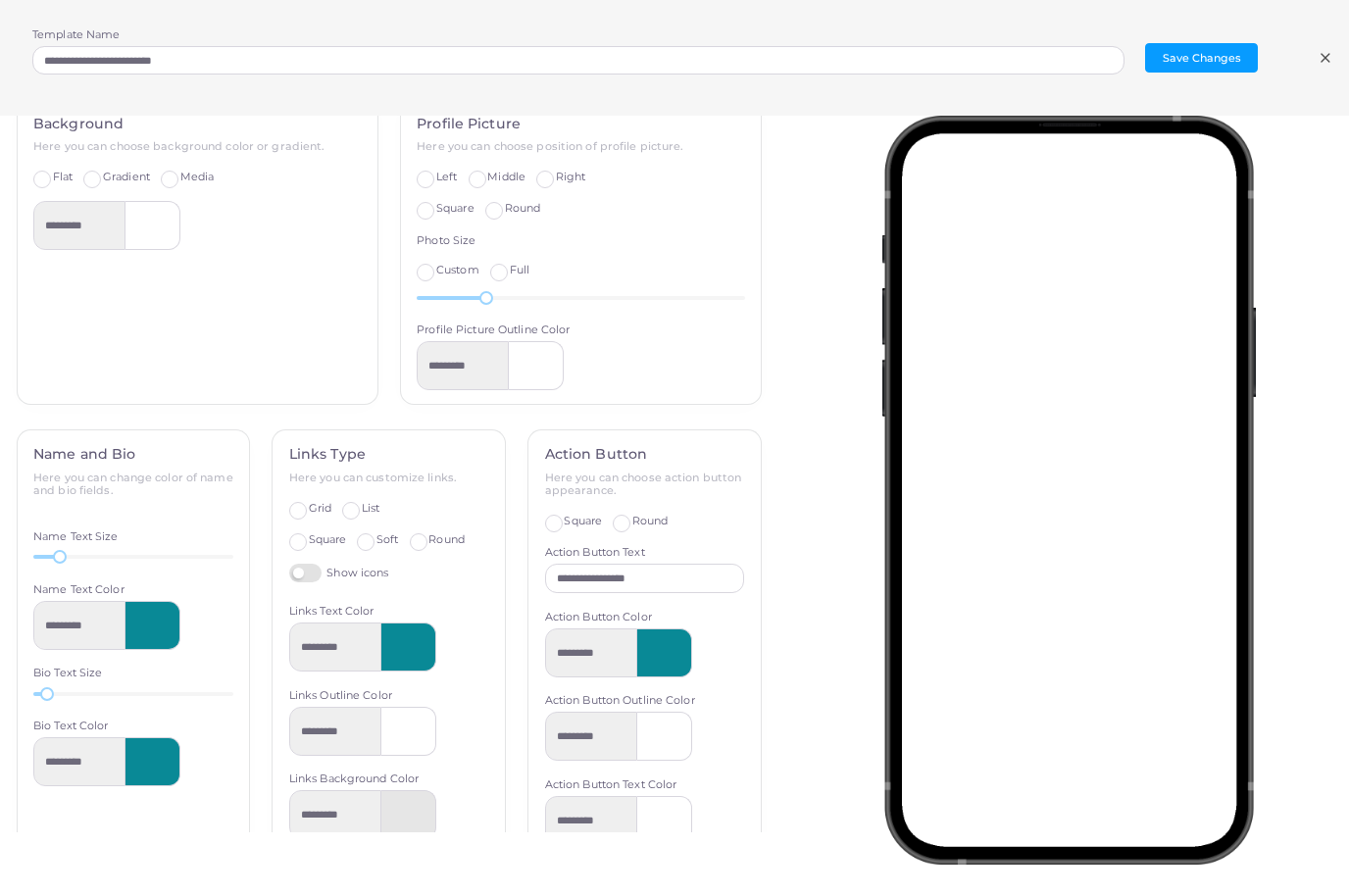 click at bounding box center (665, 736) 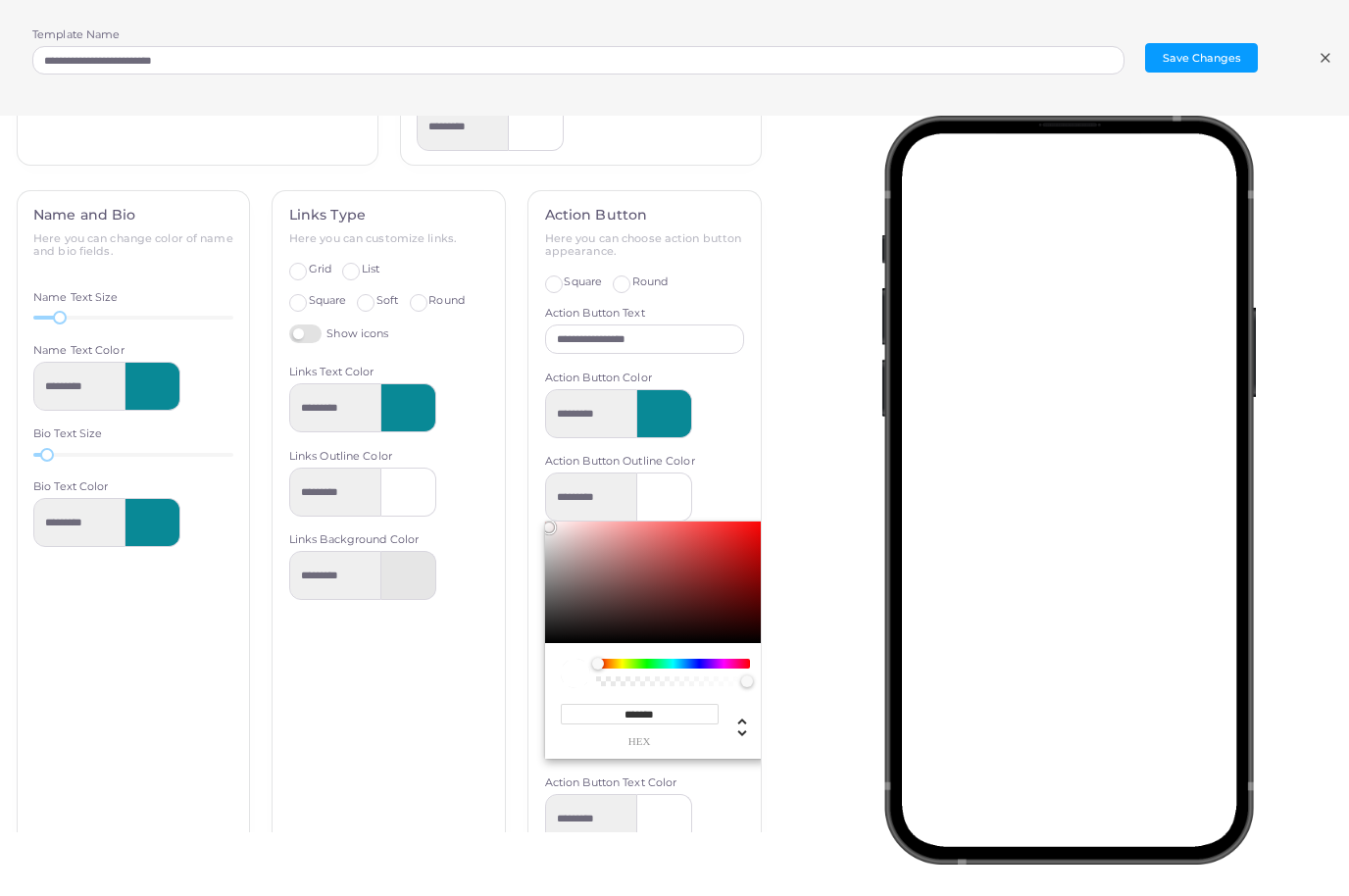 scroll, scrollTop: 727, scrollLeft: 0, axis: vertical 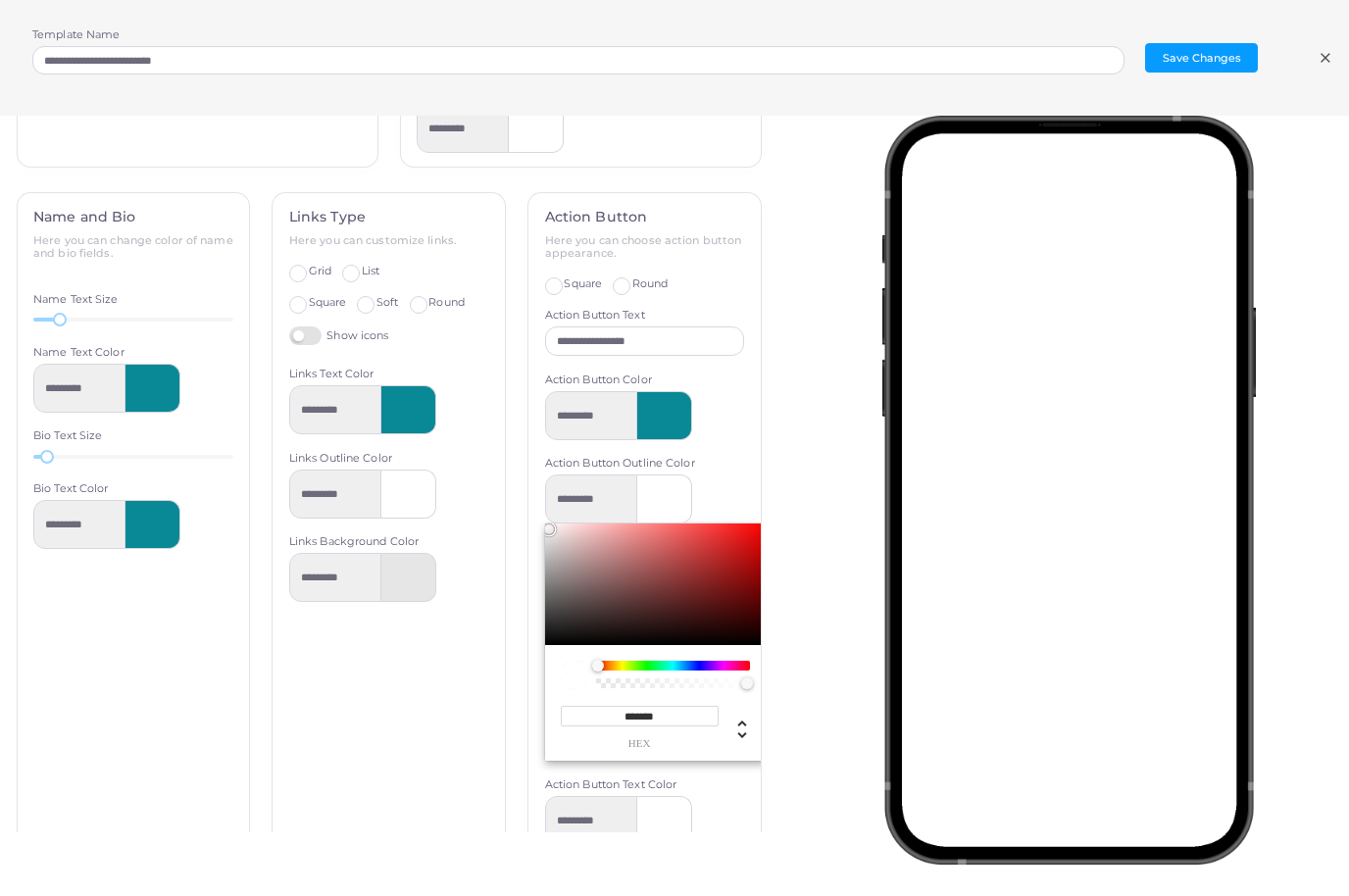 click on "*******" at bounding box center [639, 716] 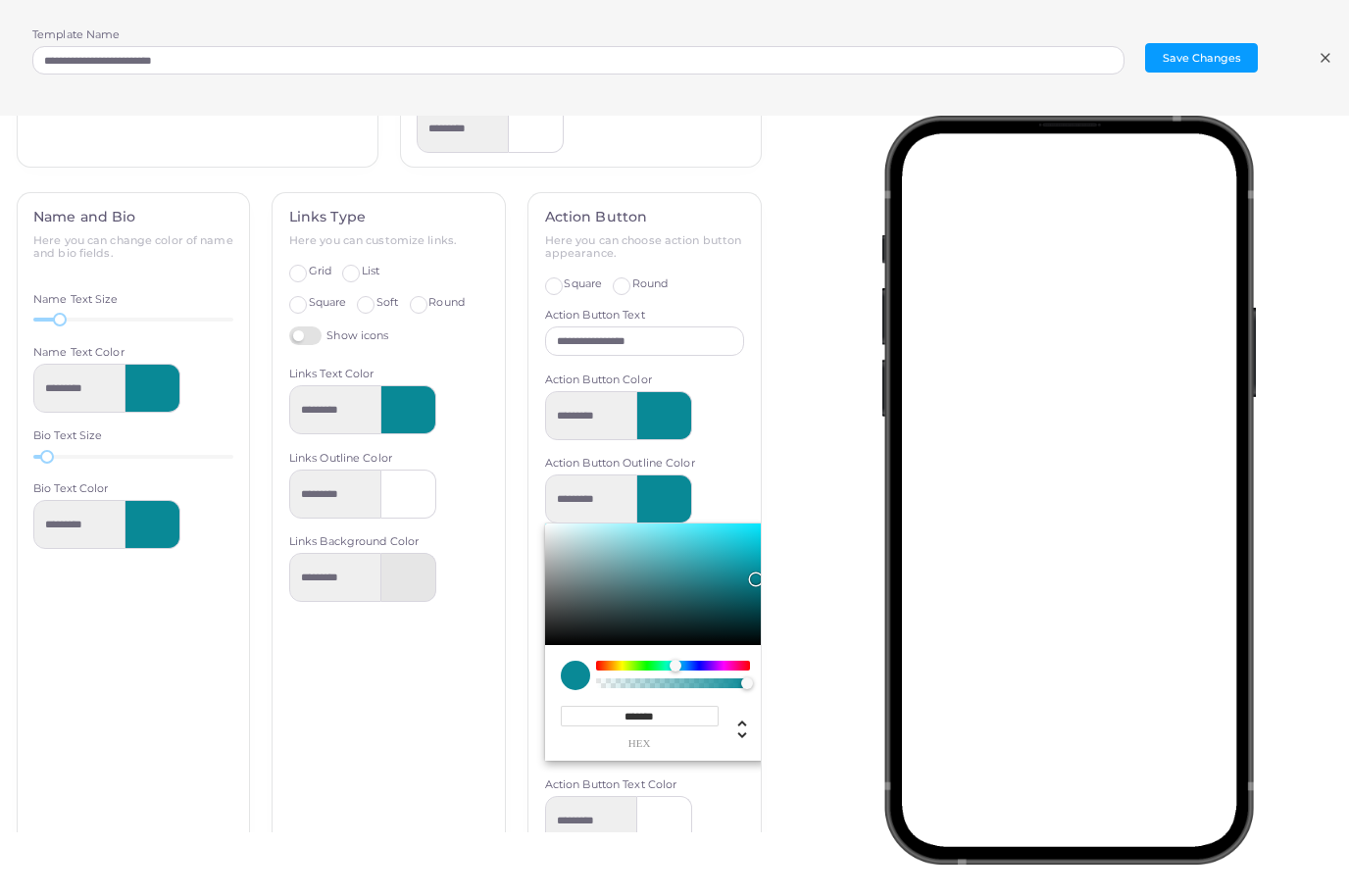 click on "**********" at bounding box center (389, 473) 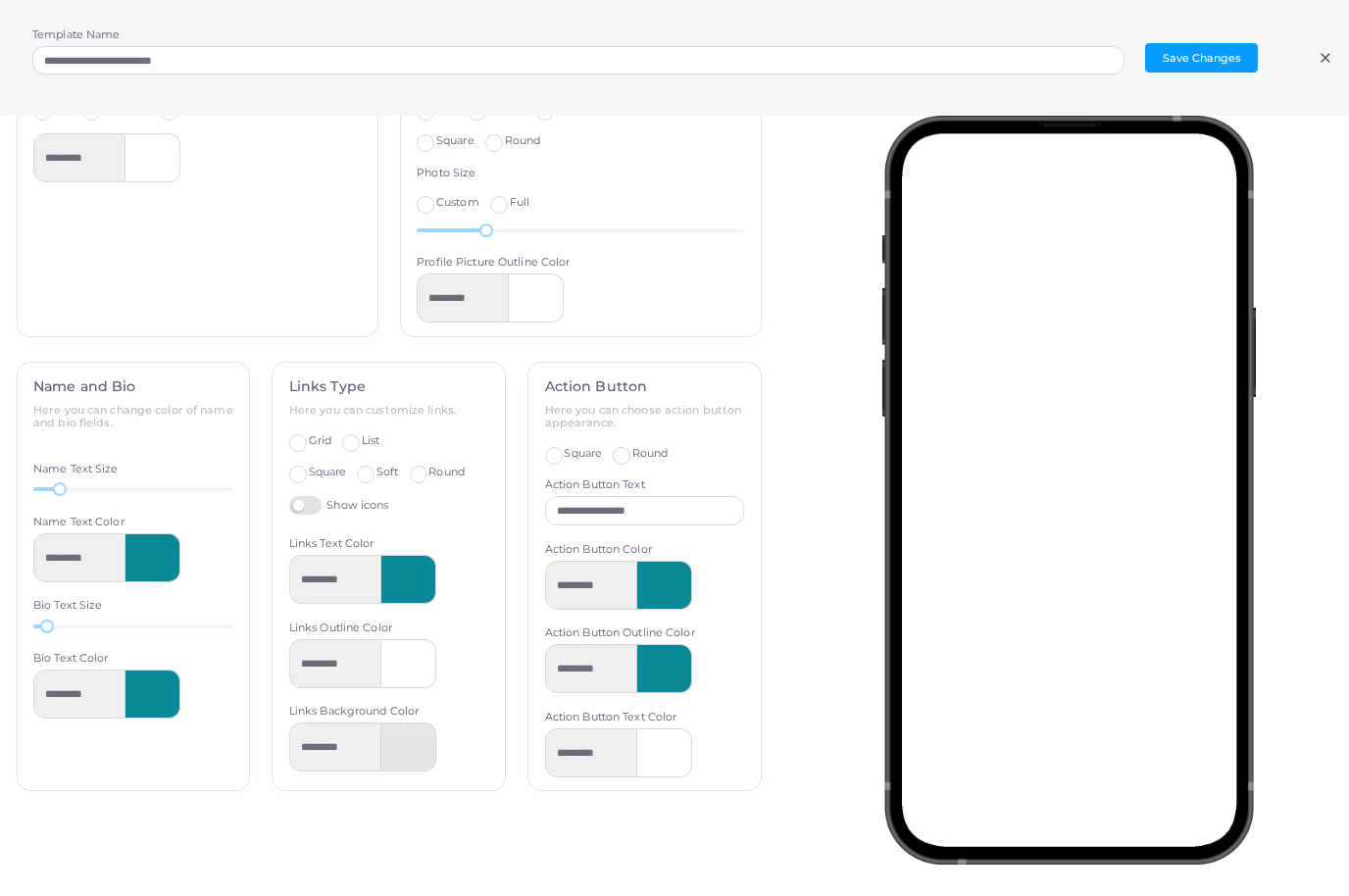 scroll, scrollTop: 490, scrollLeft: 0, axis: vertical 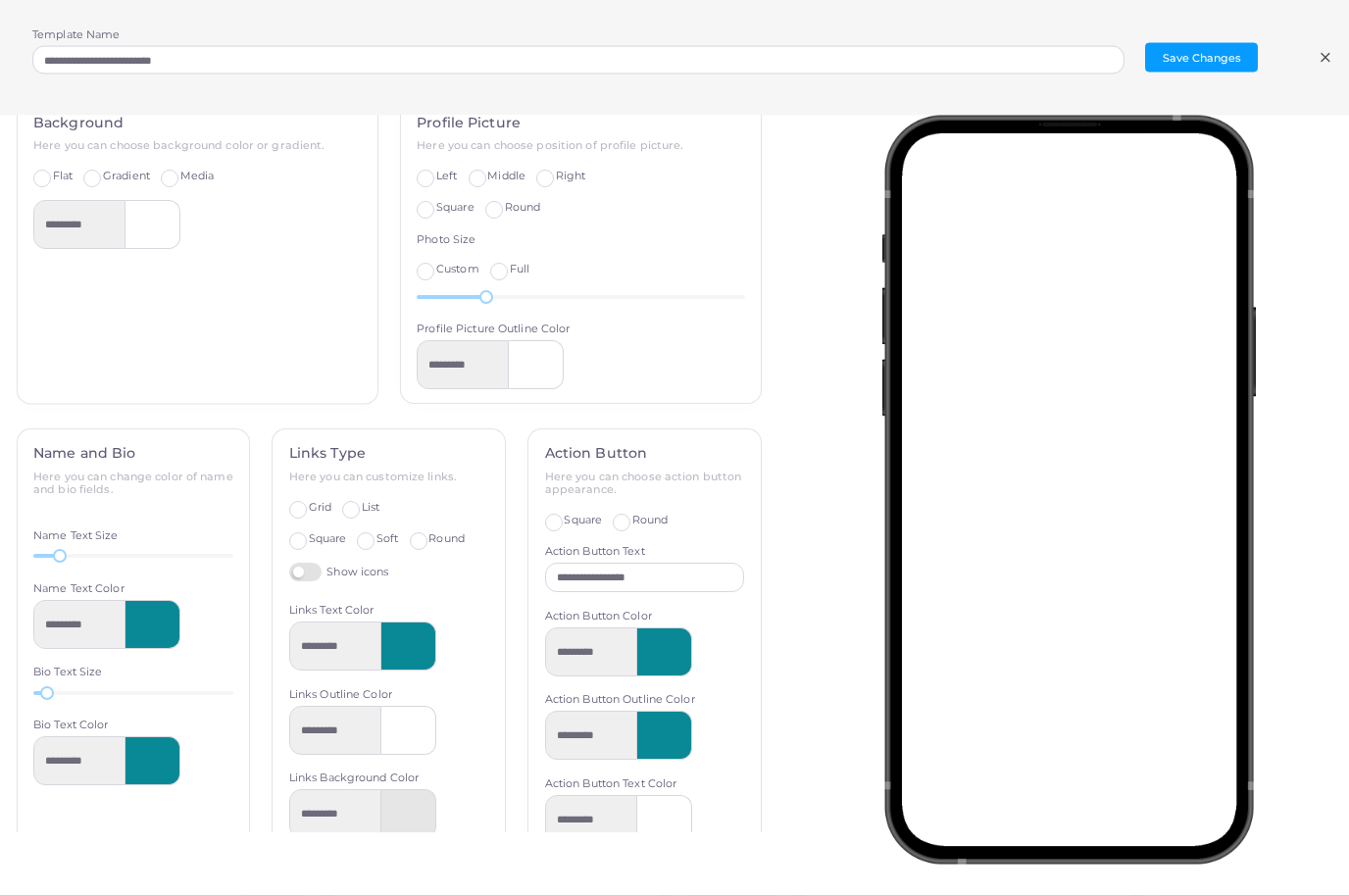 click at bounding box center [409, 815] 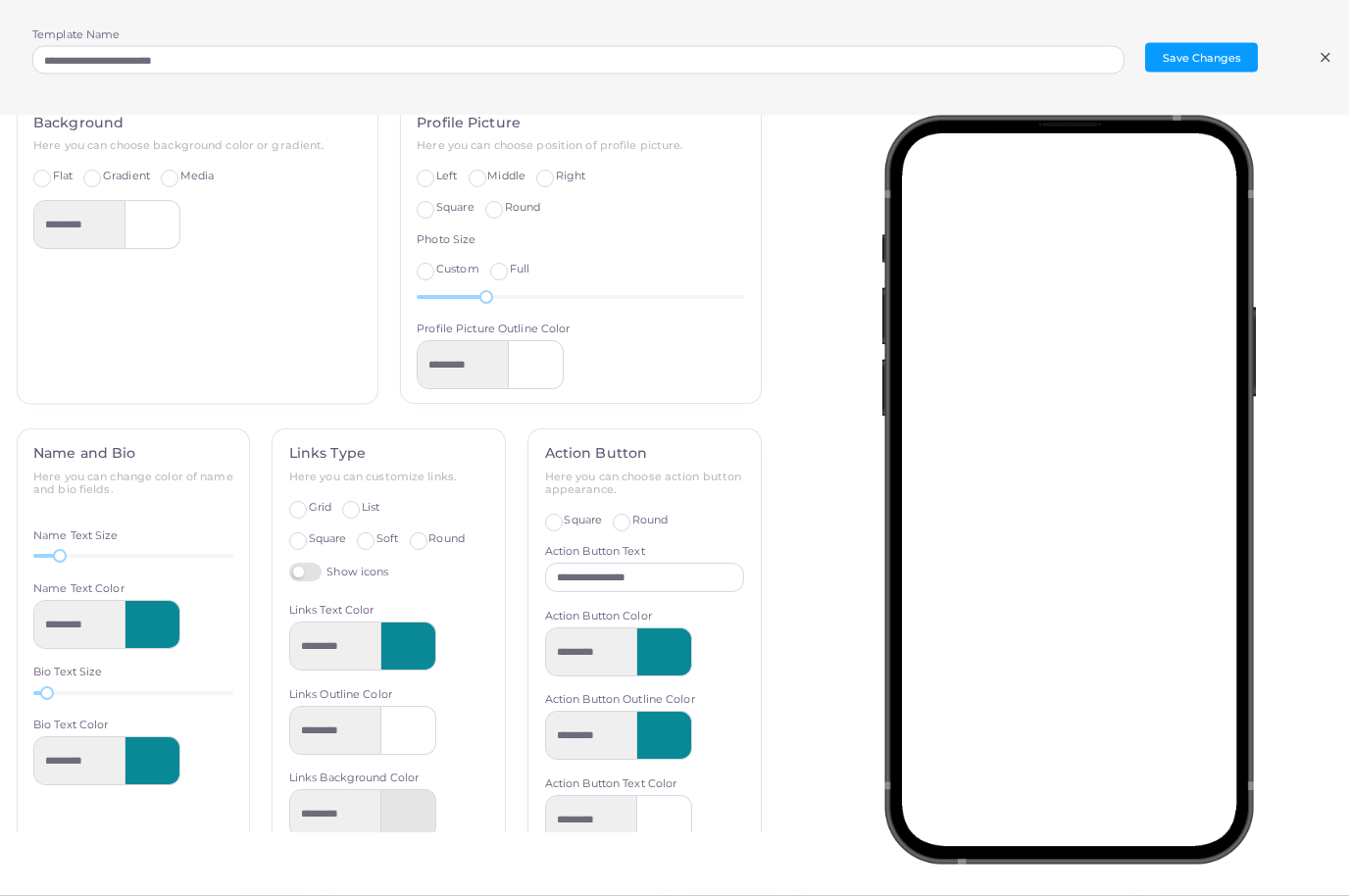 scroll, scrollTop: 20, scrollLeft: 0, axis: vertical 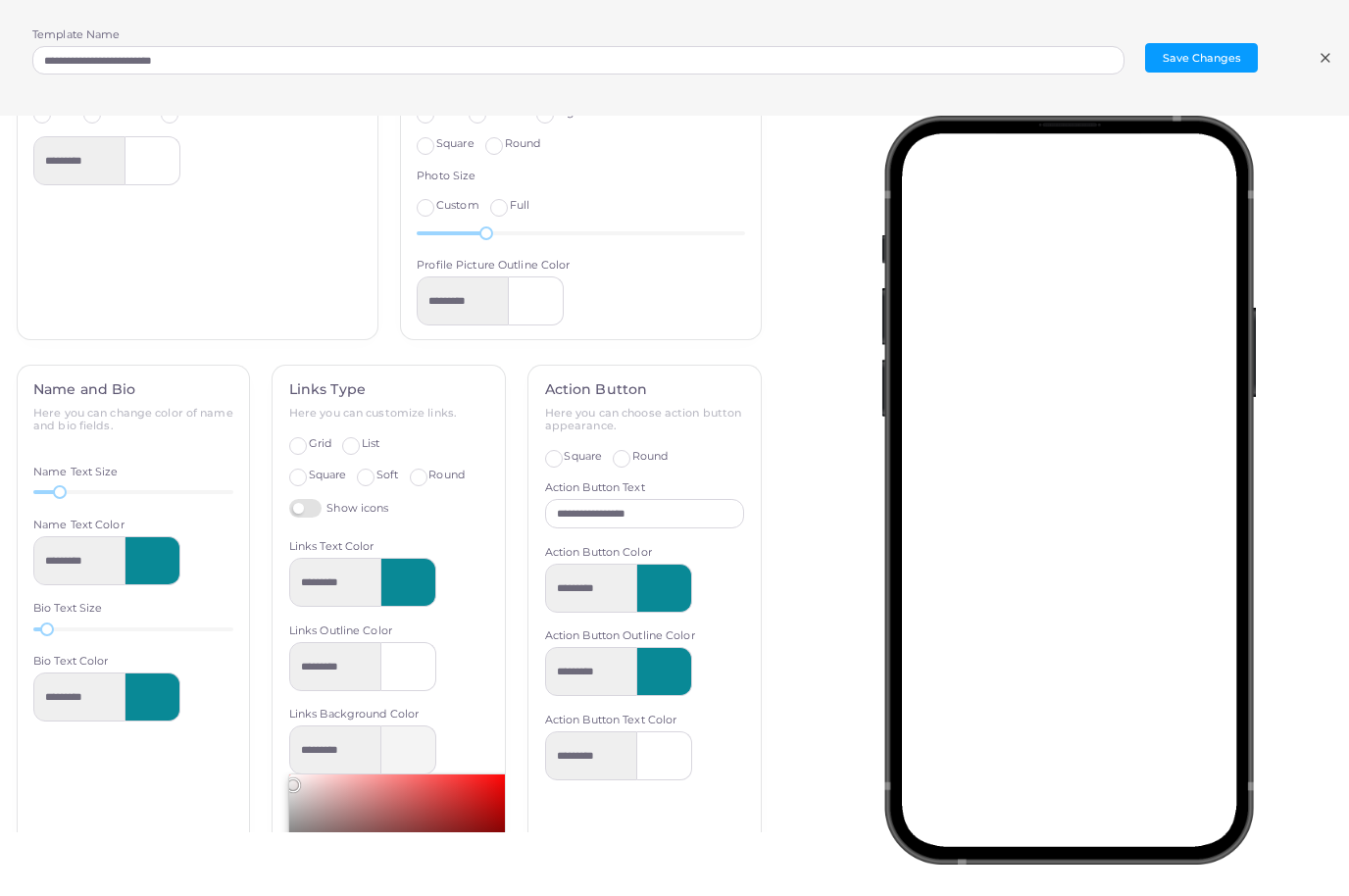 drag, startPoint x: 297, startPoint y: 778, endPoint x: 284, endPoint y: 768, distance: 16.401219 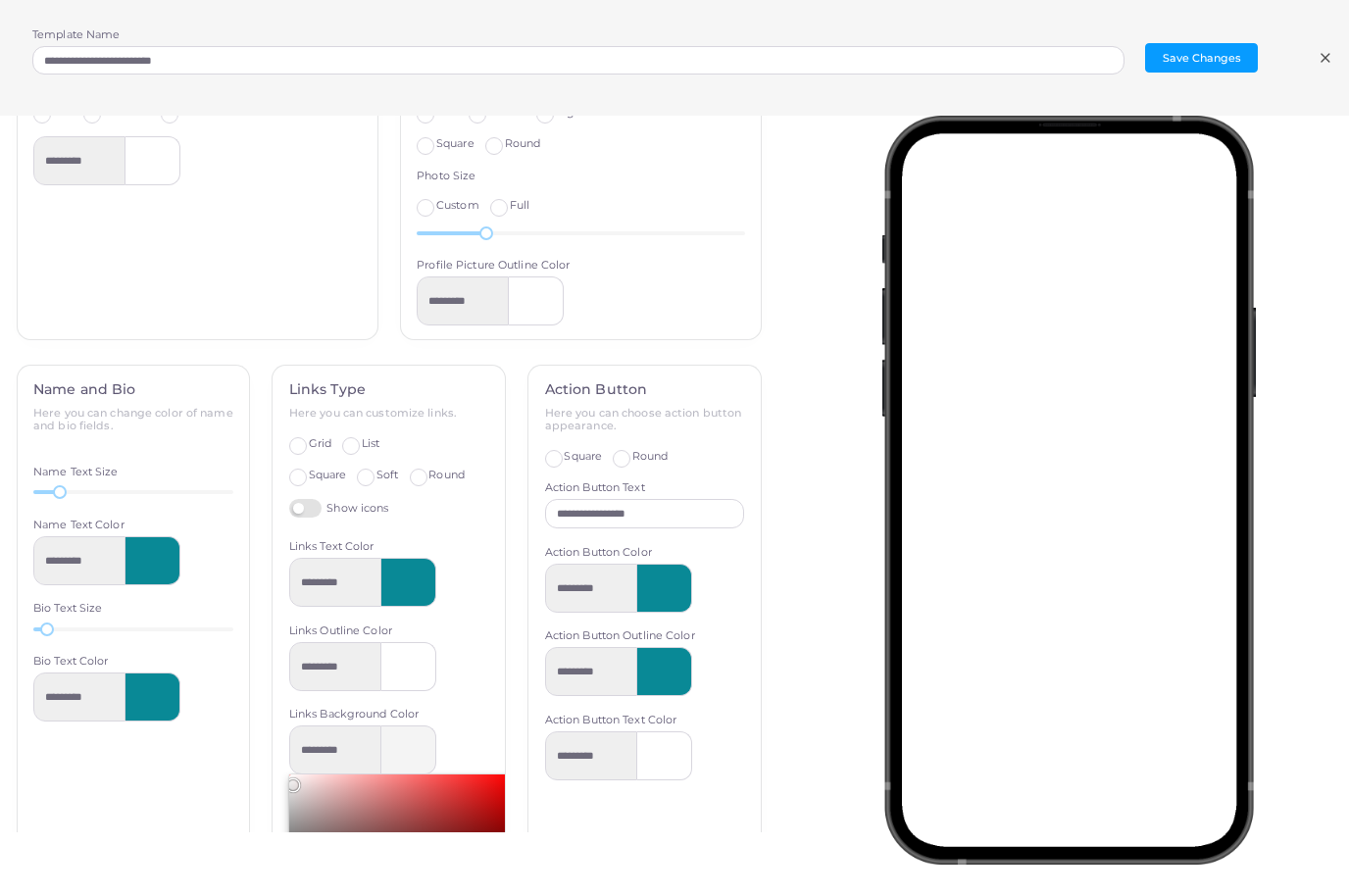 click on "Links Type Here you can customize links. Grid List Square Soft Round  Show icons  Links Text Color ********* Links Outline Color ********* Links Background Color *********                   *******   hex       ***   r     ***   g     ***   b     *   a     *   h     **   s     ***   l     *   a" at bounding box center (388, 695) 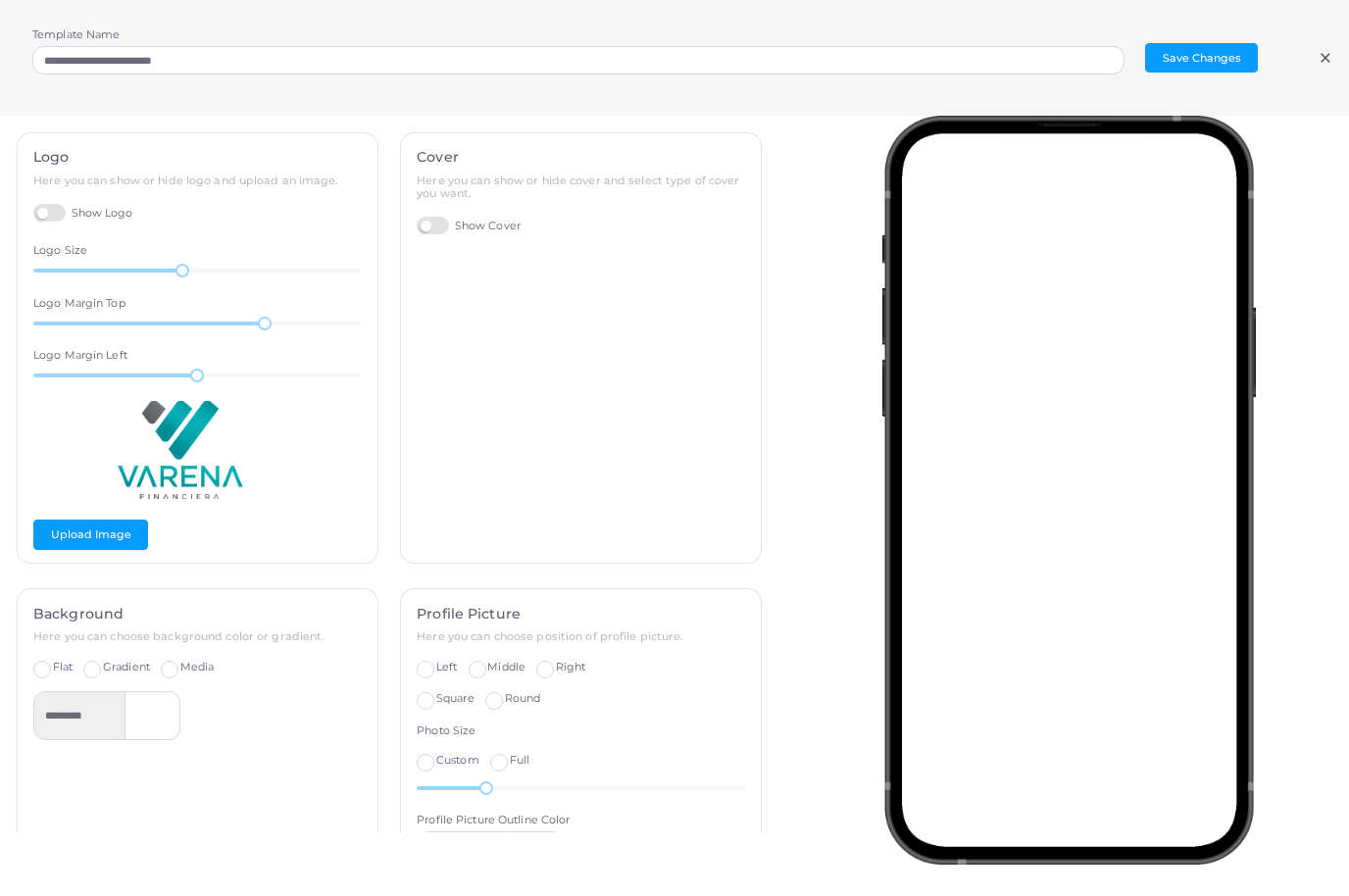 scroll, scrollTop: 0, scrollLeft: 0, axis: both 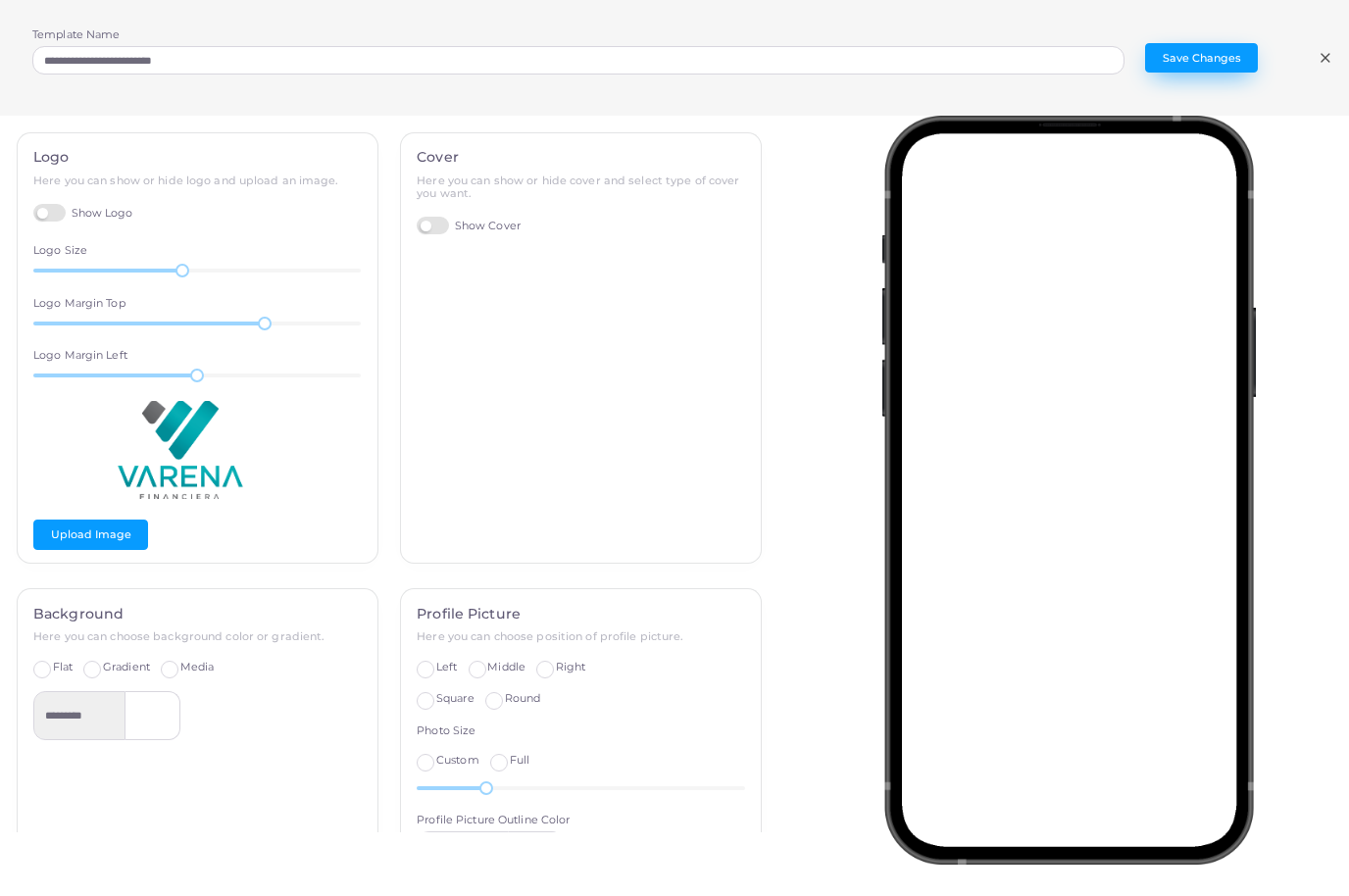 click on "Save Changes" at bounding box center (1201, 58) 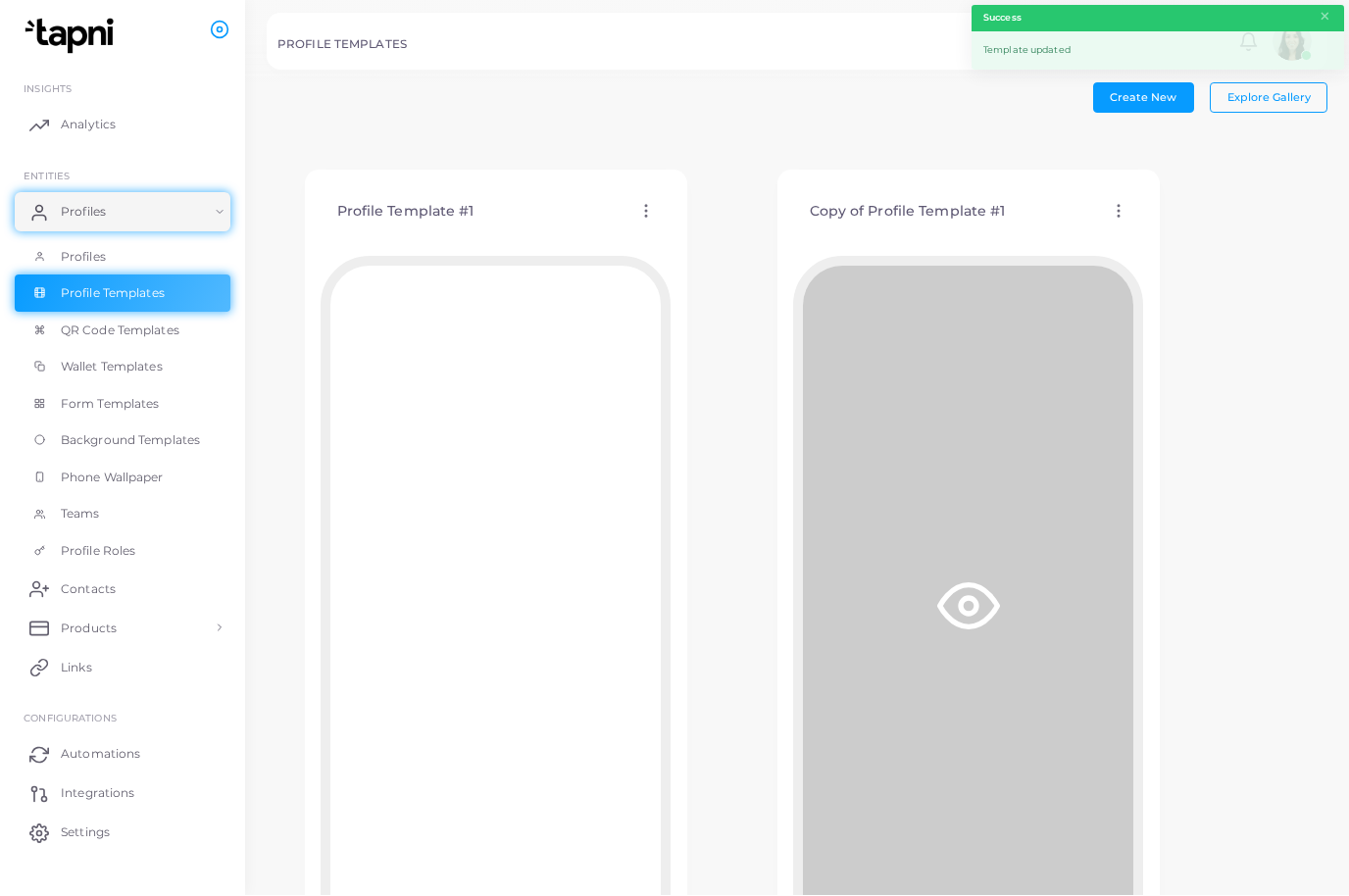 scroll, scrollTop: 1, scrollLeft: 0, axis: vertical 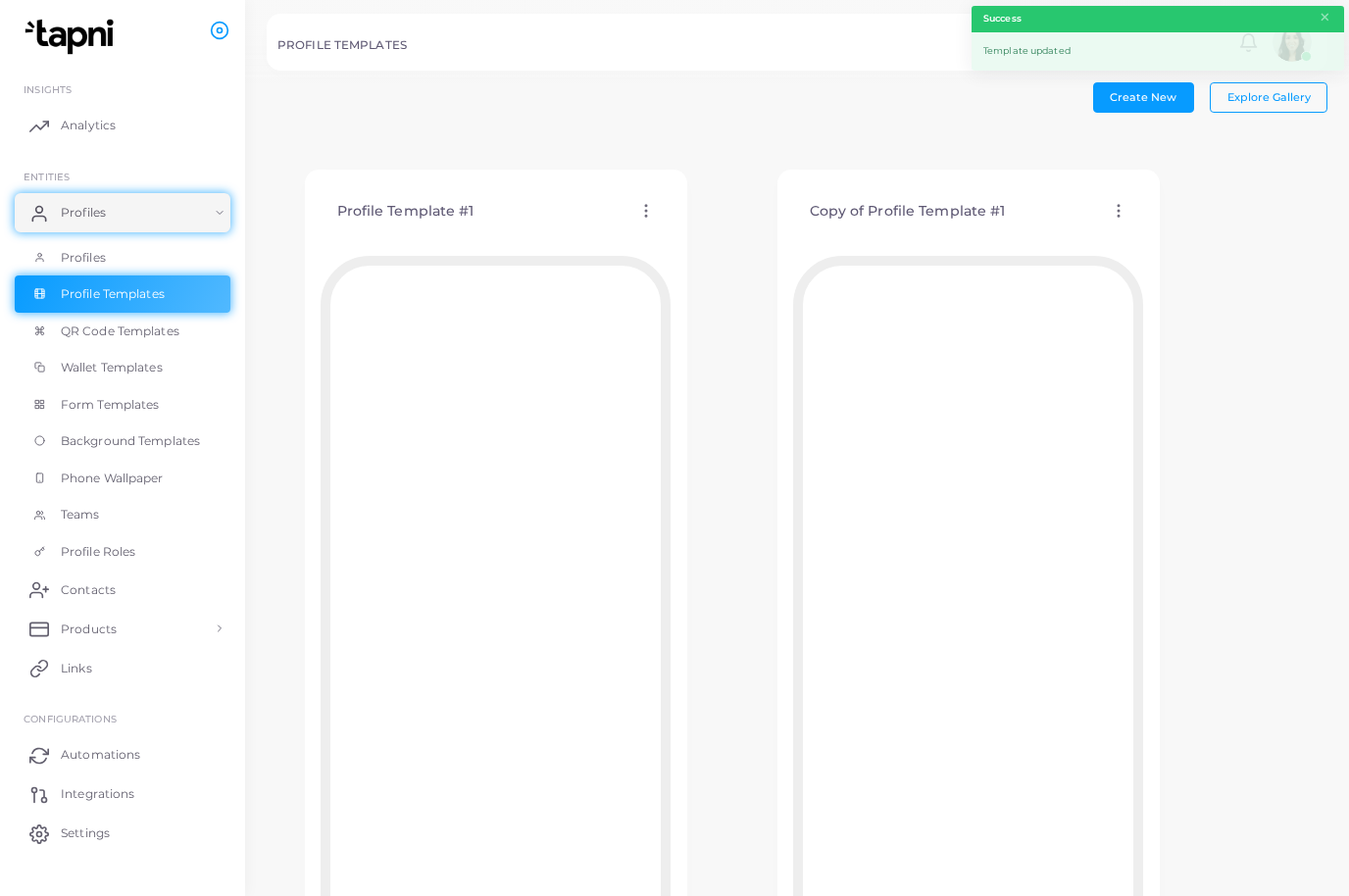click 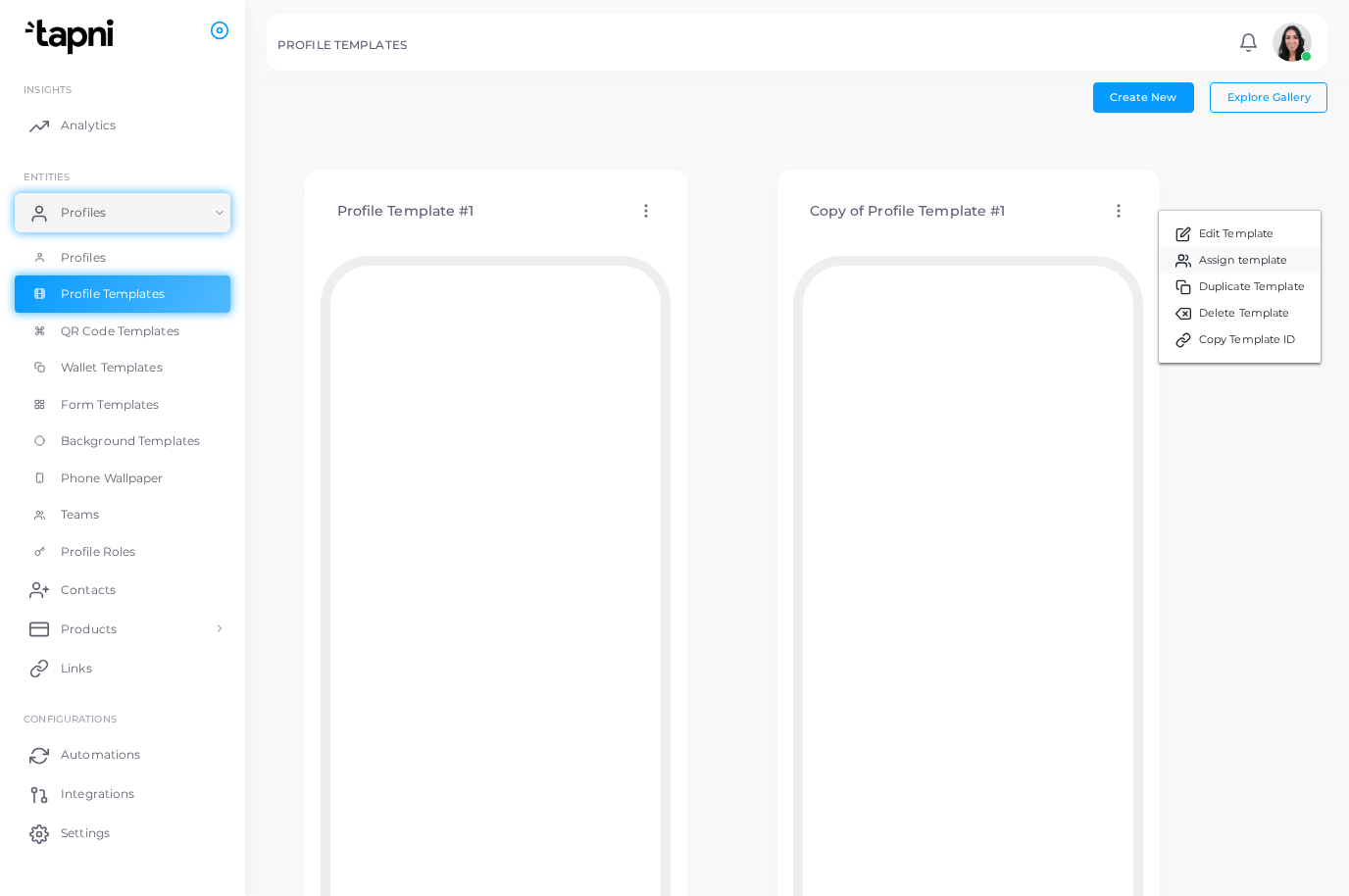 click on "Assign template" at bounding box center [1243, 261] 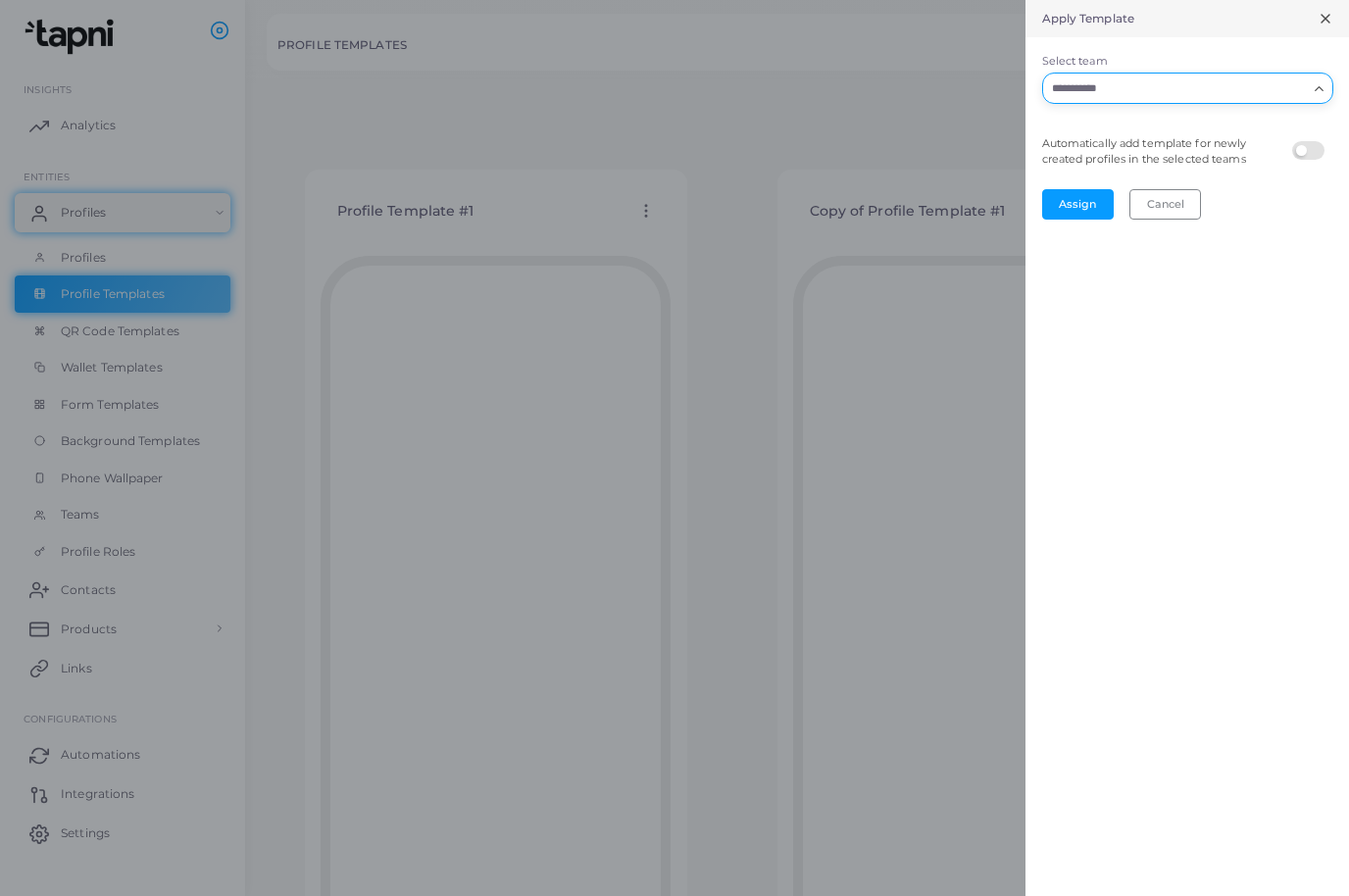 click at bounding box center (1175, 86) 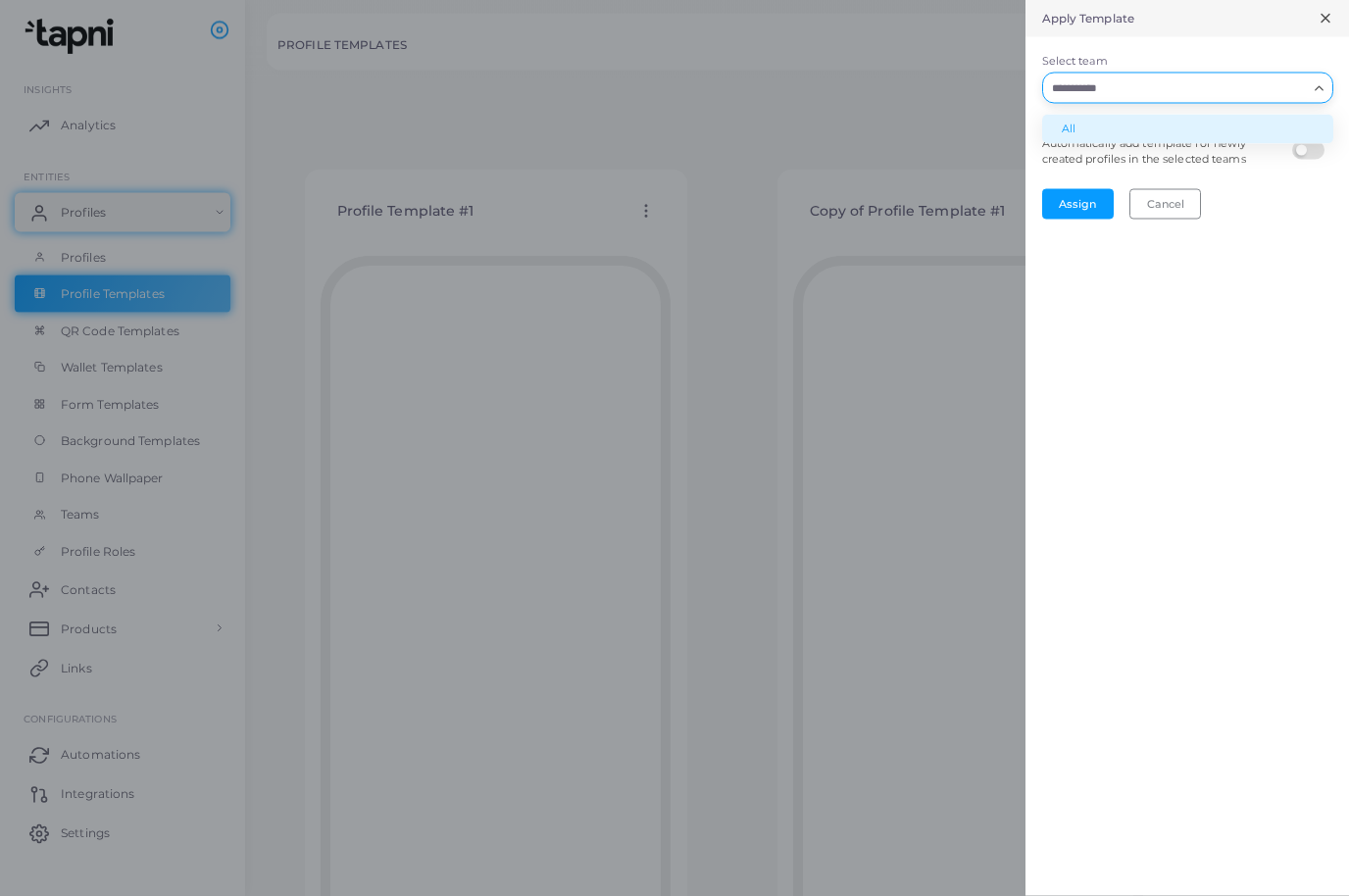 click on "All" at bounding box center (1187, 129) 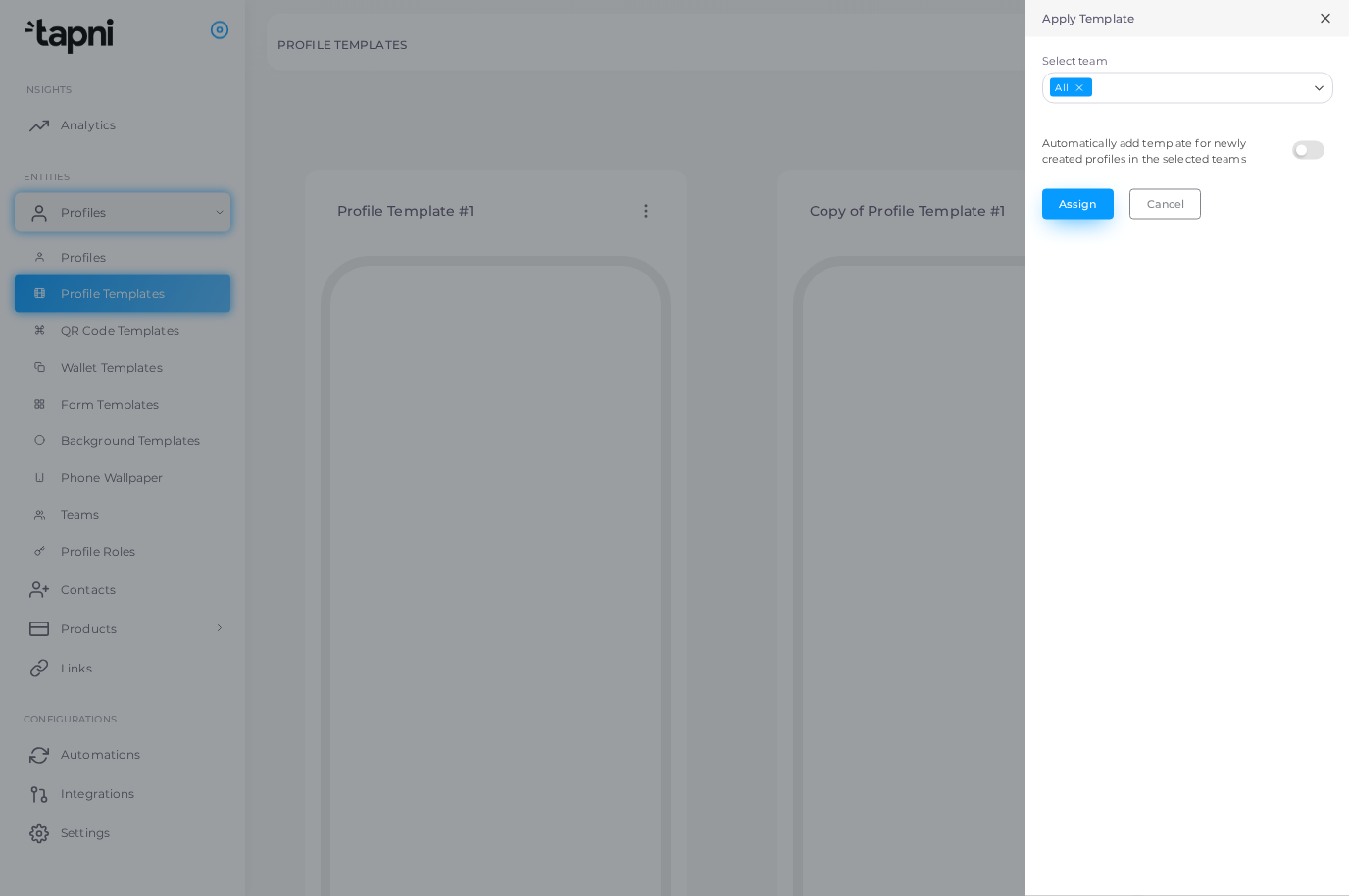 click on "Assign" at bounding box center (1077, 204) 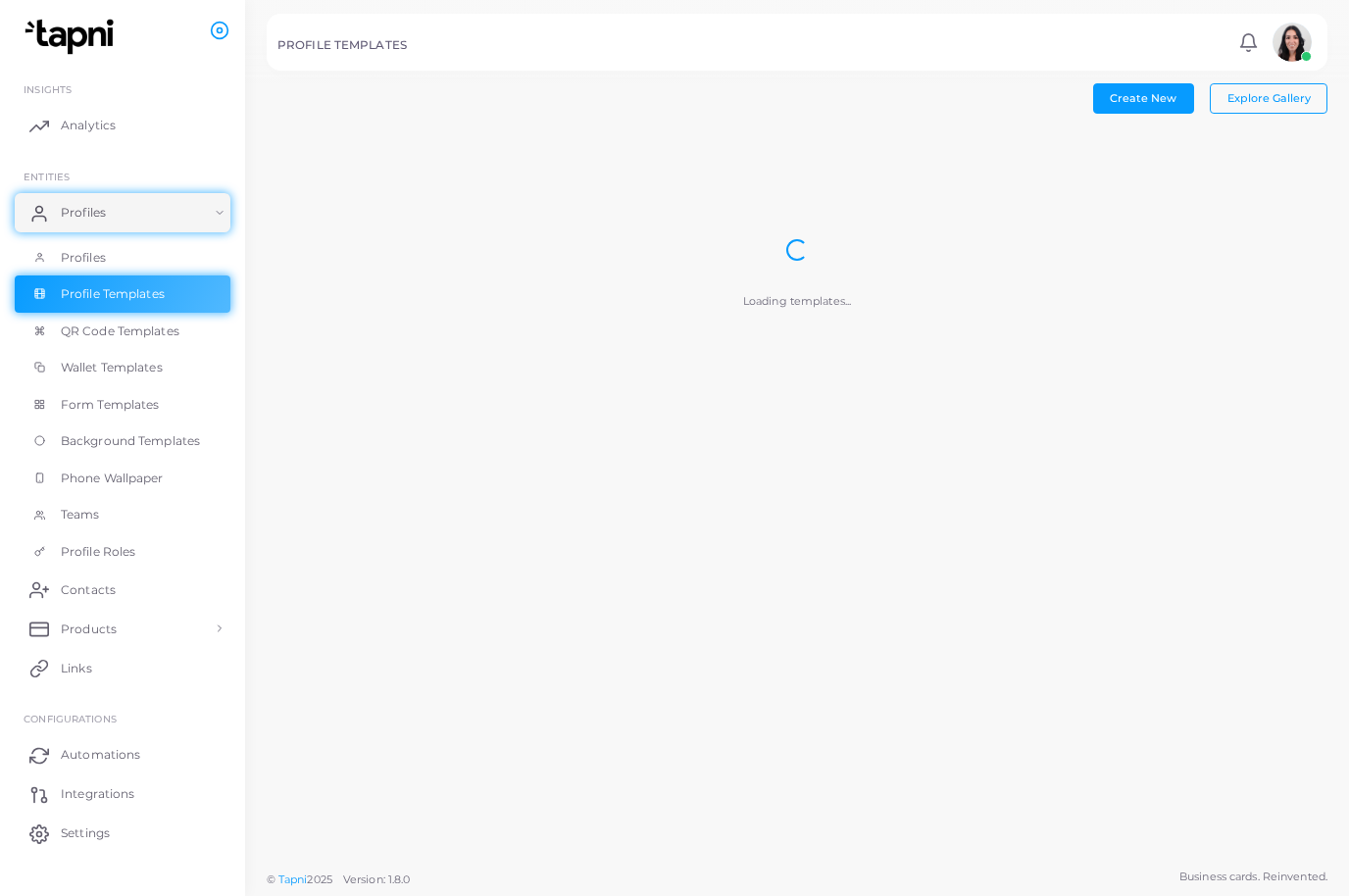 scroll, scrollTop: 0, scrollLeft: 0, axis: both 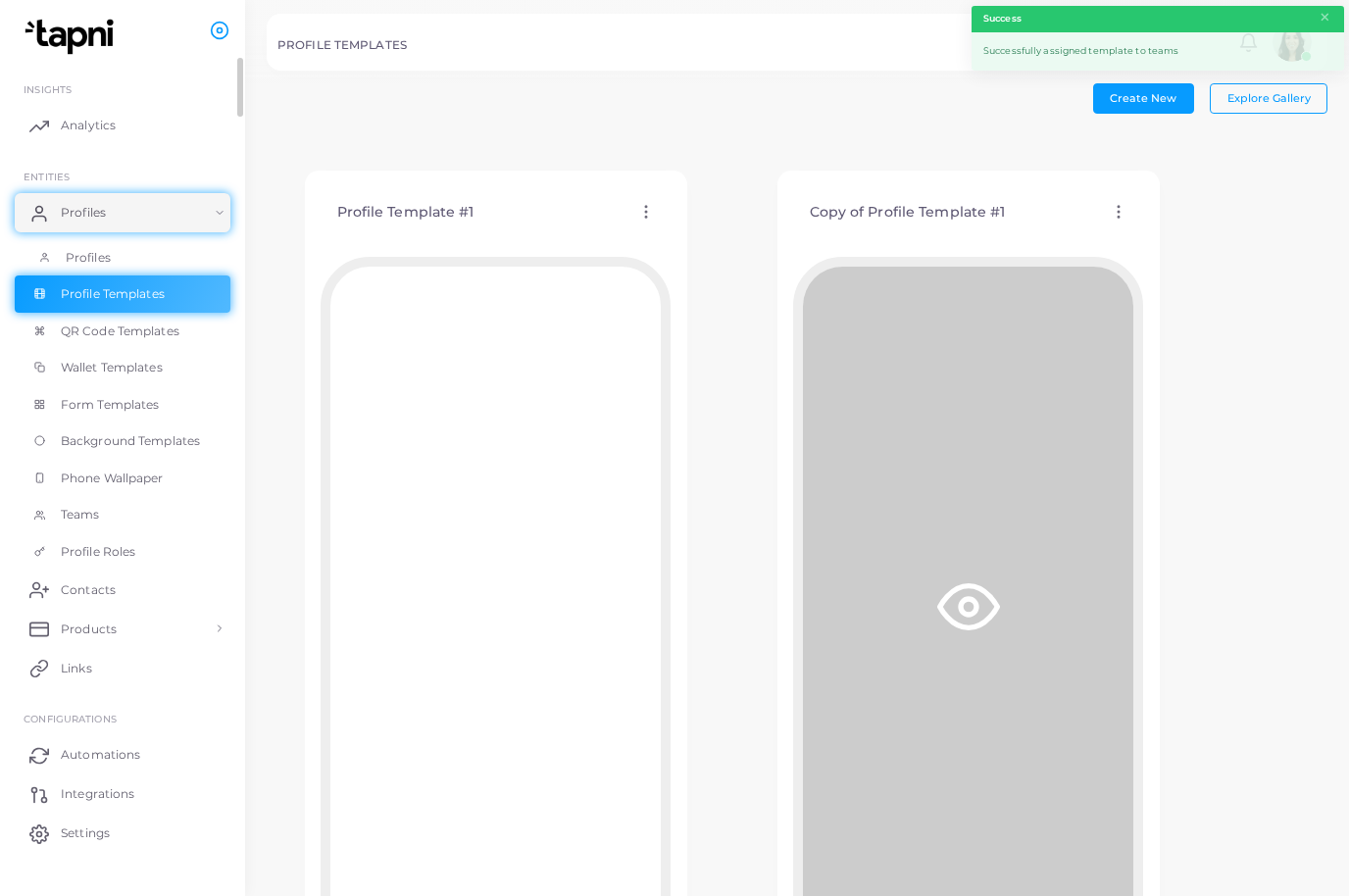 click on "Profiles" at bounding box center (123, 258) 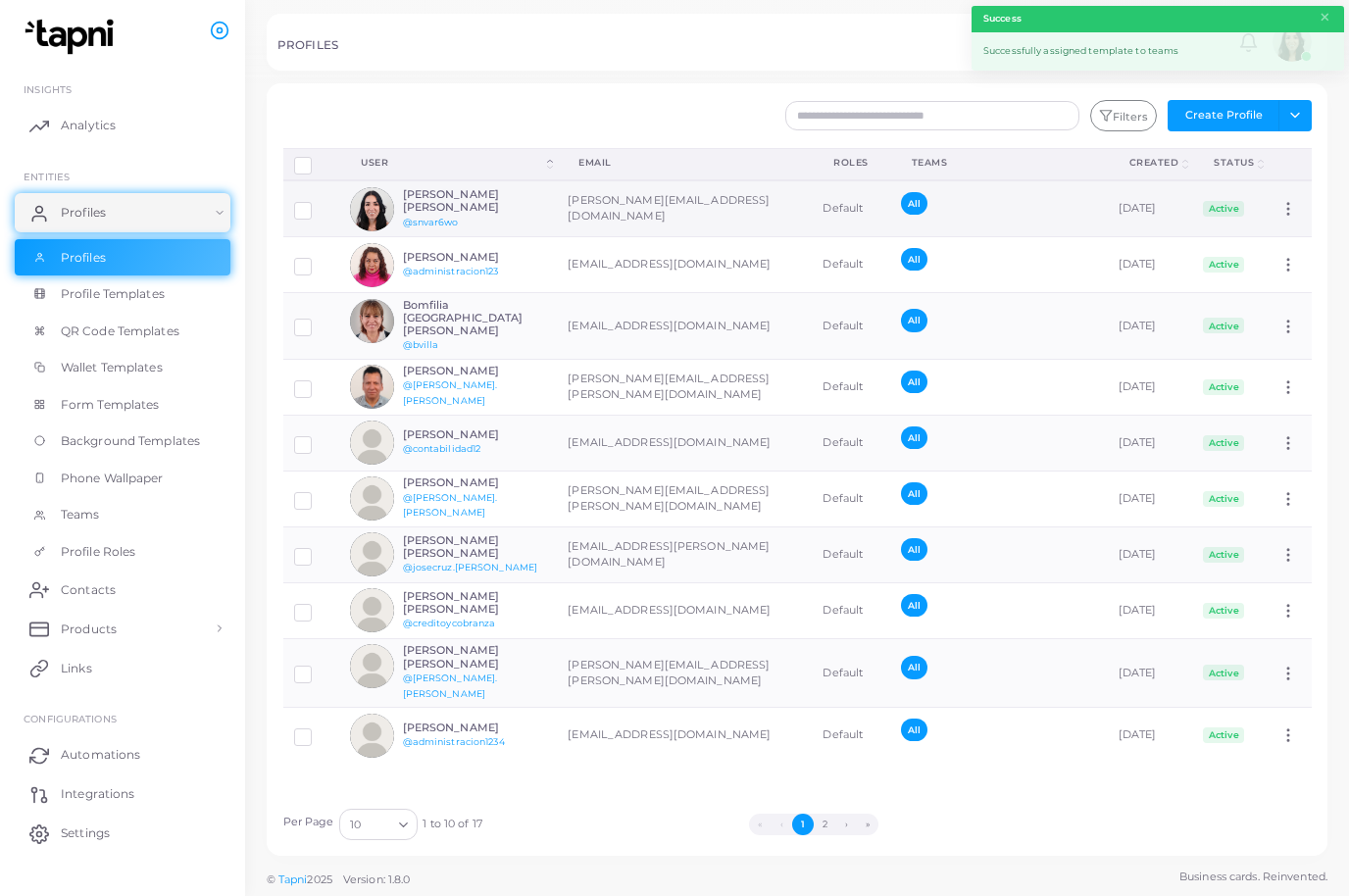 click on "[PERSON_NAME][EMAIL_ADDRESS][DOMAIN_NAME]" at bounding box center [684, 209] 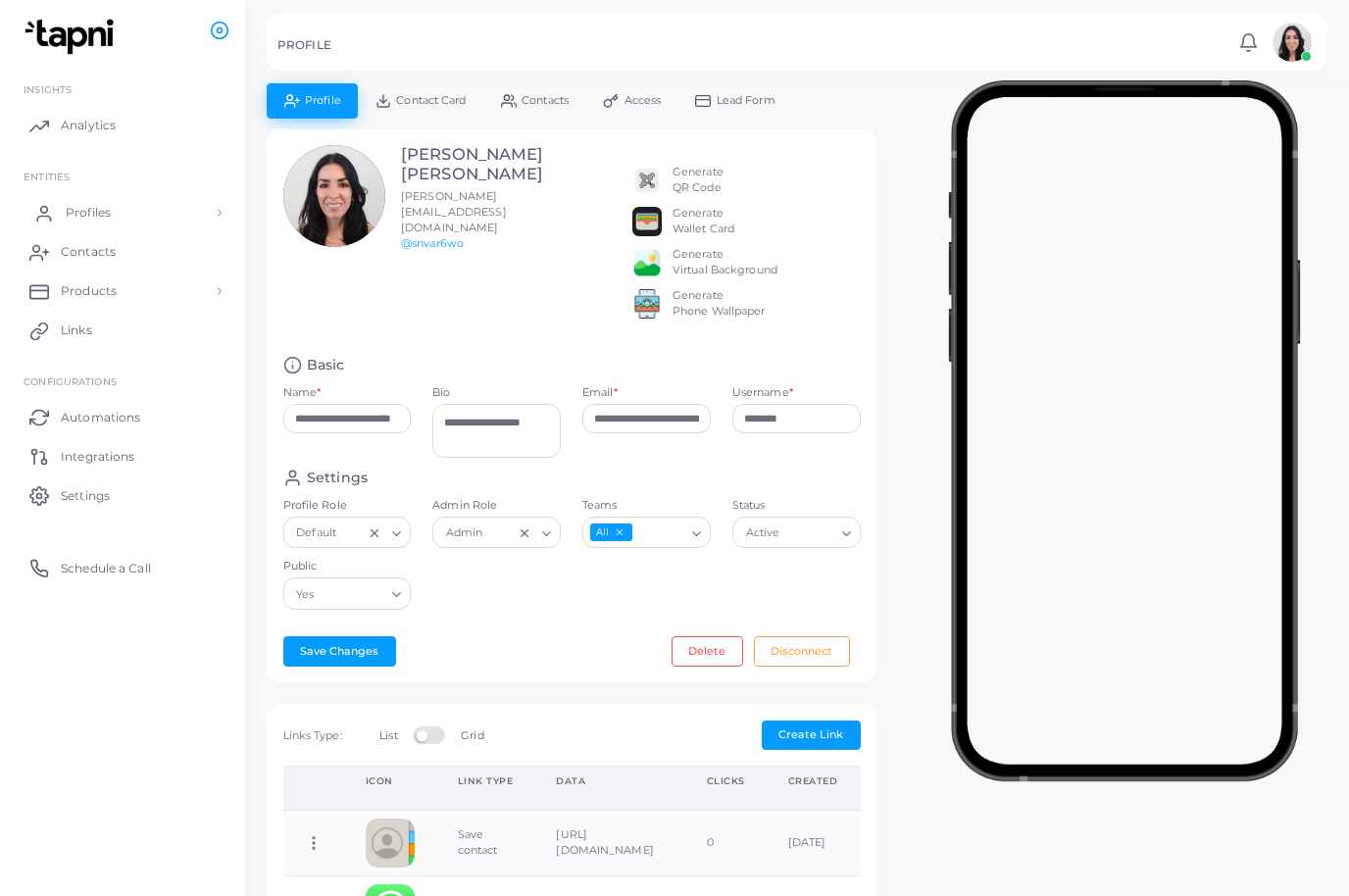 click on "Profiles" at bounding box center [123, 213] 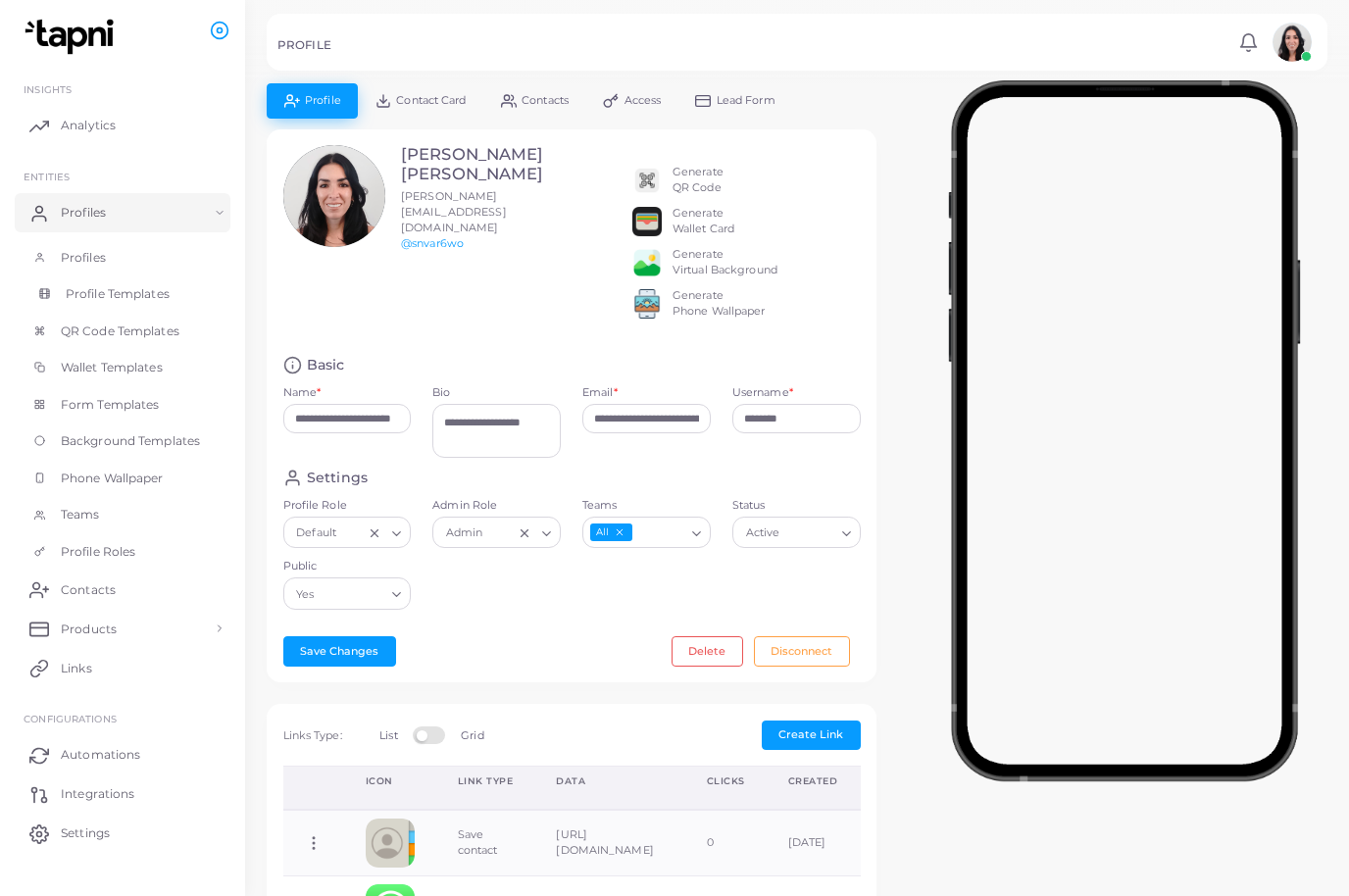 click on "Profile Templates" at bounding box center (123, 294) 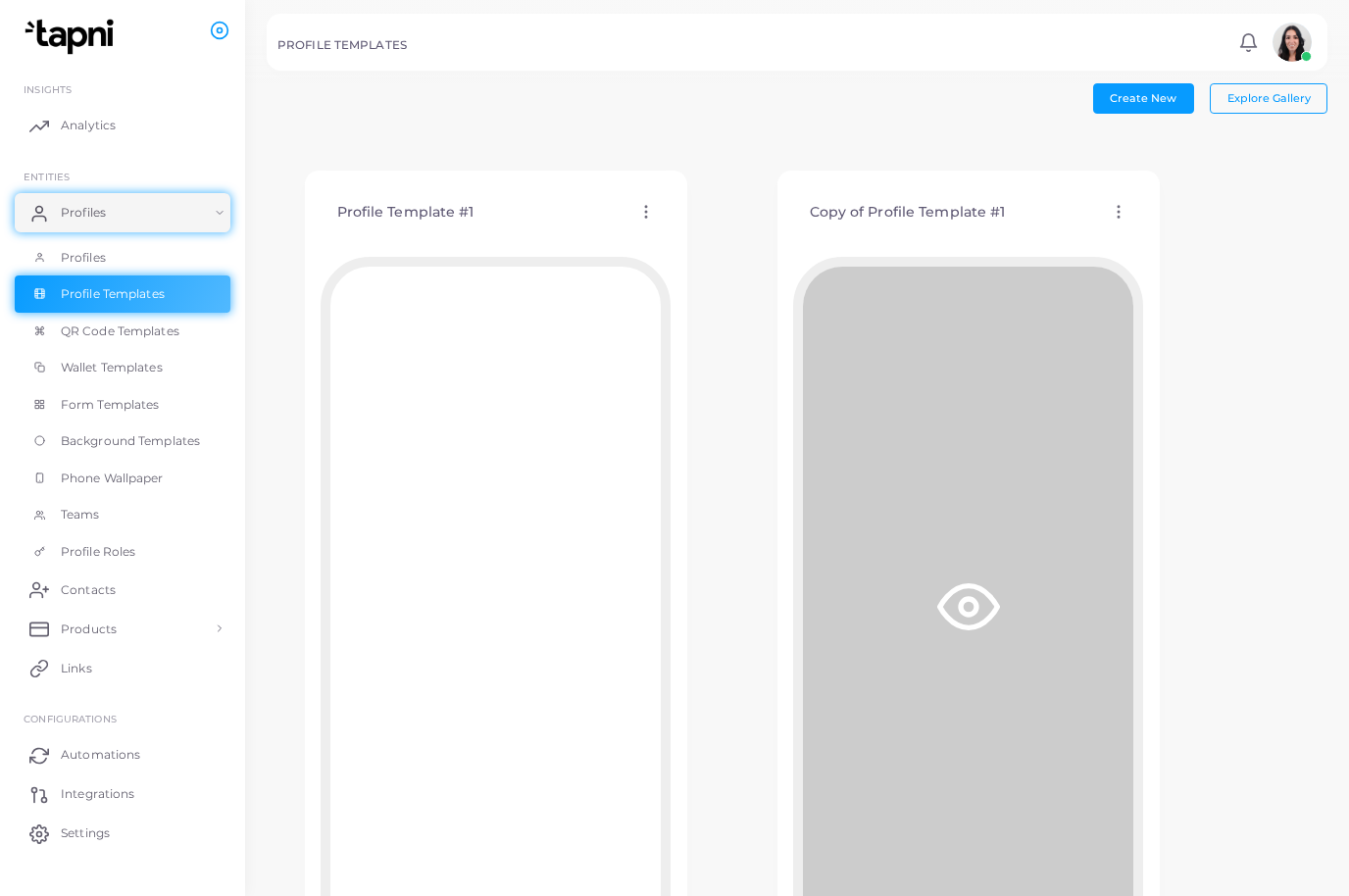 click 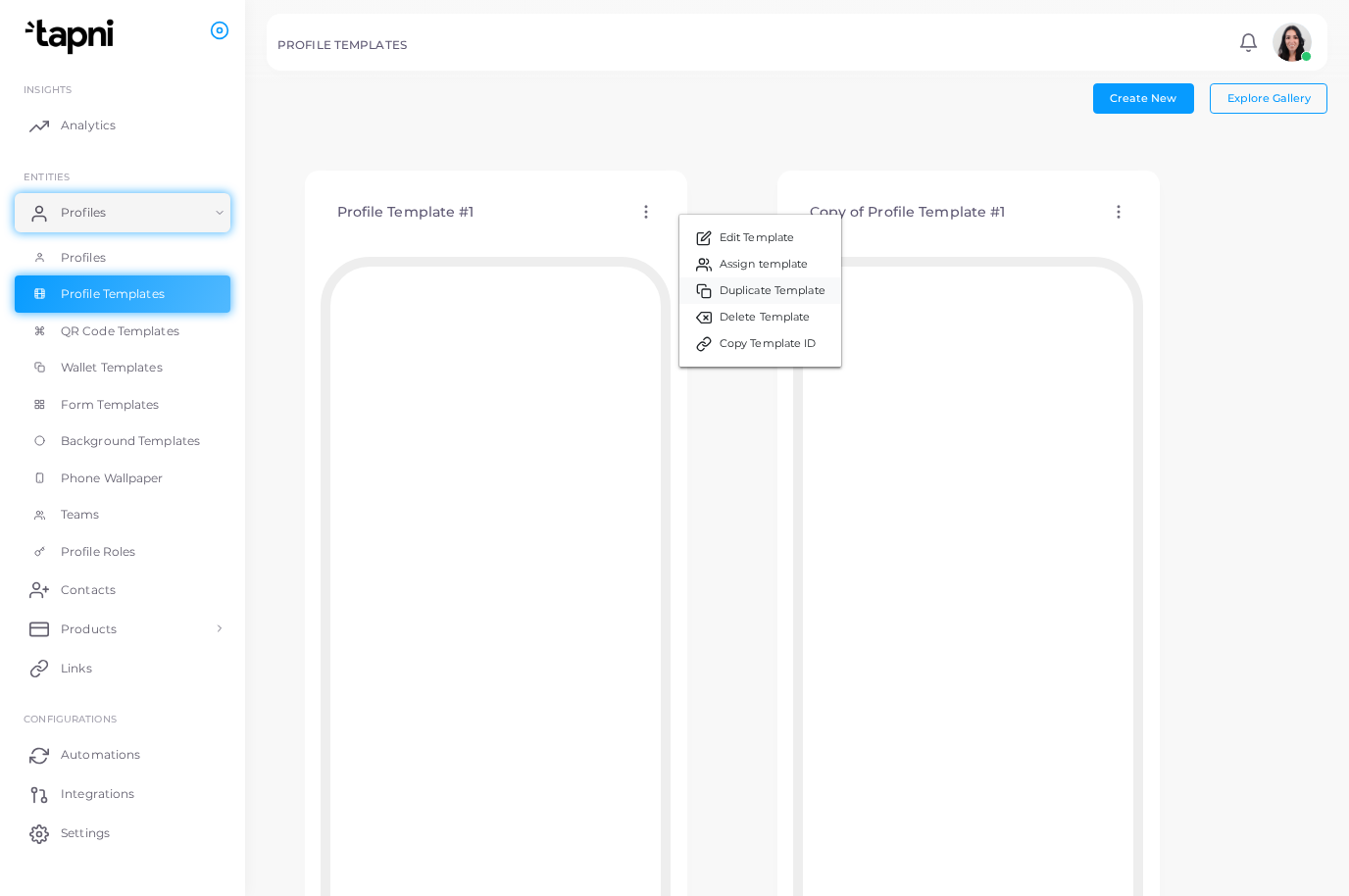 click on "Duplicate Template" at bounding box center (773, 291) 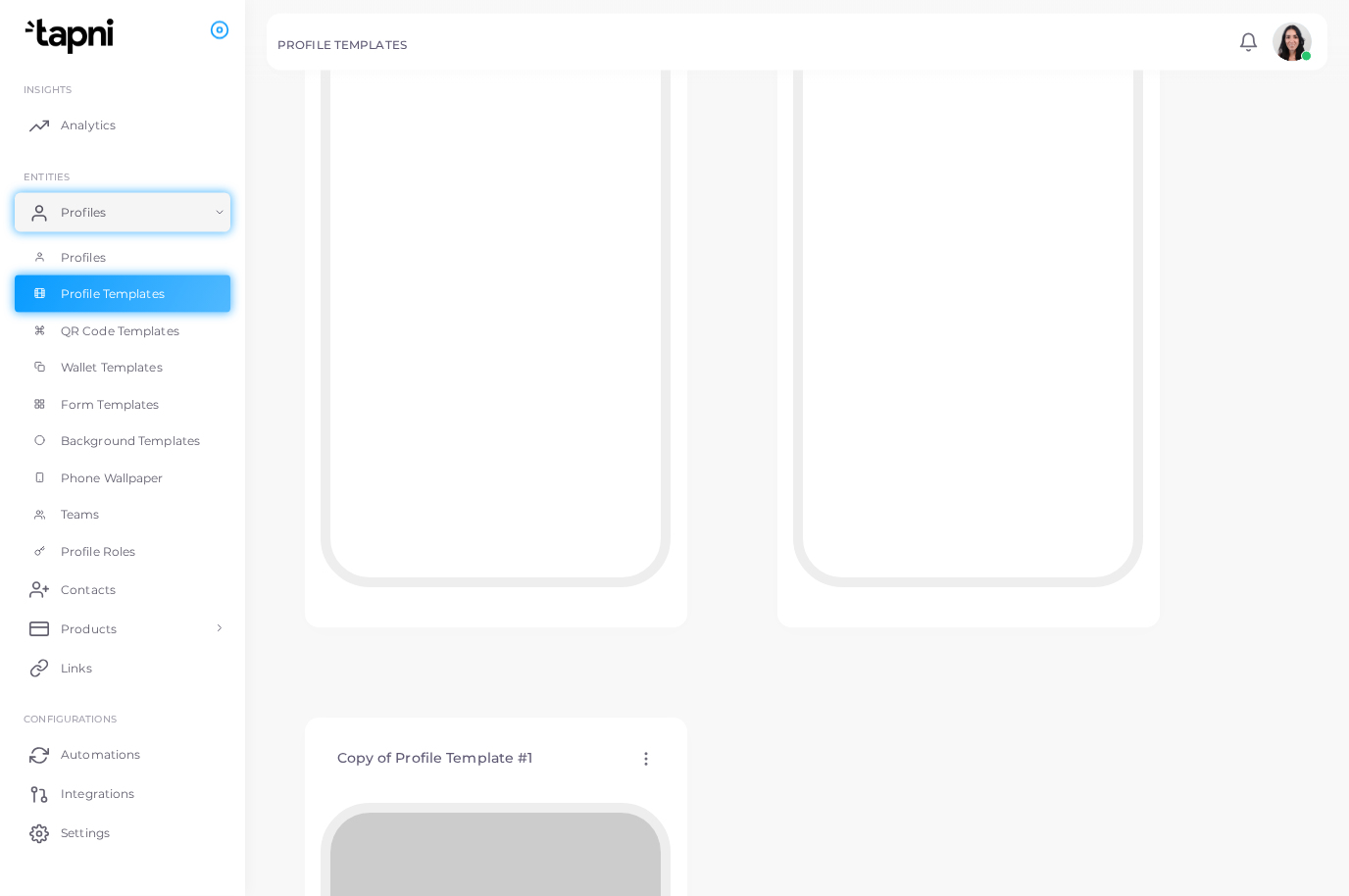 scroll, scrollTop: 423, scrollLeft: 0, axis: vertical 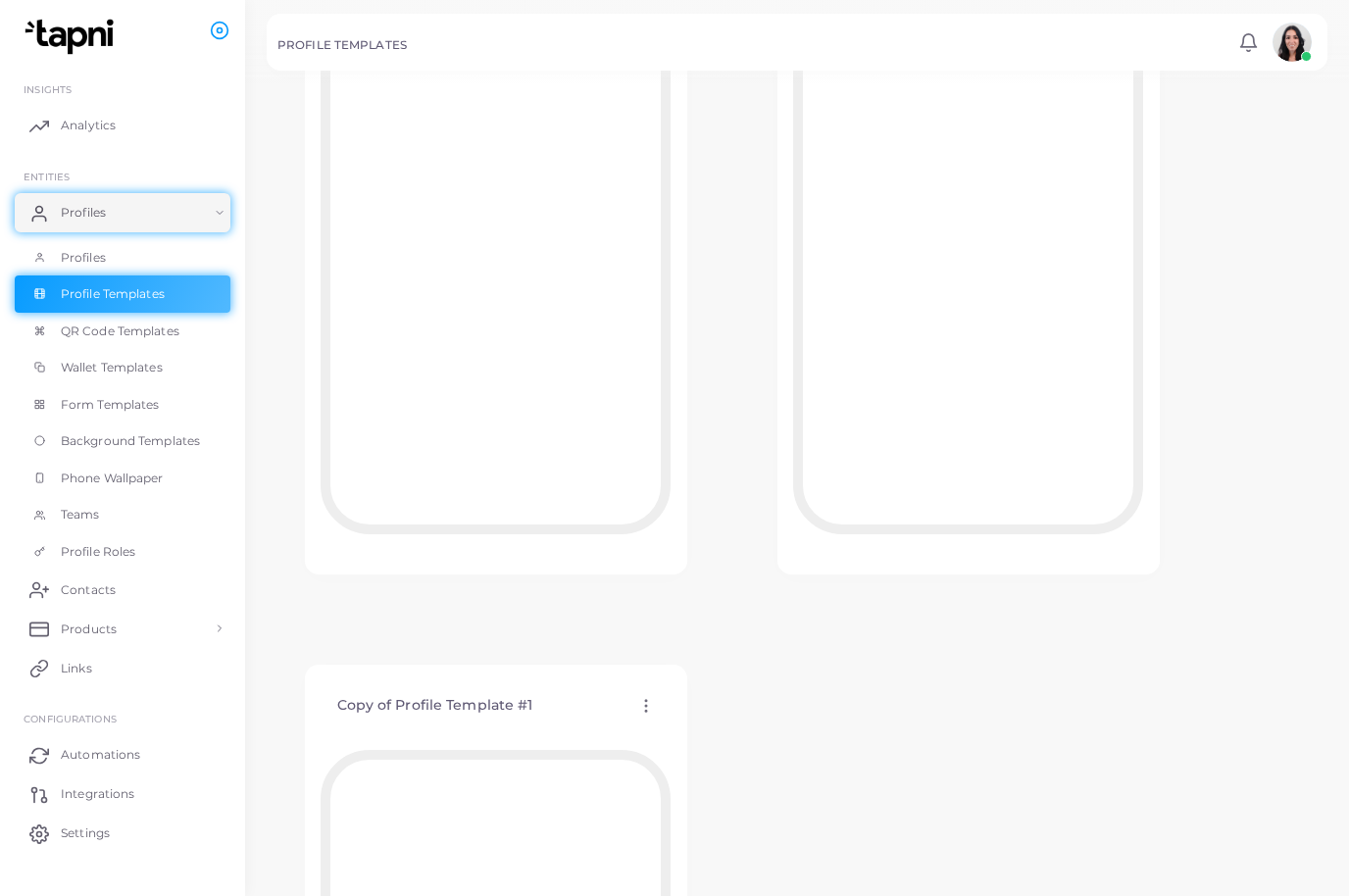 click 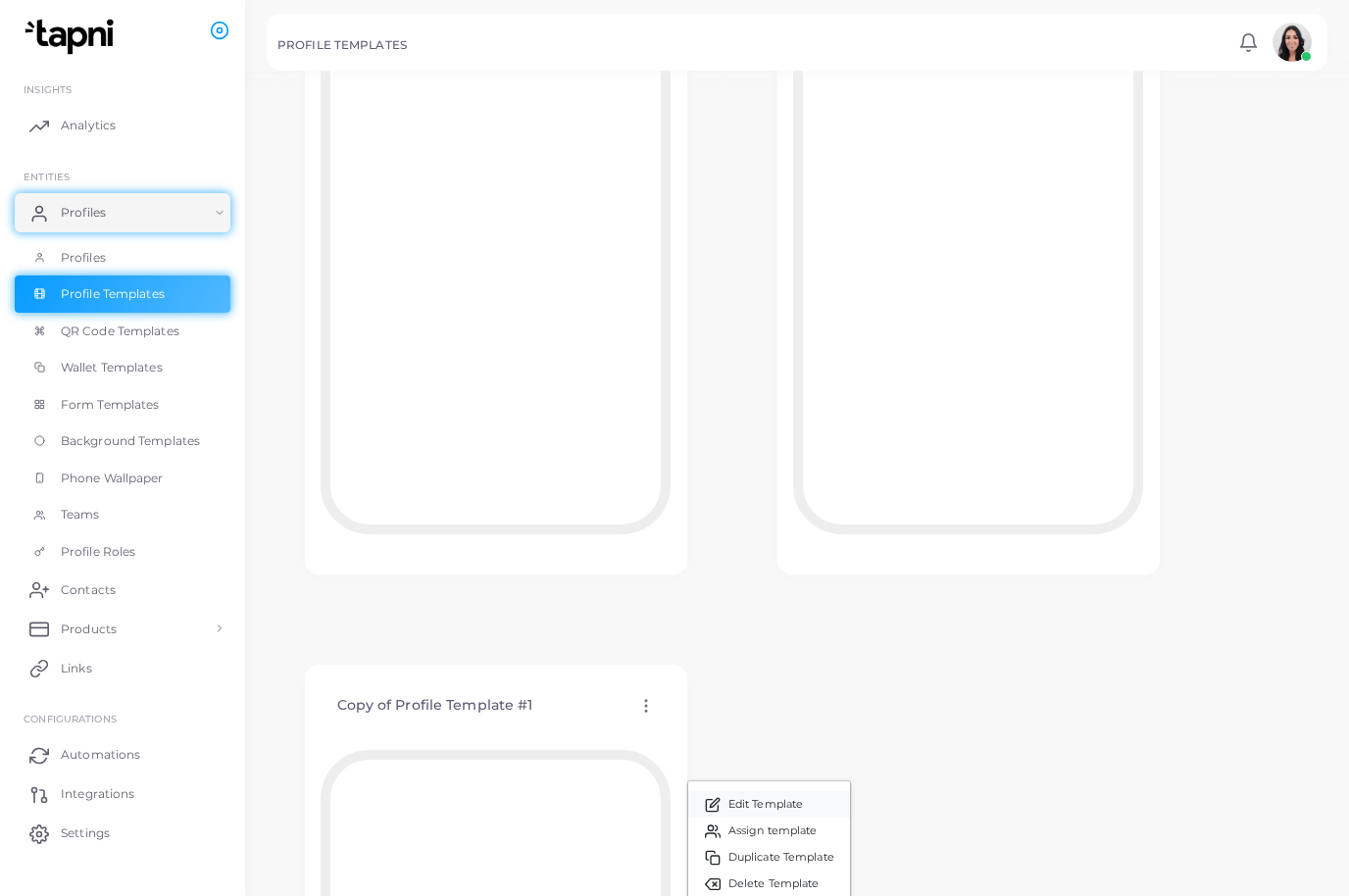 click 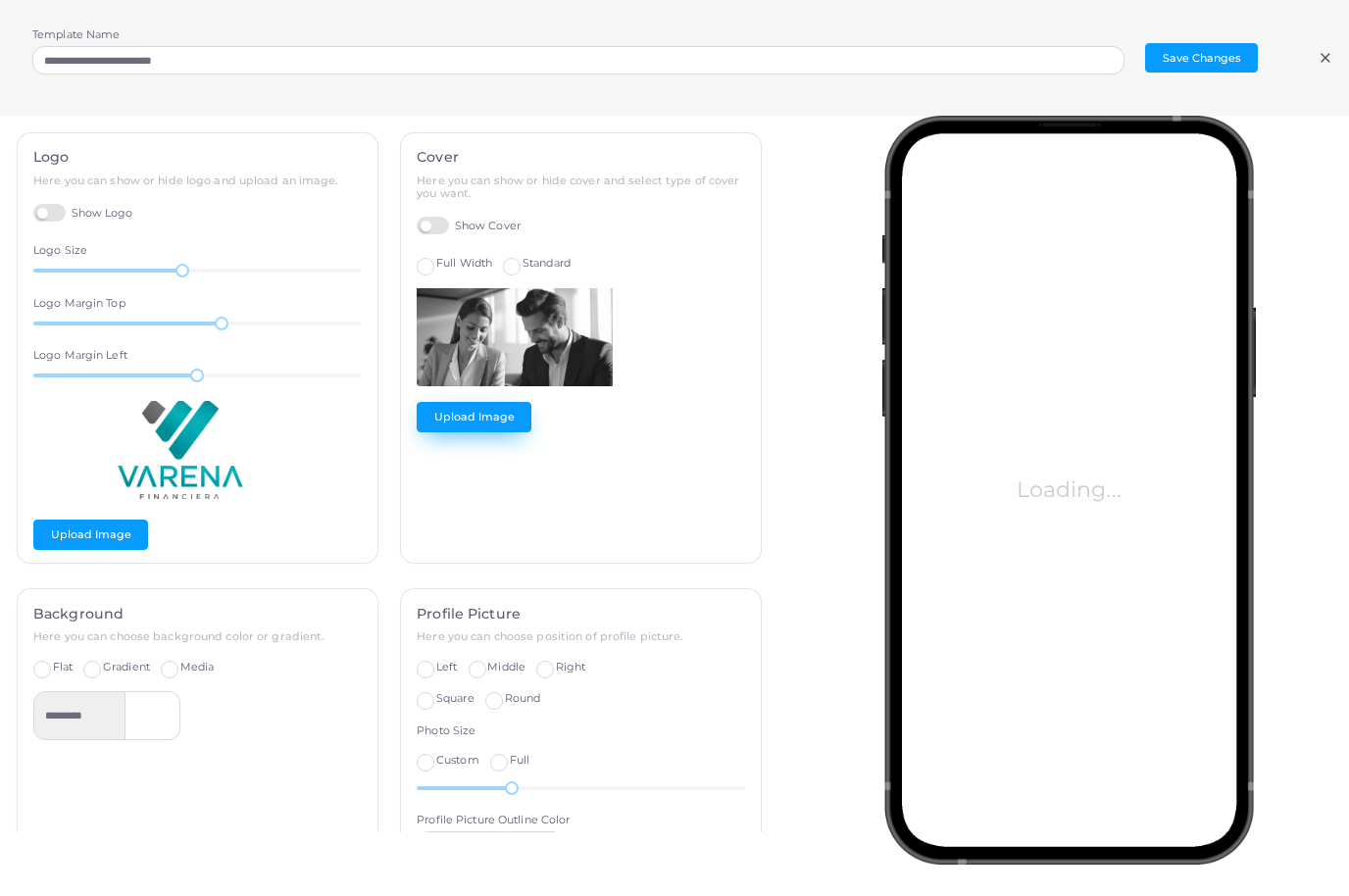 click on "Upload Image" at bounding box center [474, 417] 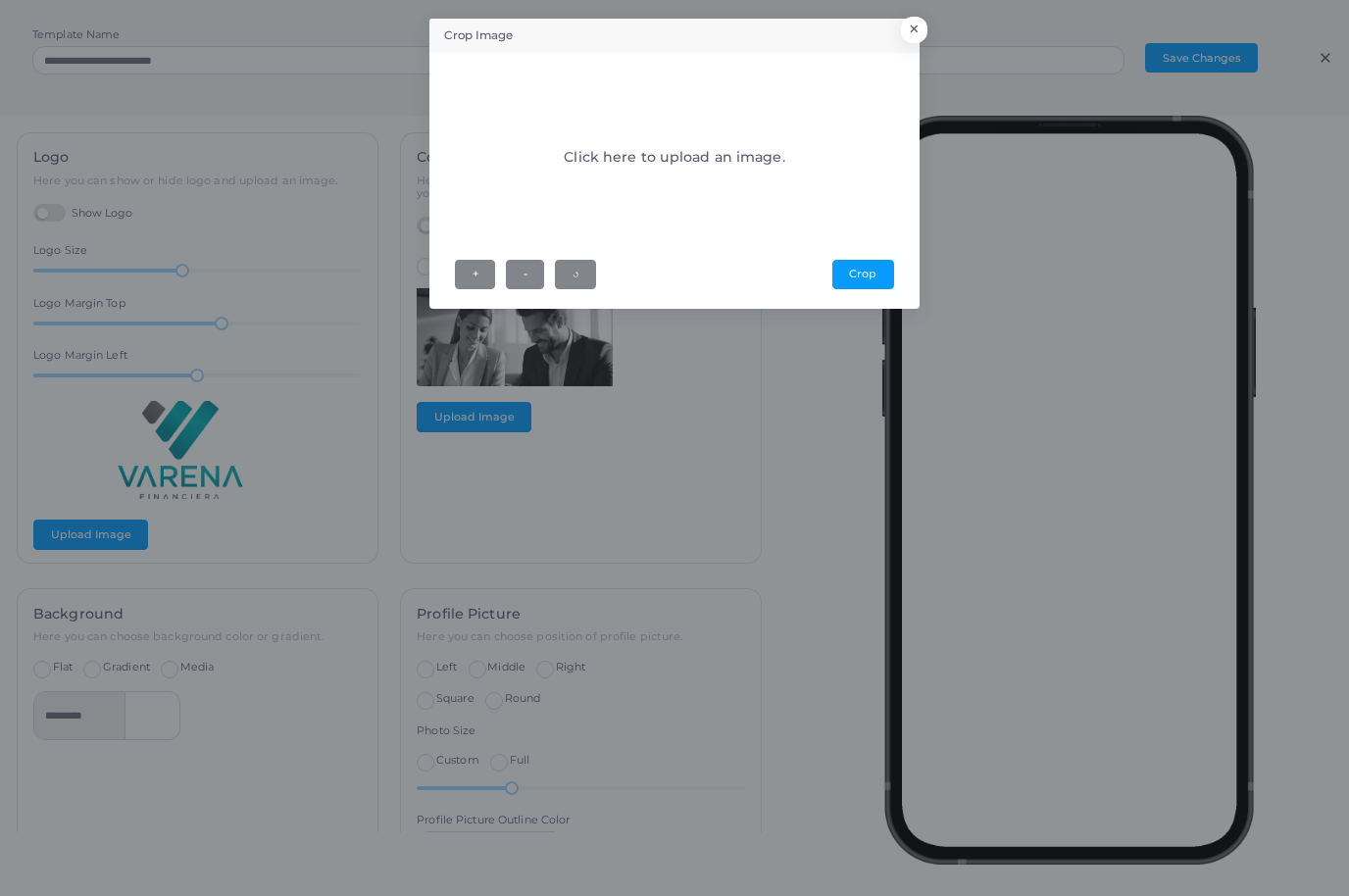 click on "Crop Image × Click here to upload an image. + - ↺ [GEOGRAPHIC_DATA]" at bounding box center (674, 448) 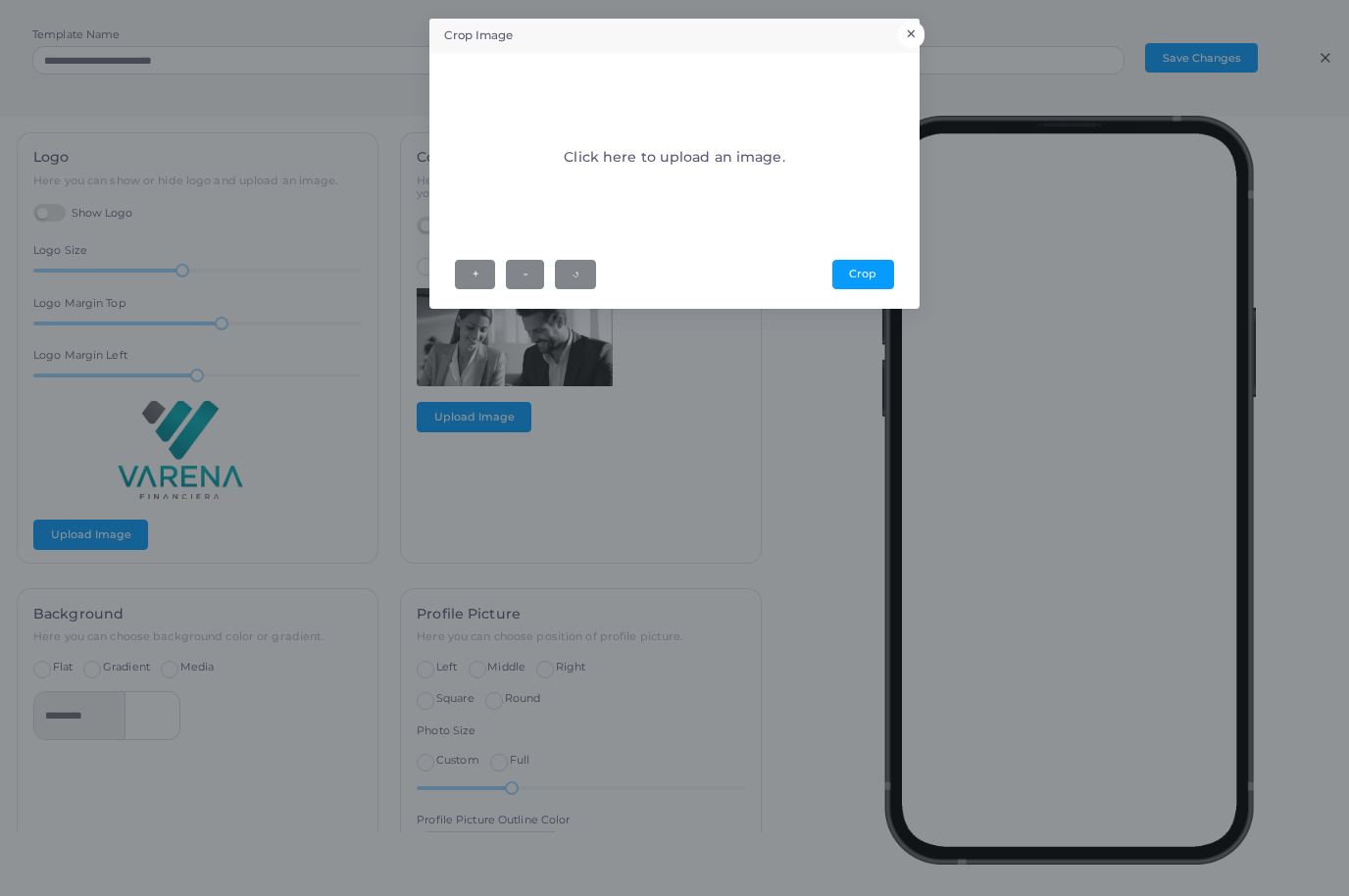 click on "×" at bounding box center (911, 34) 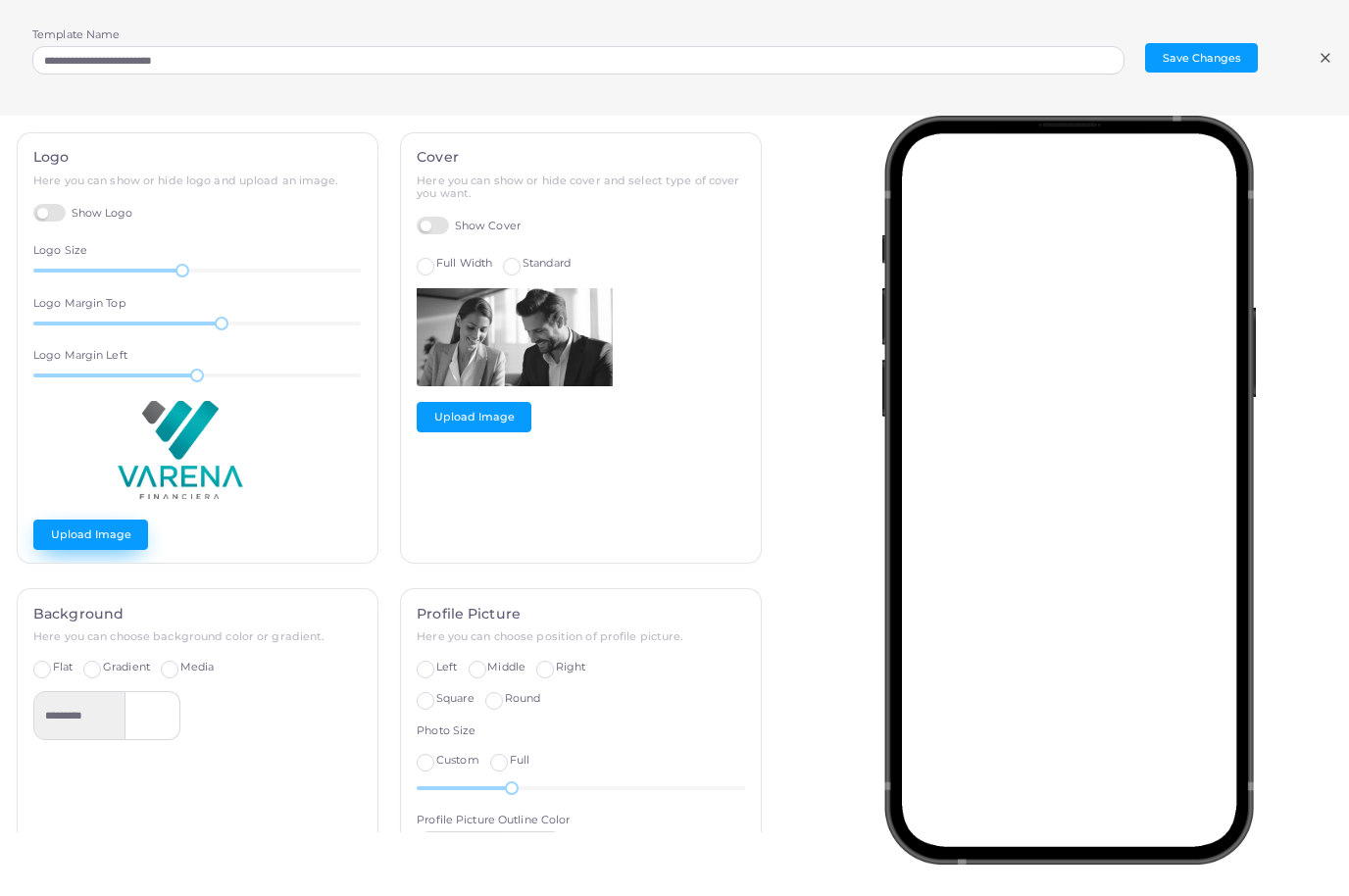 click on "Upload Image" at bounding box center (90, 534) 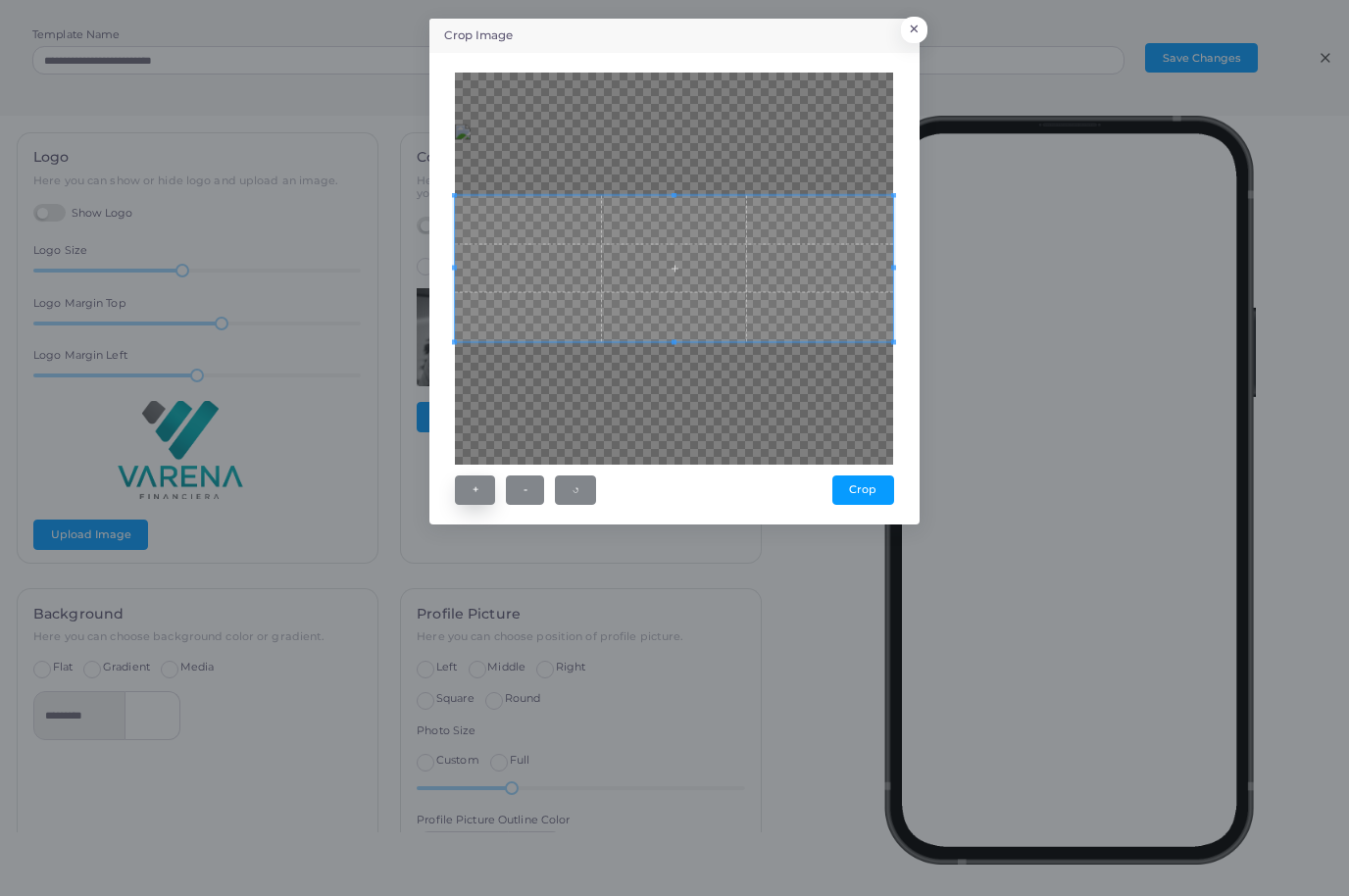 click on "+" at bounding box center (475, 490) 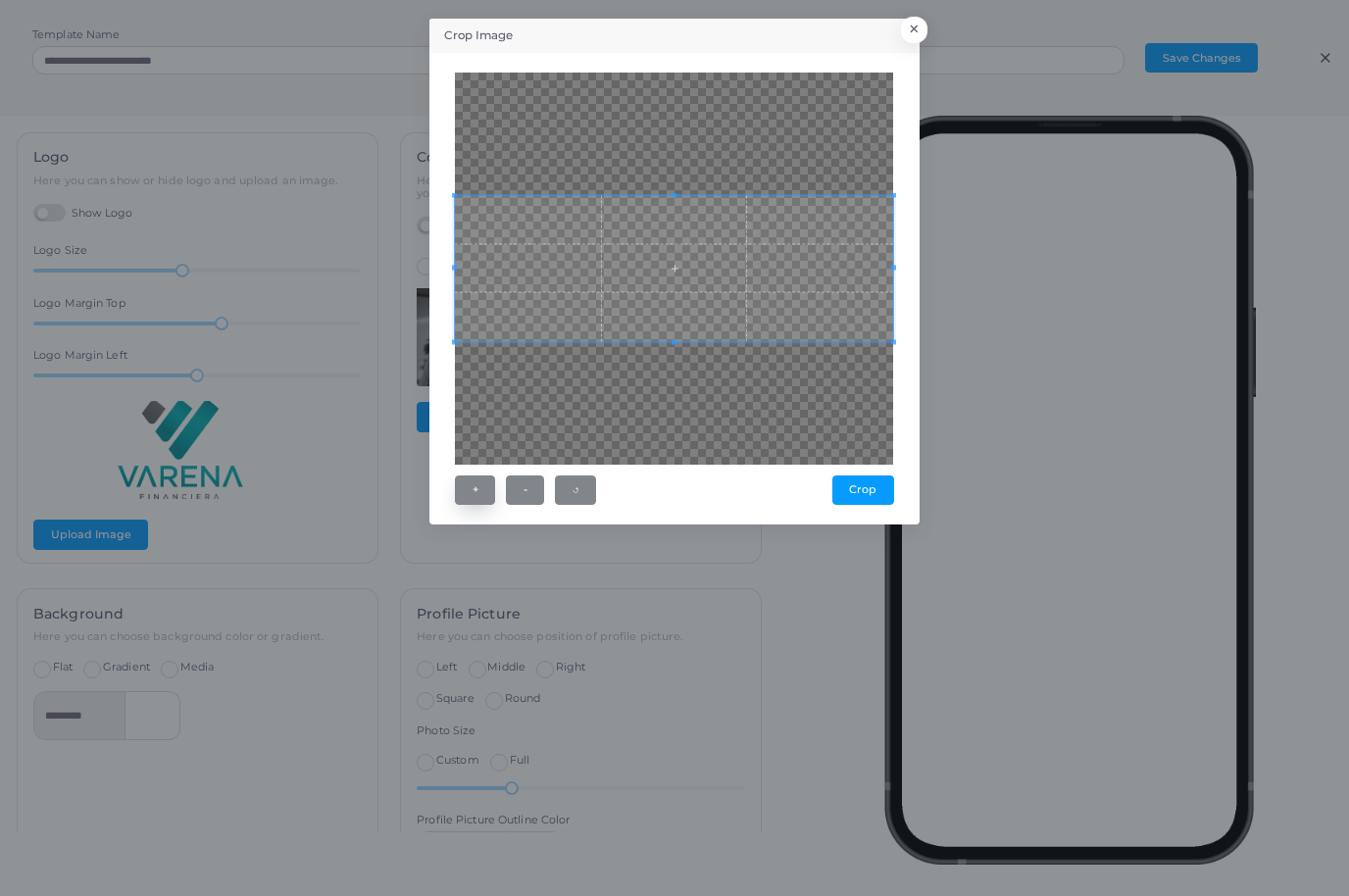 click on "+" at bounding box center [475, 490] 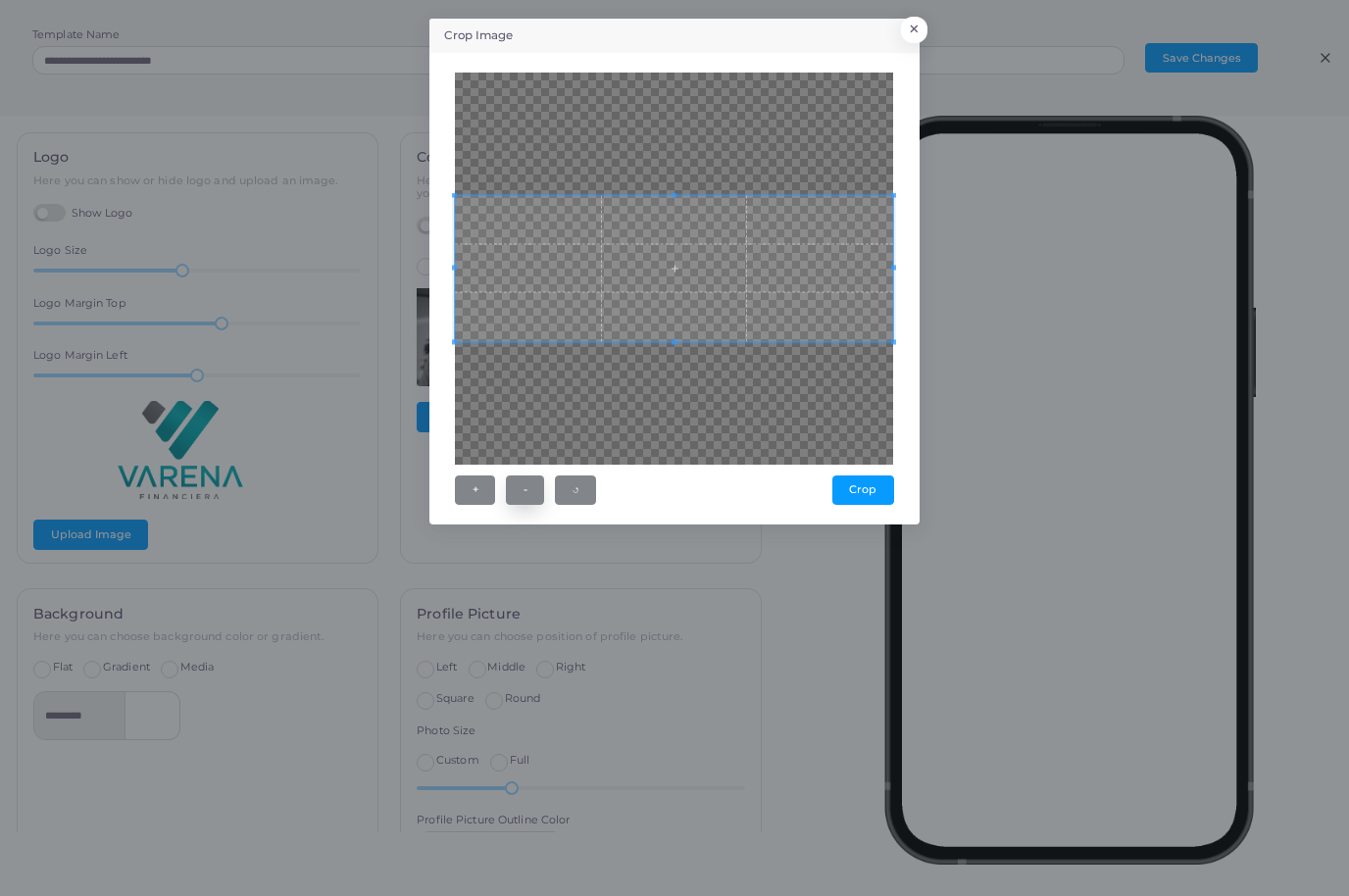 click on "-" at bounding box center [525, 490] 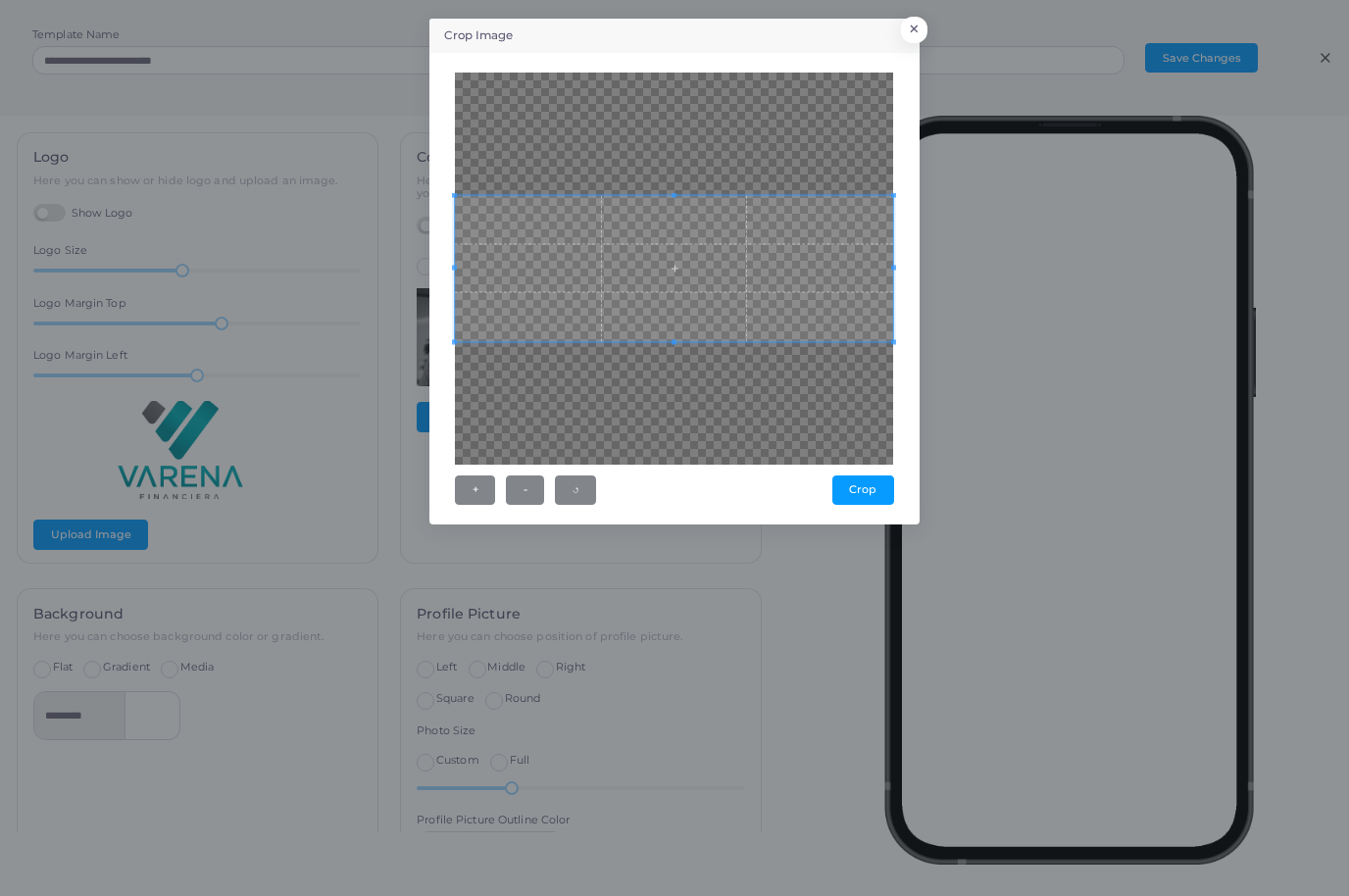 click on "Crop" at bounding box center [863, 490] 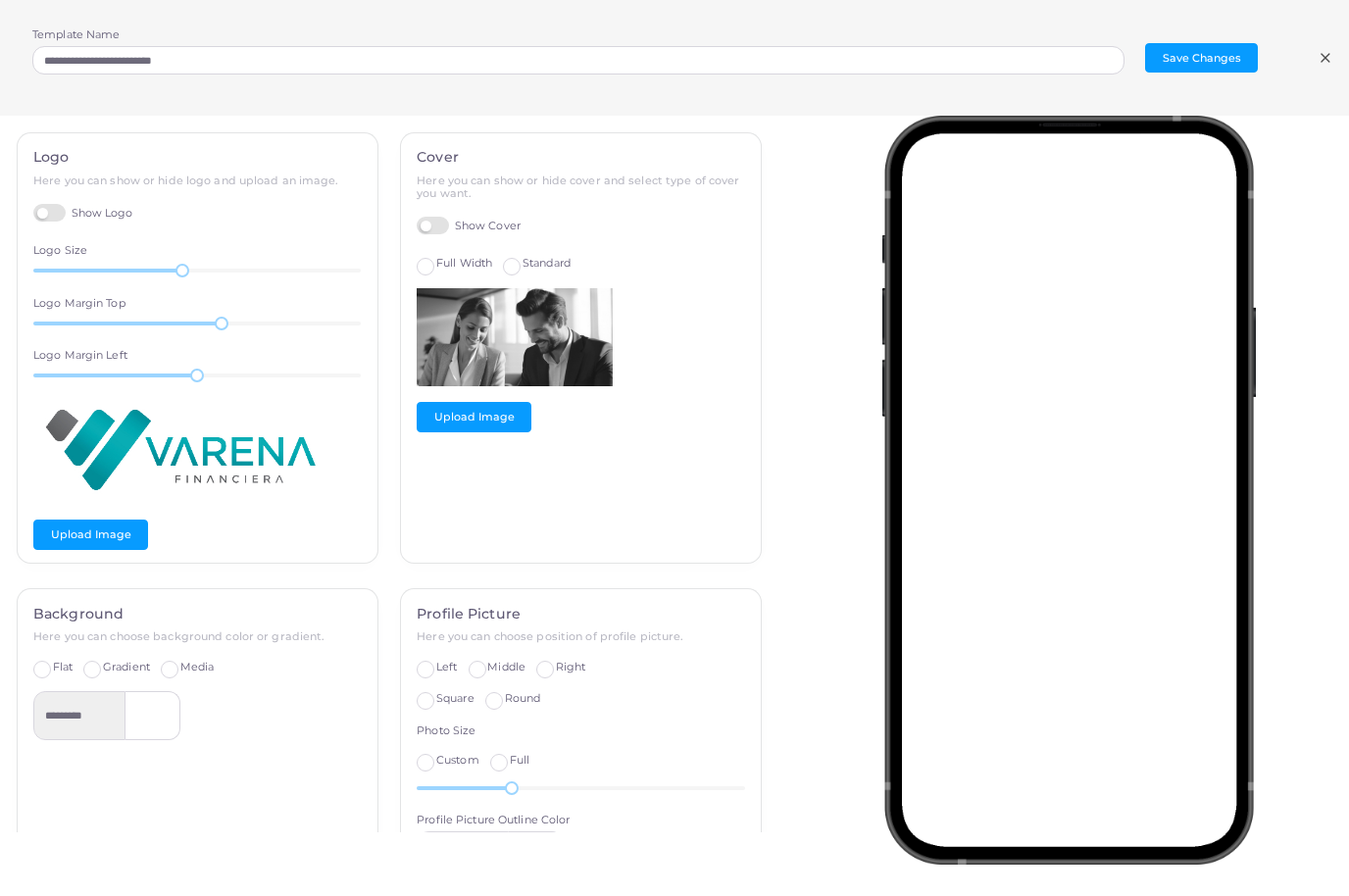 click on "Show Cover" at bounding box center [469, 225] 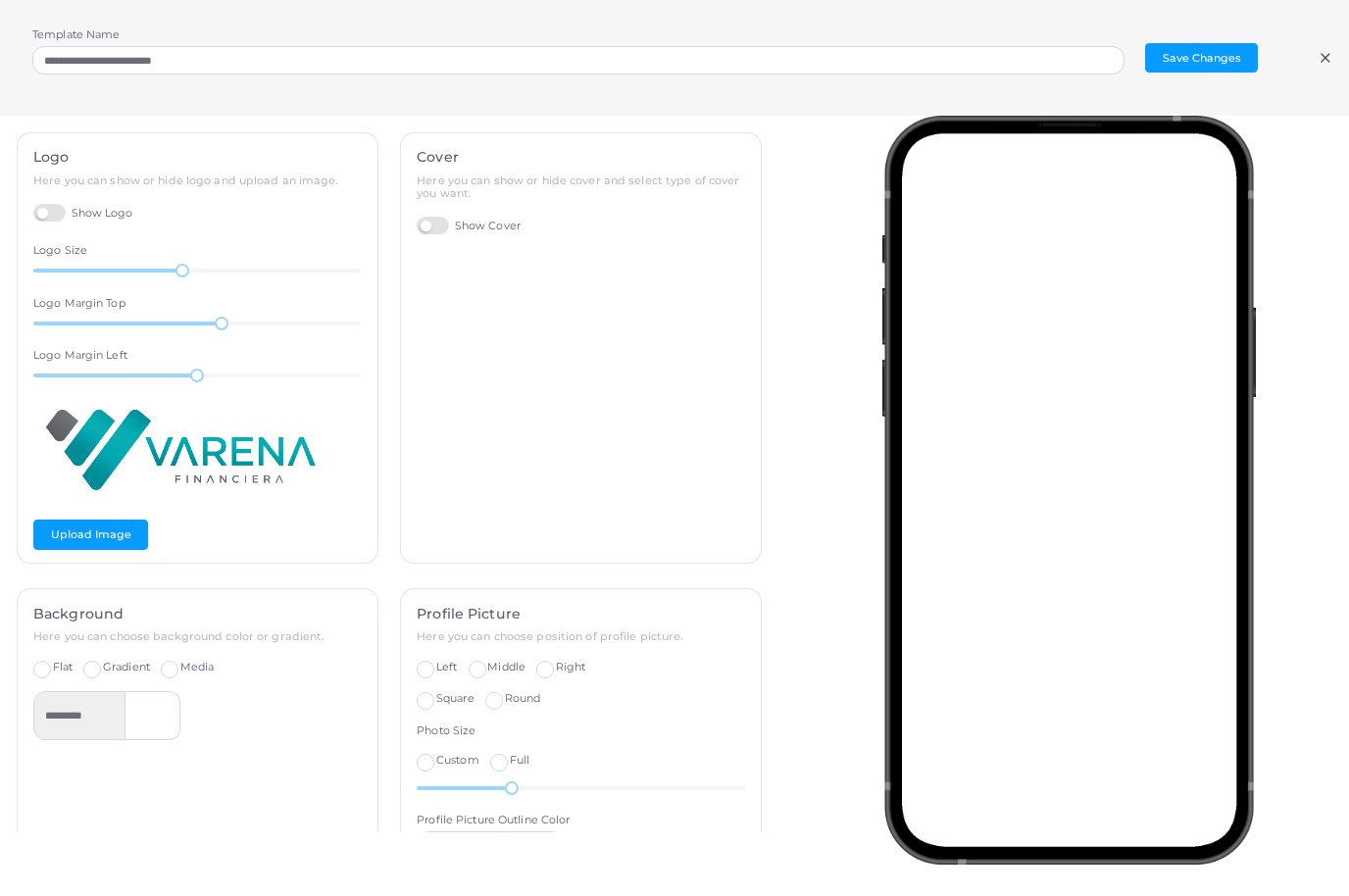 click on "Show Cover" at bounding box center [469, 225] 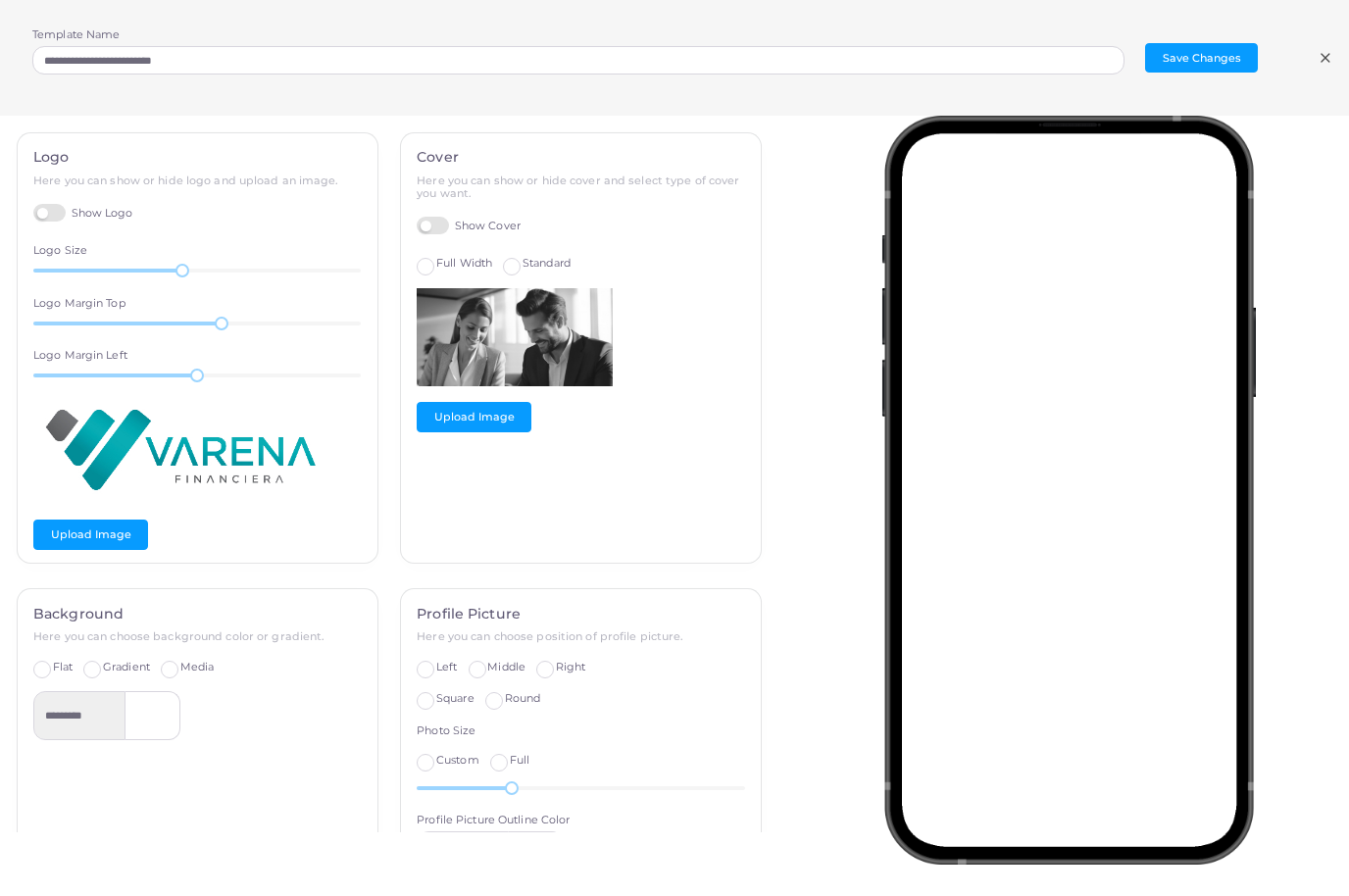 scroll, scrollTop: 0, scrollLeft: 0, axis: both 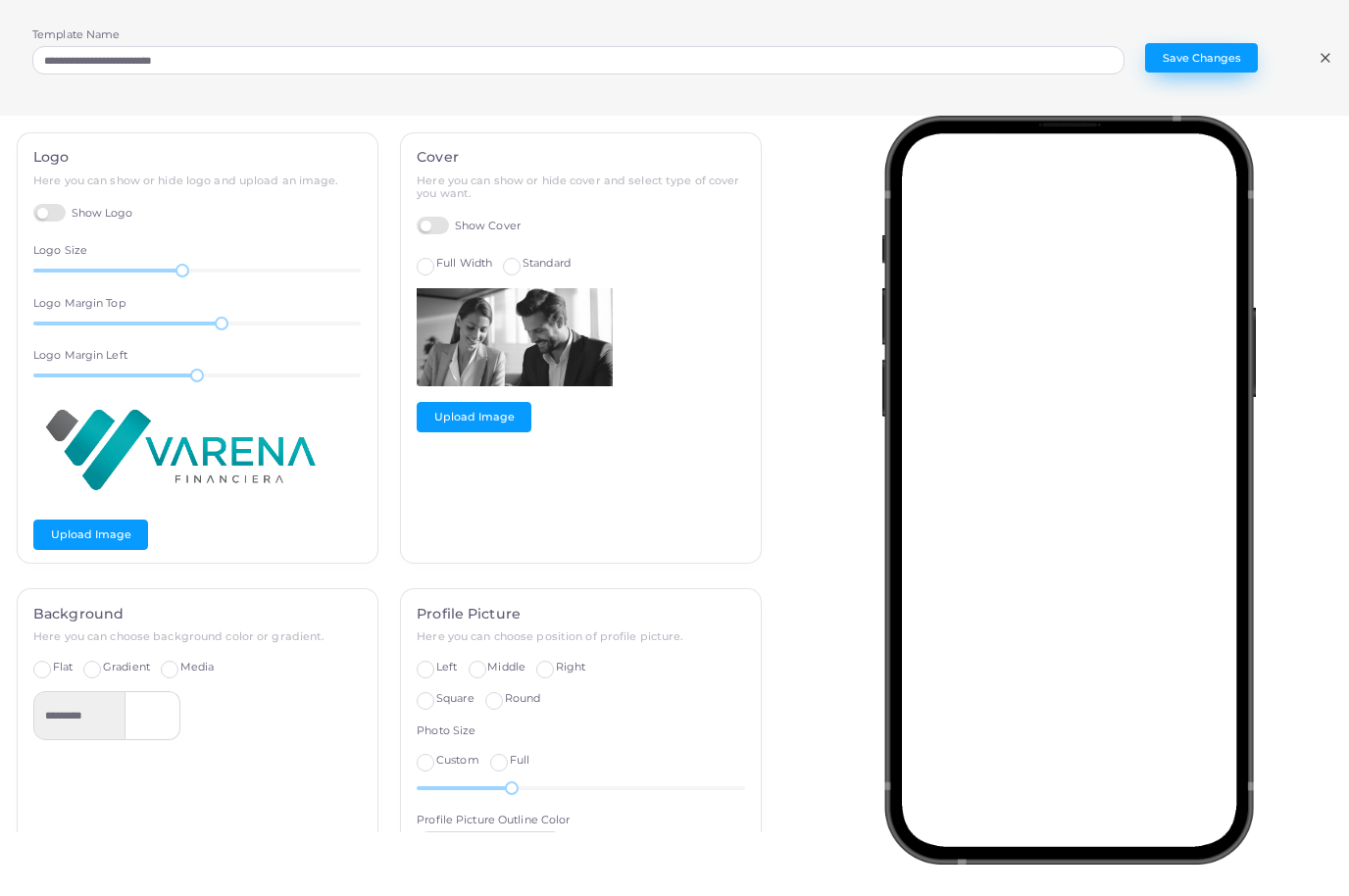 click on "Save Changes" at bounding box center [1201, 58] 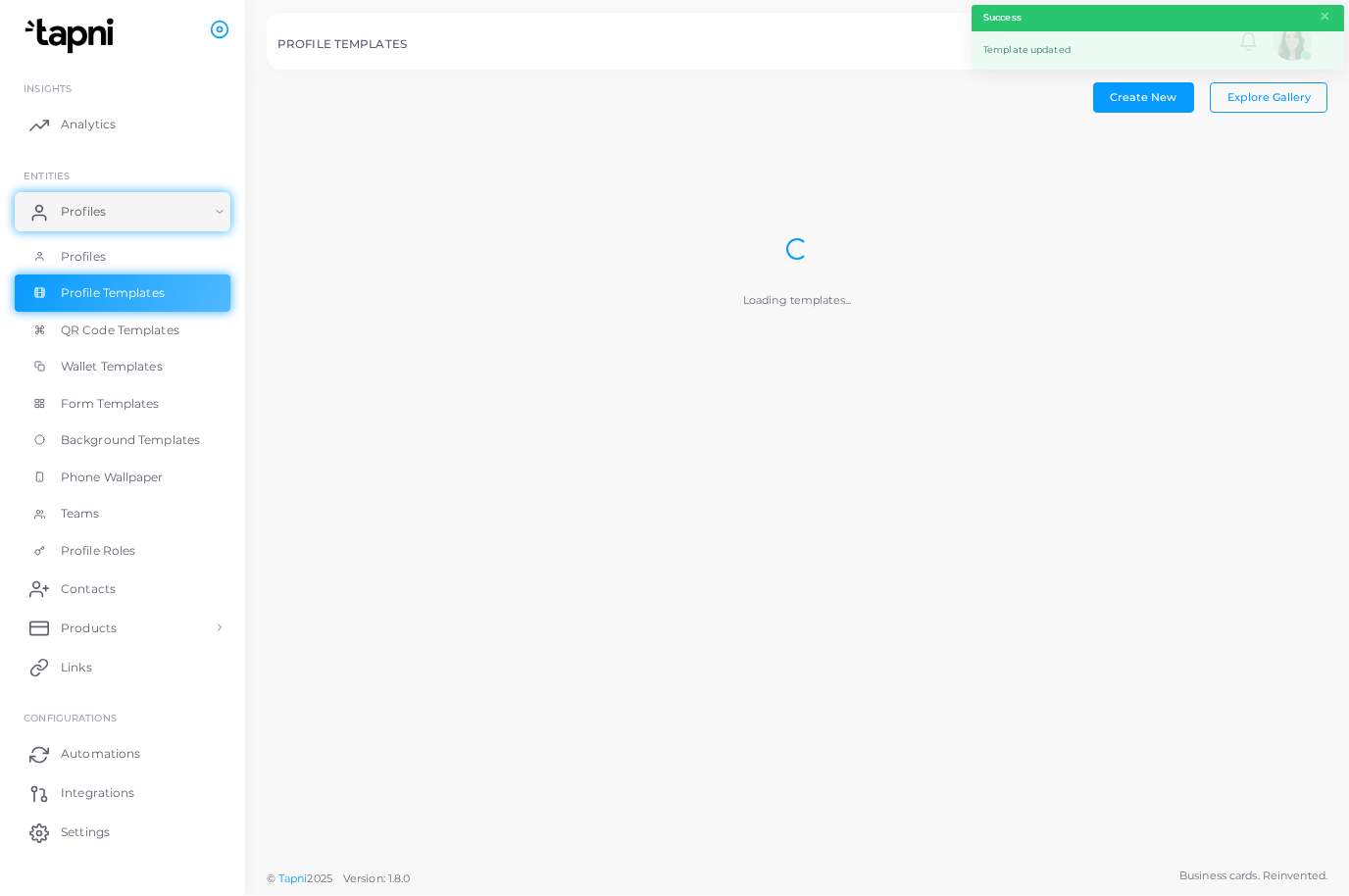 scroll, scrollTop: 1, scrollLeft: 0, axis: vertical 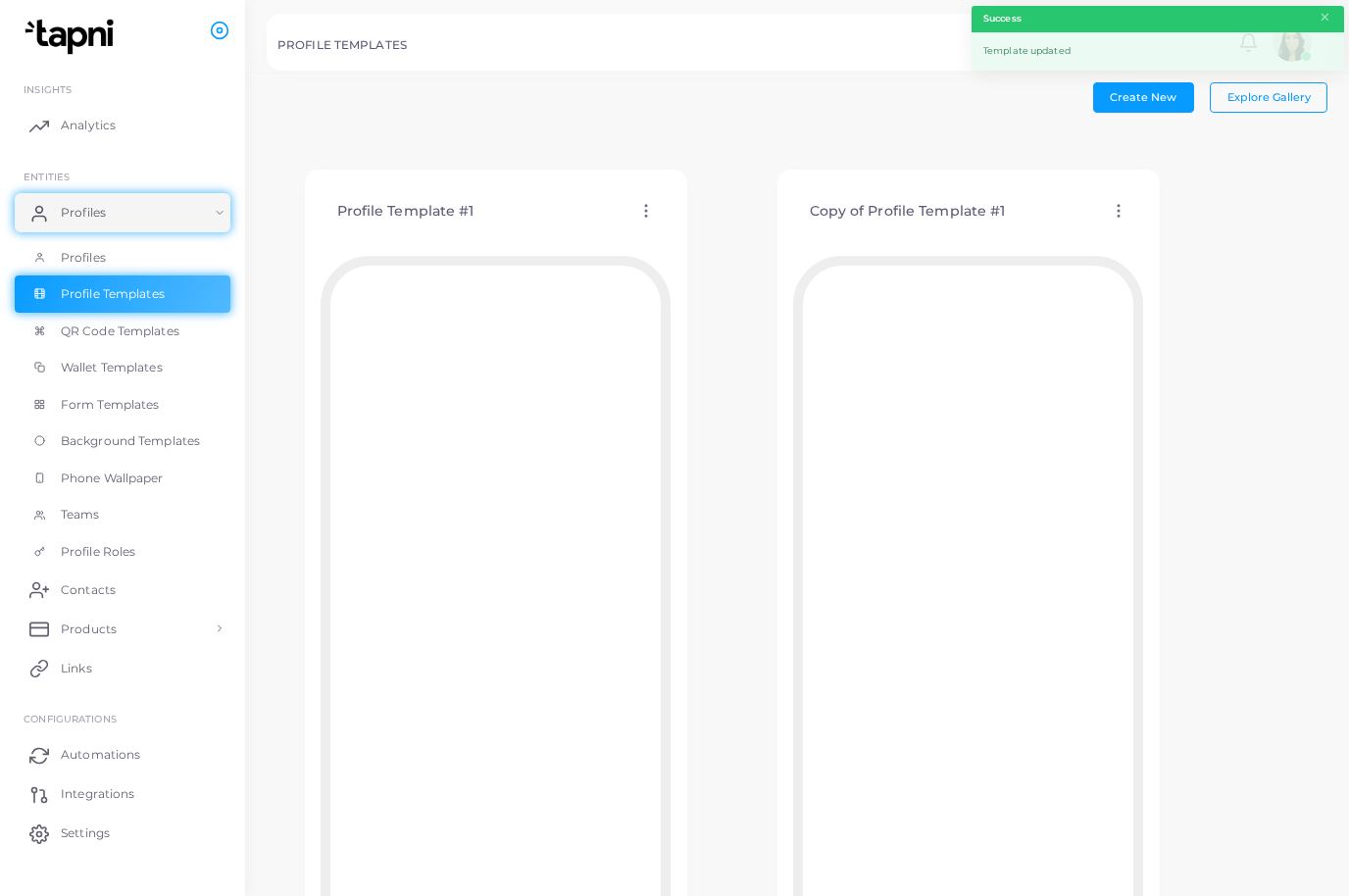 click 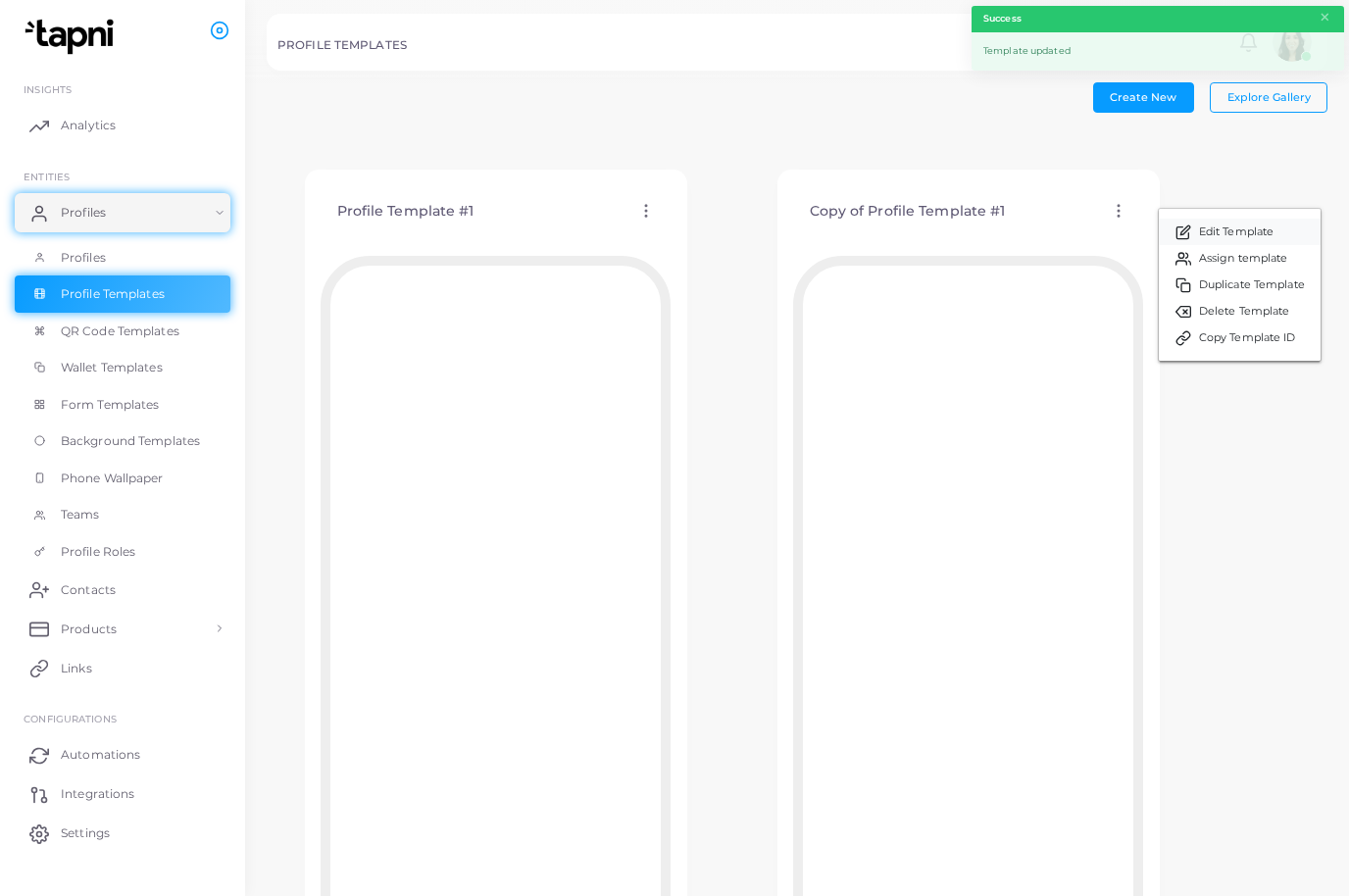 click on "Edit Template" at bounding box center [1239, 231] 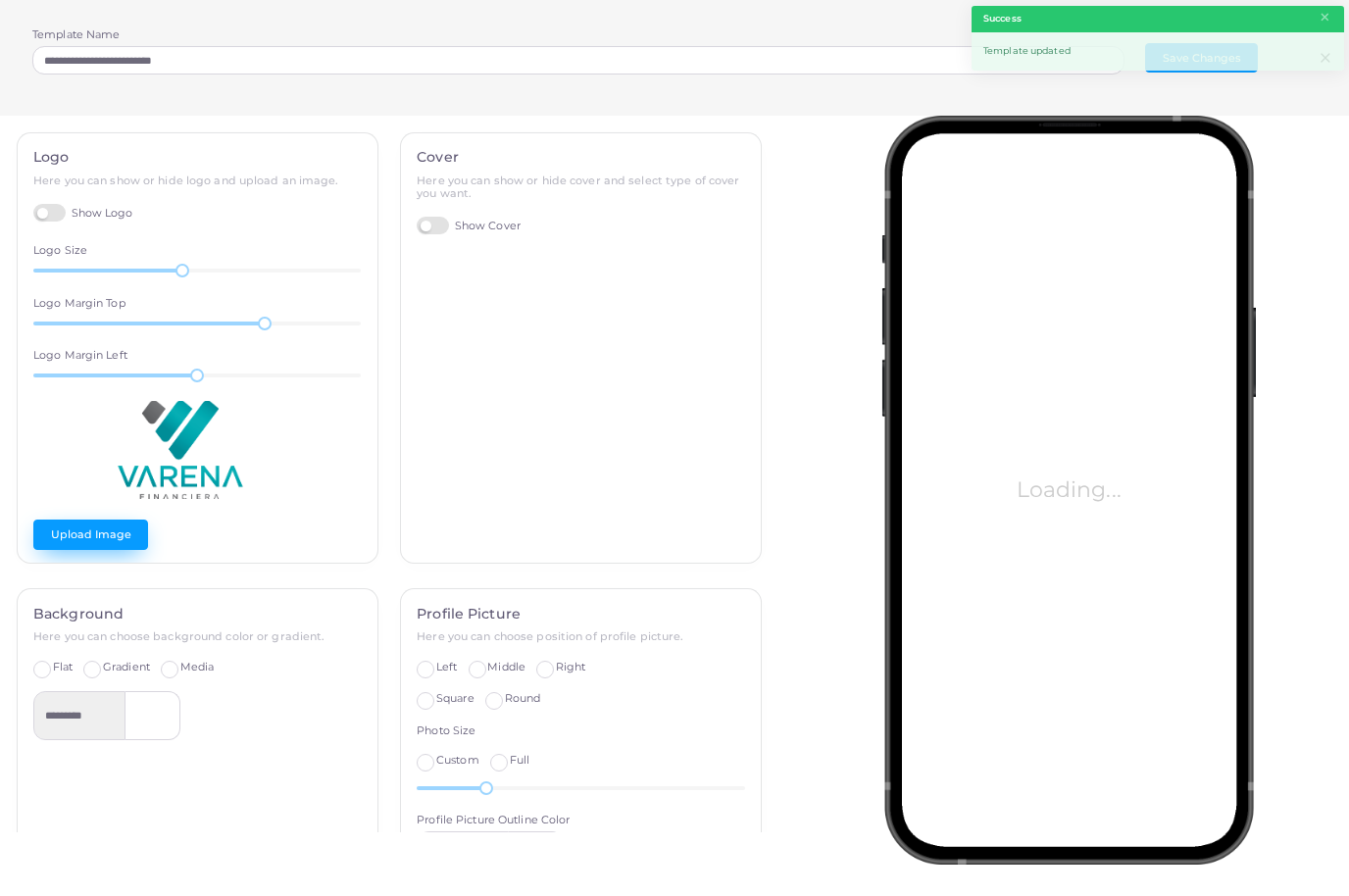 click on "Upload Image" at bounding box center (90, 534) 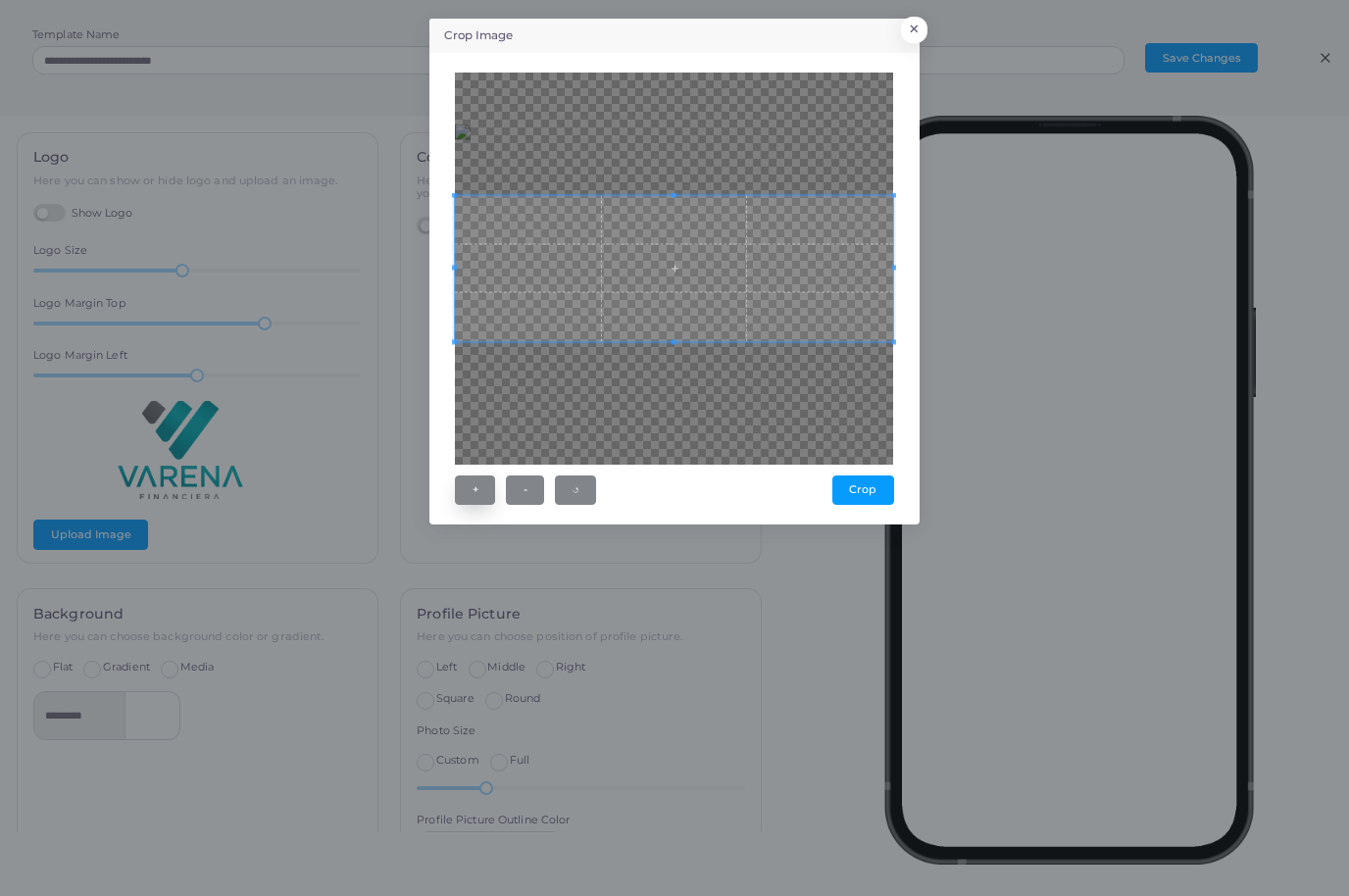 click on "+" at bounding box center (475, 490) 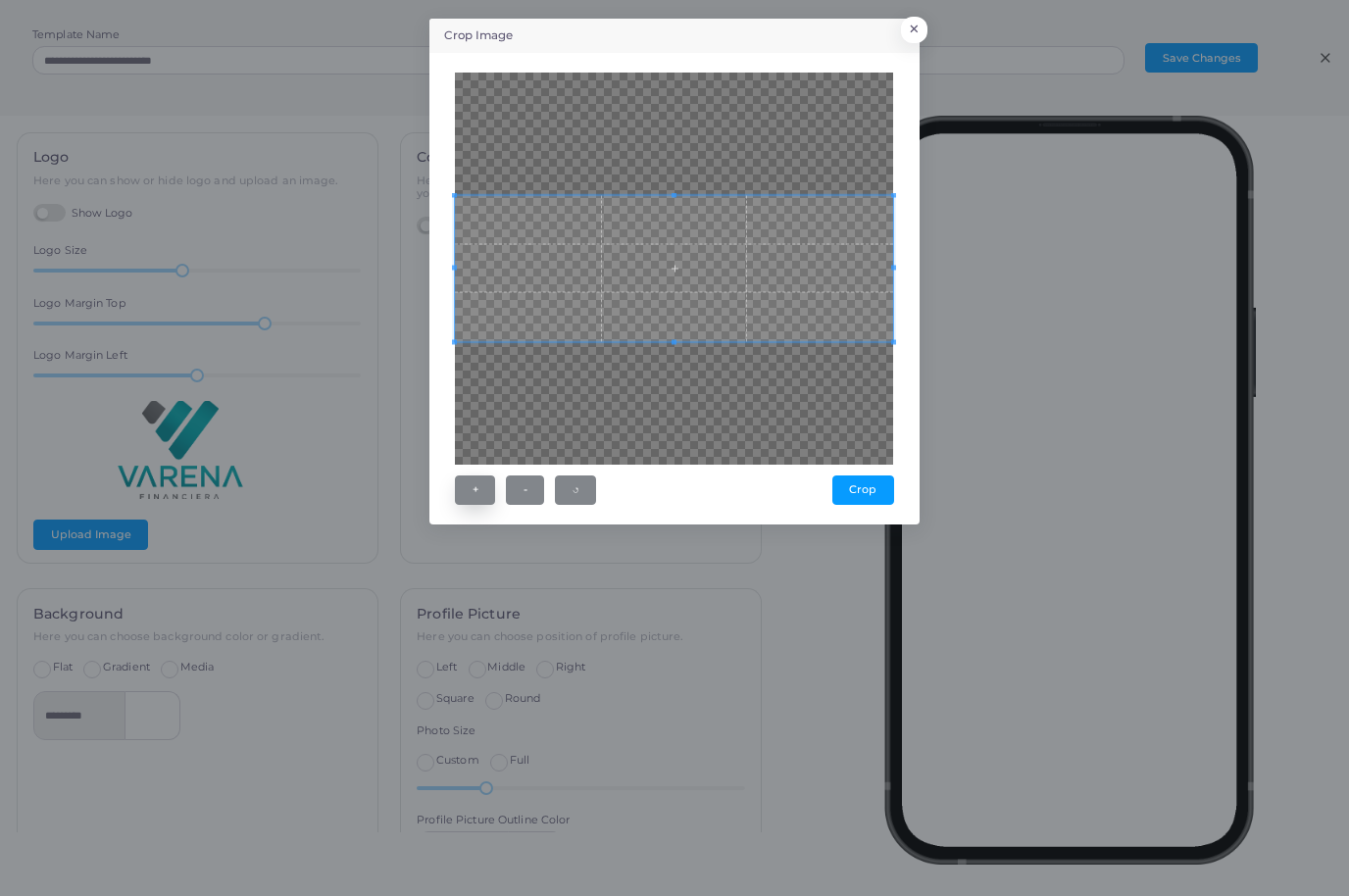 click on "+" at bounding box center [475, 490] 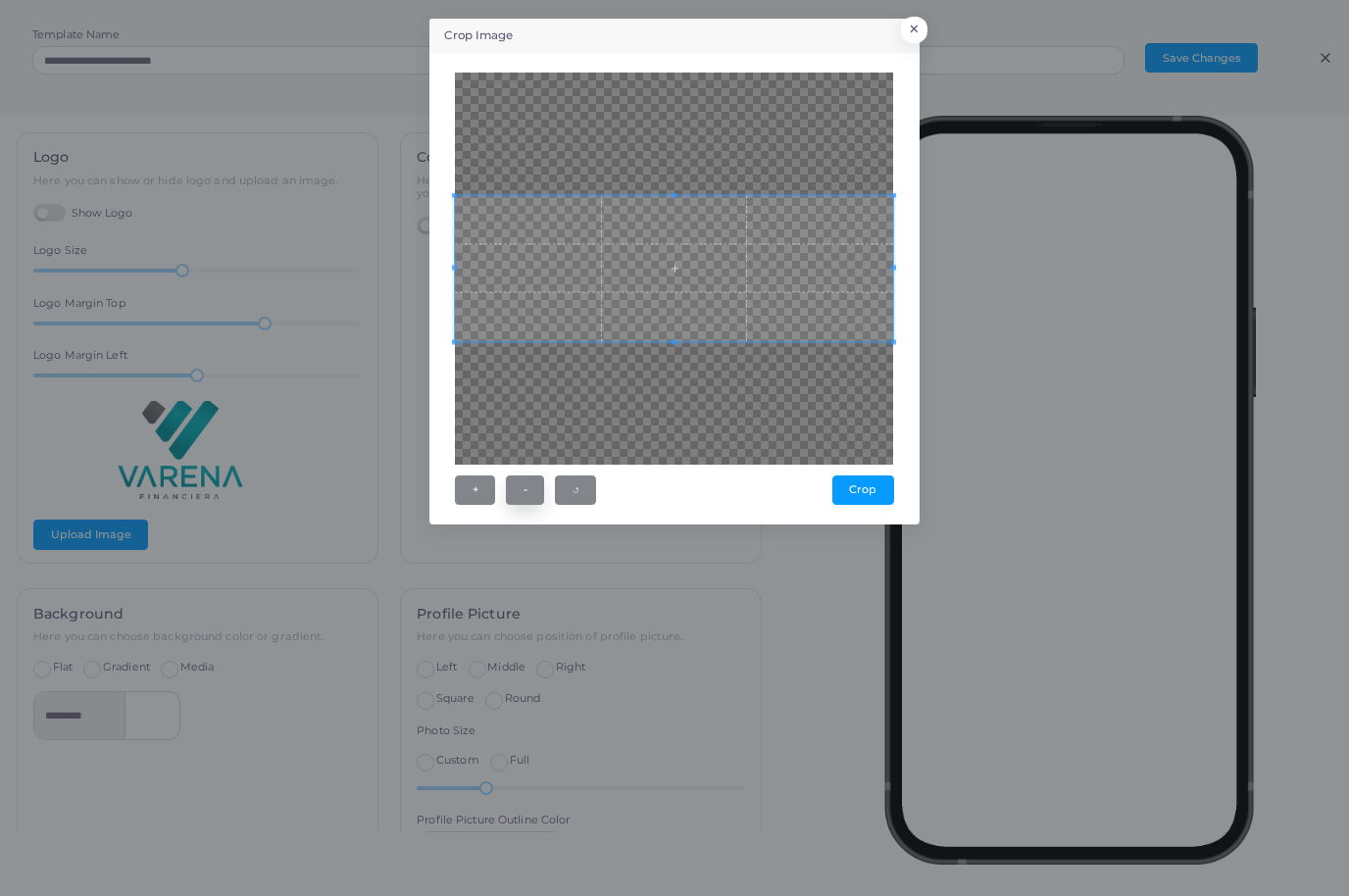 click on "-" at bounding box center [525, 490] 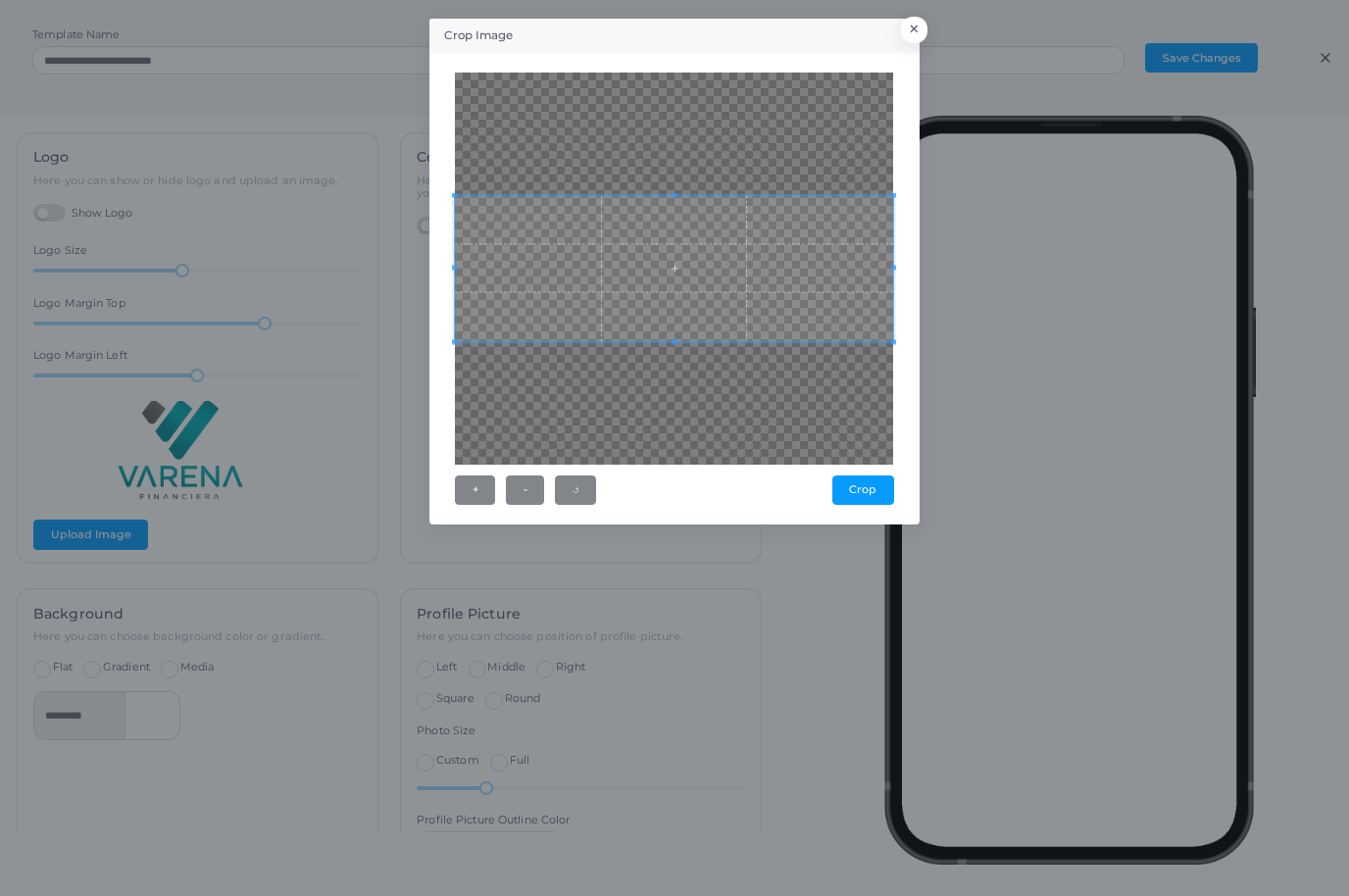 click on "Crop" at bounding box center [863, 490] 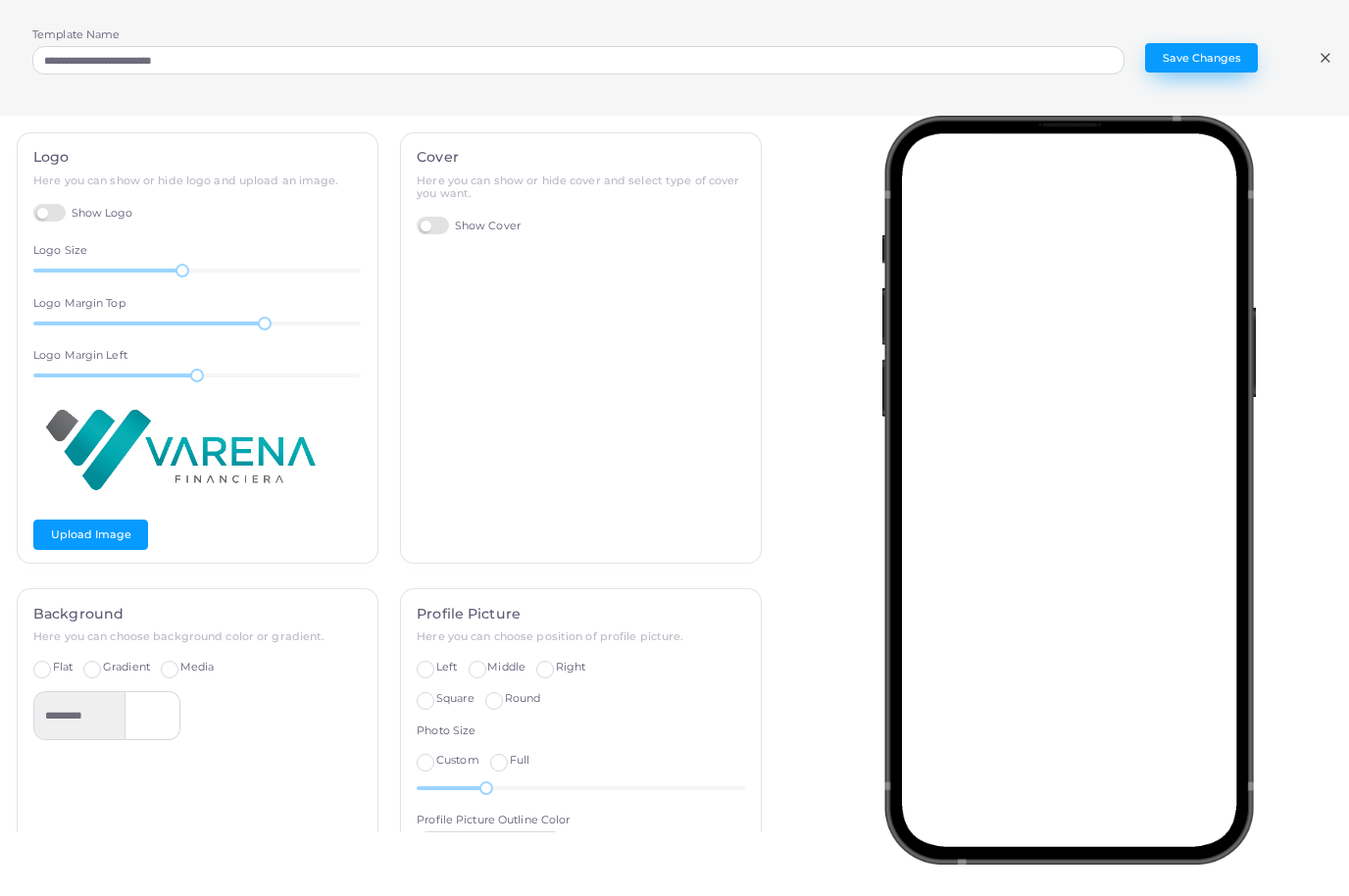 click on "Save Changes" at bounding box center [1201, 58] 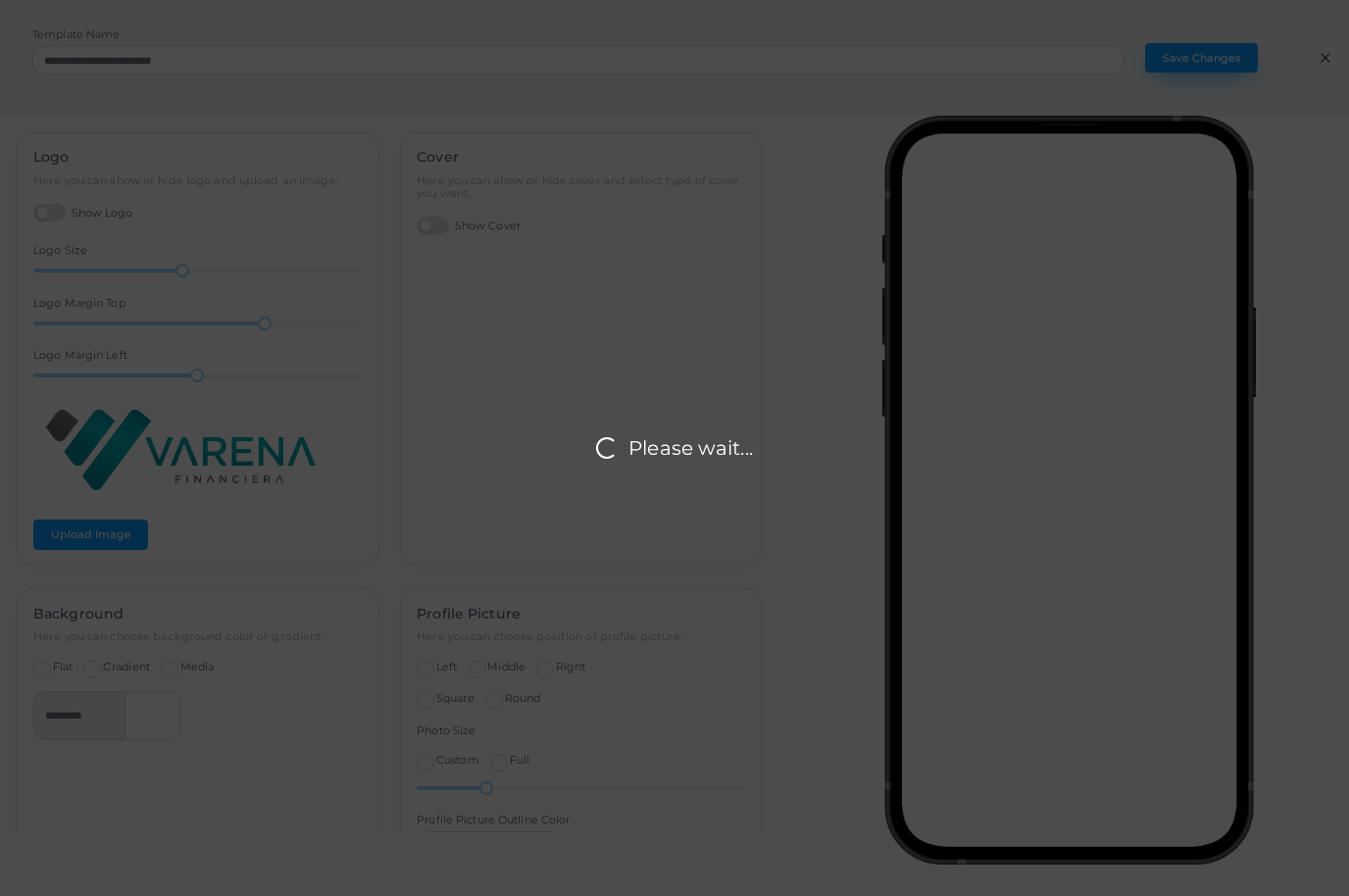scroll, scrollTop: 0, scrollLeft: 0, axis: both 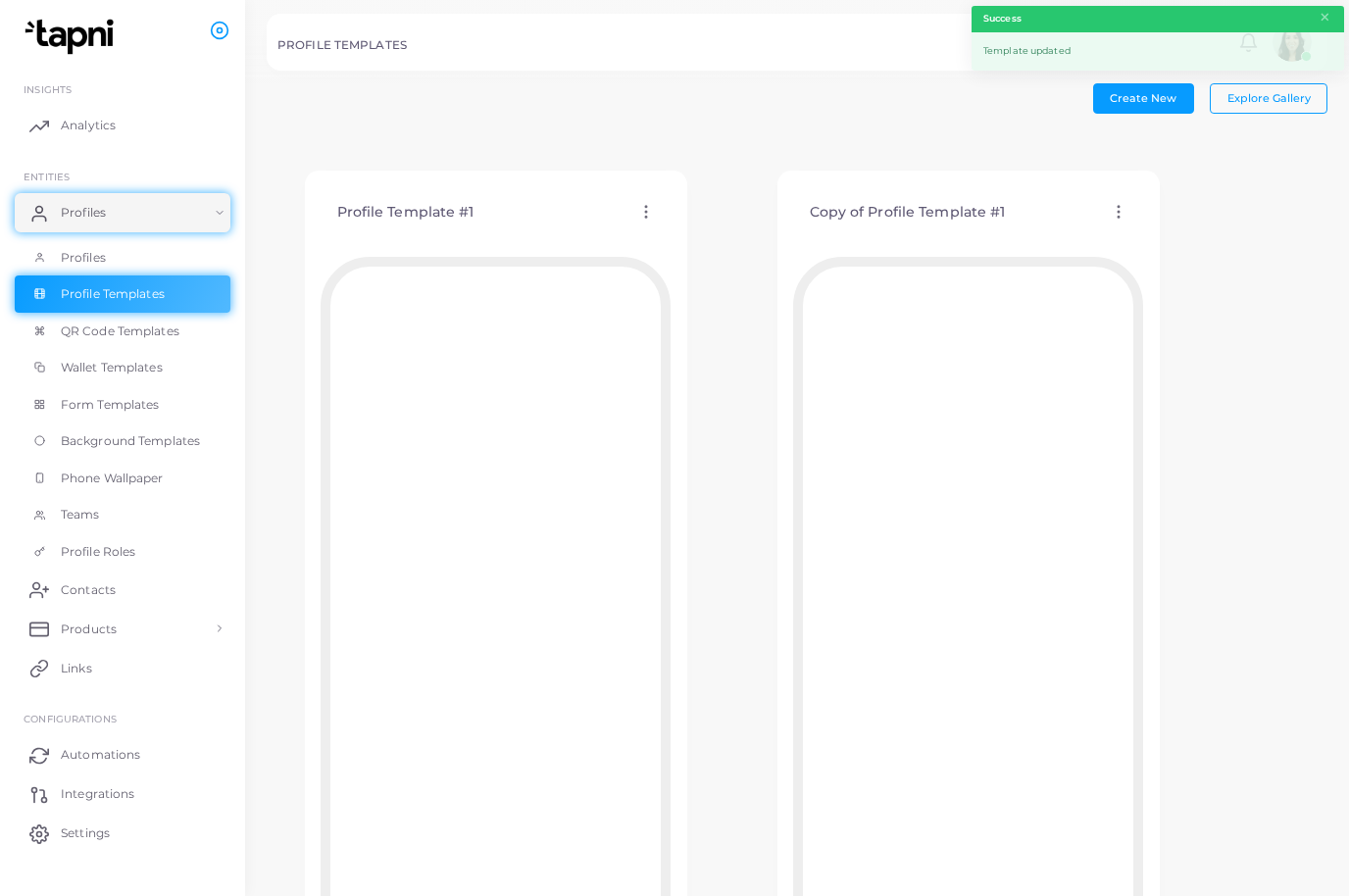 click 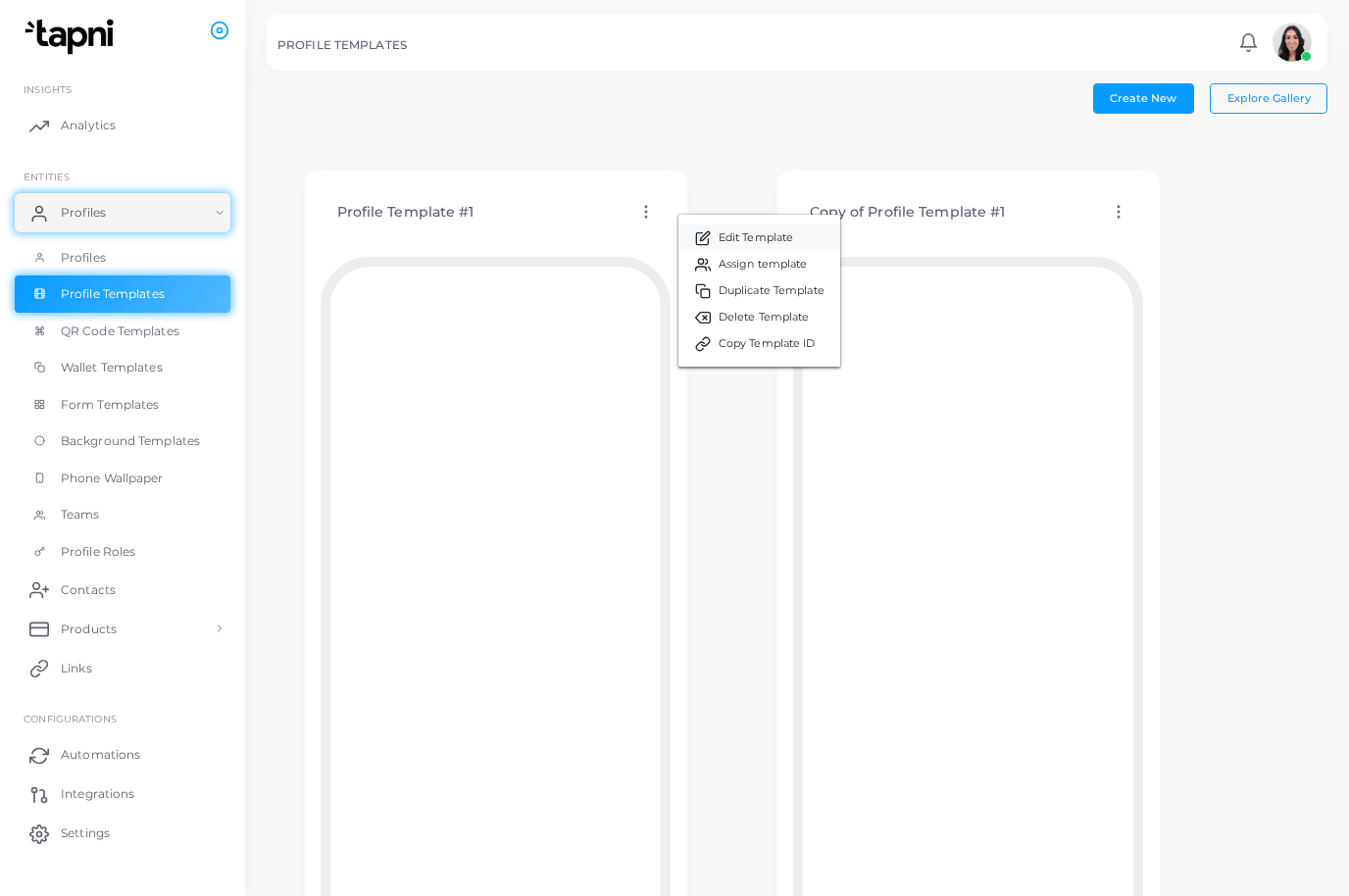 click on "Edit Template" at bounding box center [759, 237] 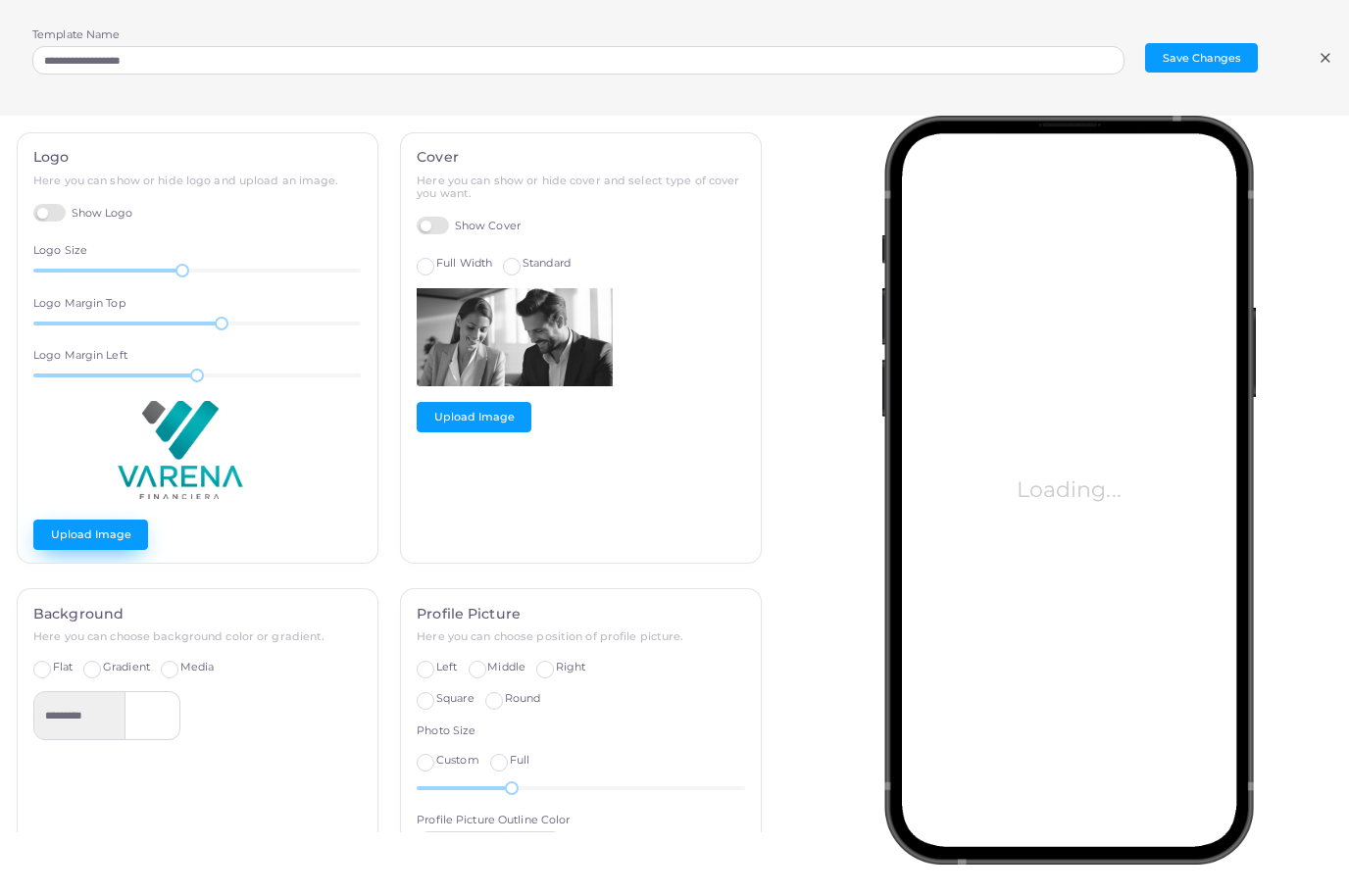 click on "Upload Image" at bounding box center (90, 534) 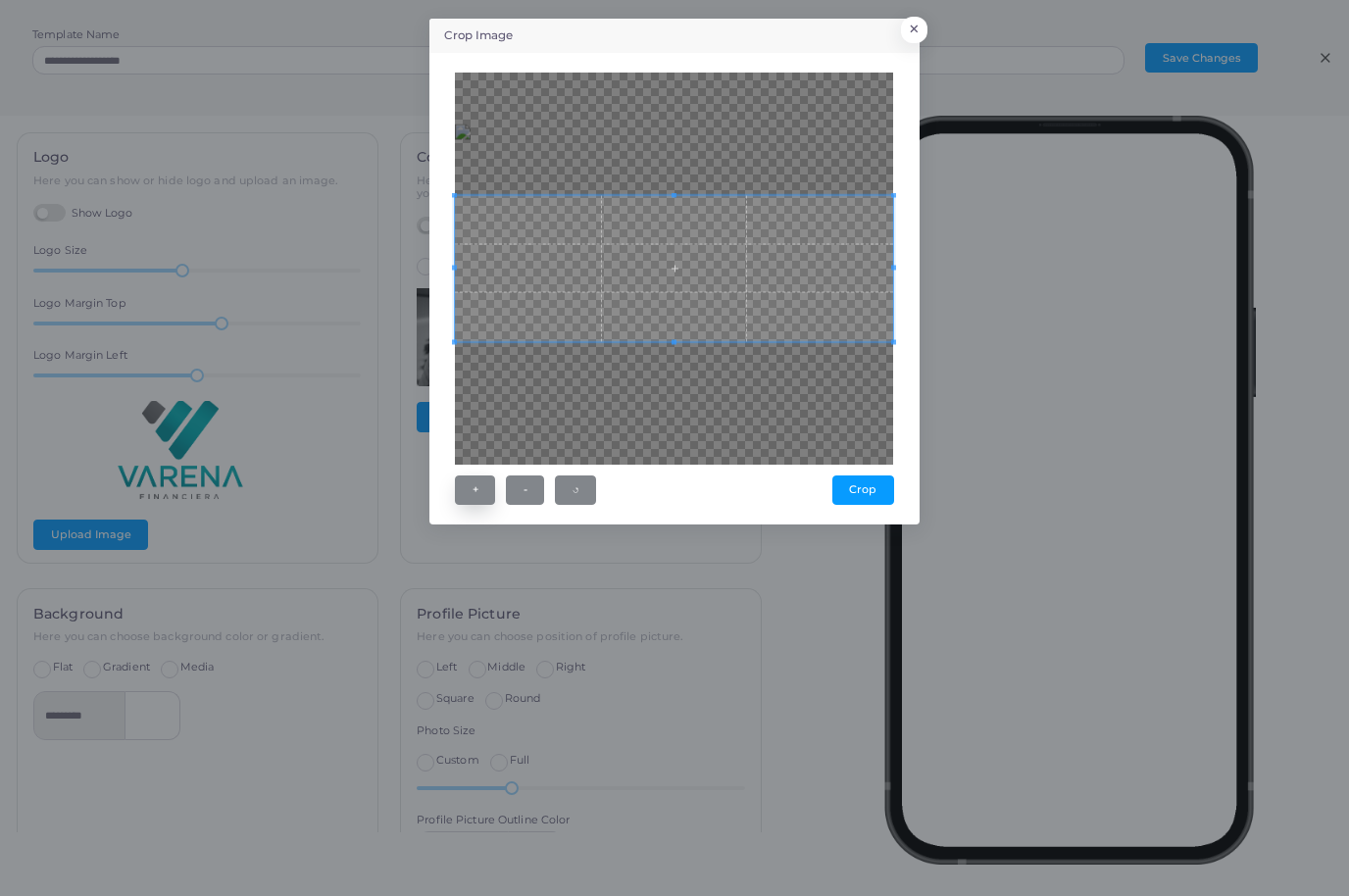 click on "+" at bounding box center [475, 490] 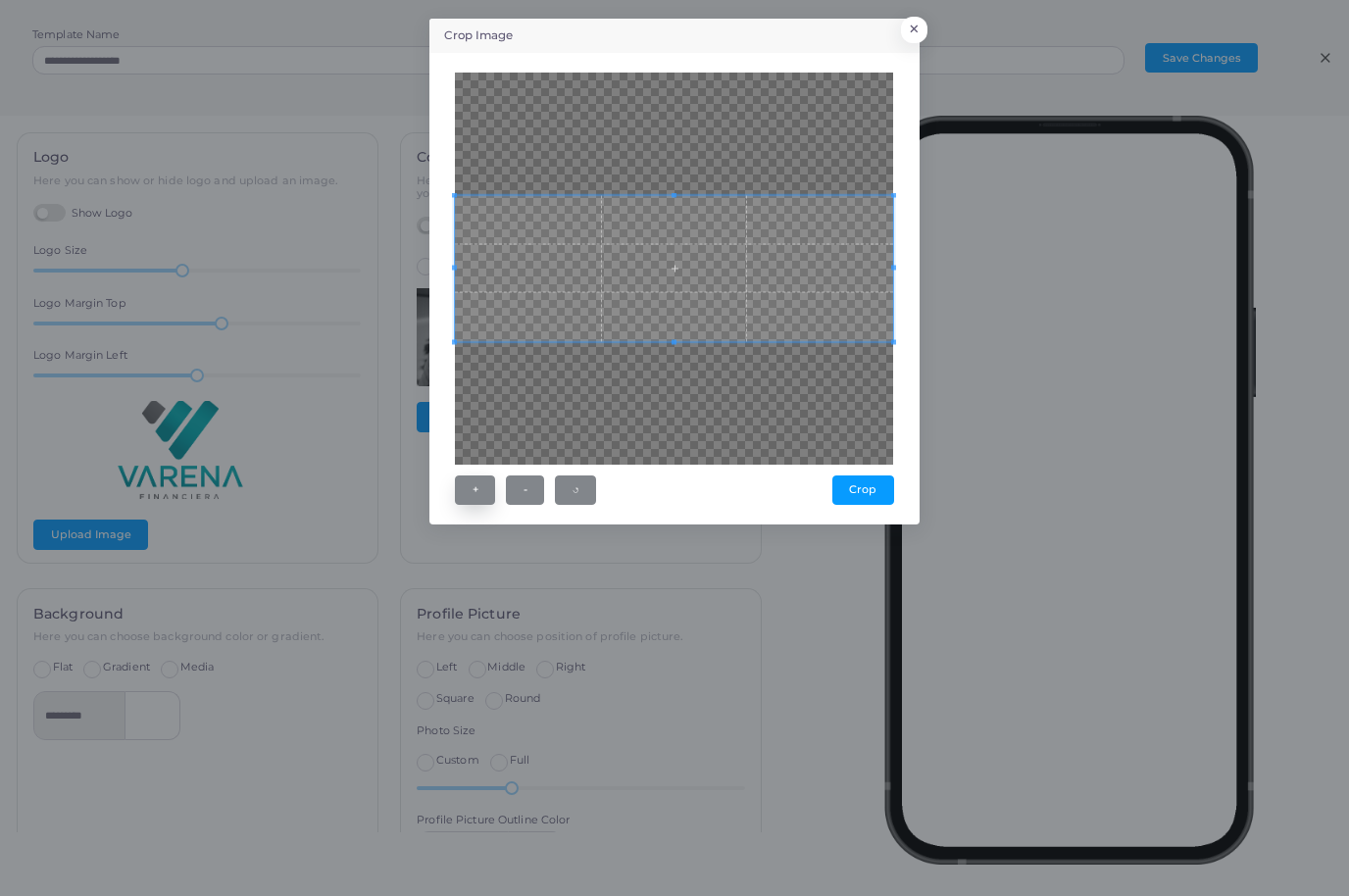 click on "+" at bounding box center [475, 490] 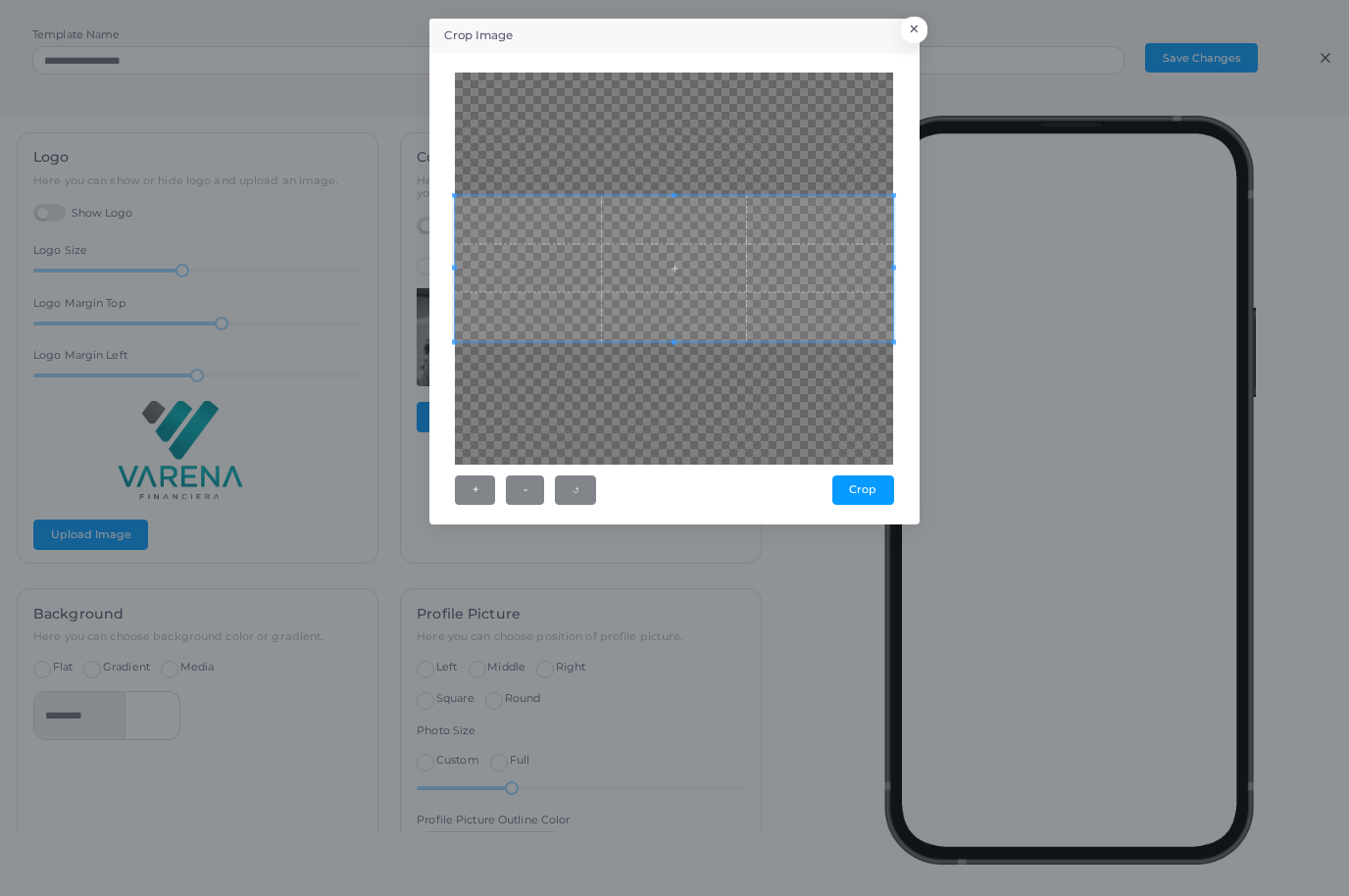 click on "Crop" at bounding box center (863, 490) 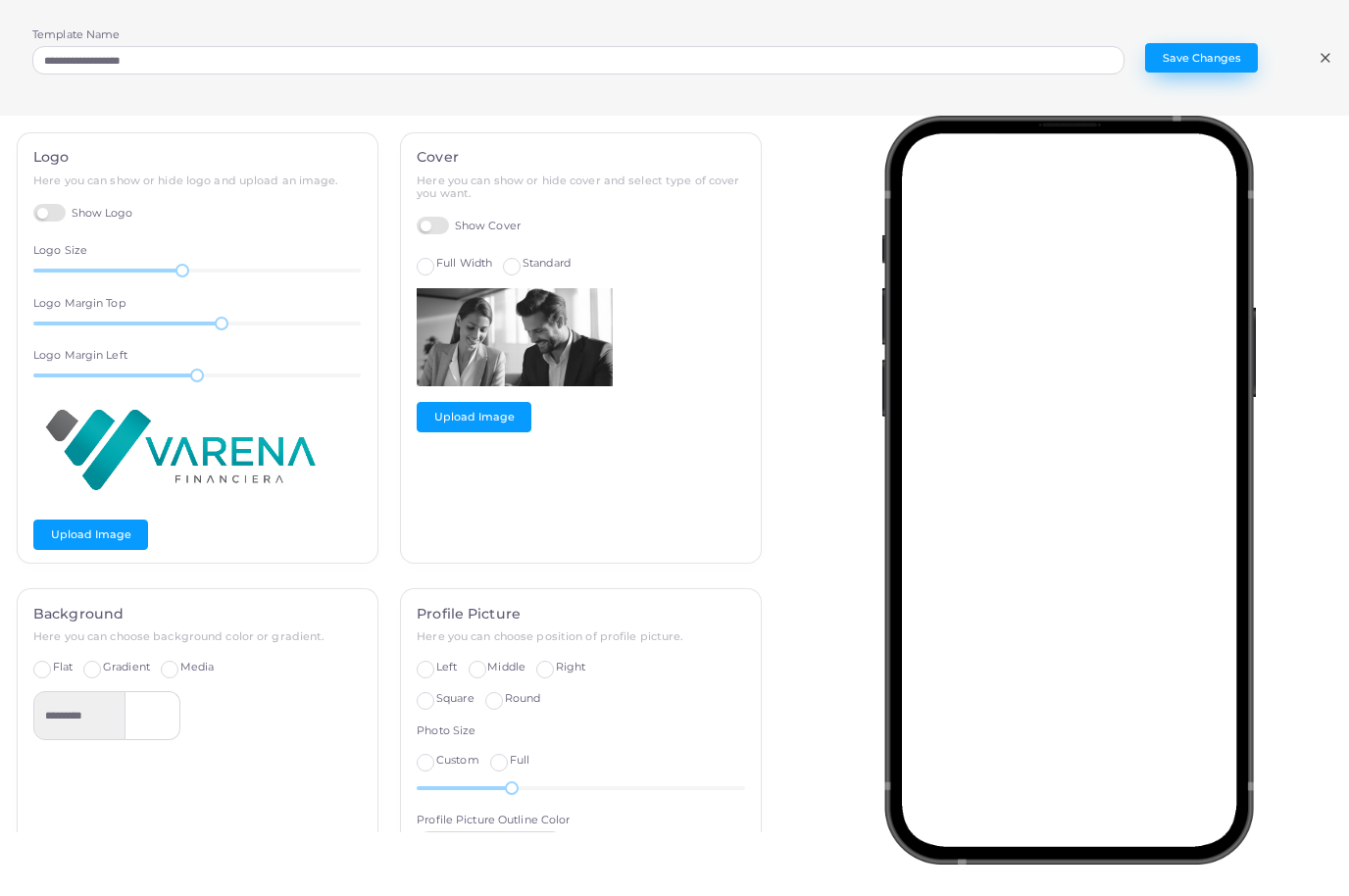 click on "Save Changes" at bounding box center [1201, 58] 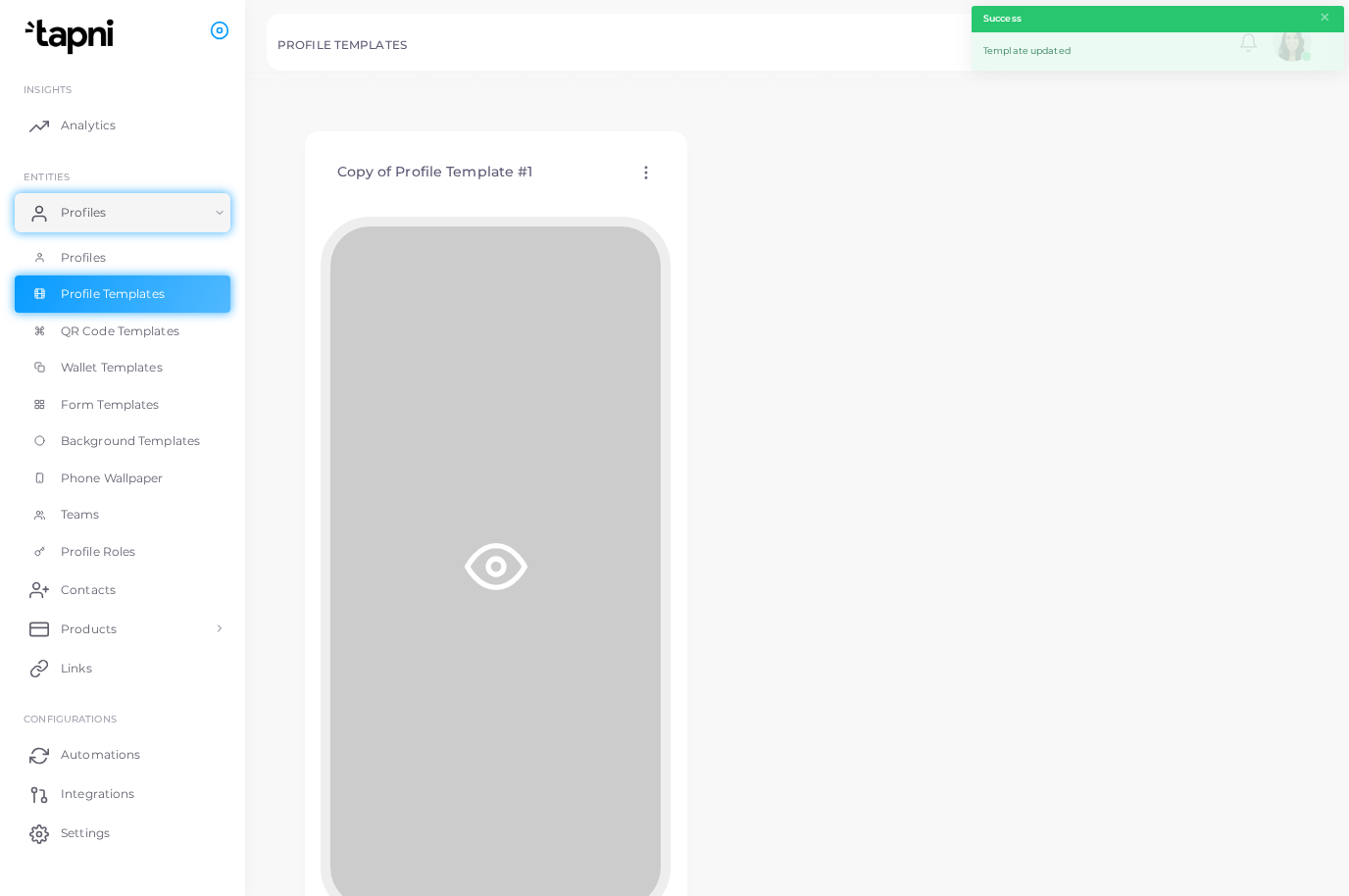 scroll, scrollTop: 955, scrollLeft: 0, axis: vertical 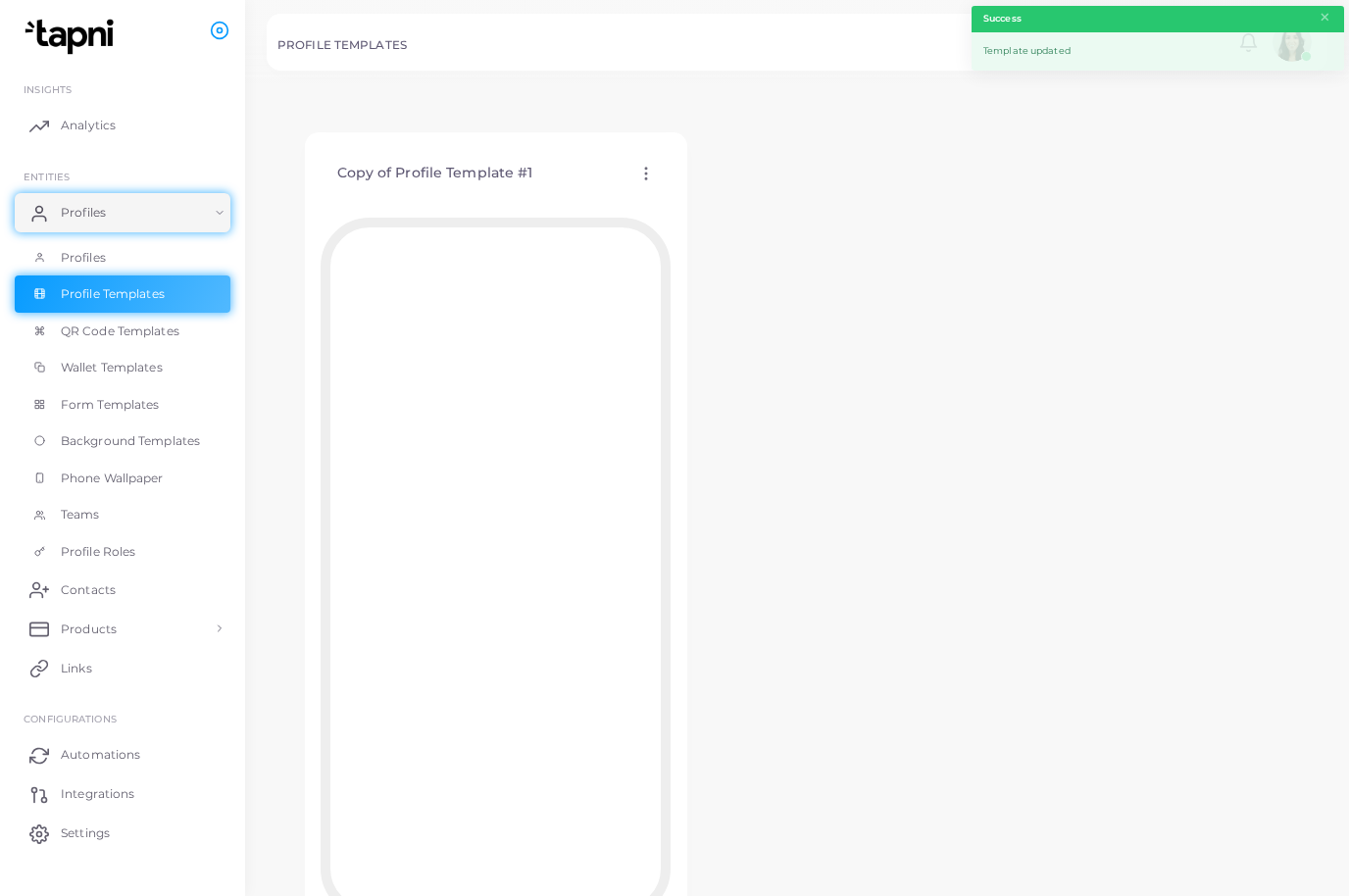 click 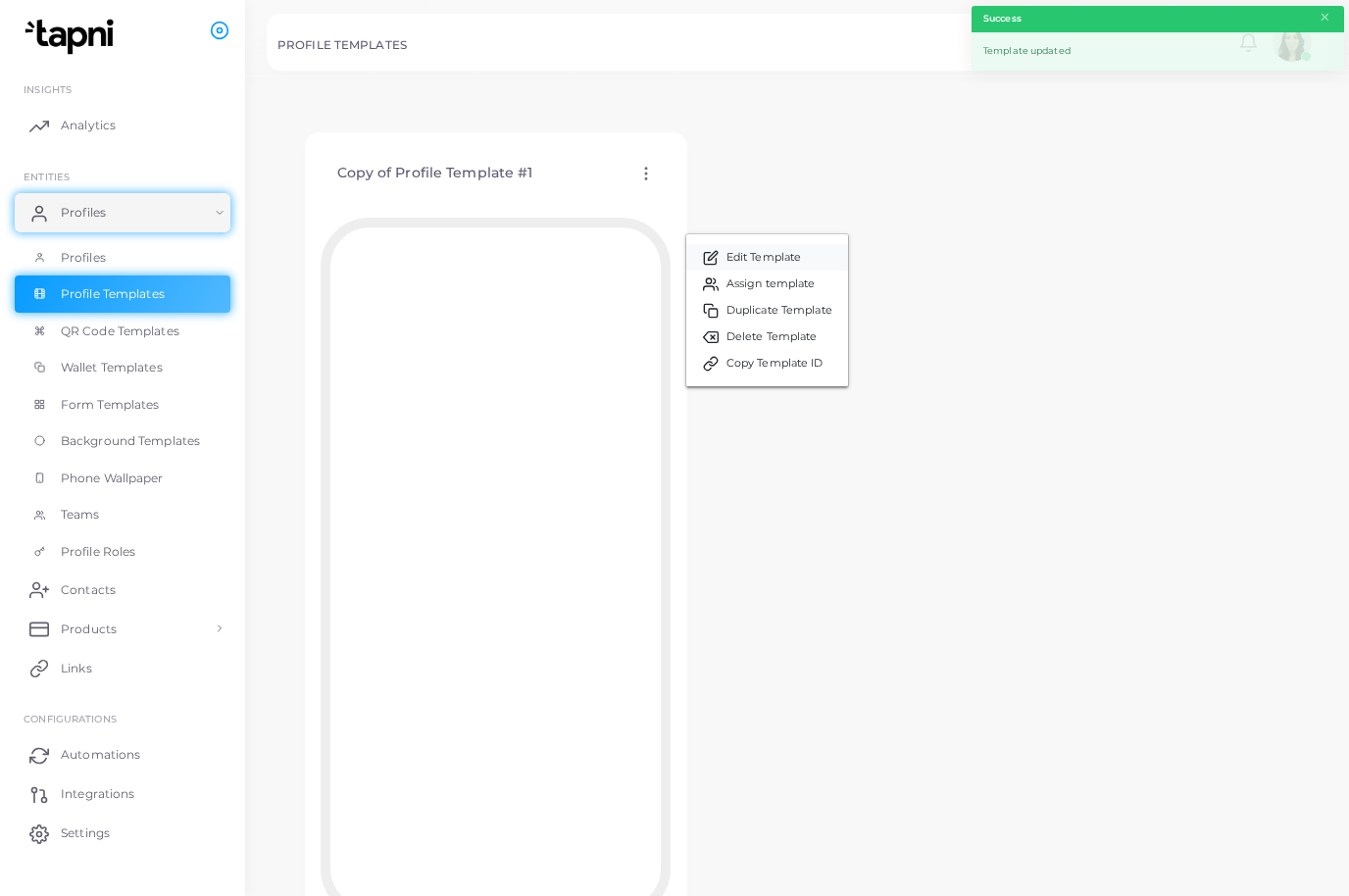 click 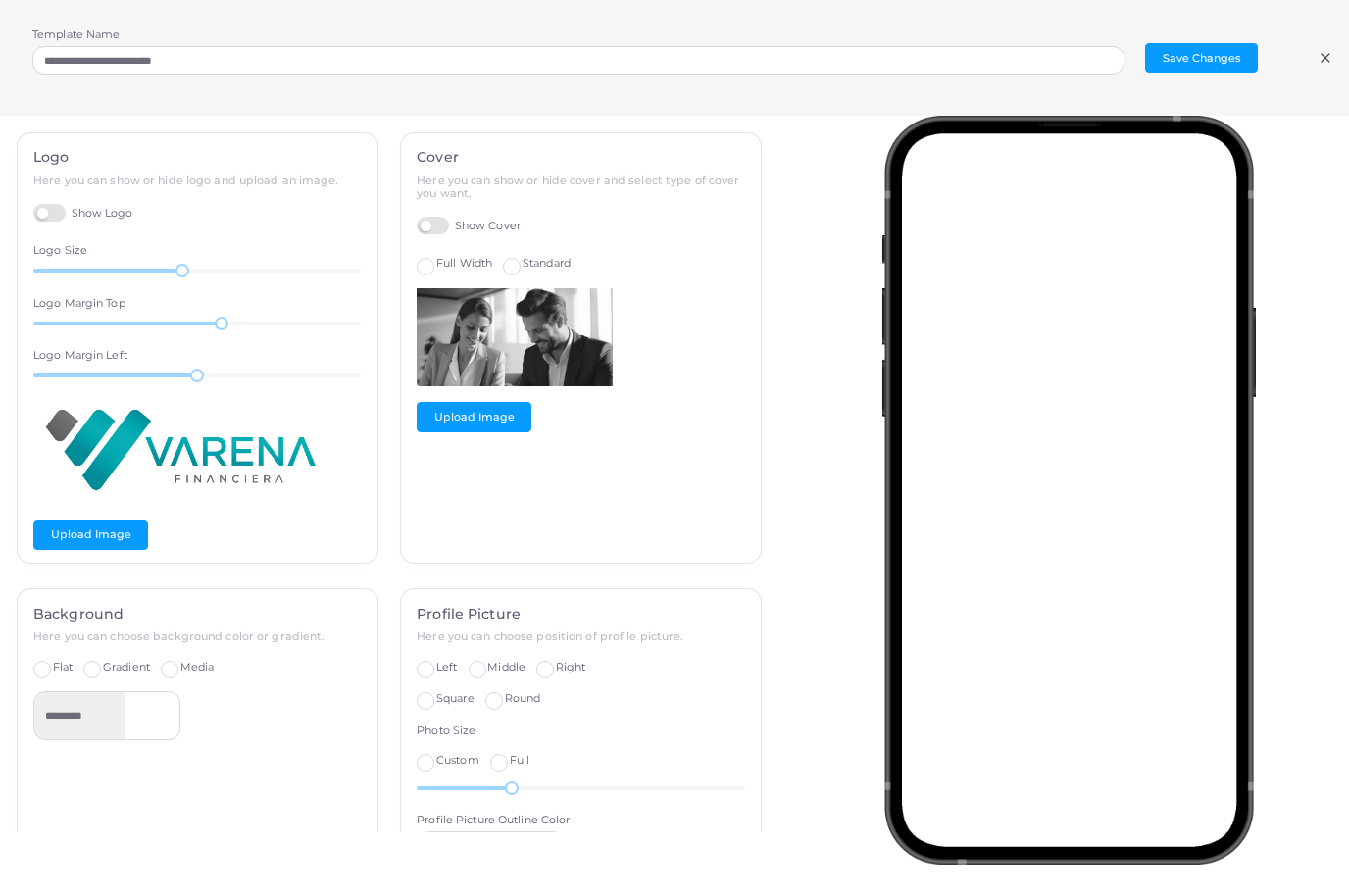click on "Show Cover" at bounding box center (469, 225) 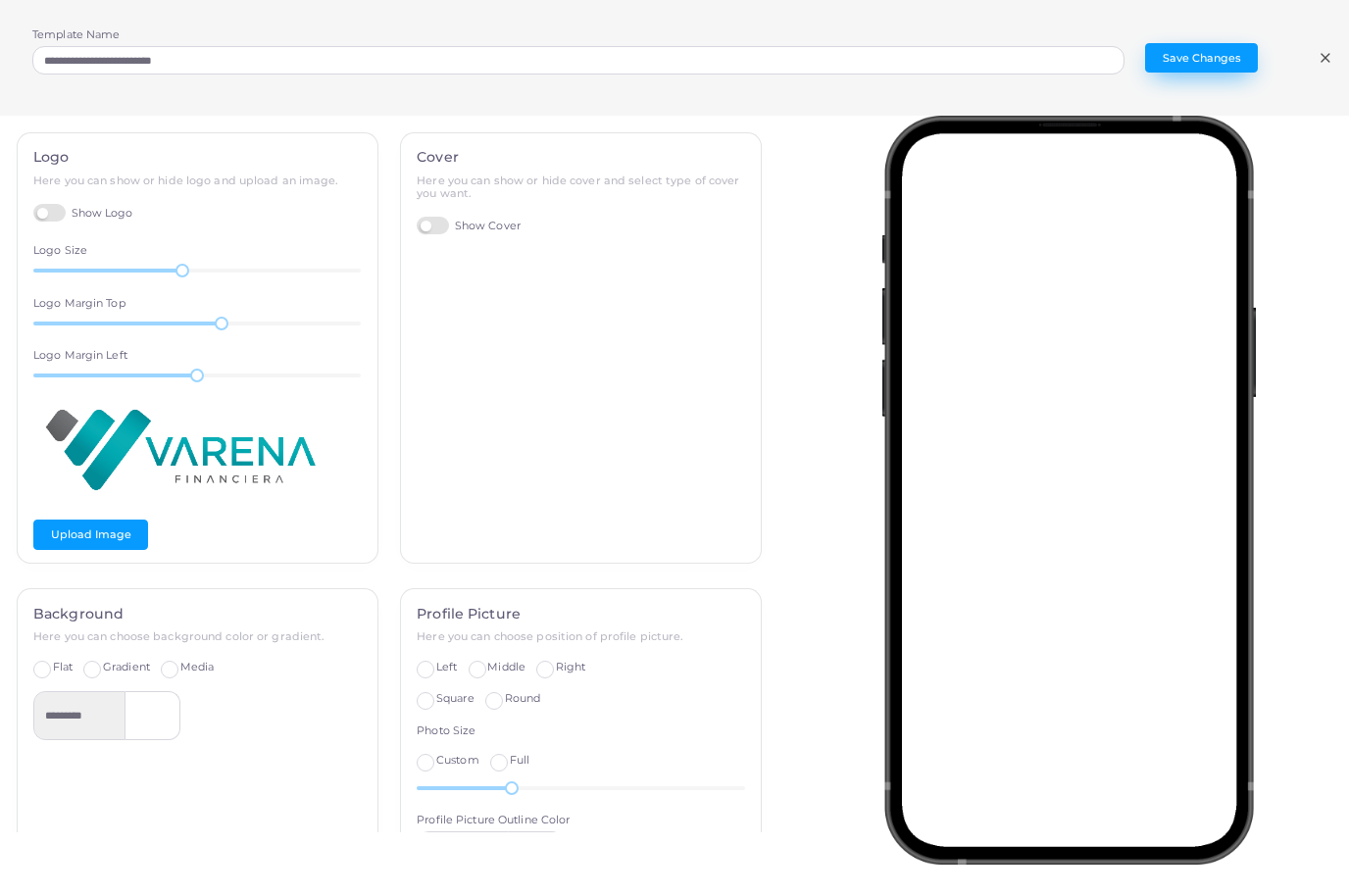 click on "Save Changes" at bounding box center (1201, 58) 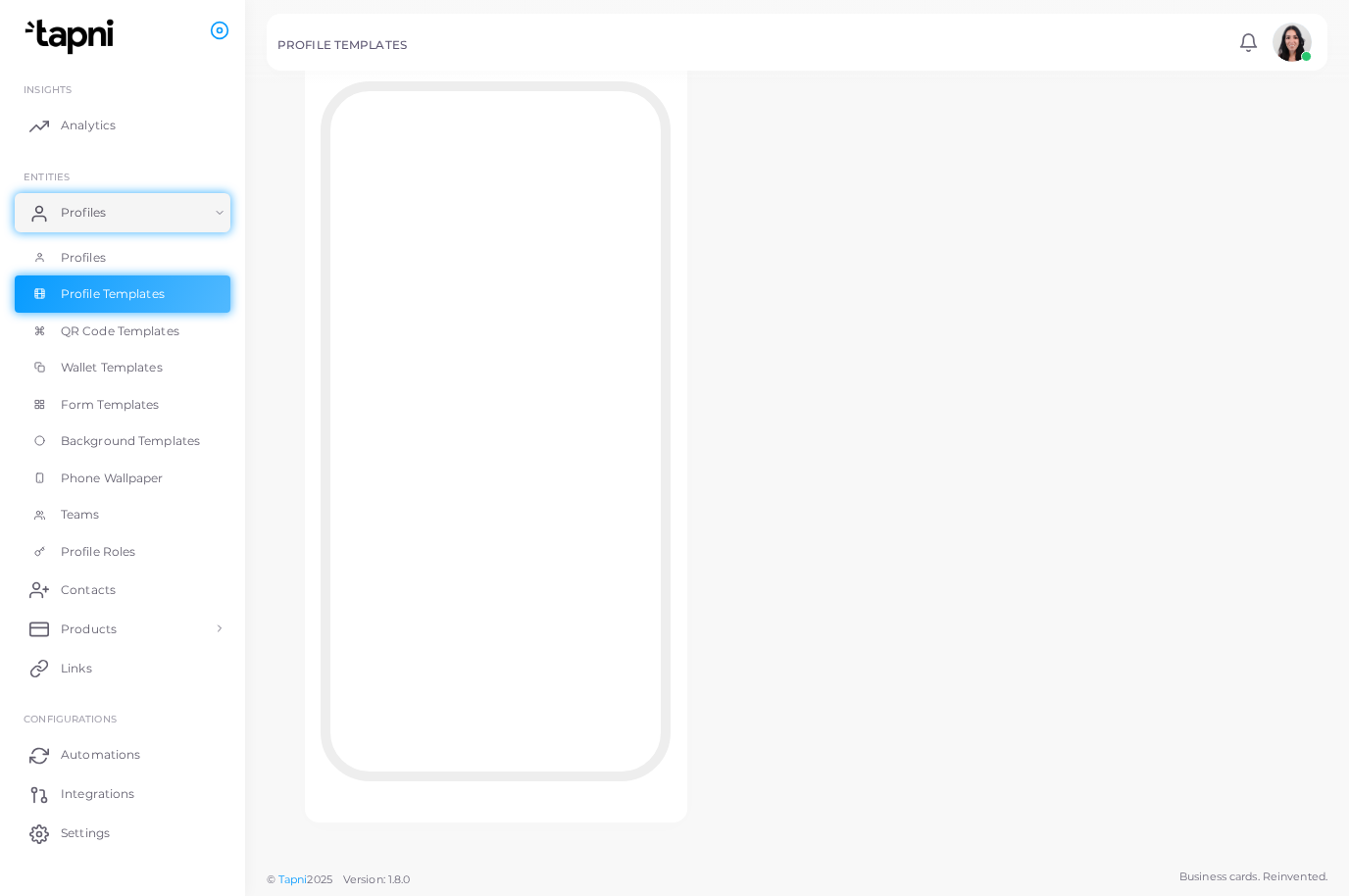 scroll, scrollTop: 879, scrollLeft: 0, axis: vertical 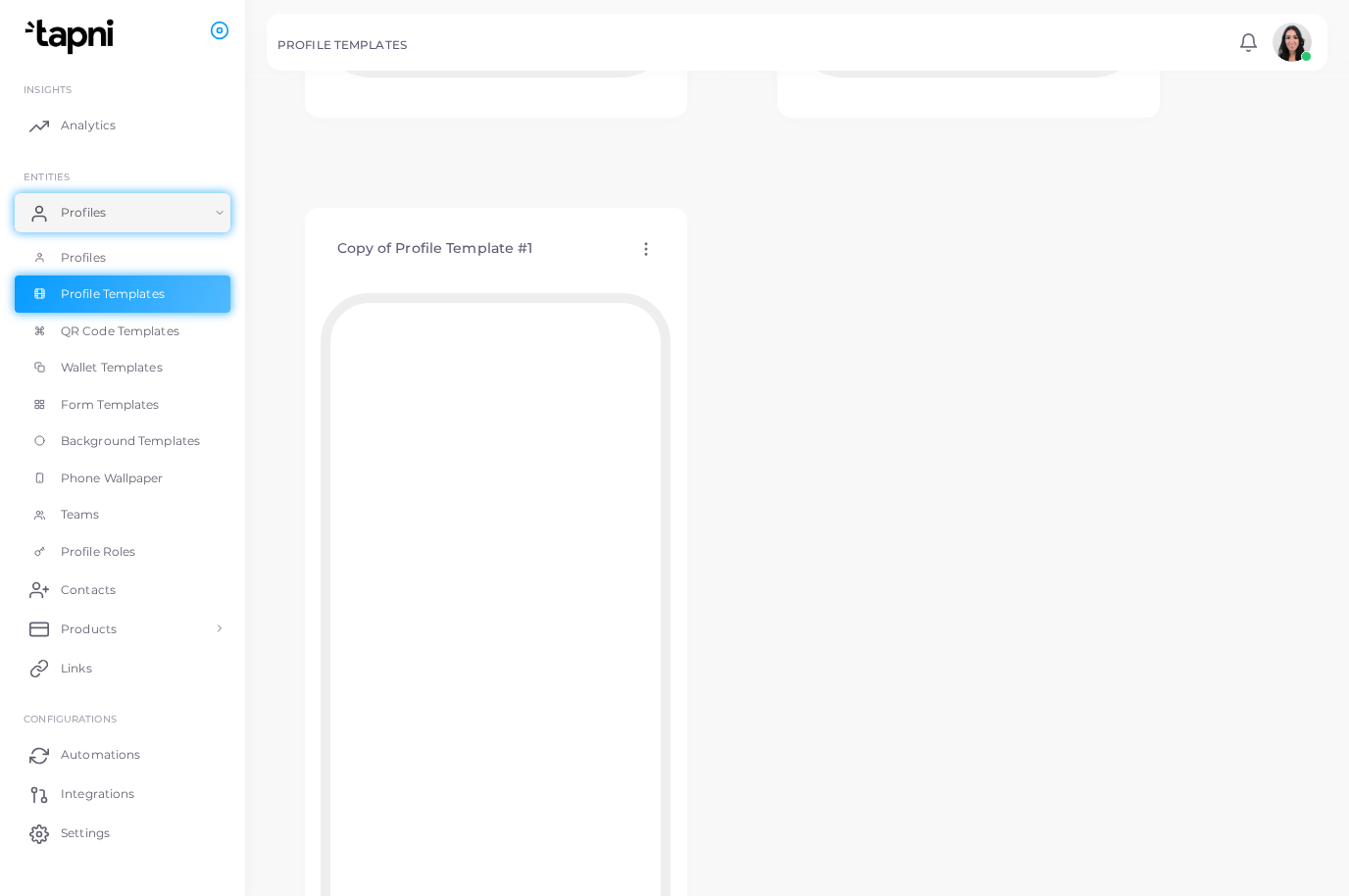 click 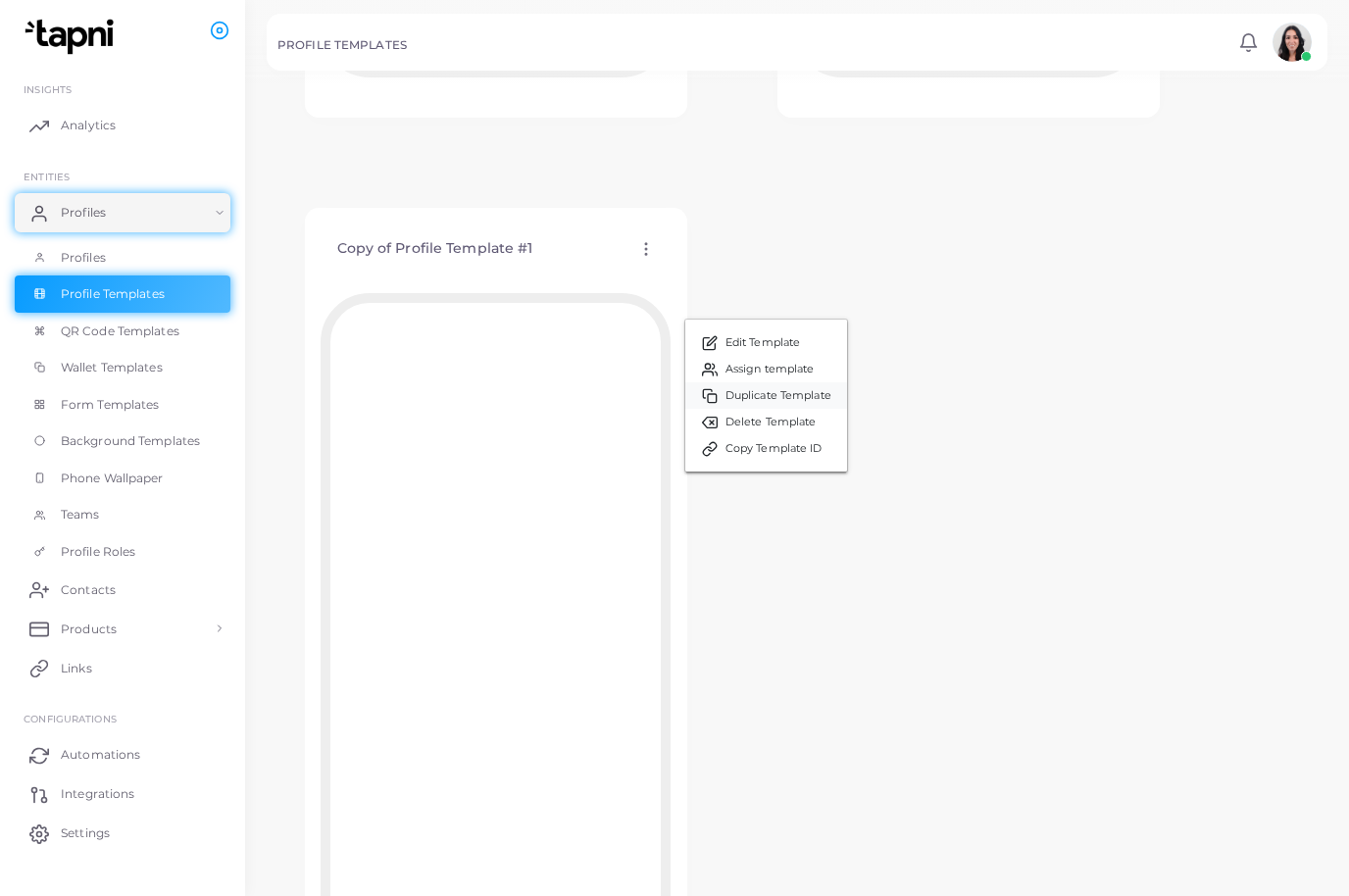 click on "Duplicate Template" at bounding box center [778, 396] 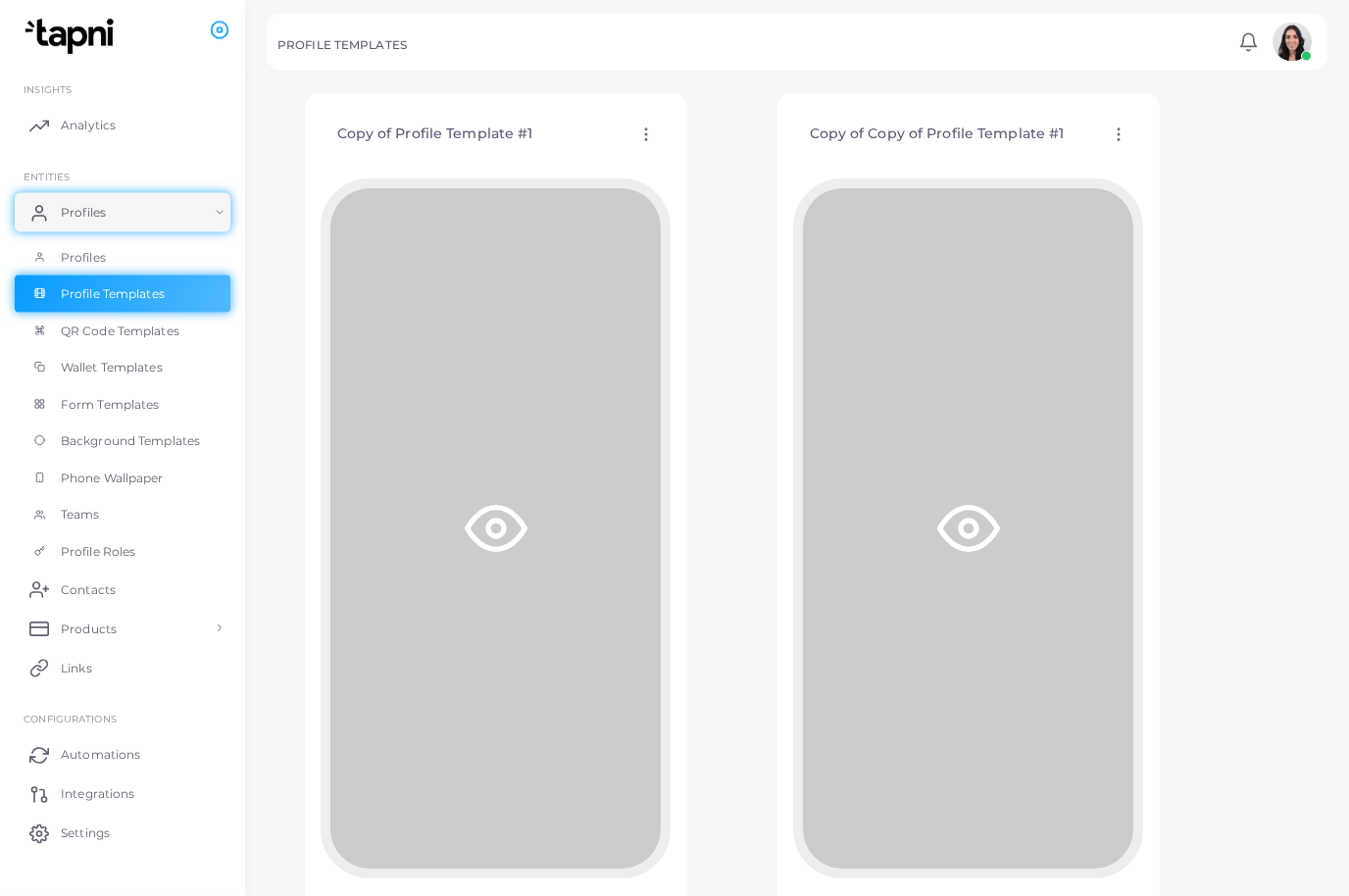 scroll, scrollTop: 953, scrollLeft: 0, axis: vertical 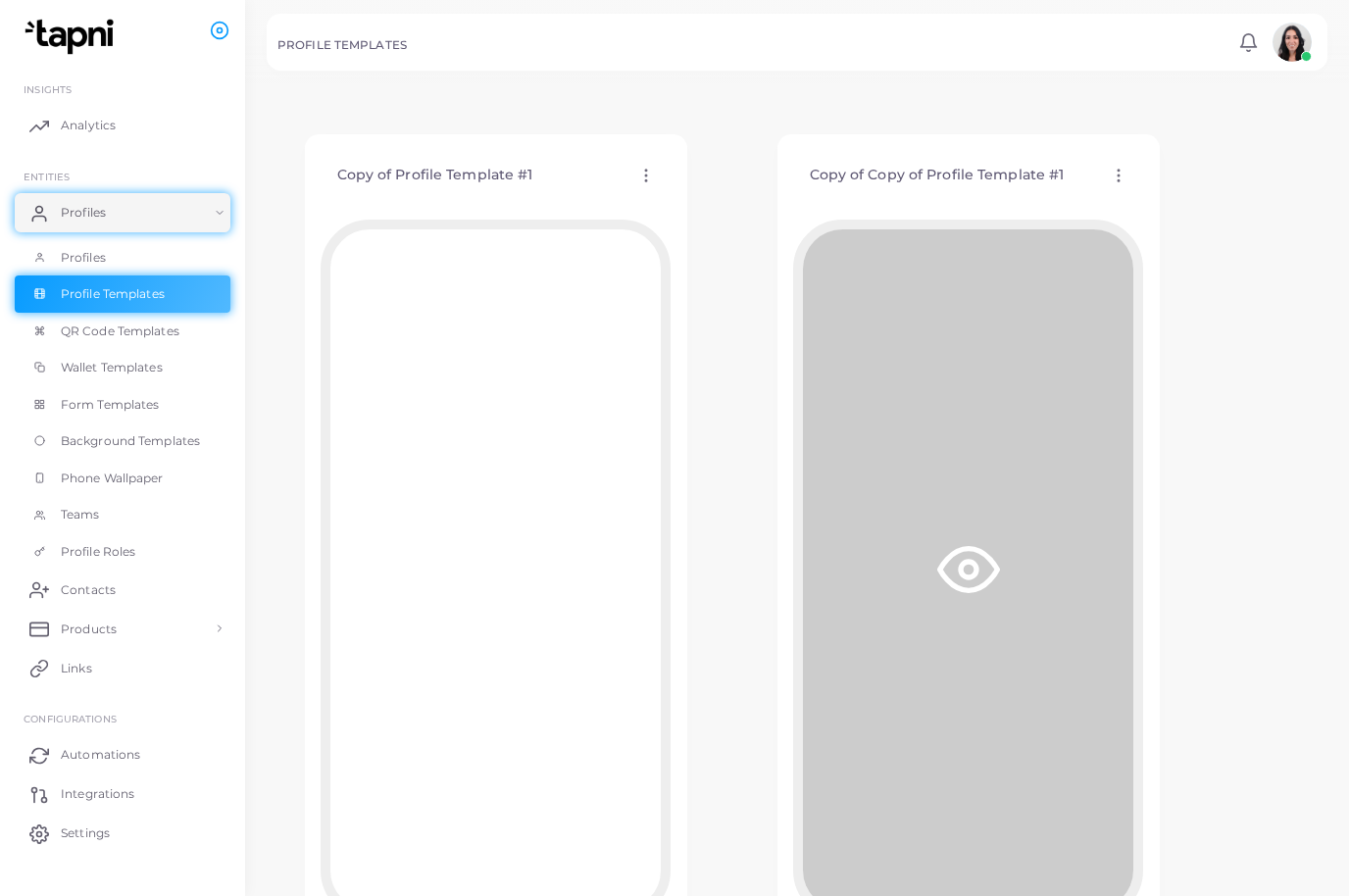 click 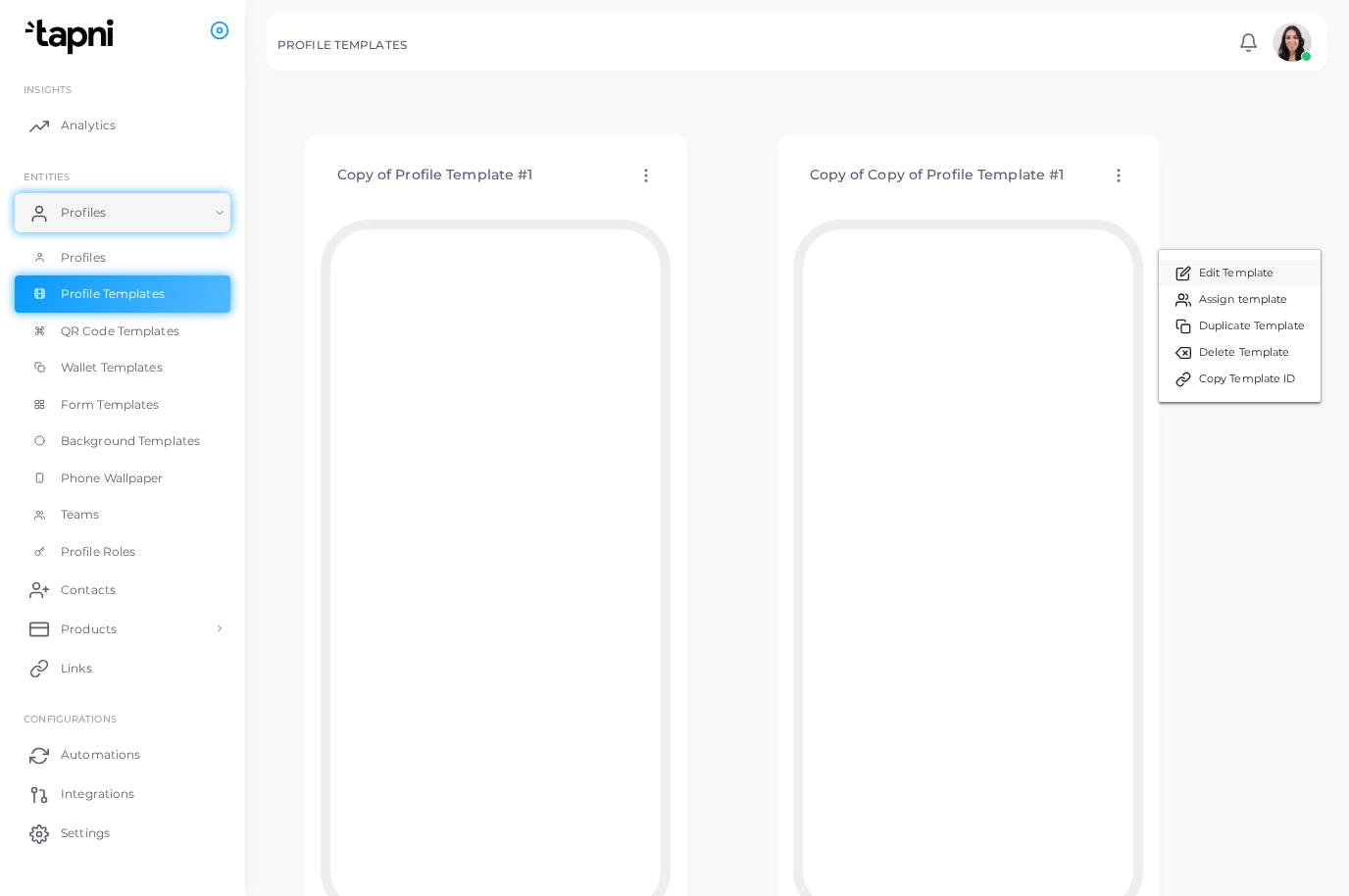 click on "Edit Template" at bounding box center (1236, 274) 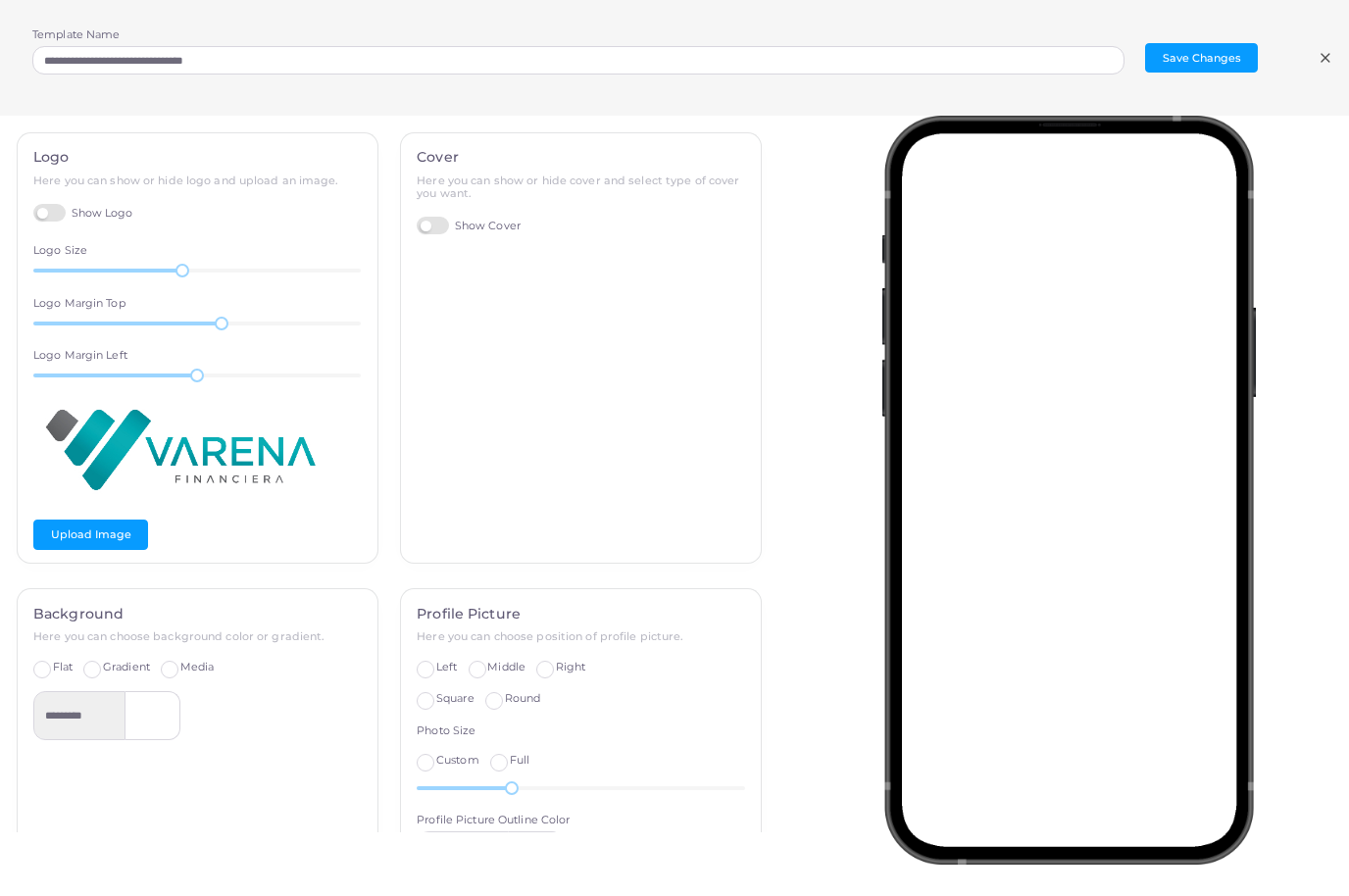 click on "Show Cover" at bounding box center [469, 225] 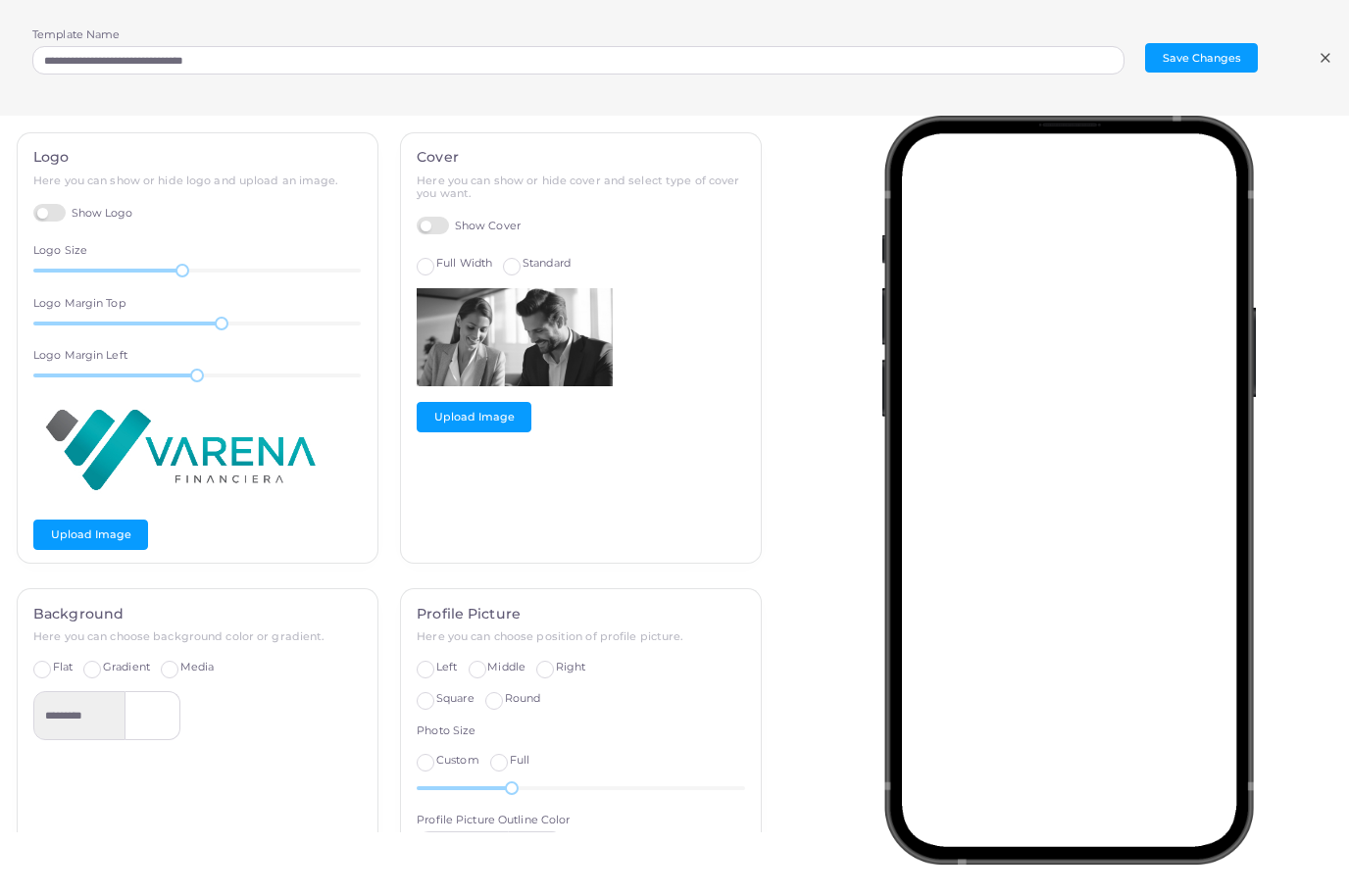 click on "Show Logo" at bounding box center [83, 213] 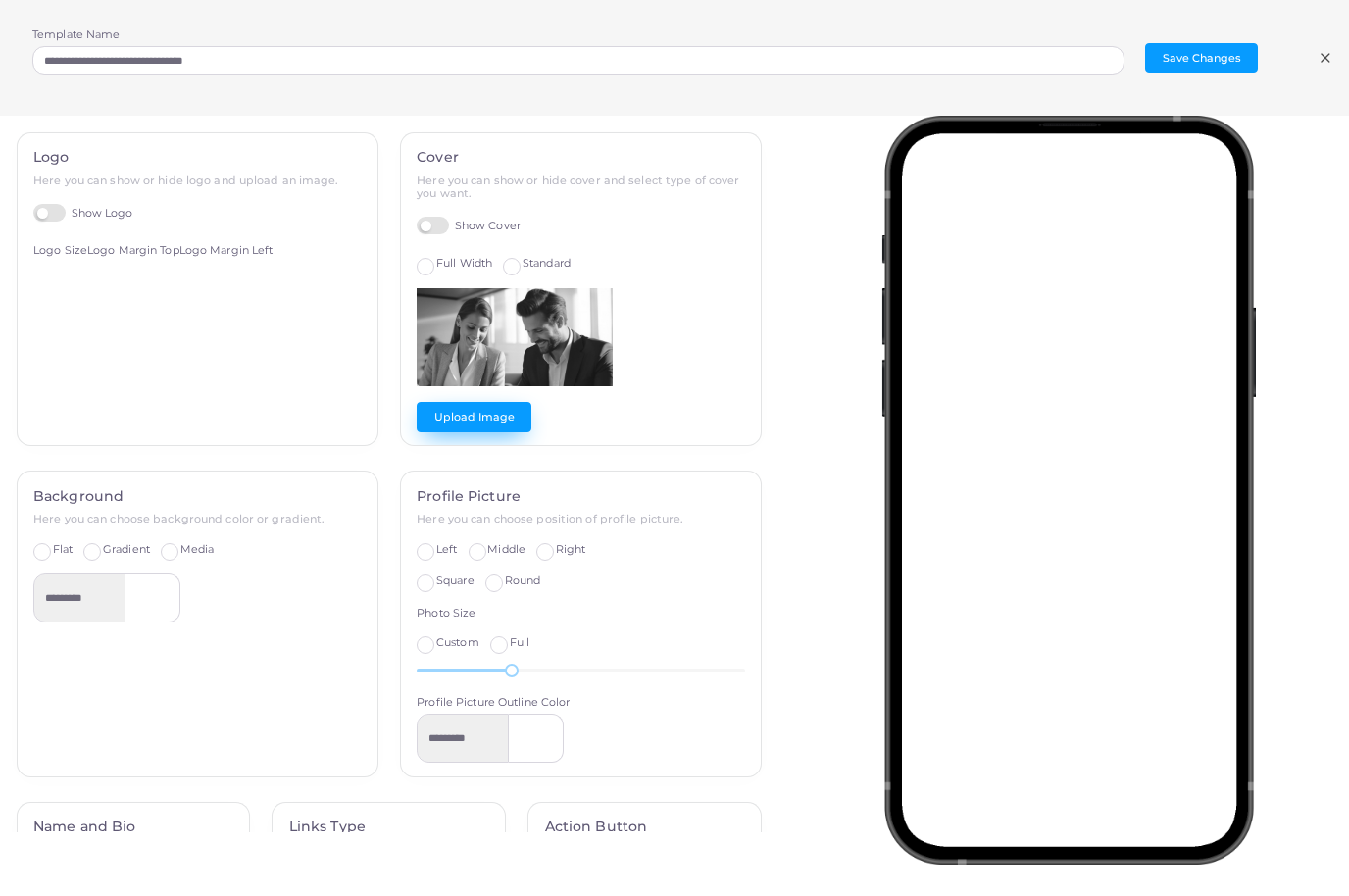 click on "Upload Image" at bounding box center [474, 417] 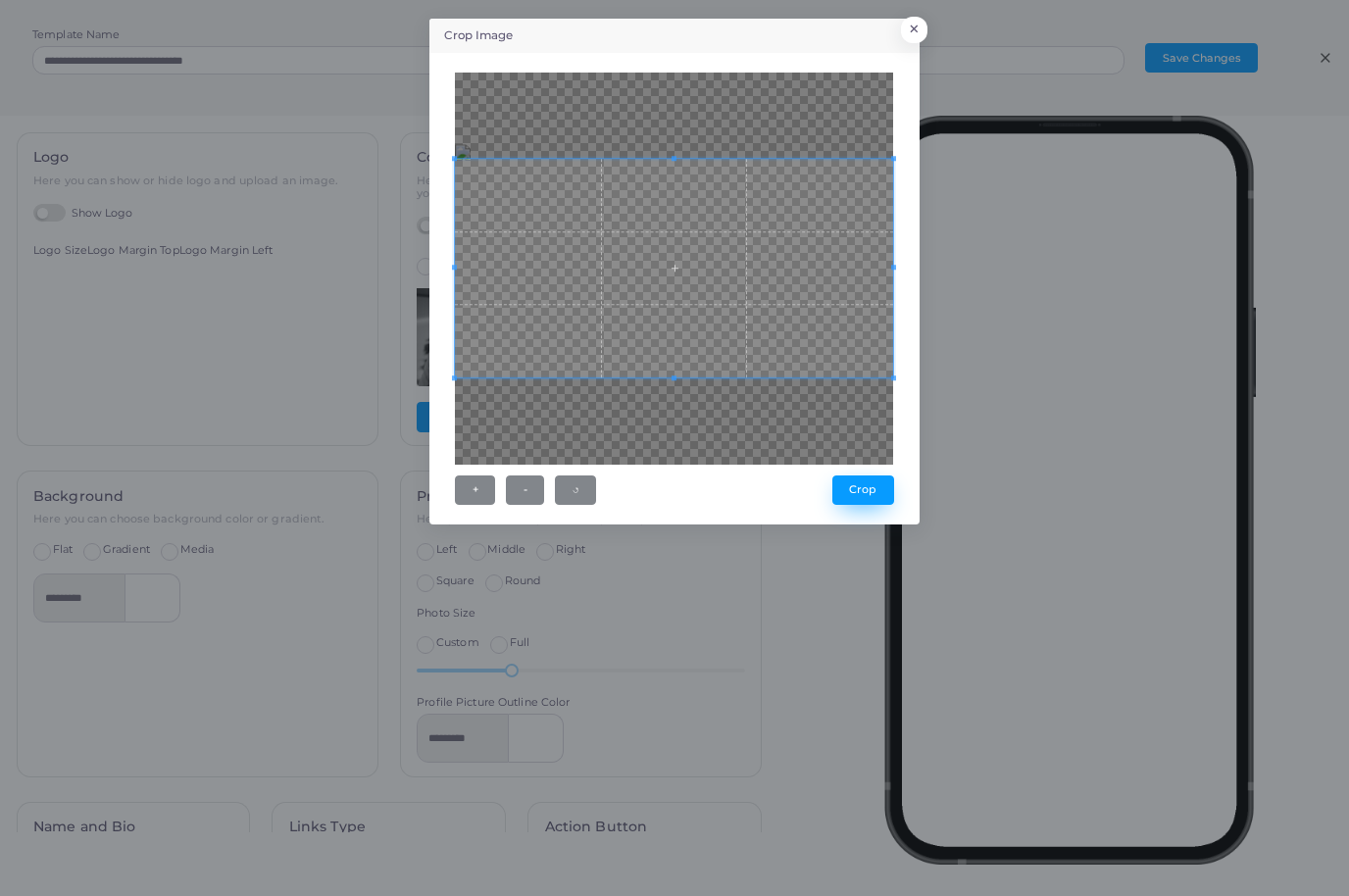 click on "Crop" at bounding box center [863, 490] 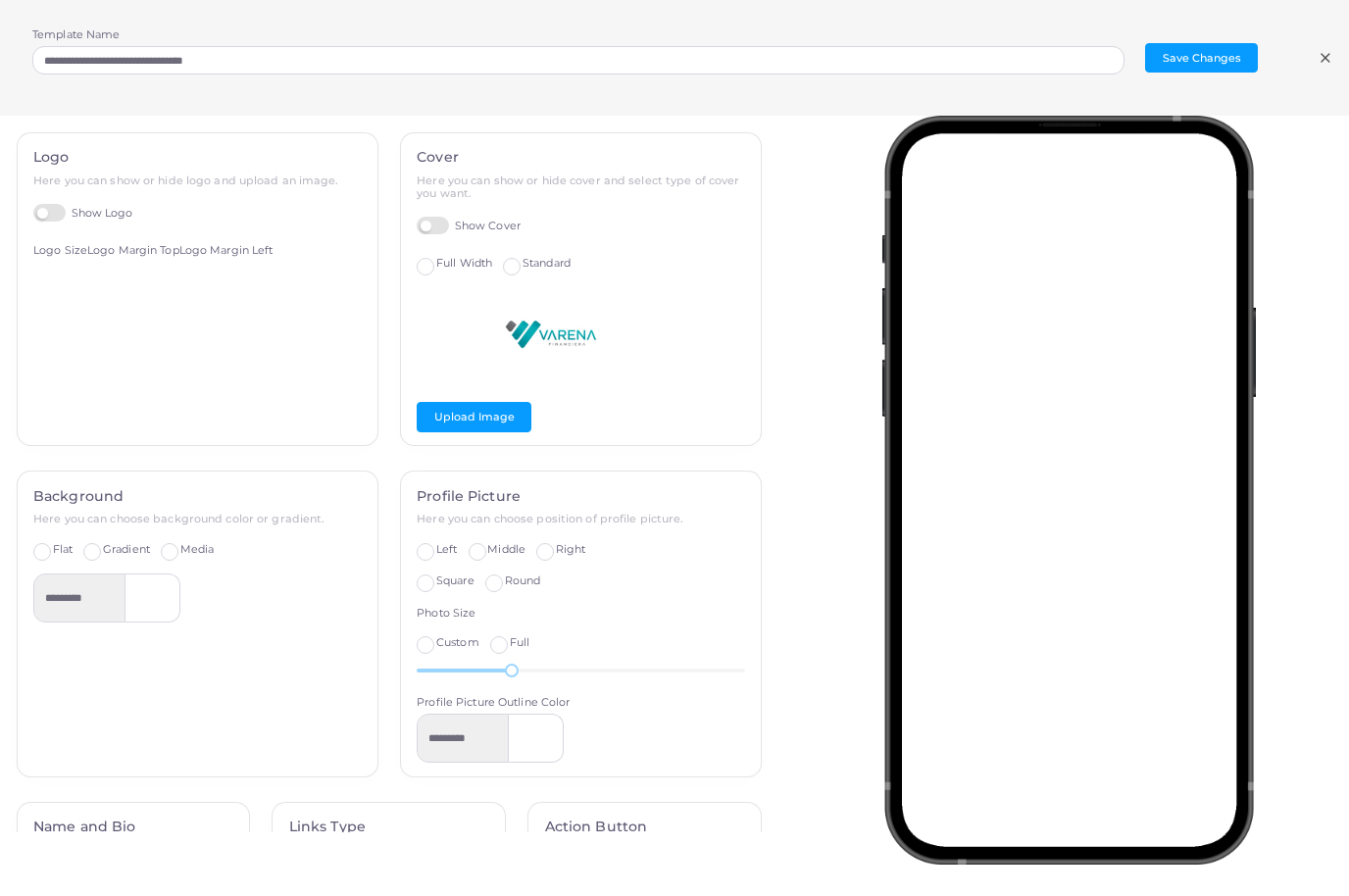 click on "Left" at bounding box center [446, 550] 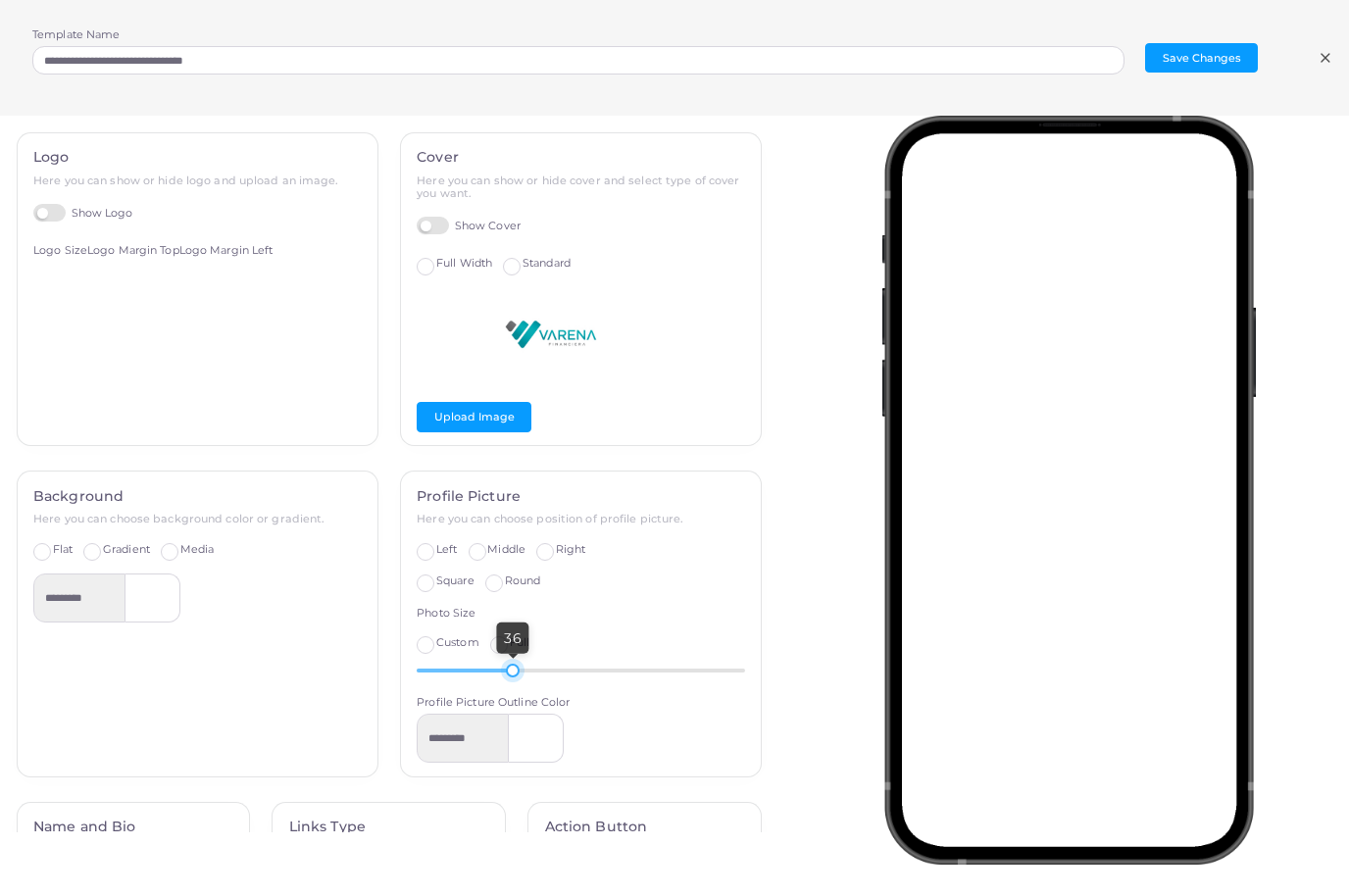 click at bounding box center [513, 671] 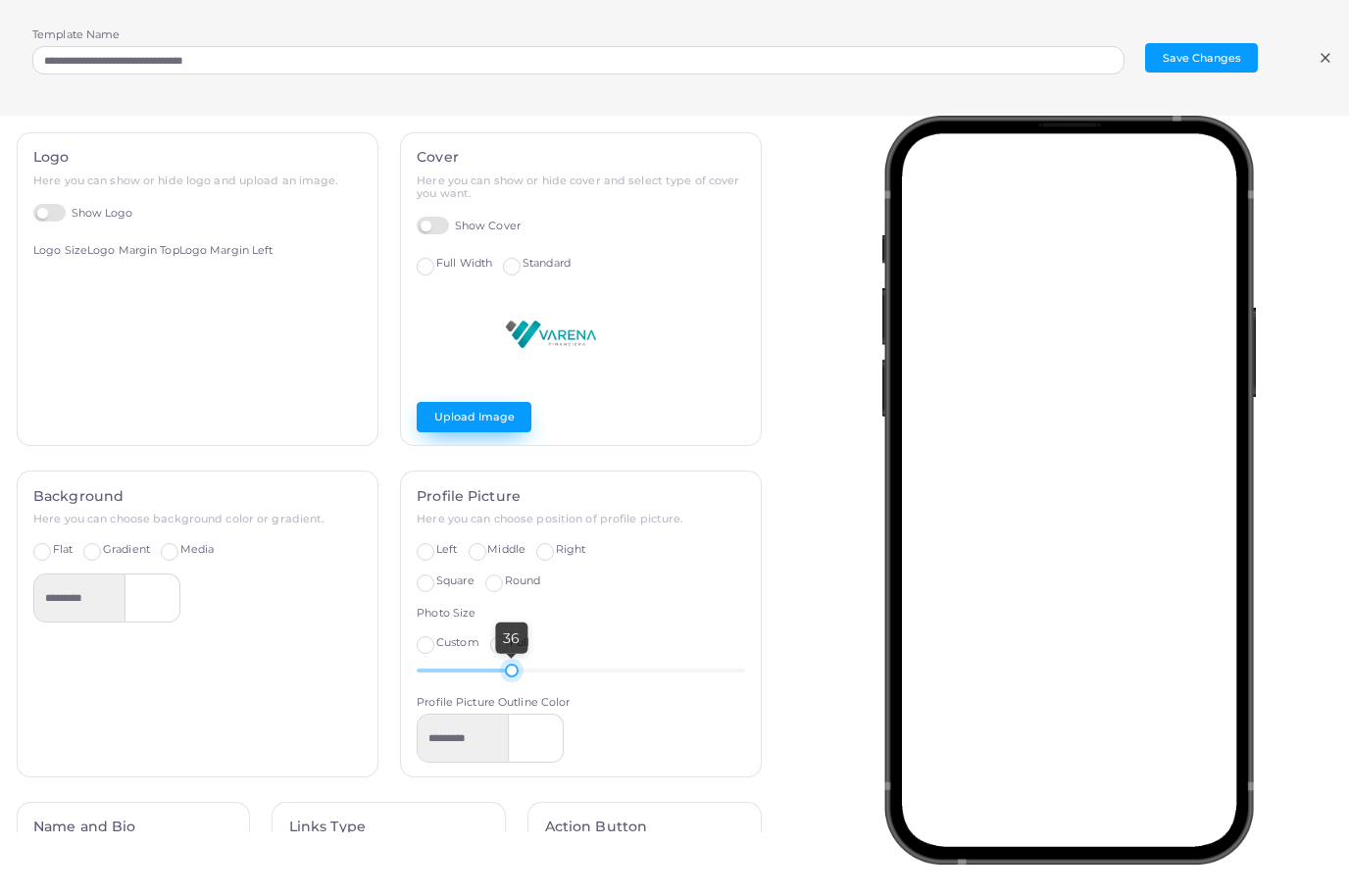 click on "Upload Image" at bounding box center [474, 417] 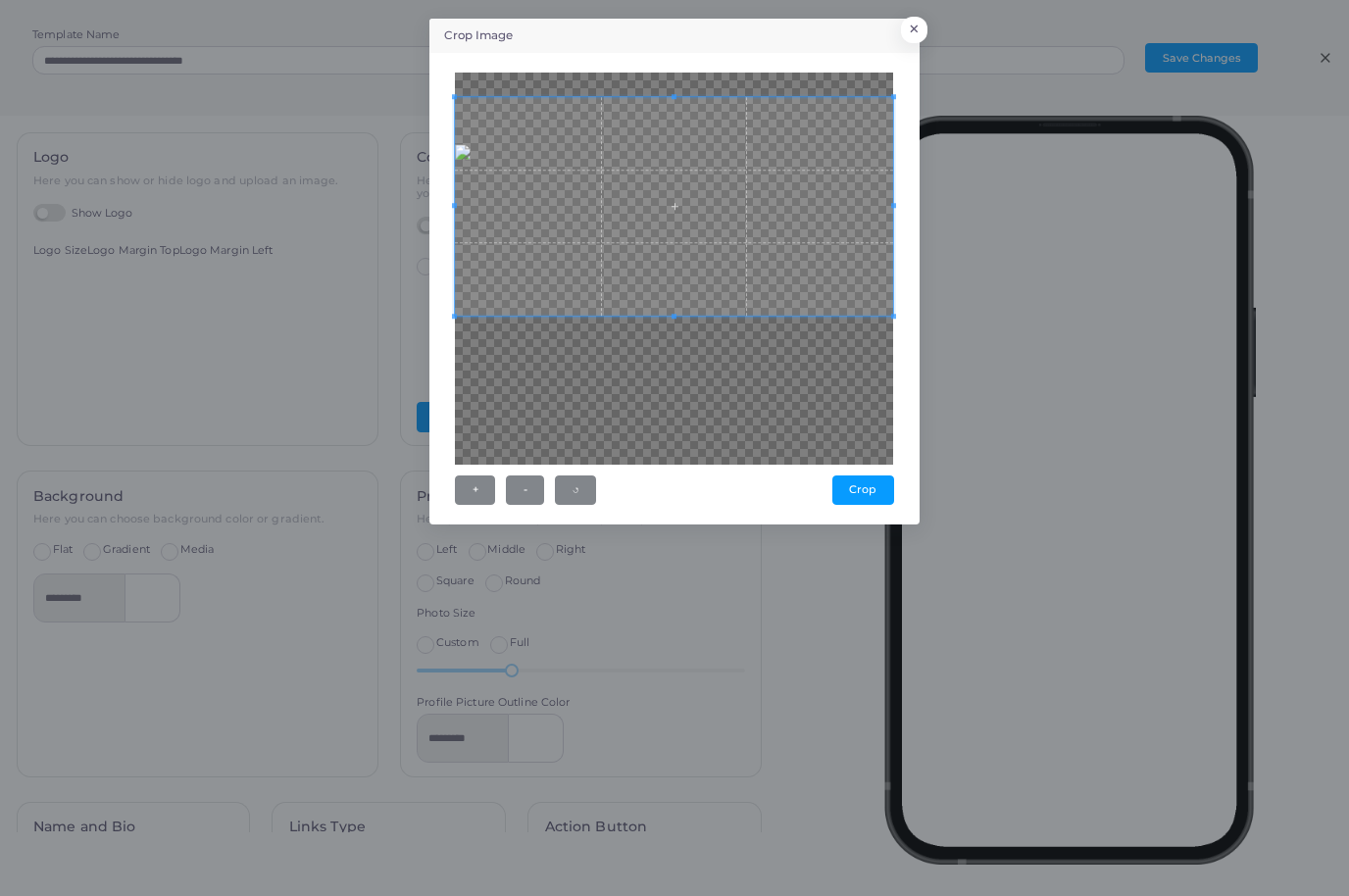click at bounding box center [674, 207] 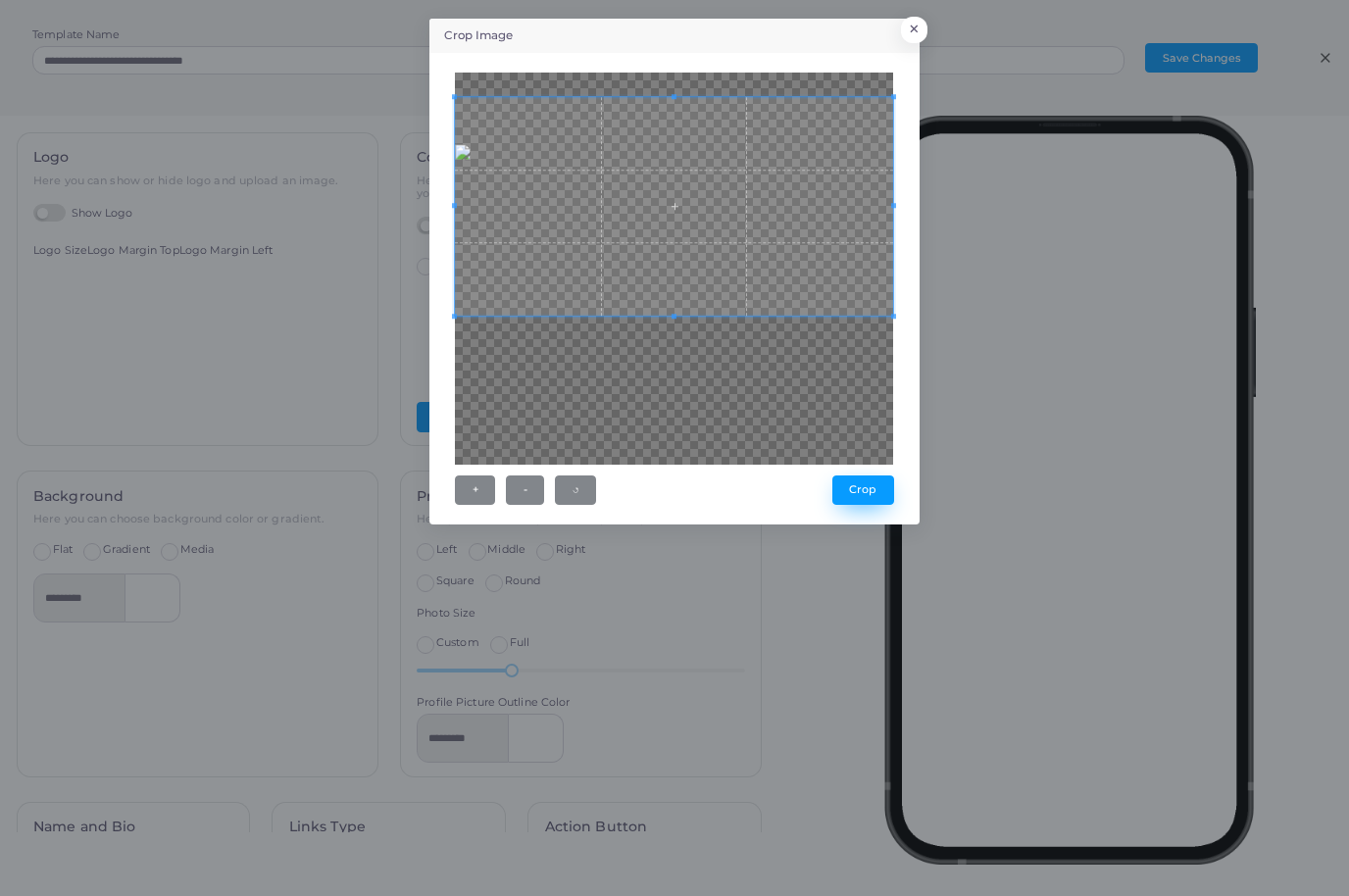 click on "Crop" at bounding box center (863, 490) 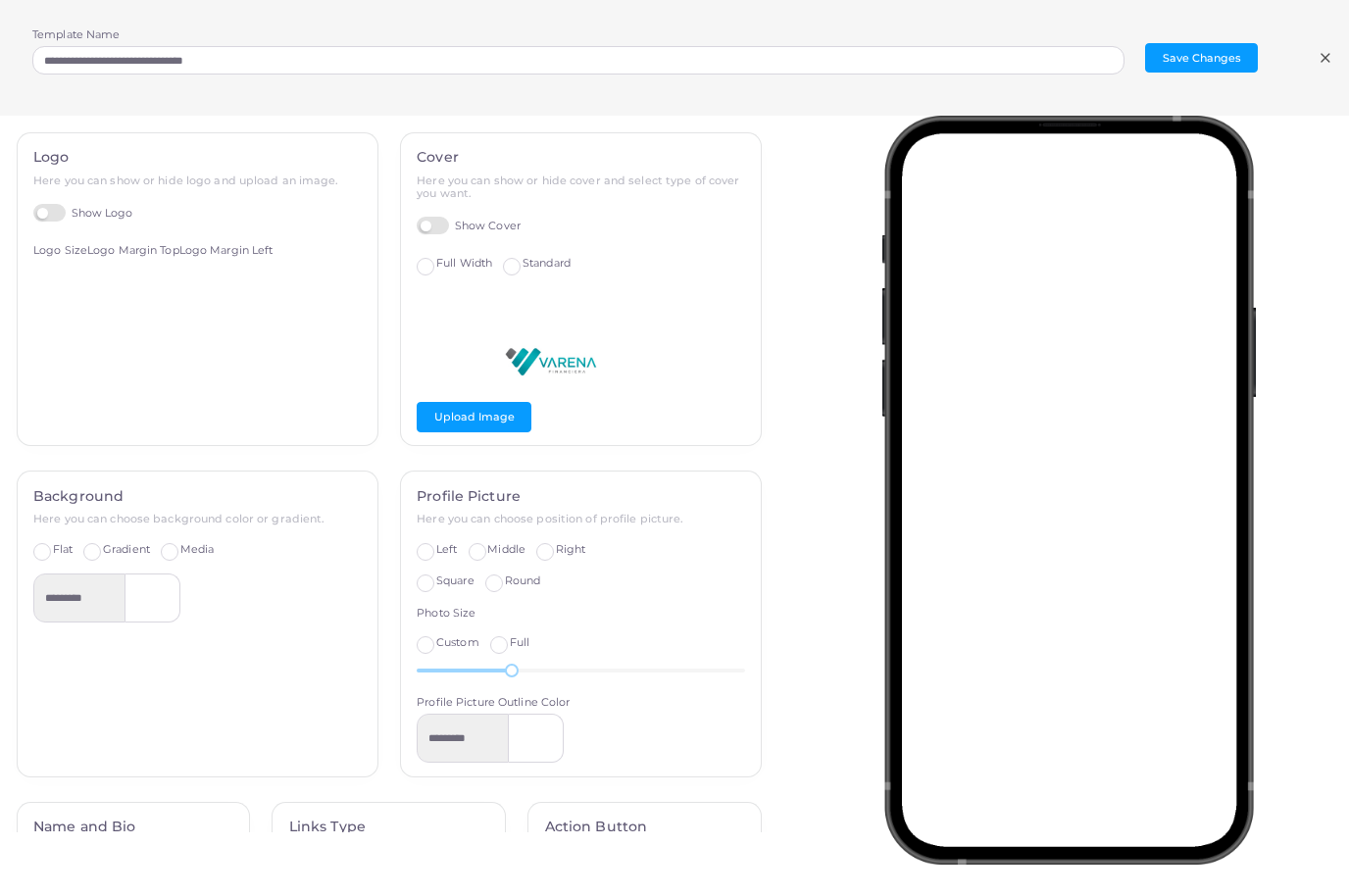click on "Middle" at bounding box center (506, 550) 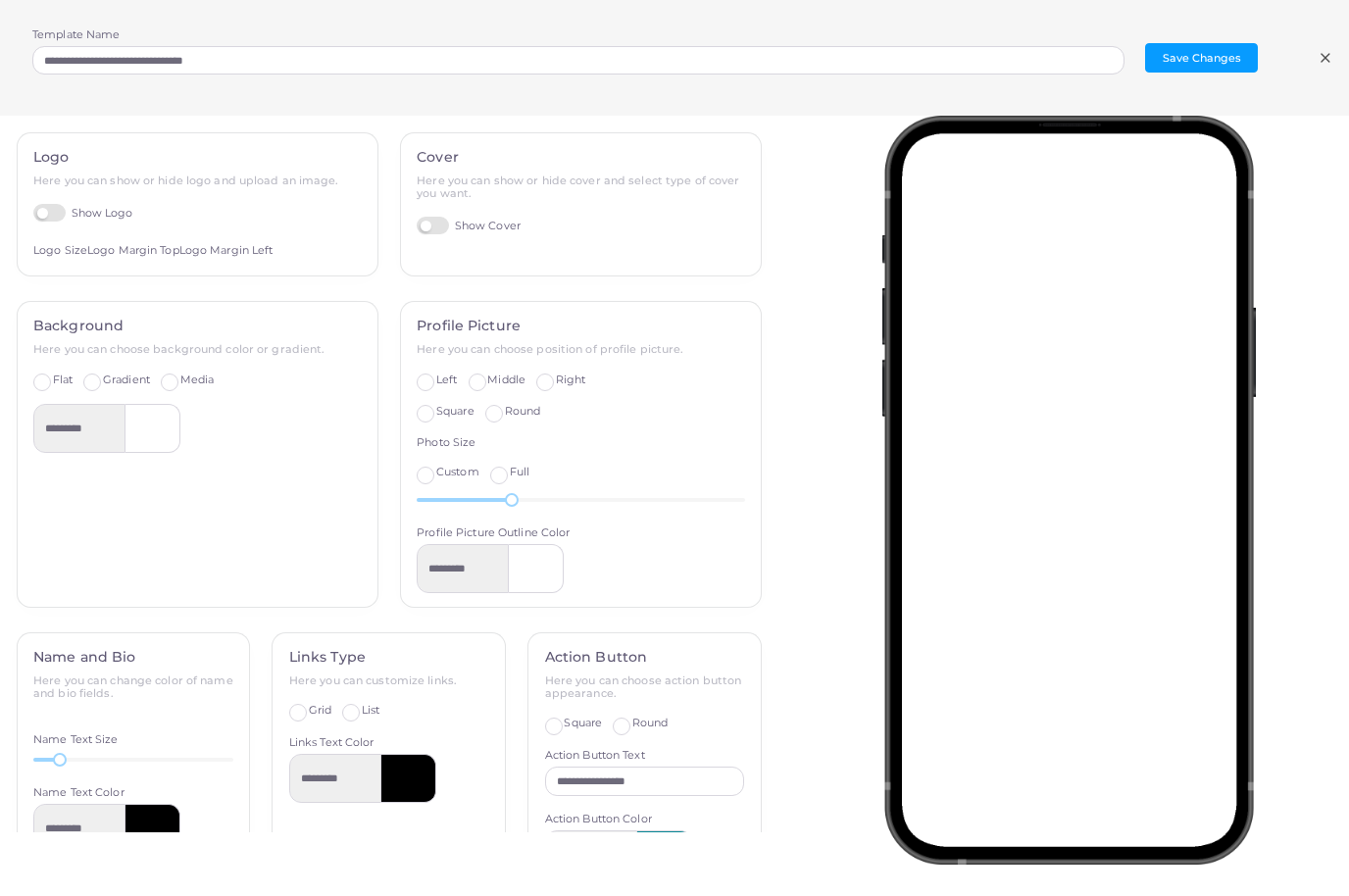 click on "Show Cover" at bounding box center [469, 225] 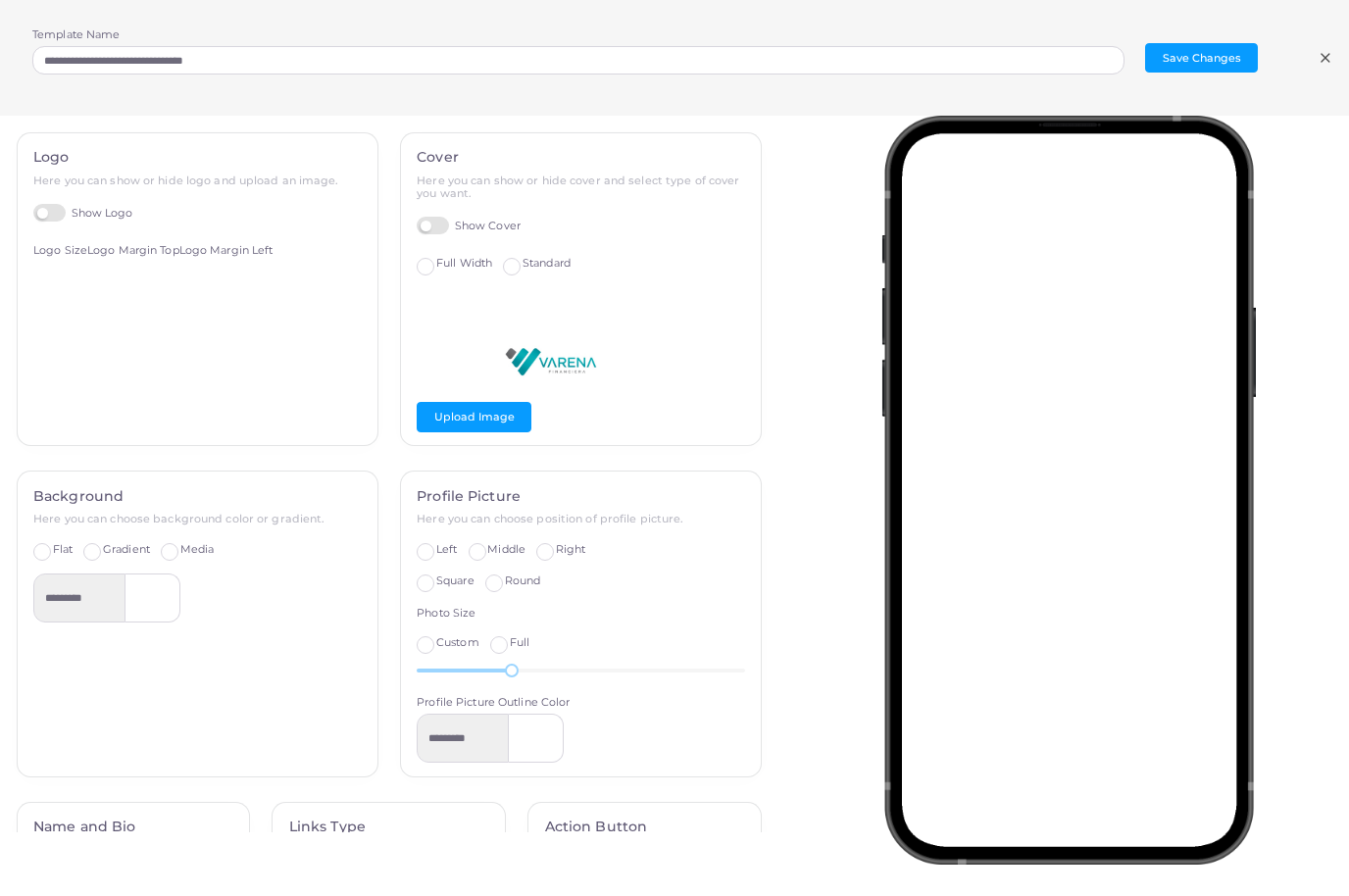 scroll, scrollTop: 1106, scrollLeft: 0, axis: vertical 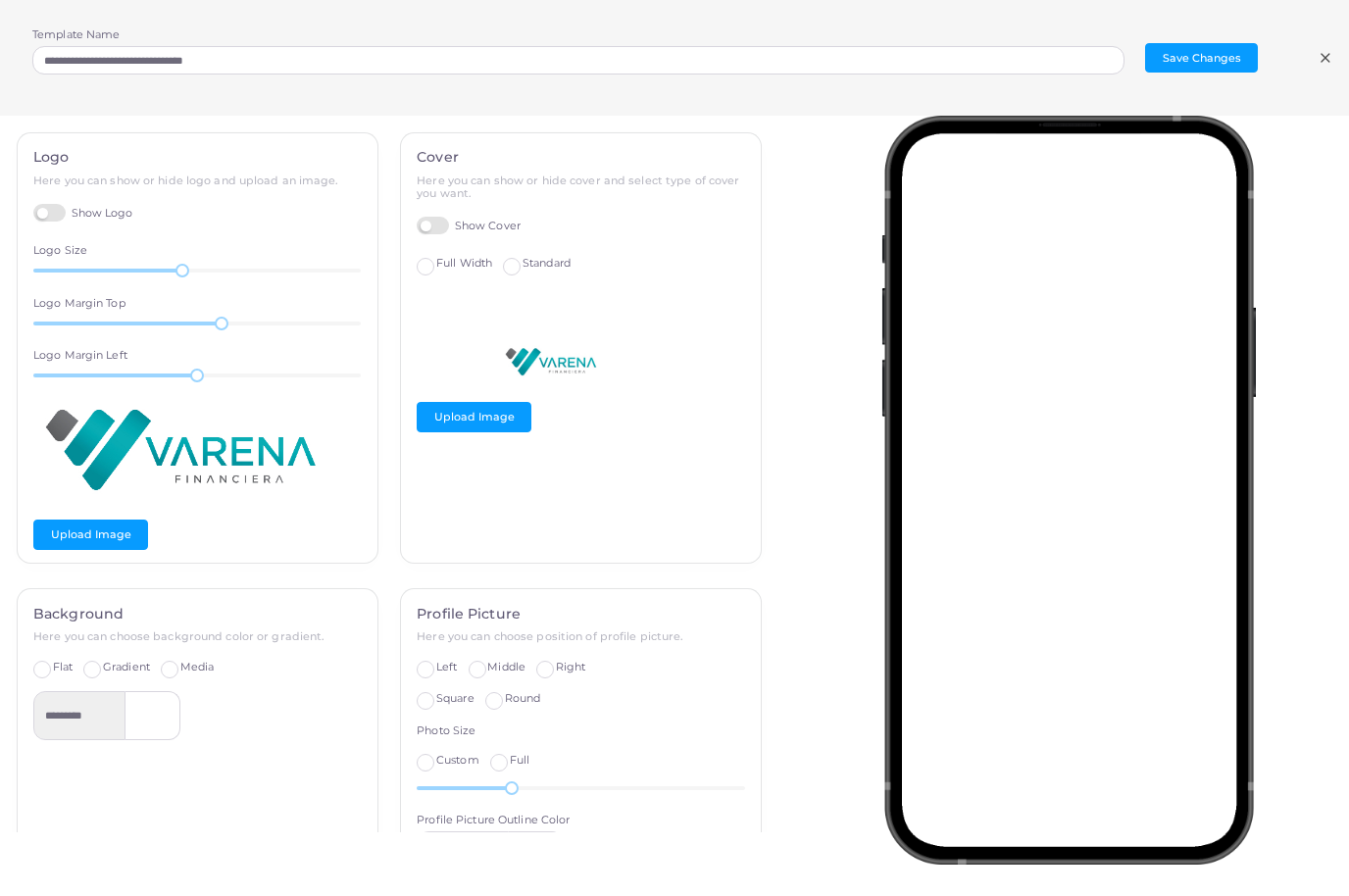 click on "Cover Here you can show or hide cover and select type of cover you want.  Show Cover  Full Width Standard  Upload Image" at bounding box center [580, 348] 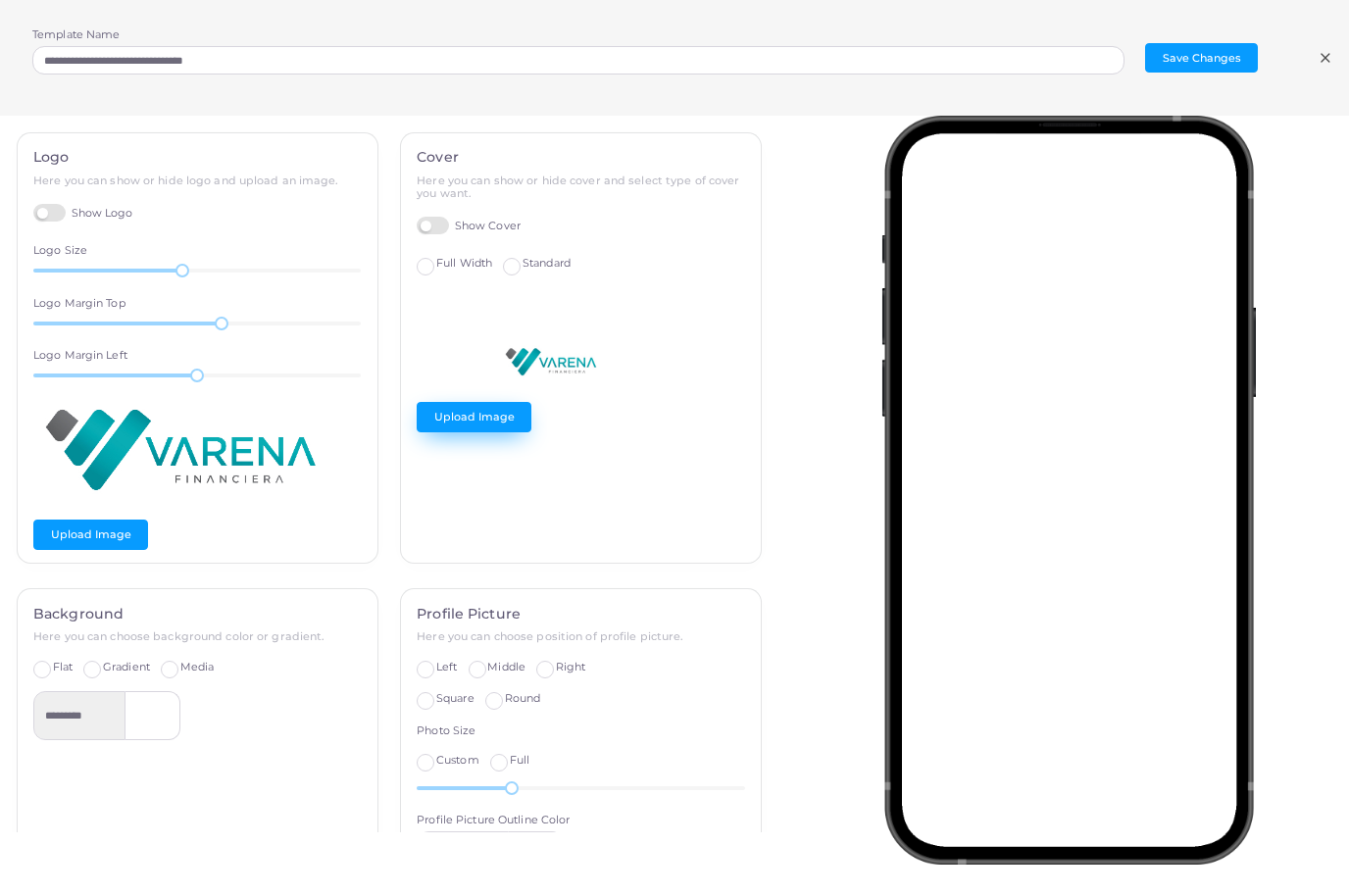 click on "Upload Image" at bounding box center [474, 417] 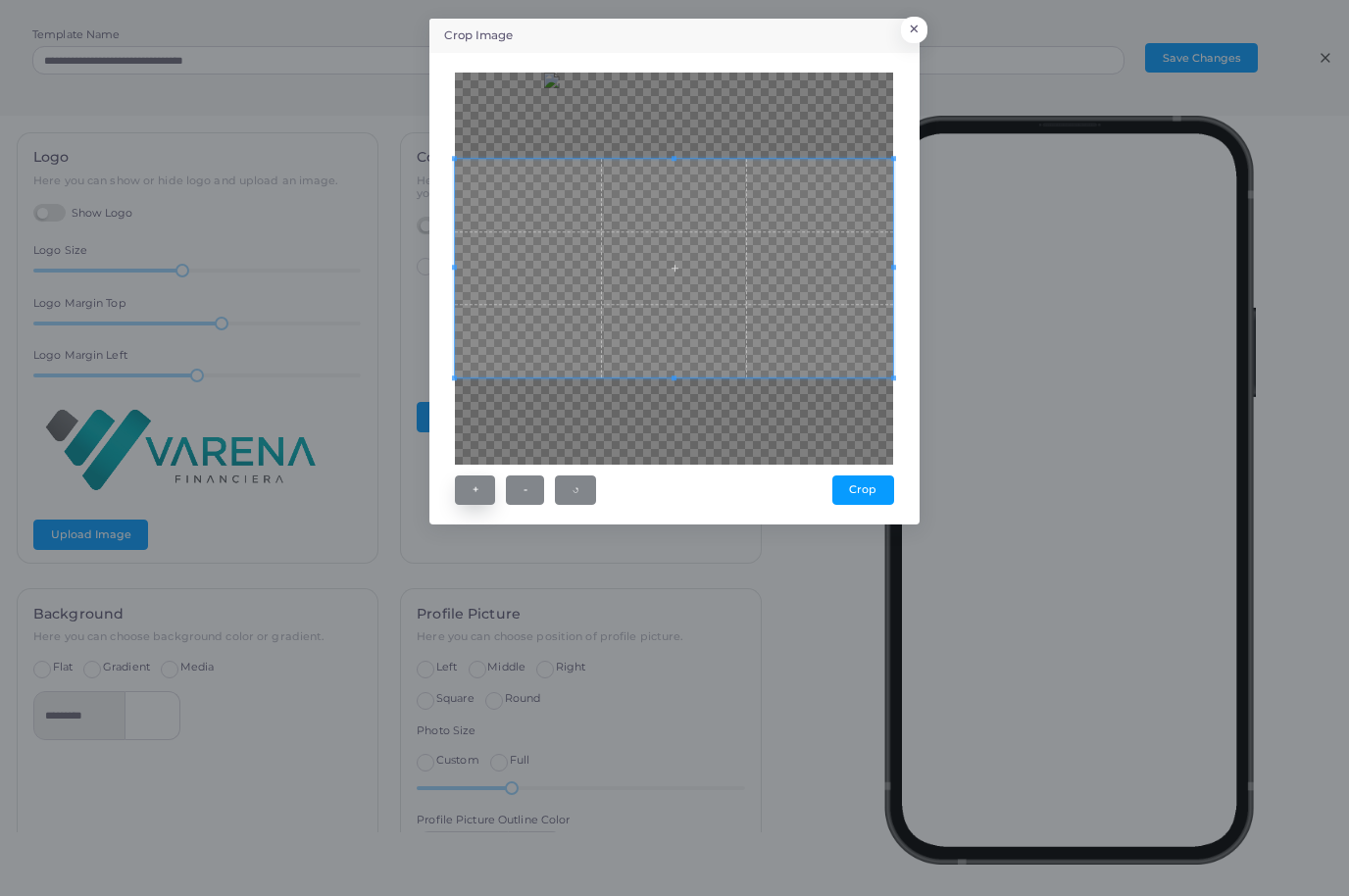 click on "+" at bounding box center [475, 490] 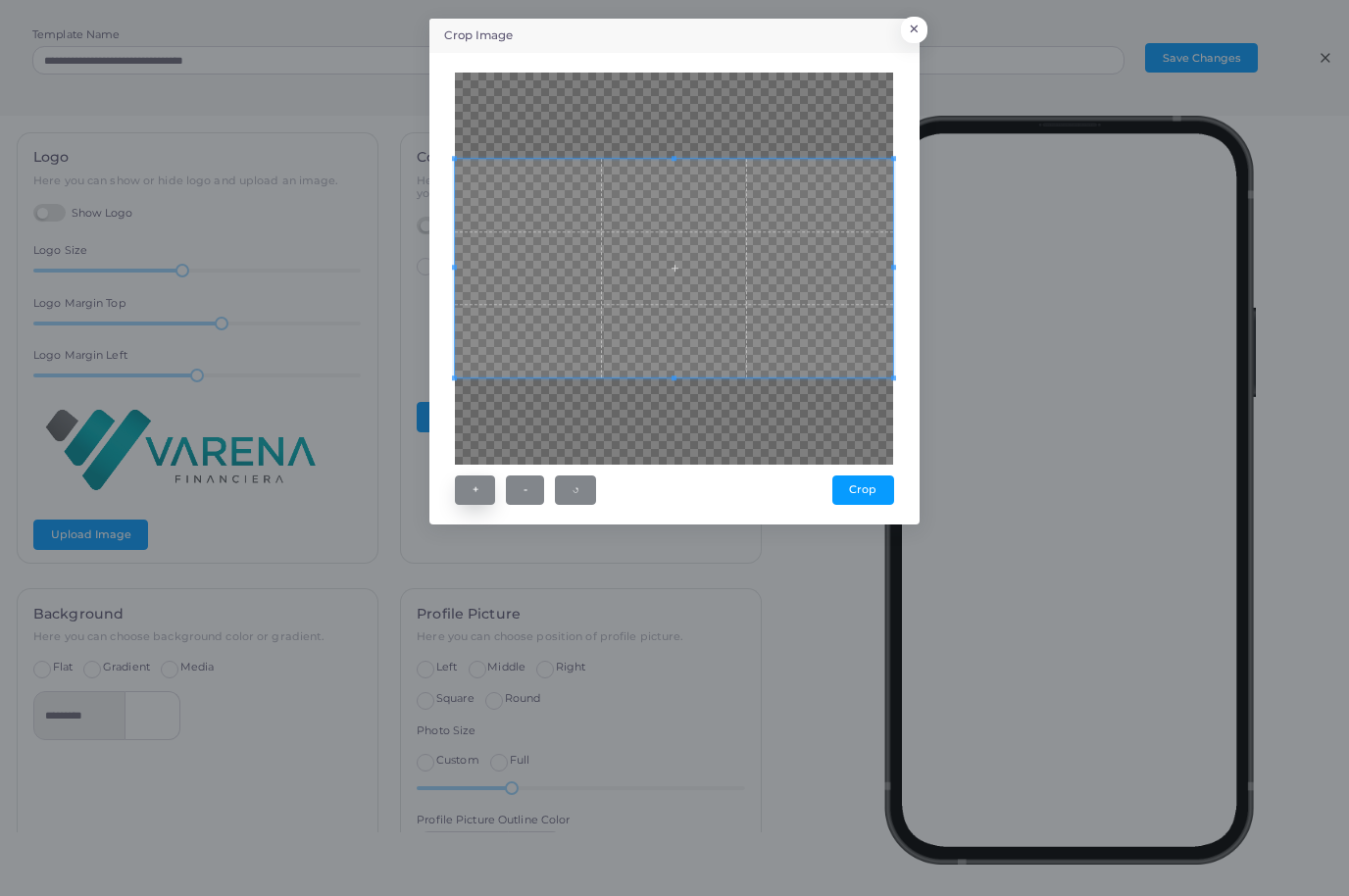 click on "+" at bounding box center (475, 490) 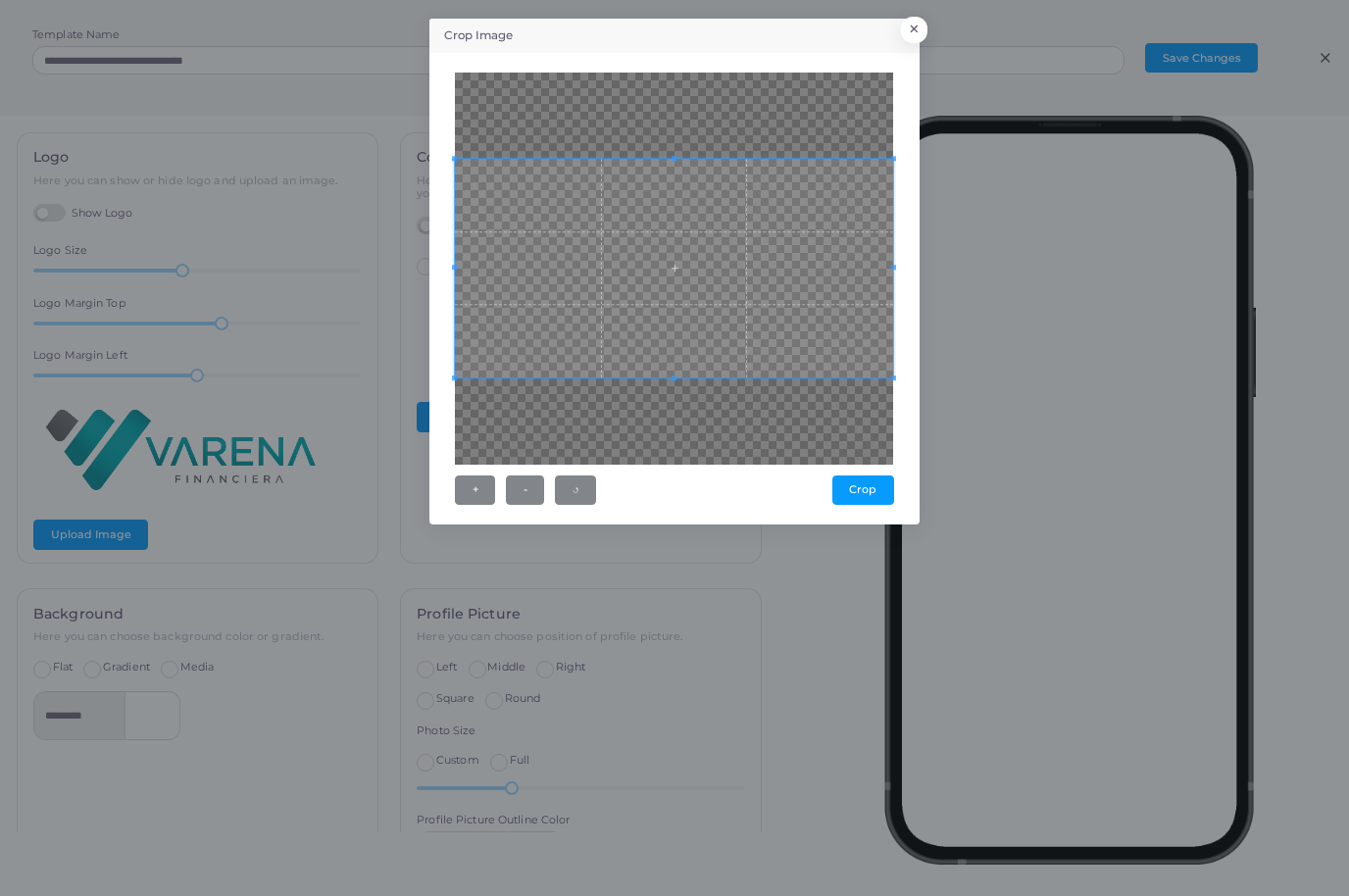click on "Crop" at bounding box center (863, 490) 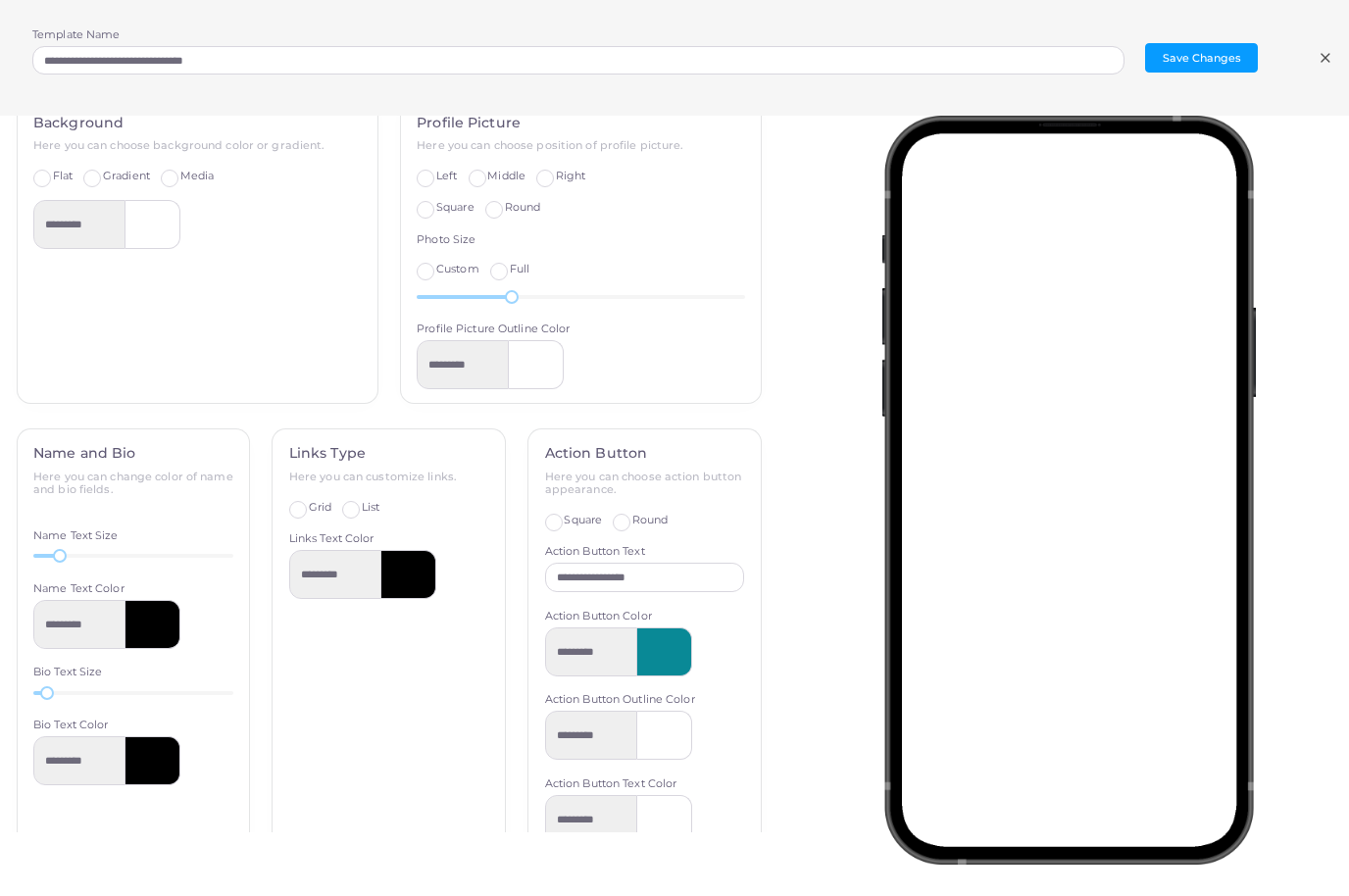 scroll, scrollTop: 490, scrollLeft: 0, axis: vertical 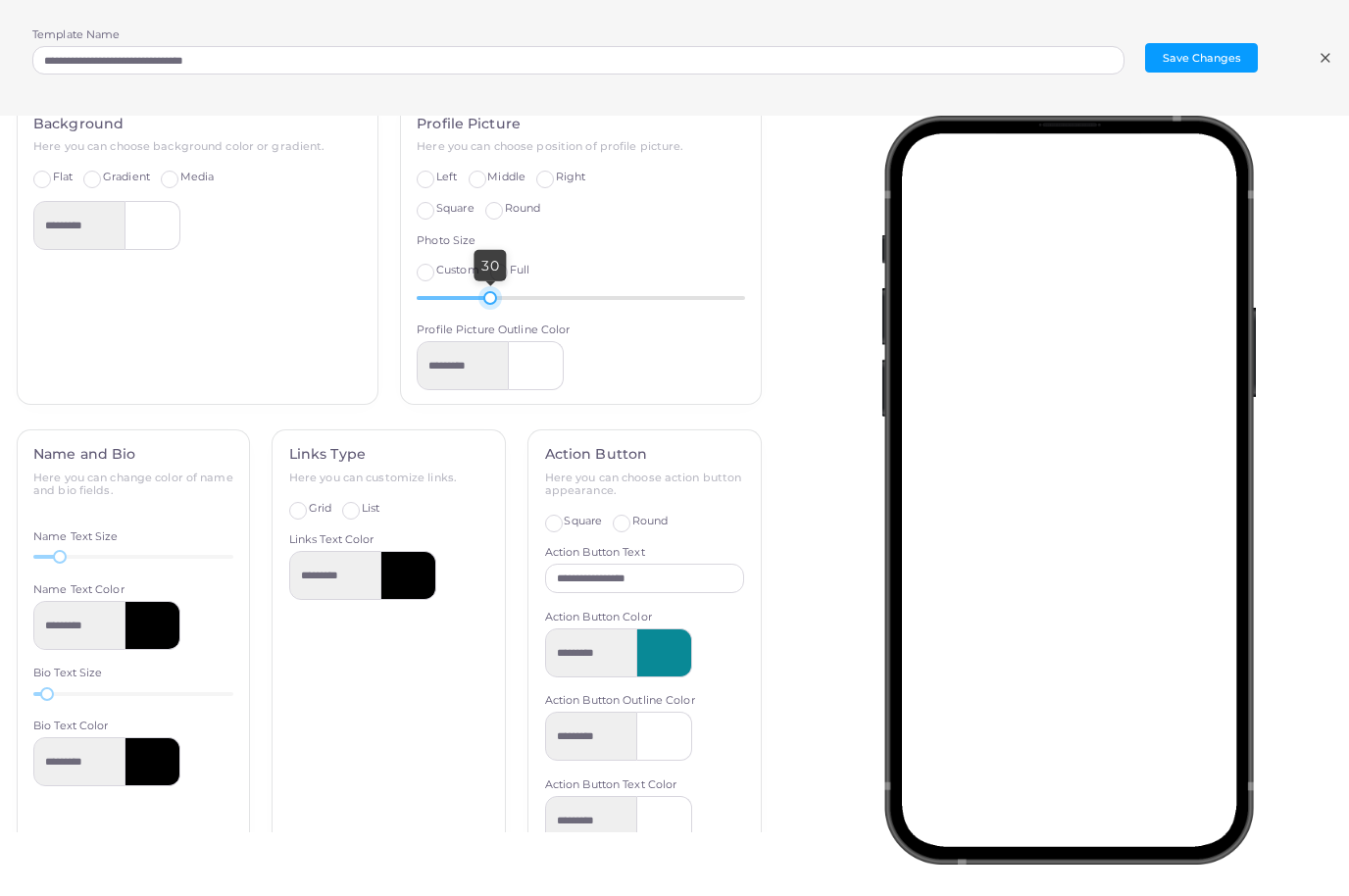 drag, startPoint x: 510, startPoint y: 290, endPoint x: 490, endPoint y: 289, distance: 20.024984 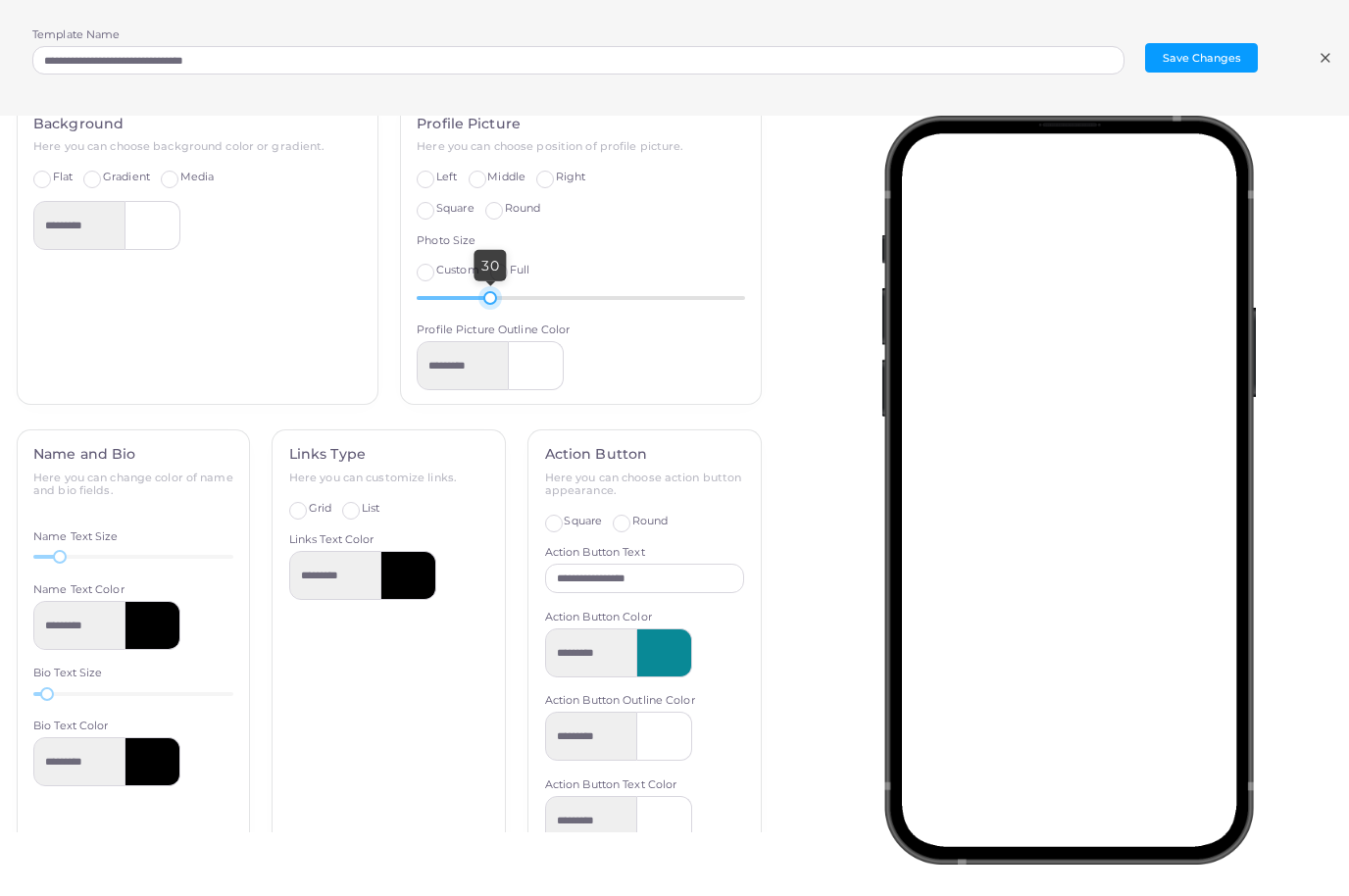 click at bounding box center (490, 298) 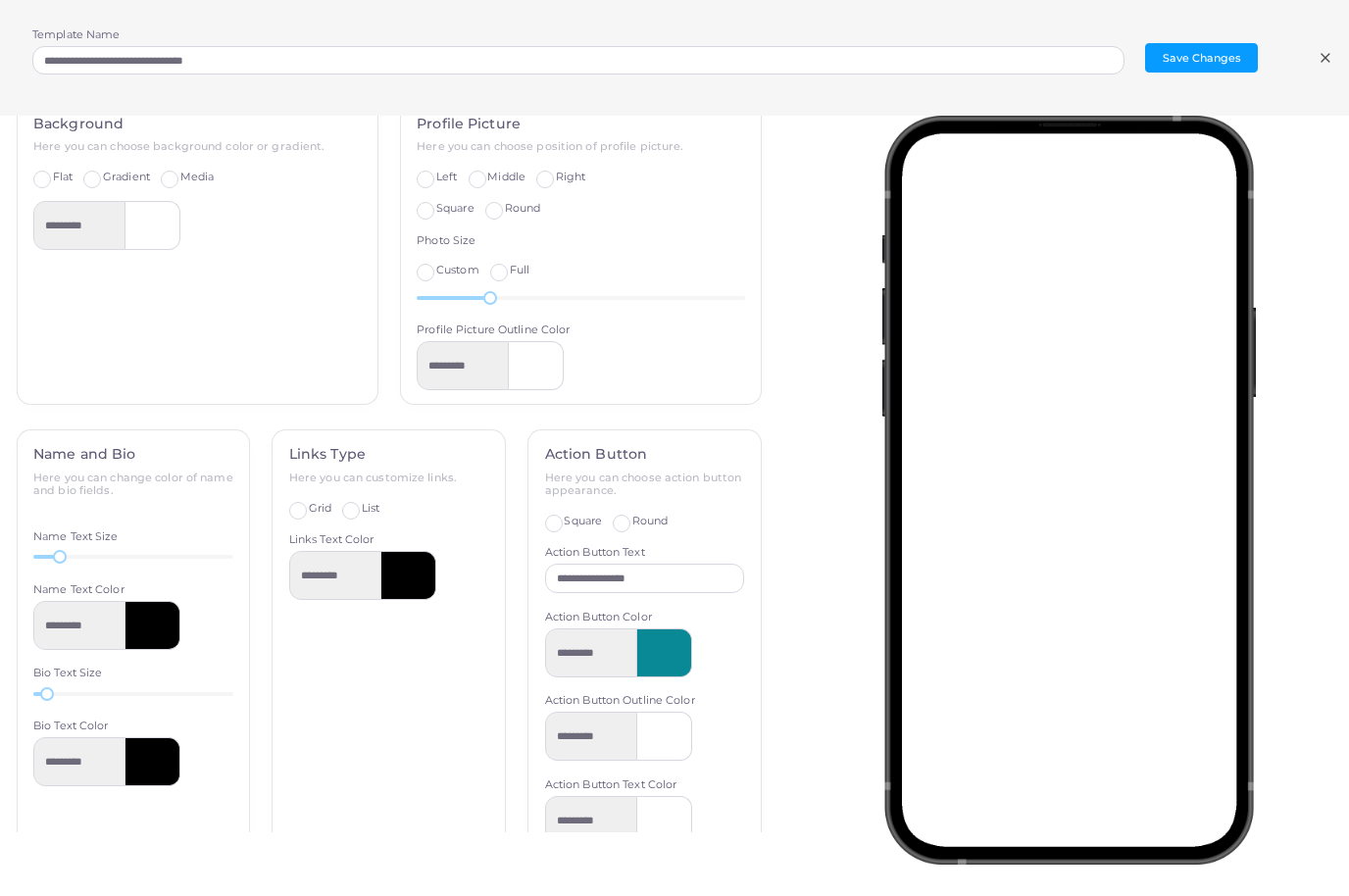 click on "**********" at bounding box center (661, 58) 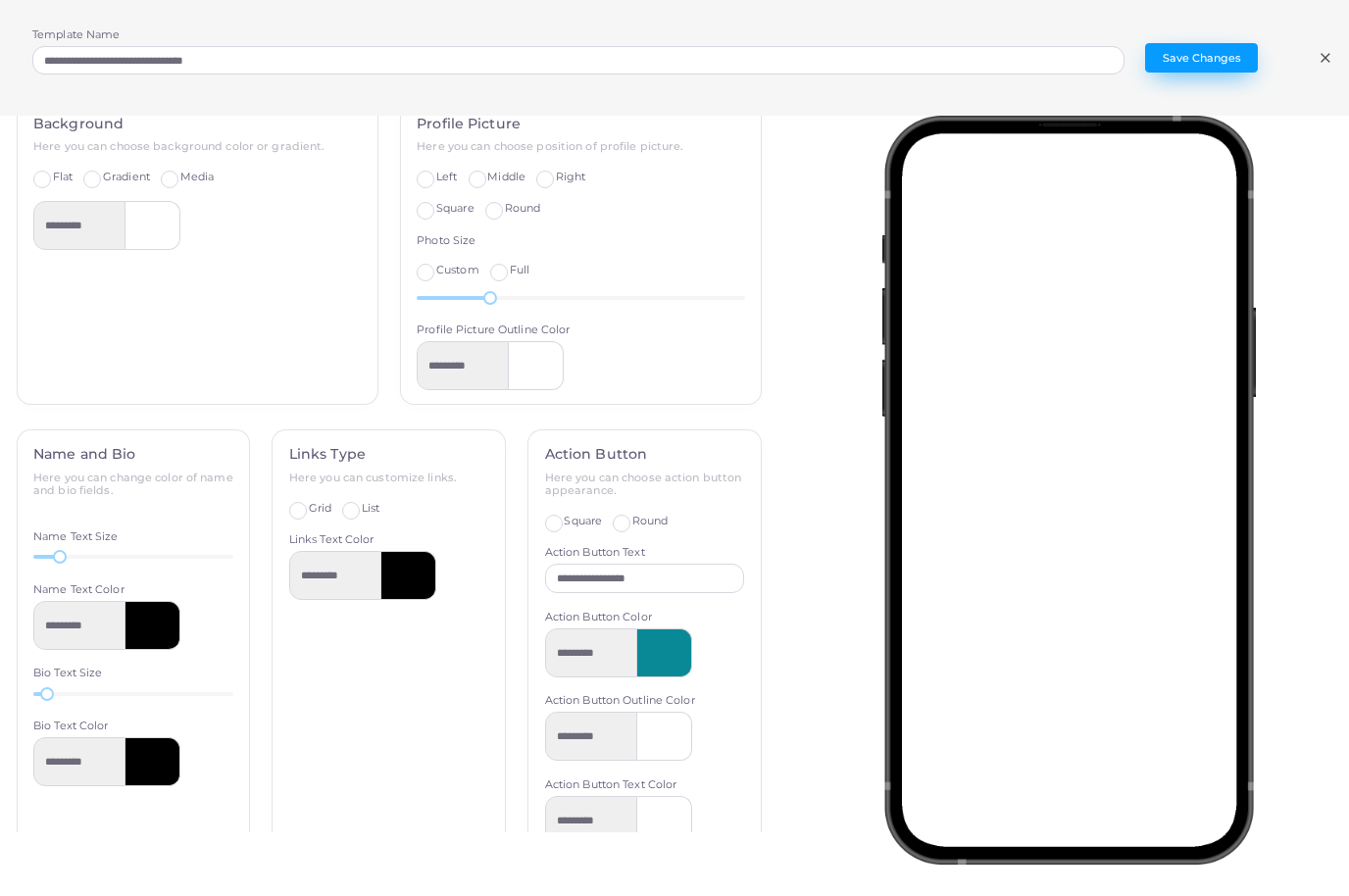 click on "Save Changes" at bounding box center (1201, 58) 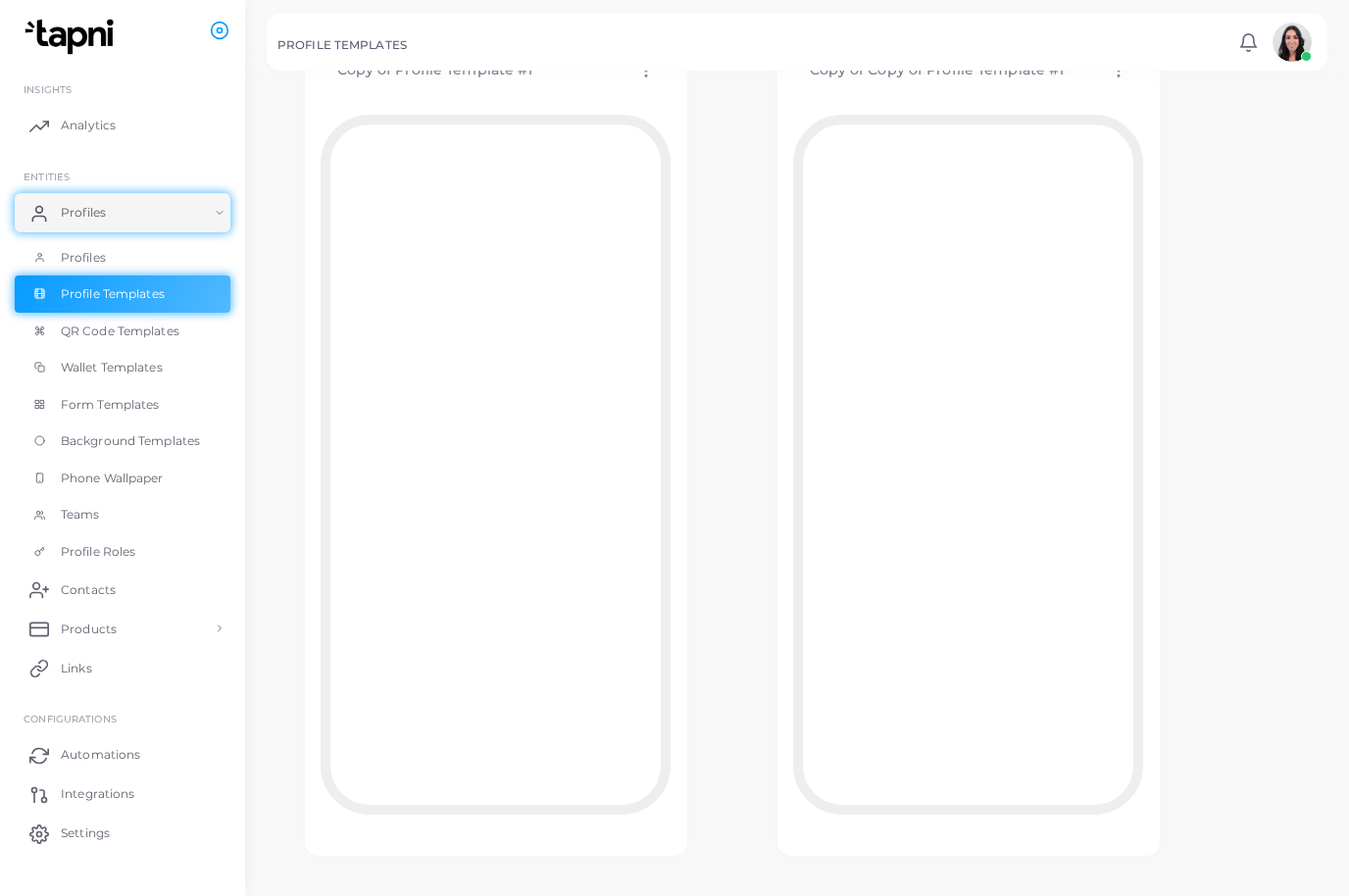 scroll, scrollTop: 1056, scrollLeft: 0, axis: vertical 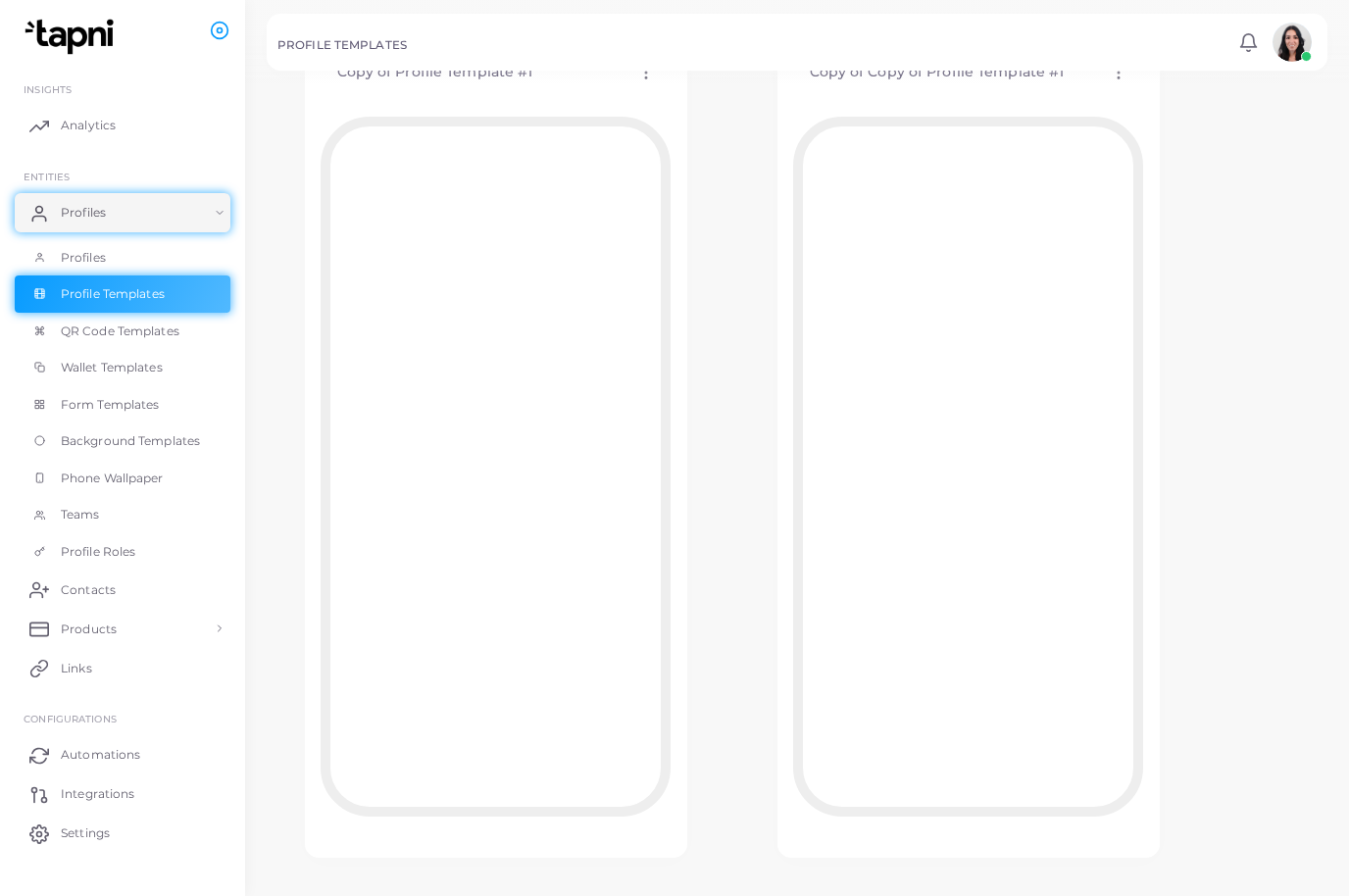click on "Copy of Profile Template #1  Edit Template Assign template Duplicate Template Delete Template Copy Template ID" at bounding box center [495, 72] 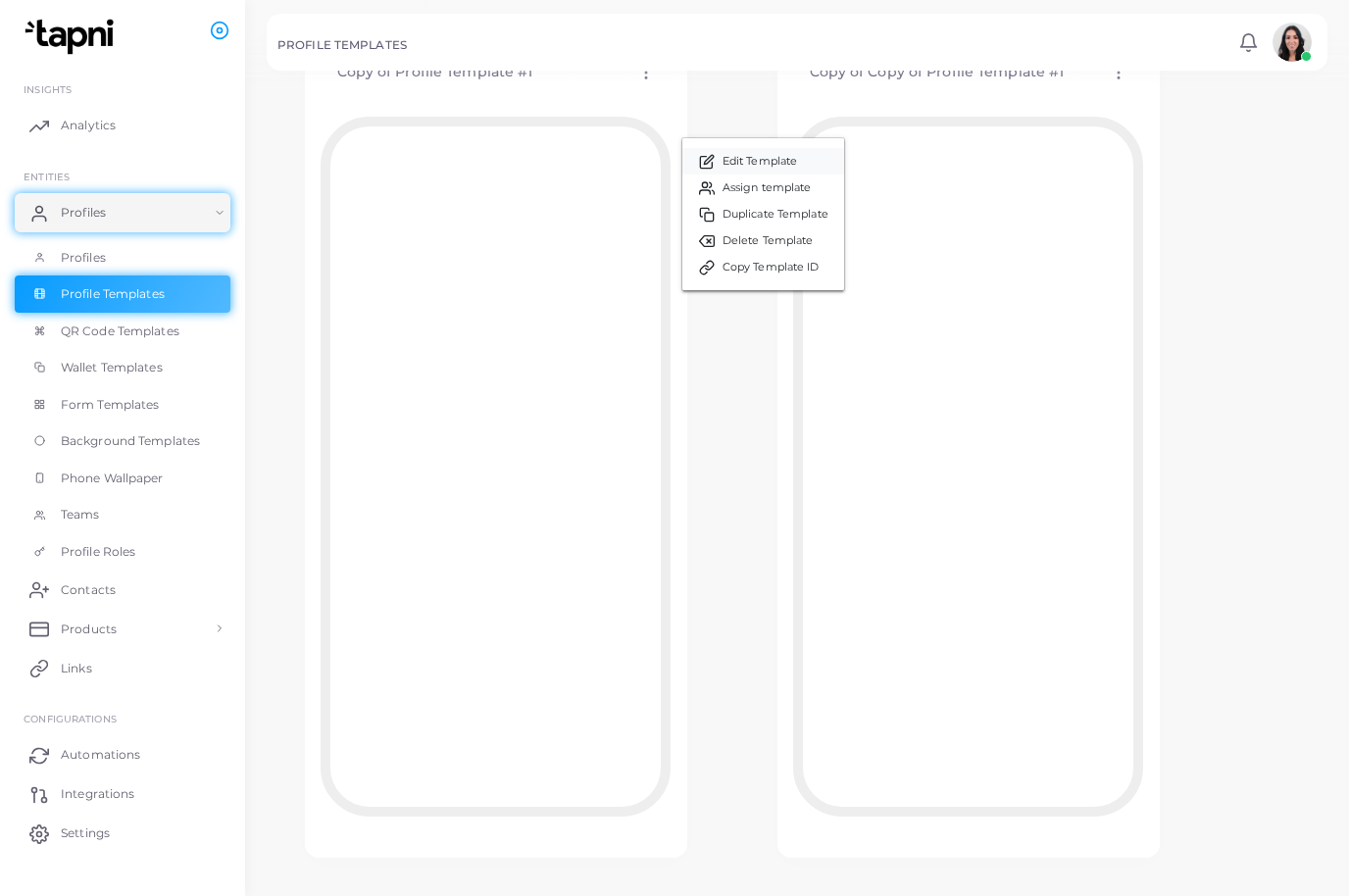click 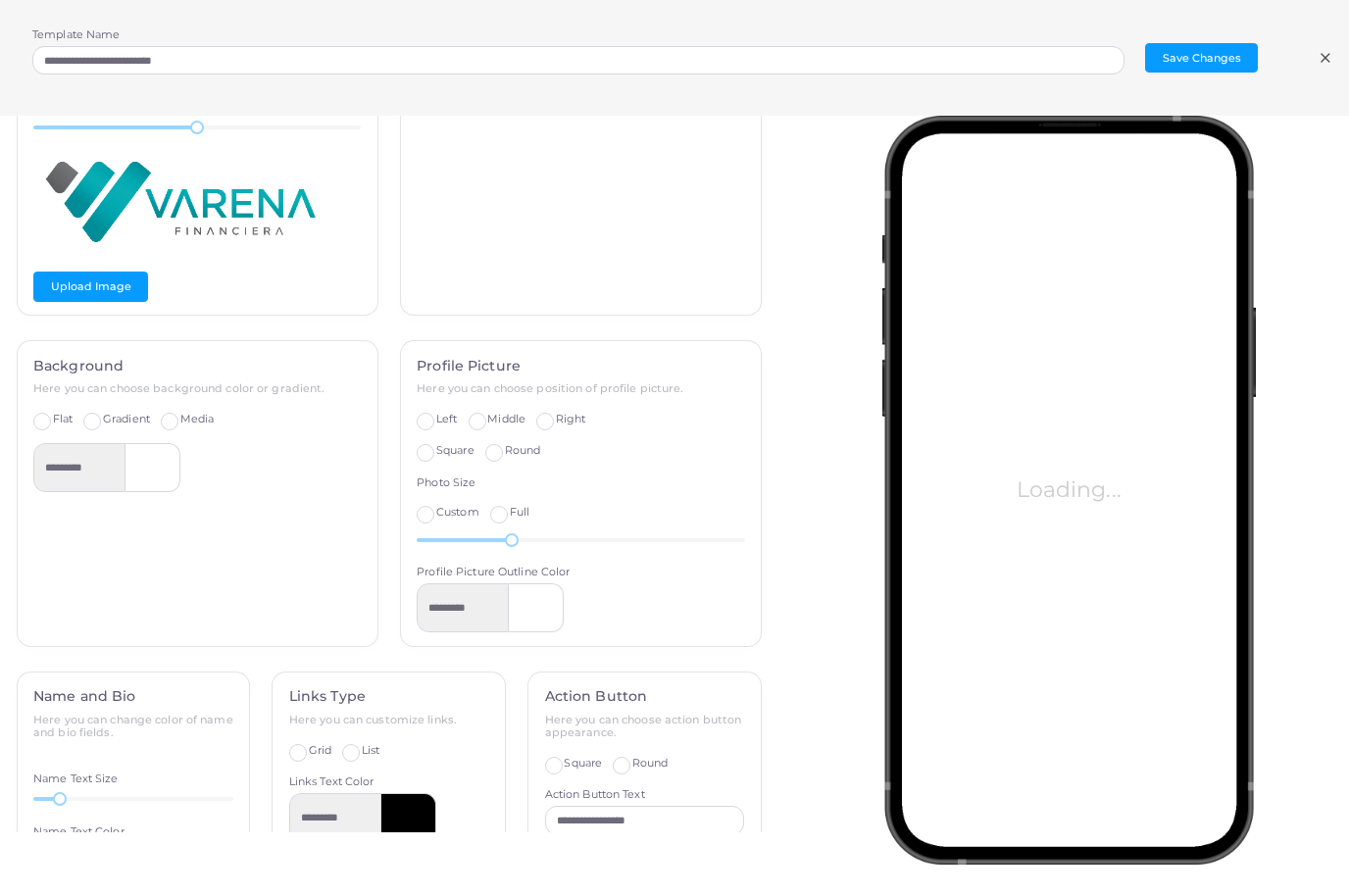 scroll, scrollTop: 441, scrollLeft: 0, axis: vertical 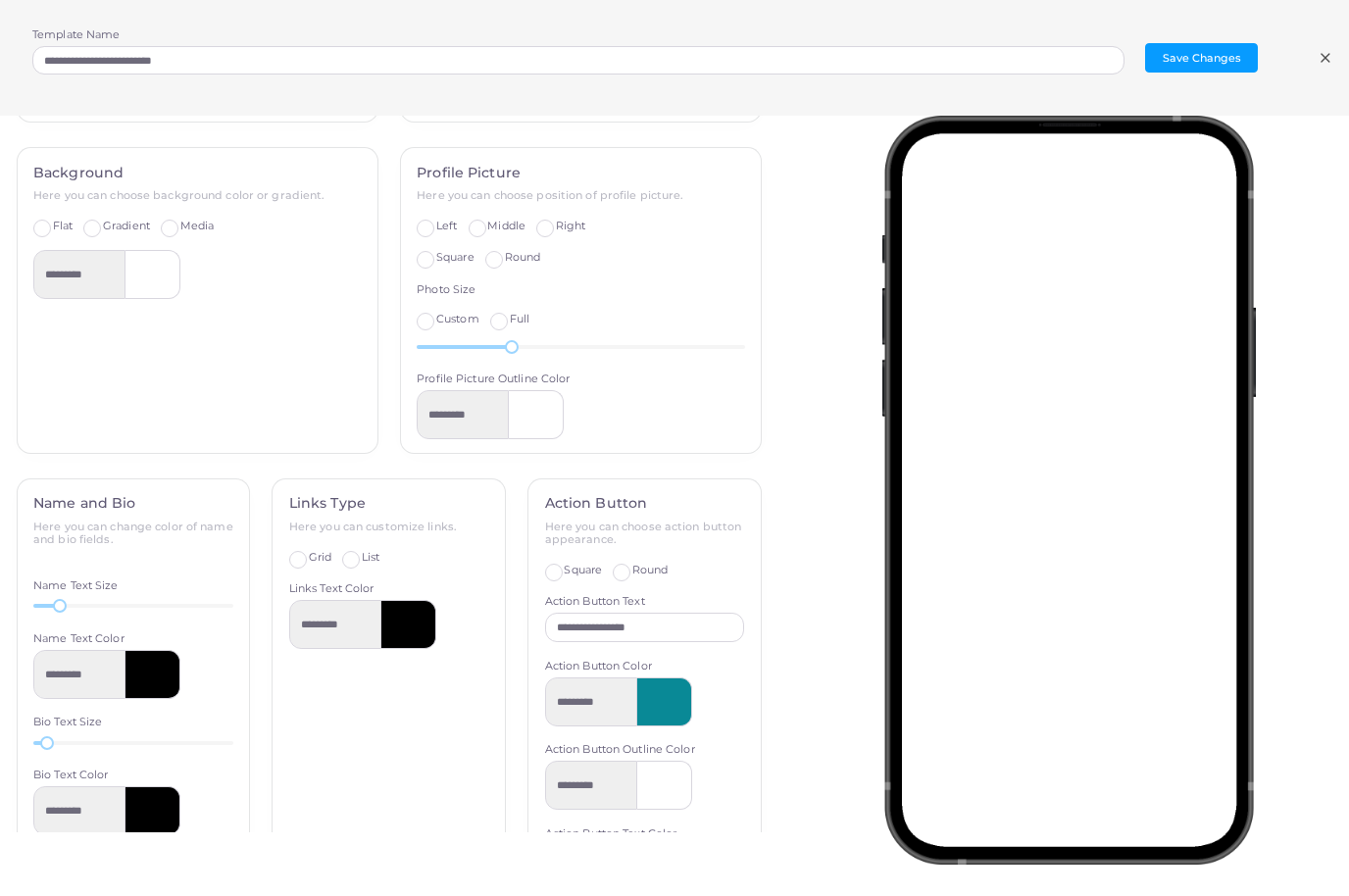 click on "Square" at bounding box center (582, 571) 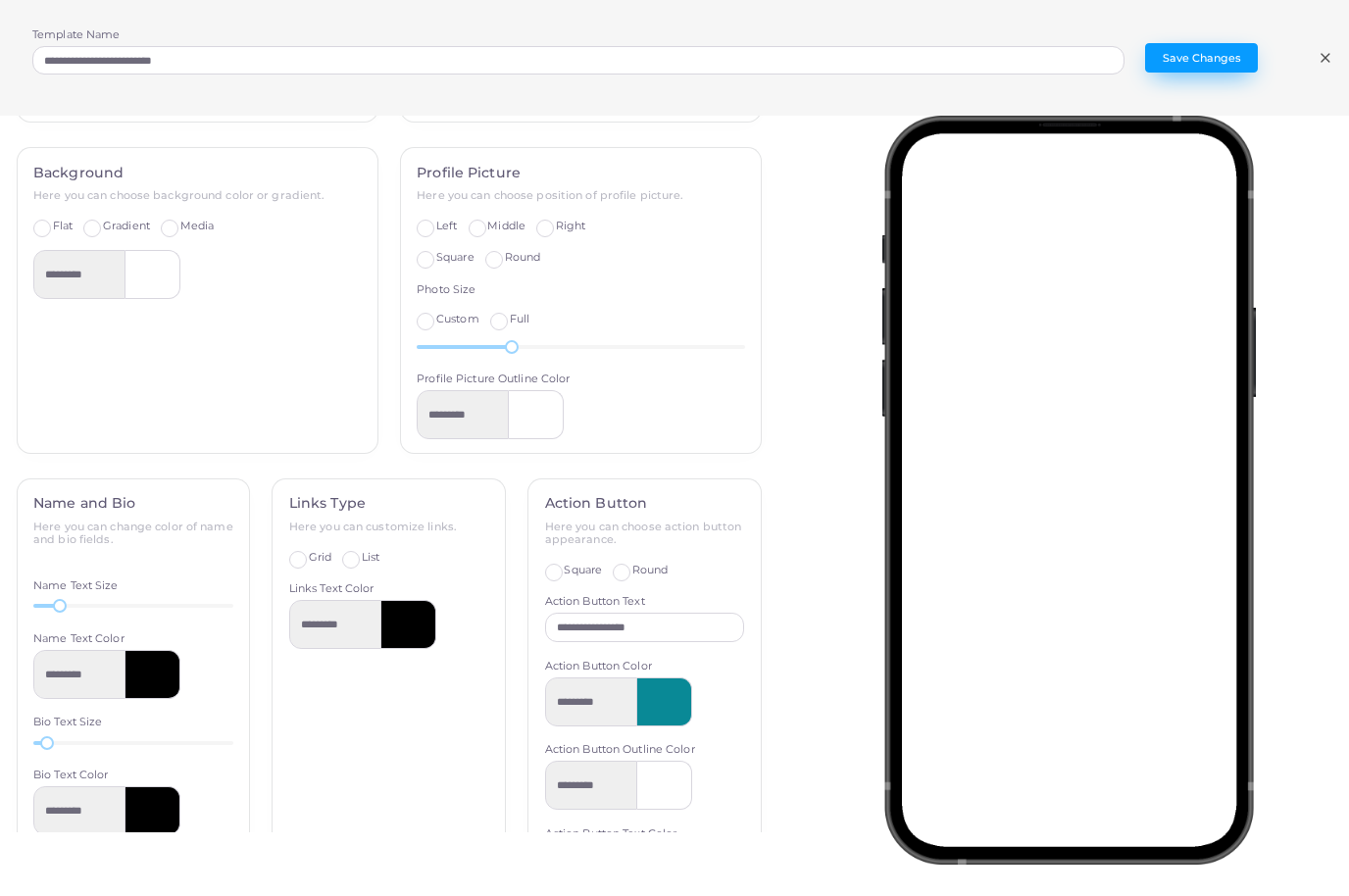 click on "Save Changes" at bounding box center [1201, 58] 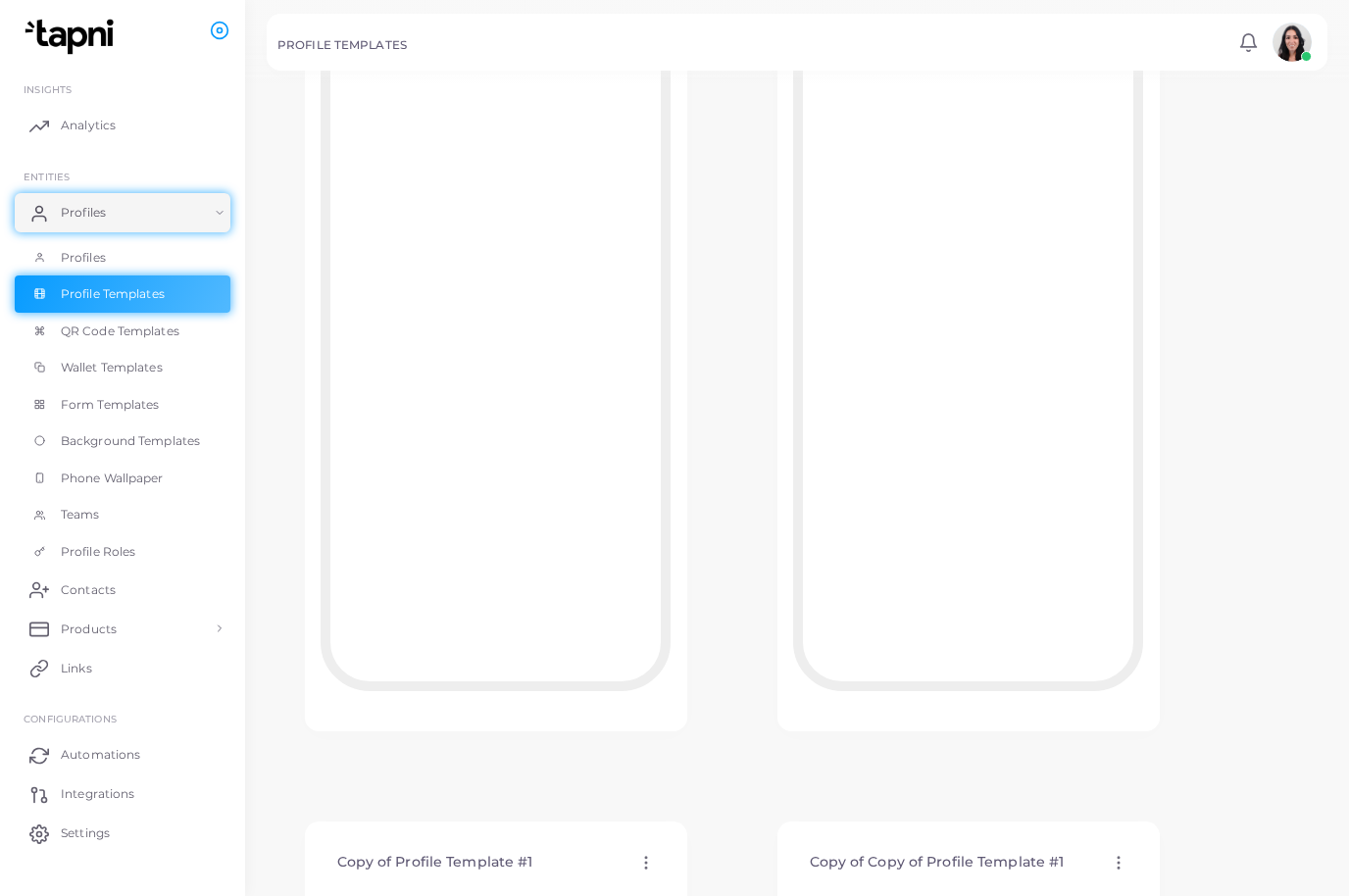 scroll, scrollTop: 458, scrollLeft: 0, axis: vertical 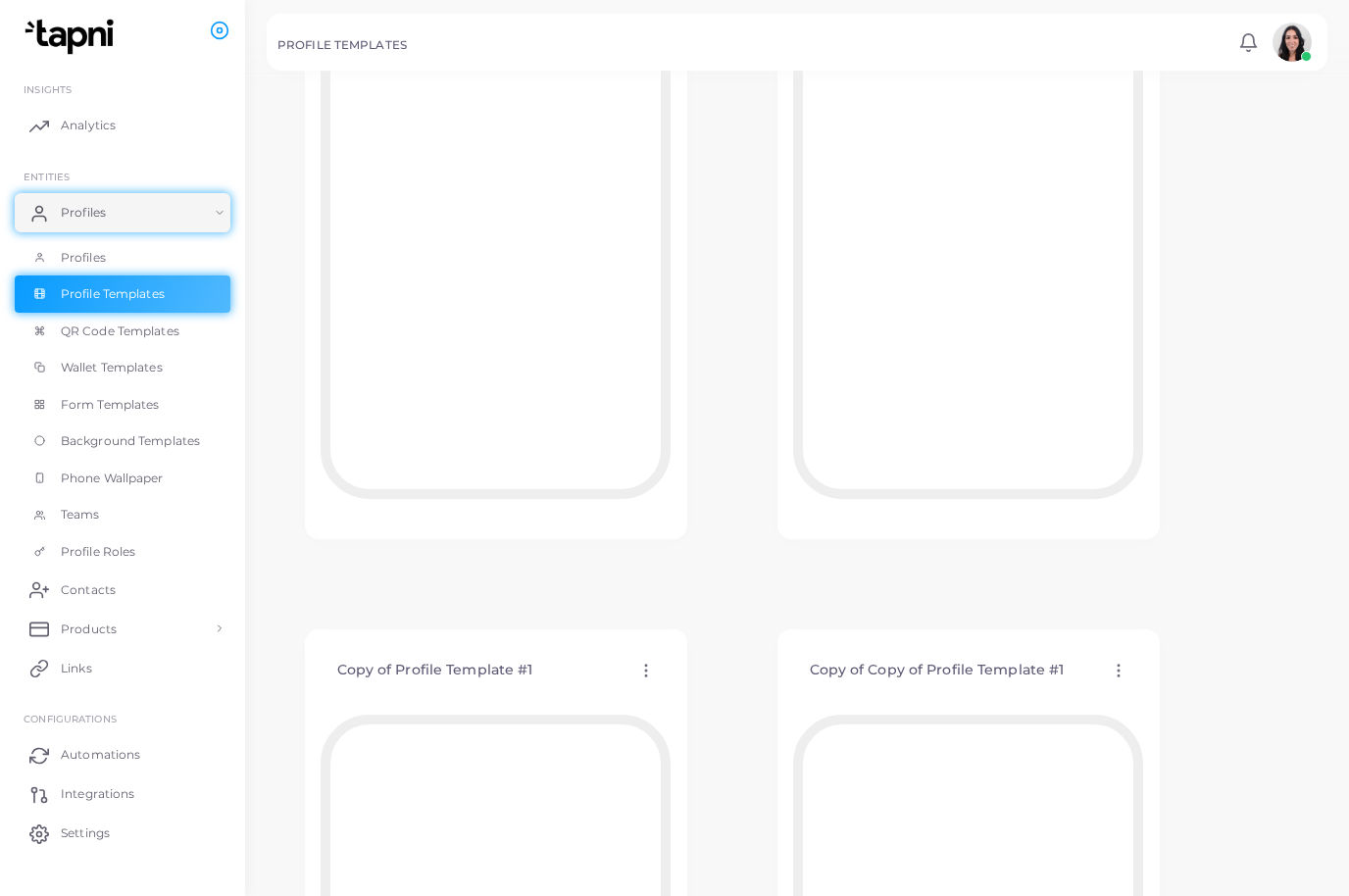 click 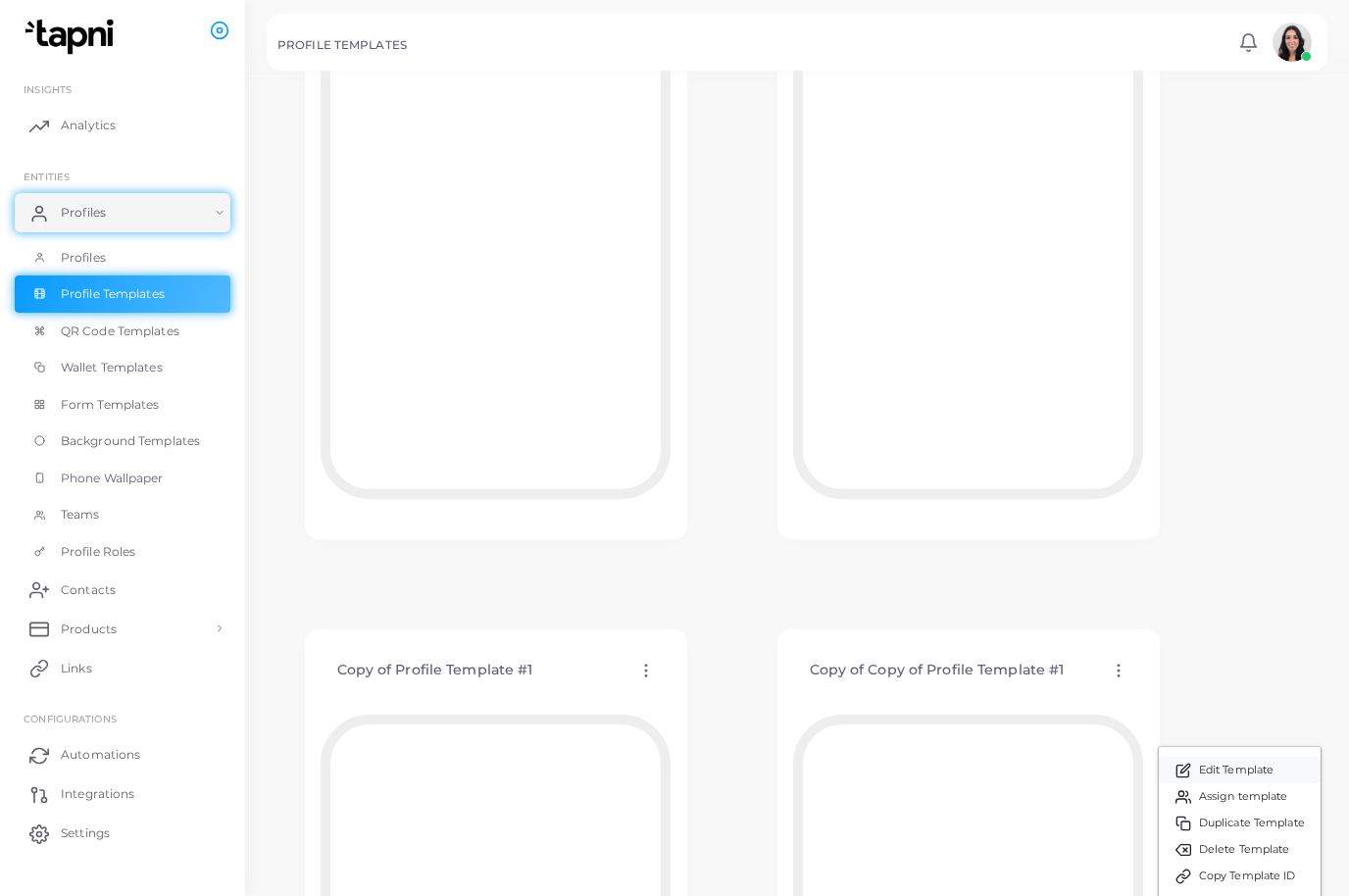 click 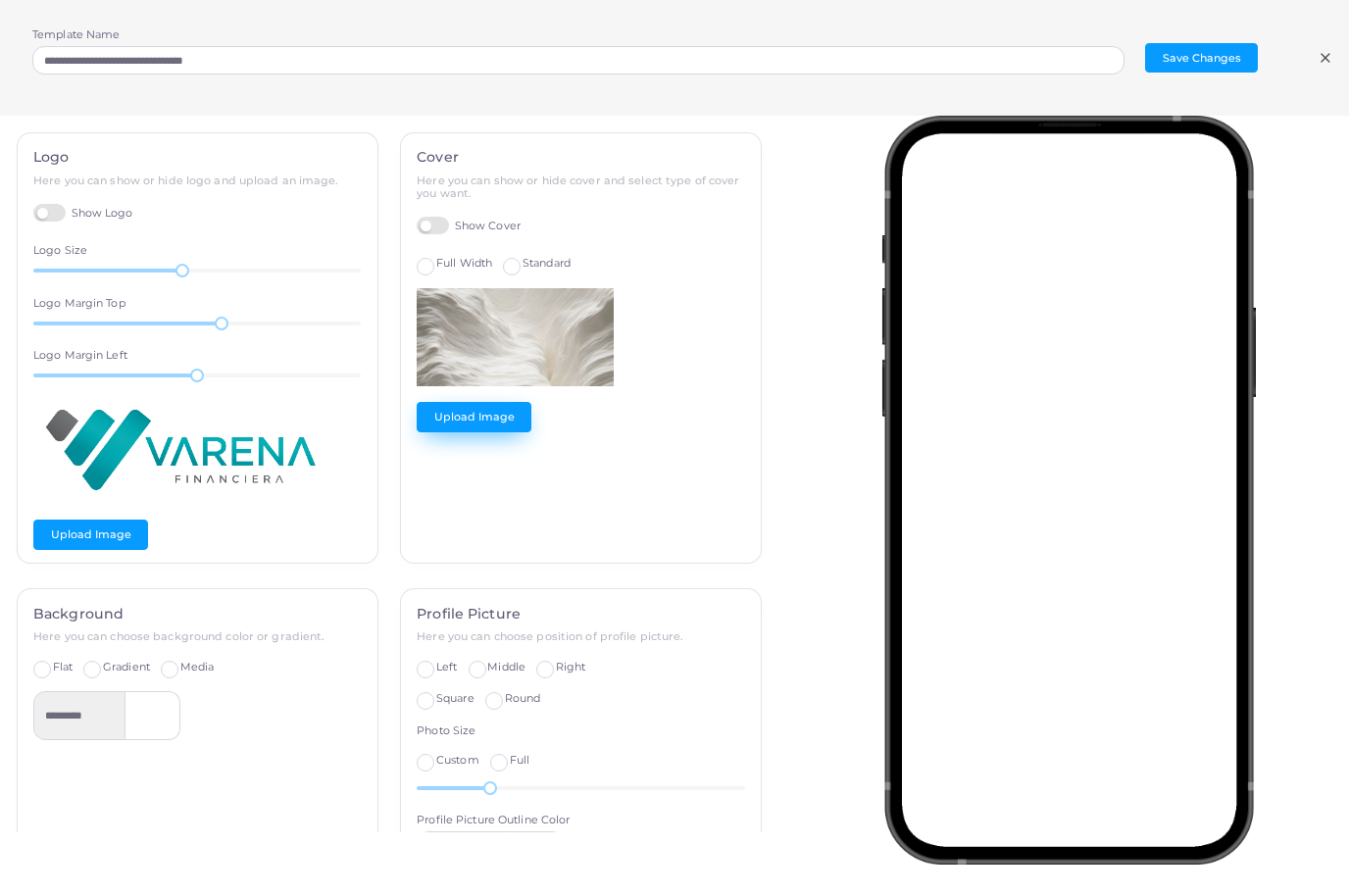 click on "Upload Image" at bounding box center [474, 417] 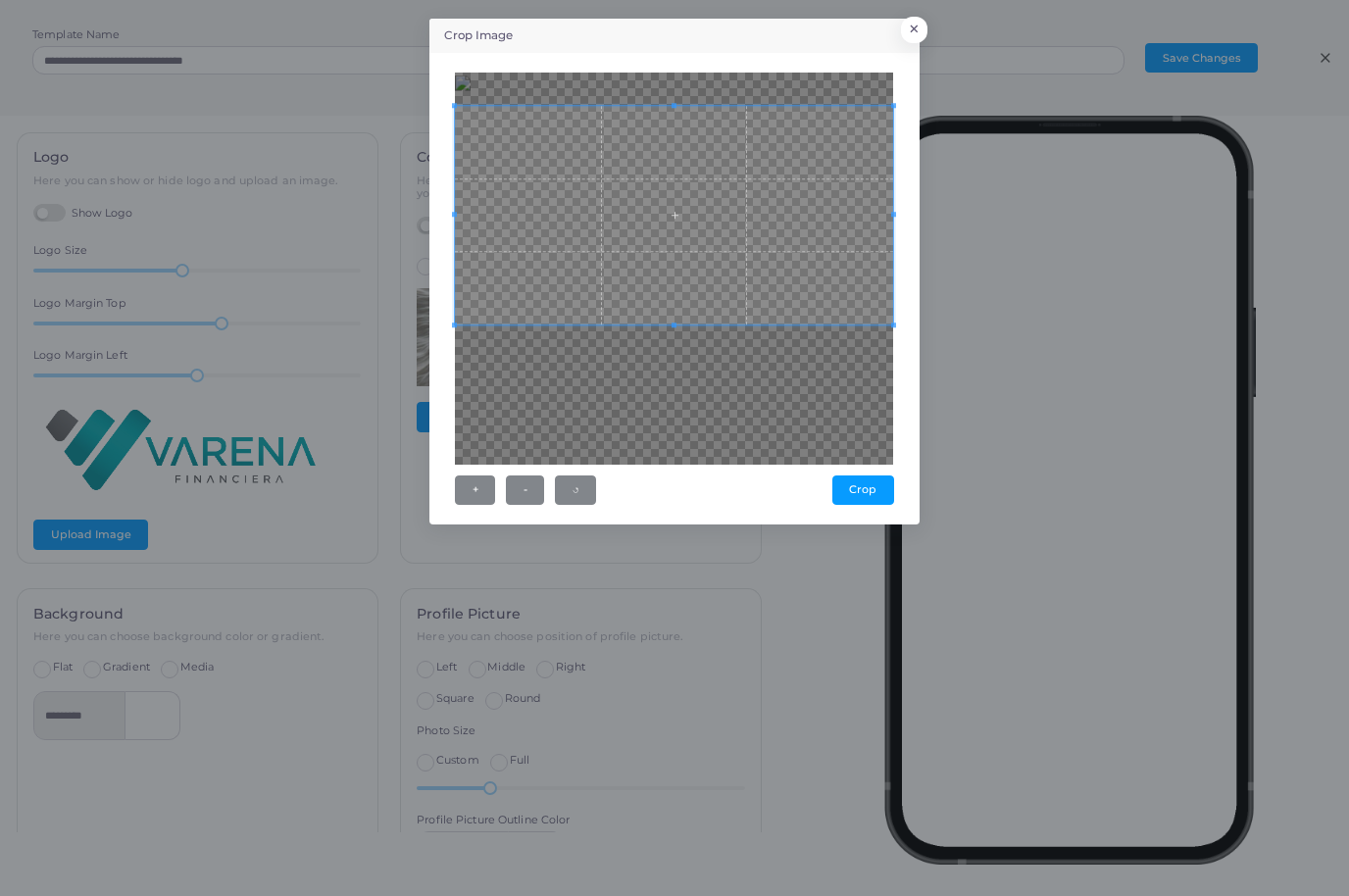 click at bounding box center [674, 216] 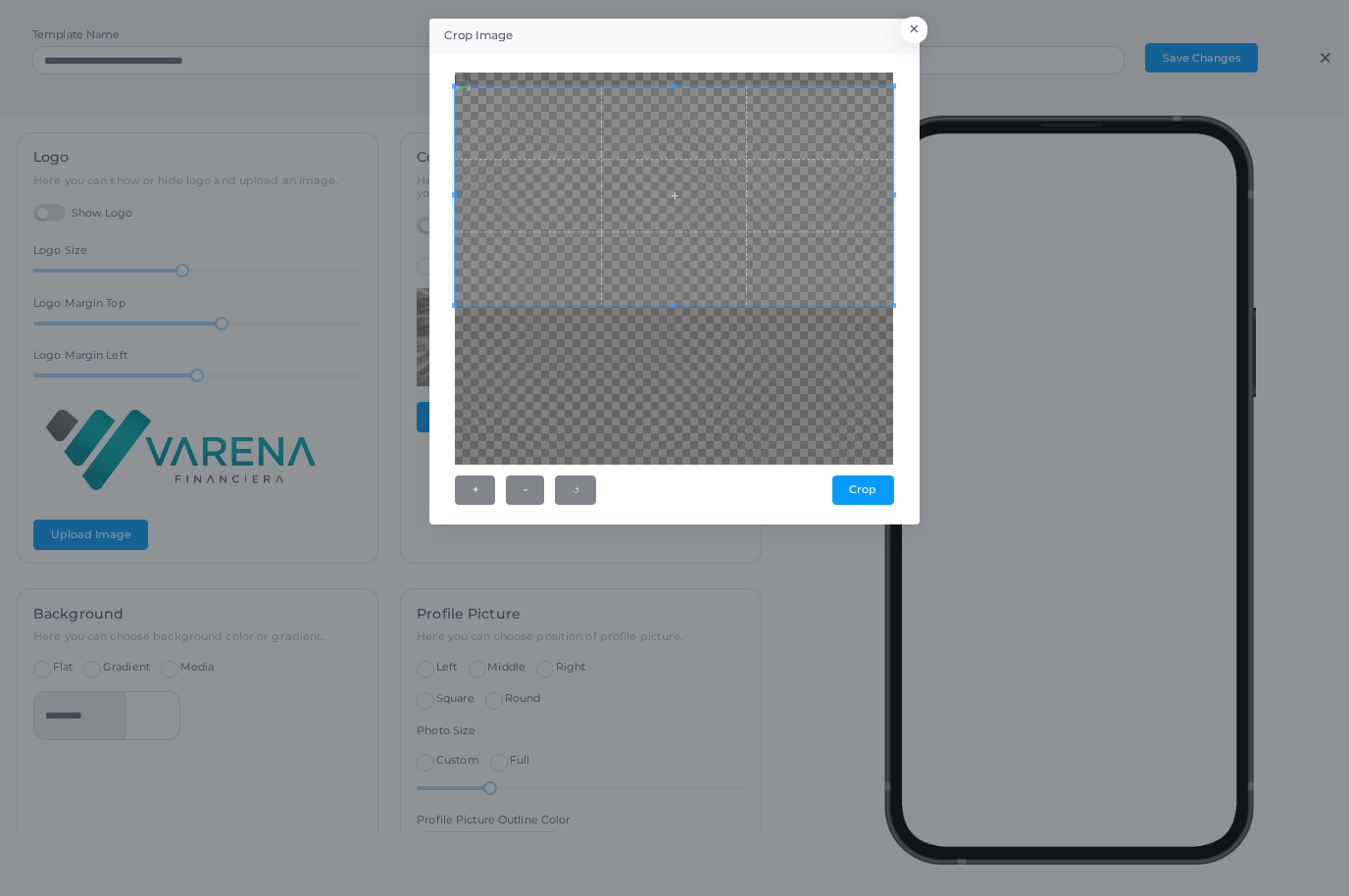 click at bounding box center (674, 196) 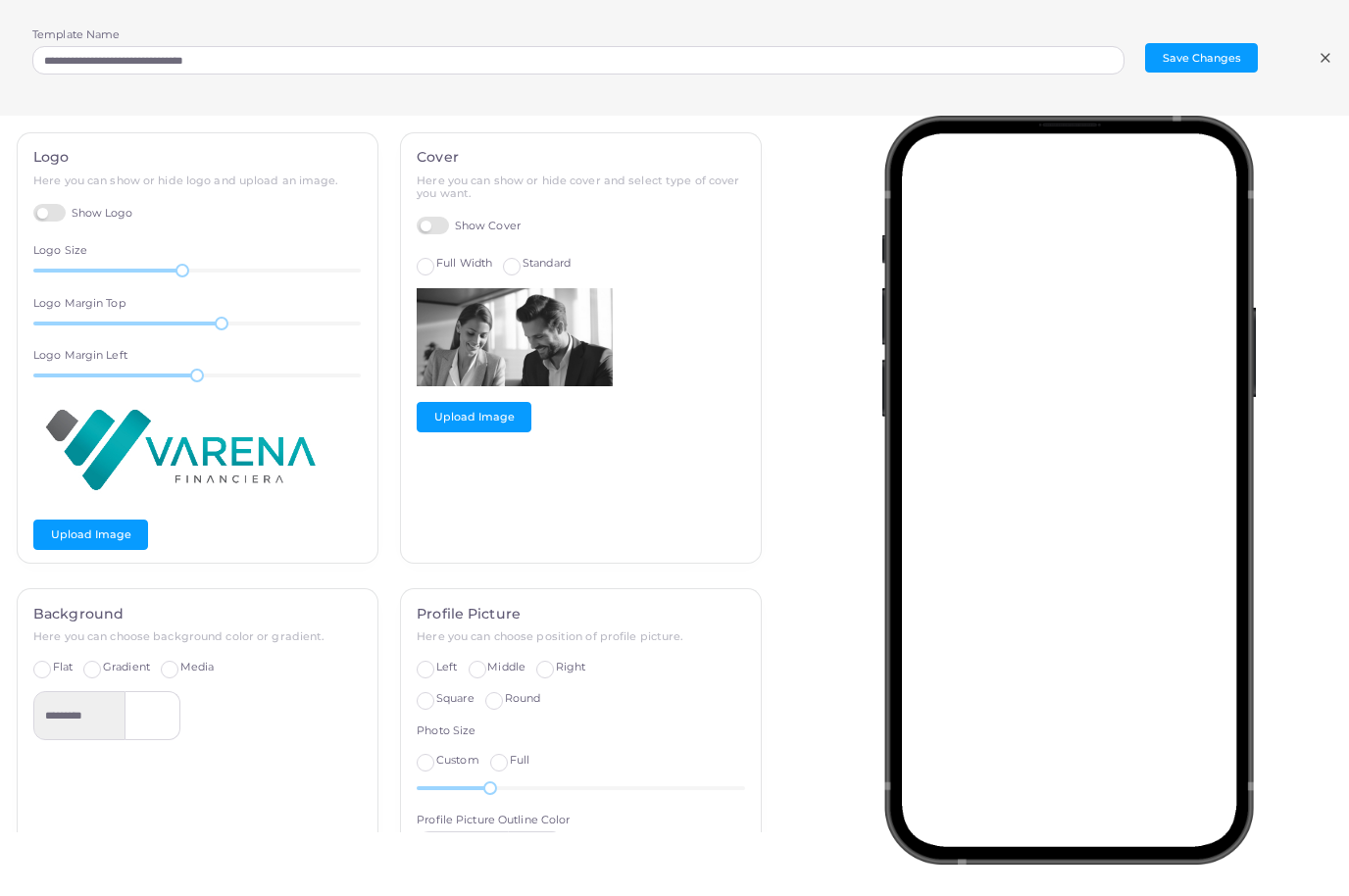 scroll, scrollTop: 113, scrollLeft: 0, axis: vertical 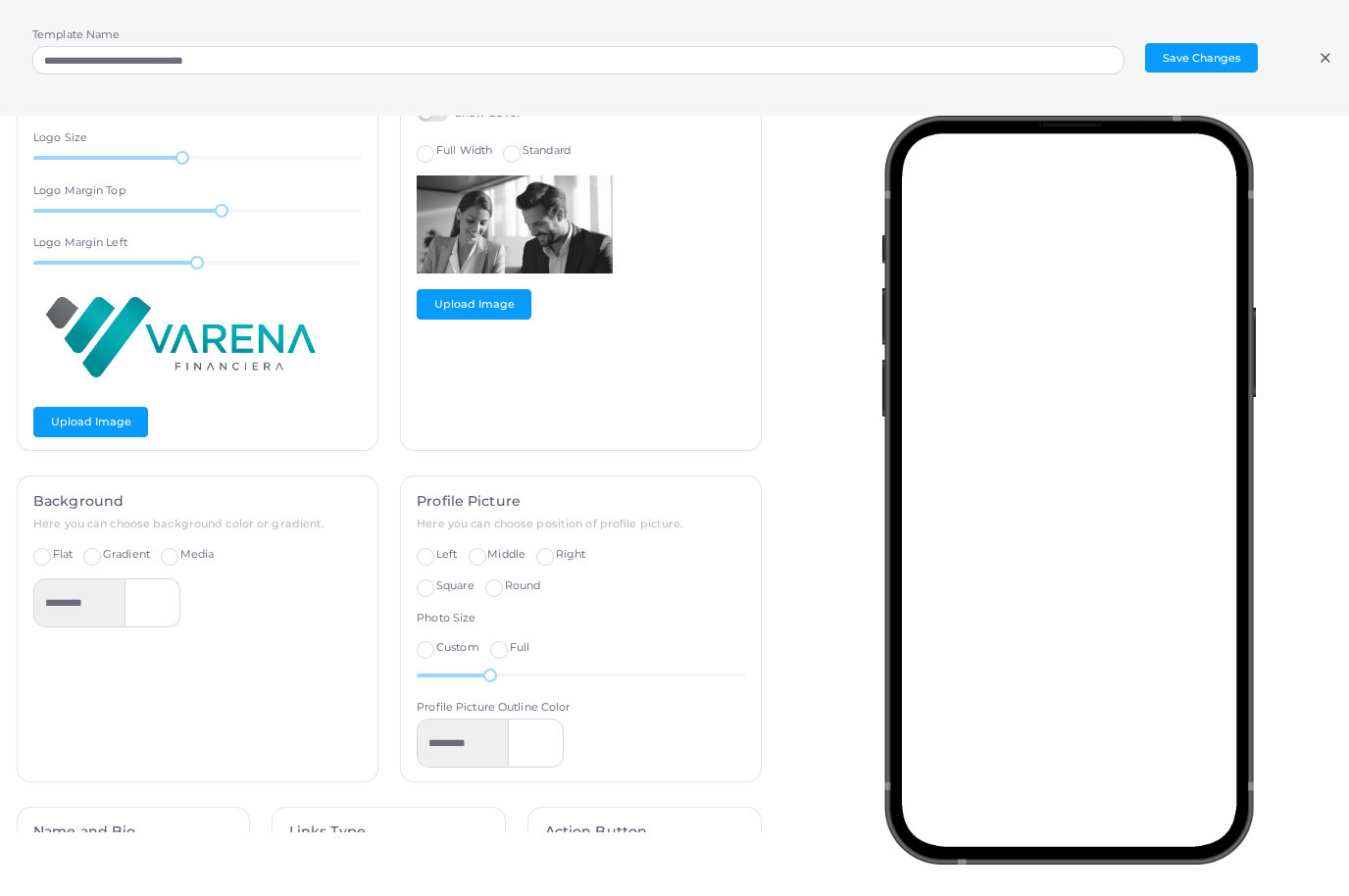 click on "Square" at bounding box center [455, 586] 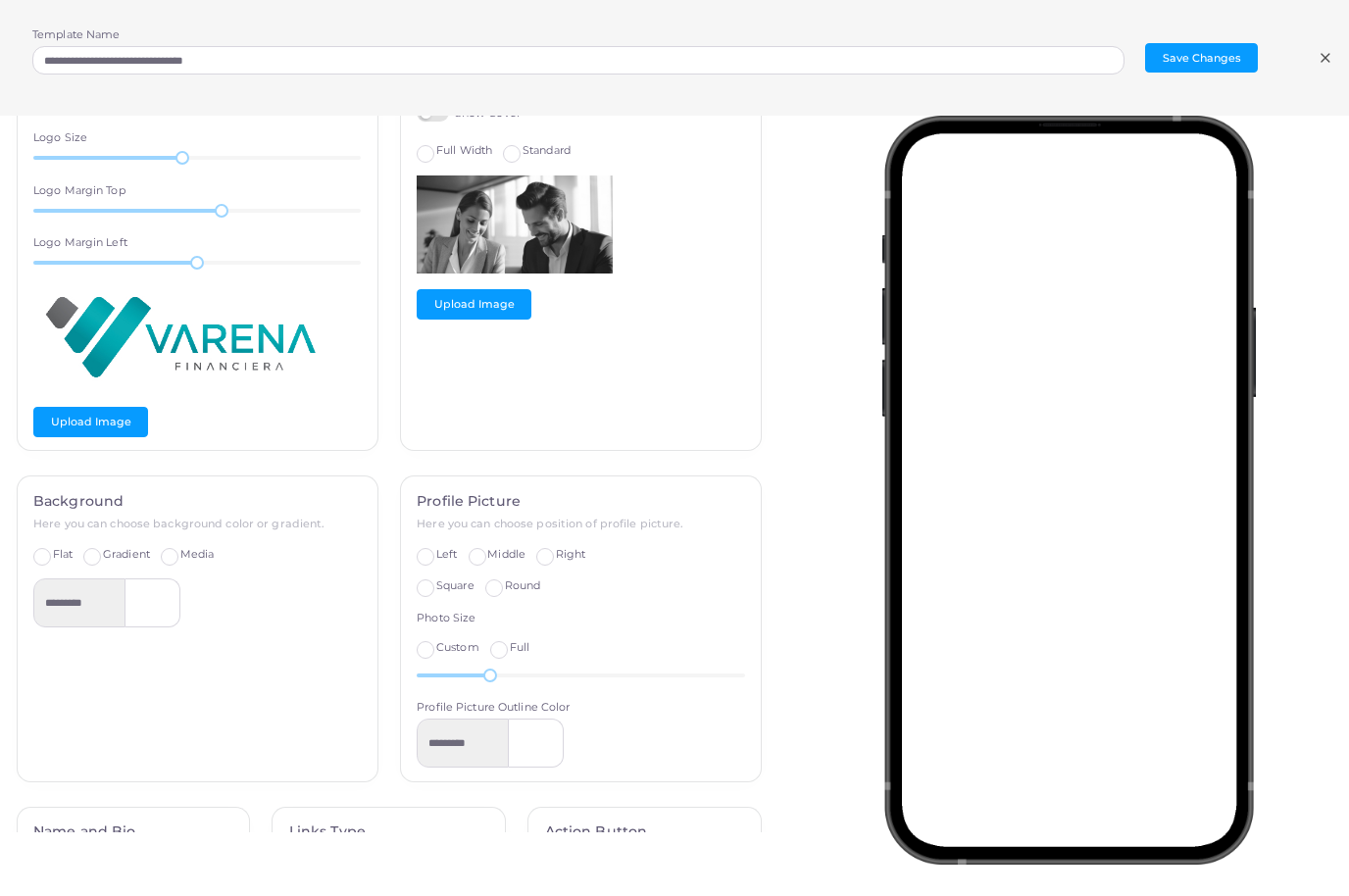 scroll, scrollTop: 0, scrollLeft: 0, axis: both 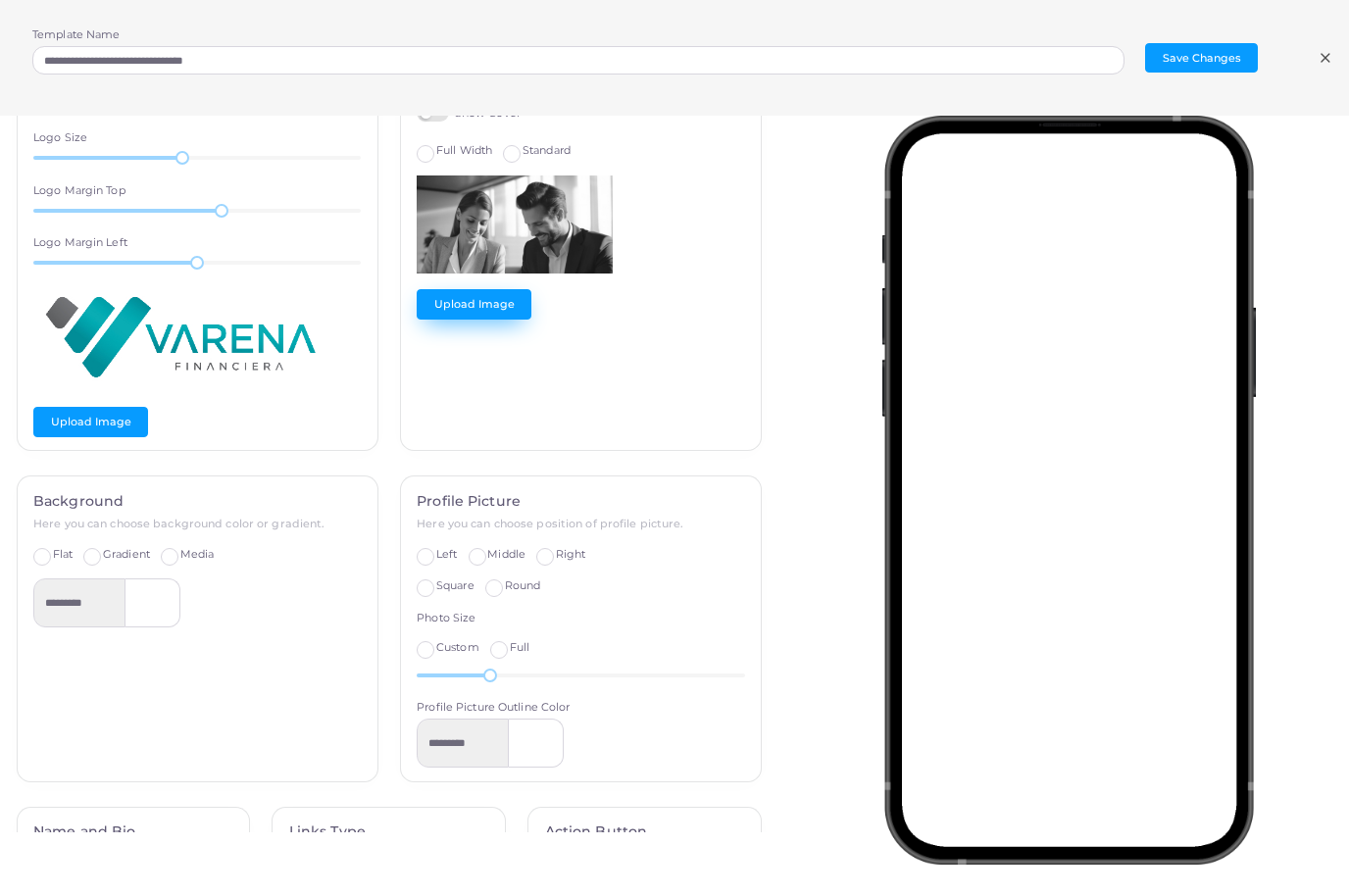 click on "Upload Image" at bounding box center (474, 304) 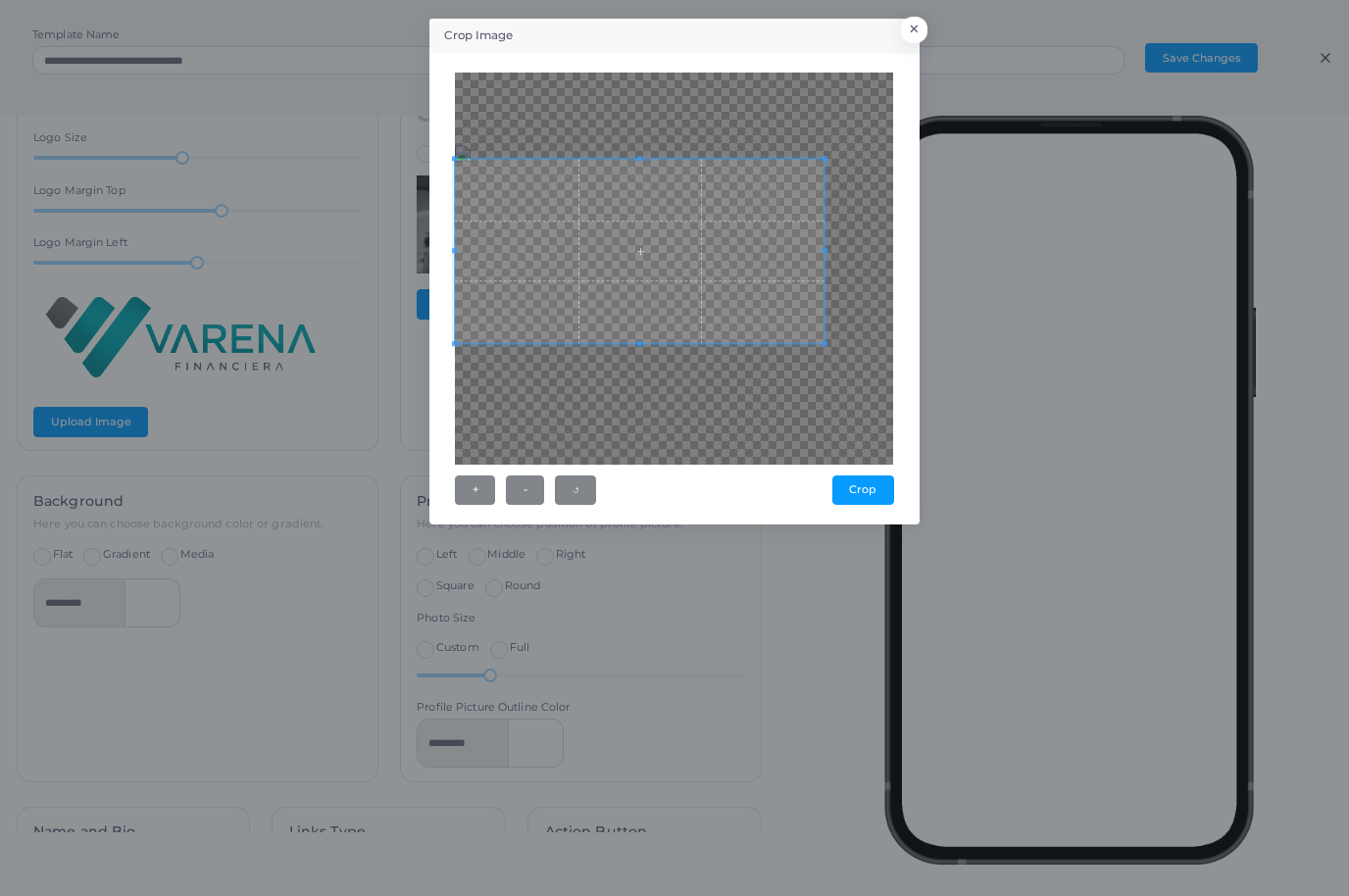 click at bounding box center (674, 269) 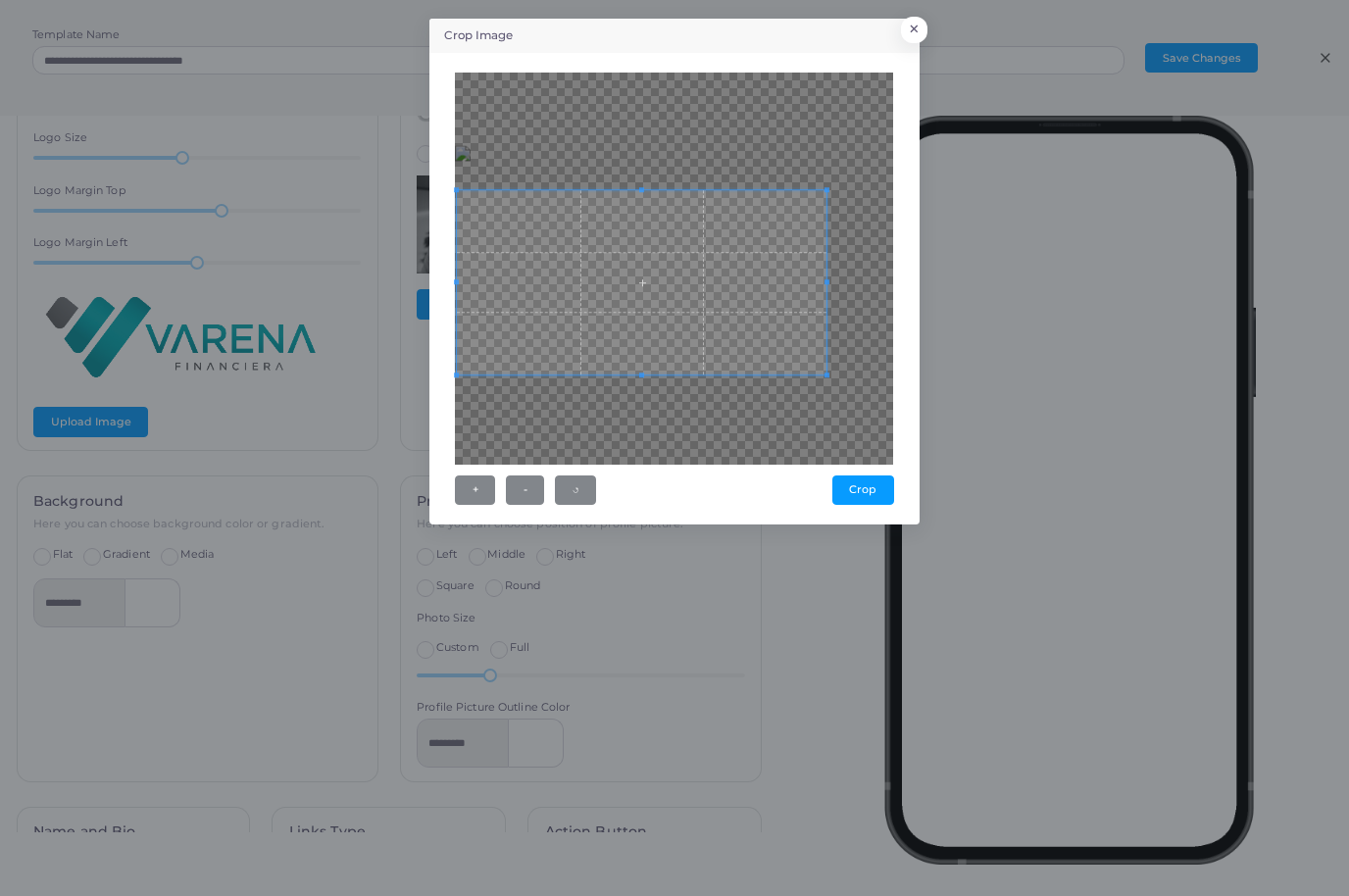 click at bounding box center [641, 282] 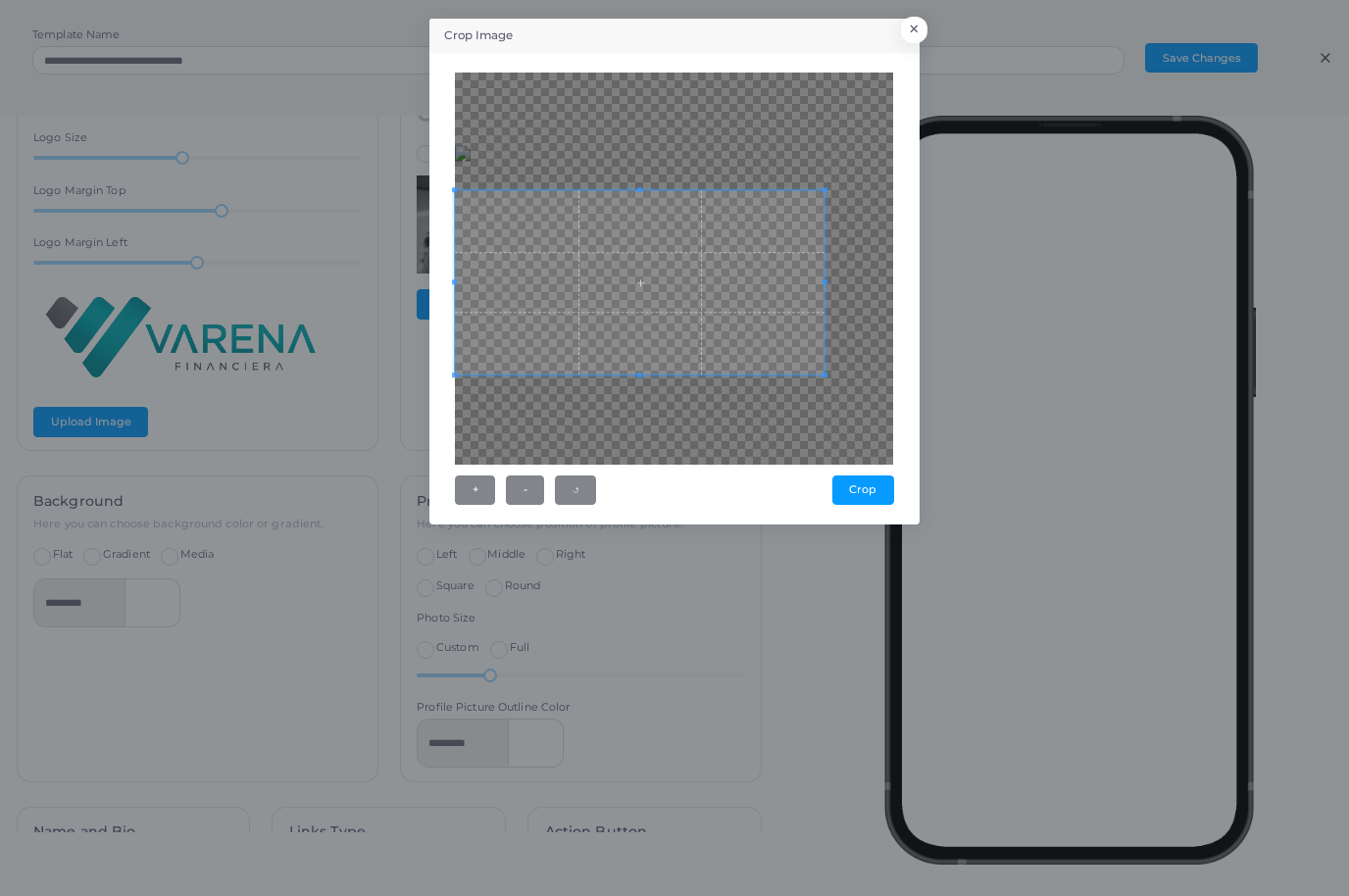 click at bounding box center [639, 282] 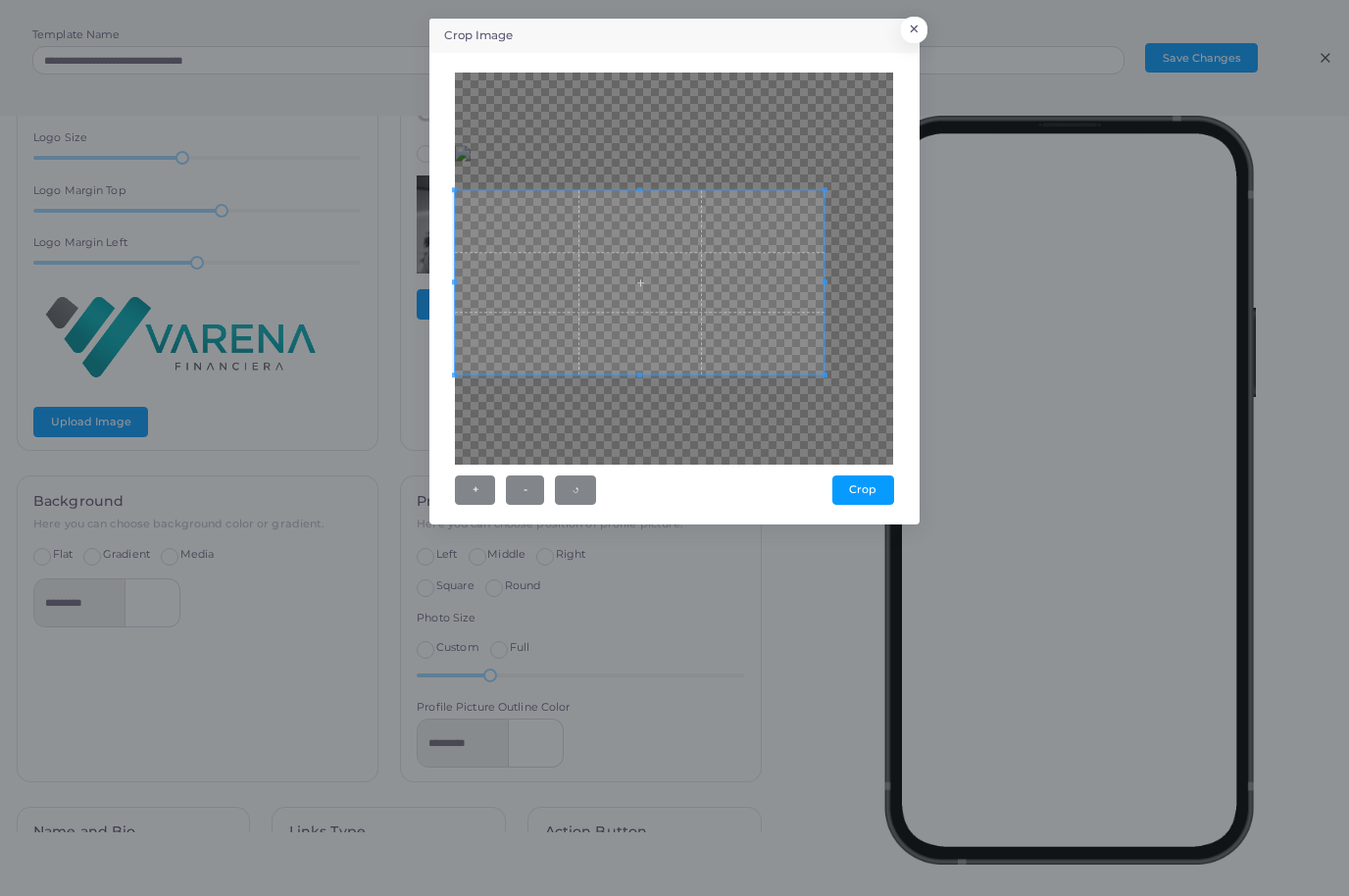 click on "Crop" at bounding box center (863, 490) 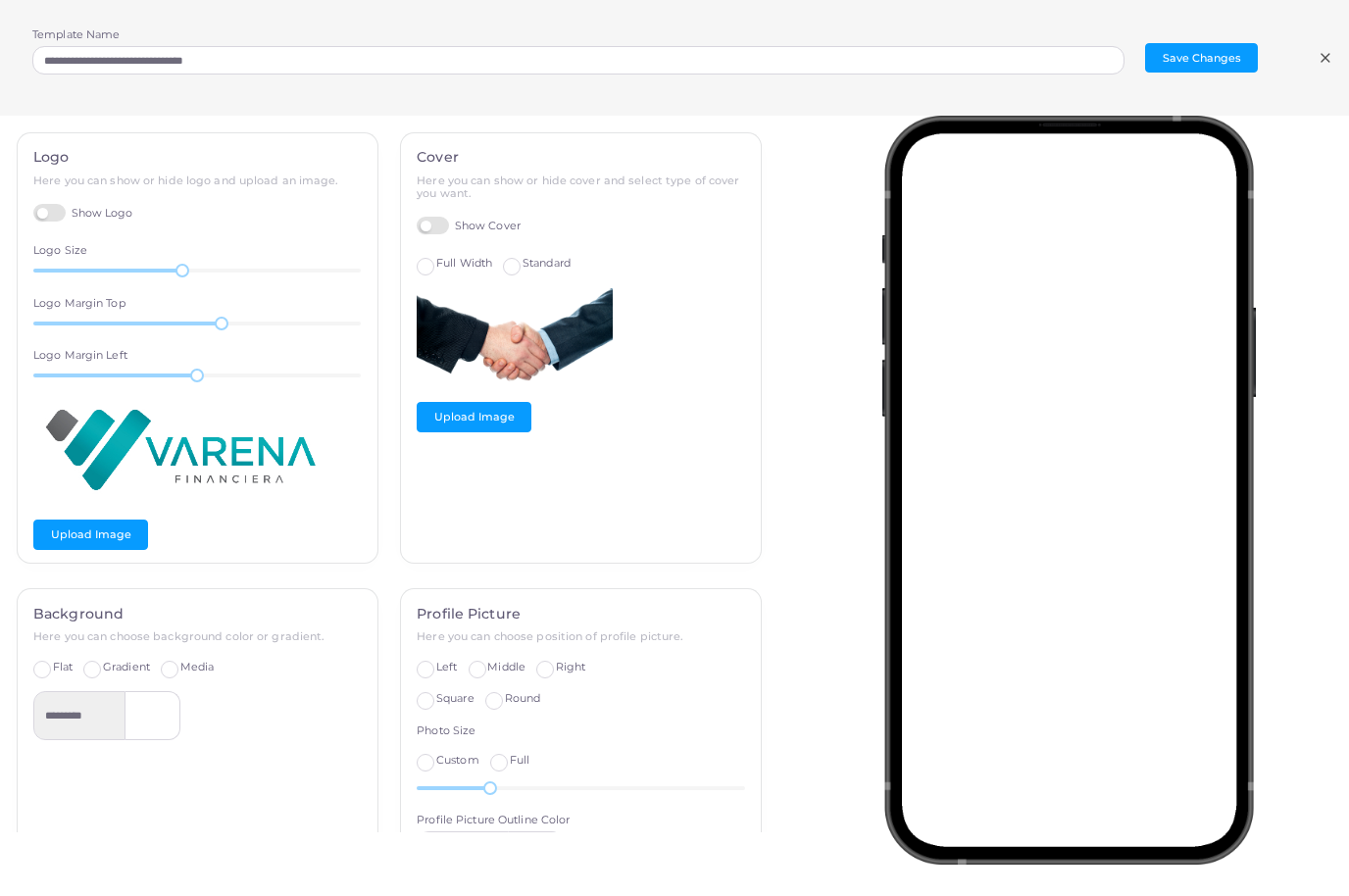 scroll, scrollTop: -1, scrollLeft: 0, axis: vertical 